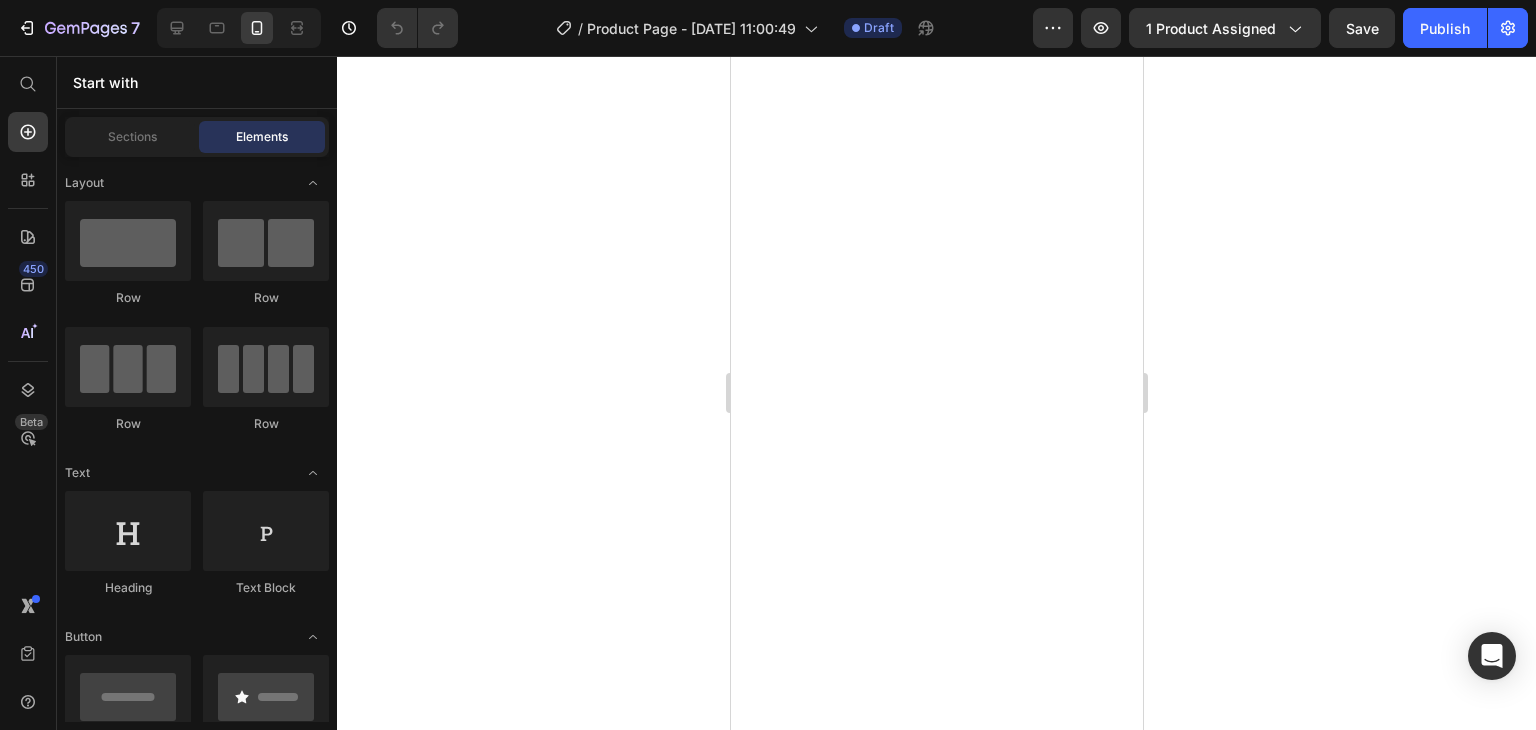 scroll, scrollTop: 0, scrollLeft: 0, axis: both 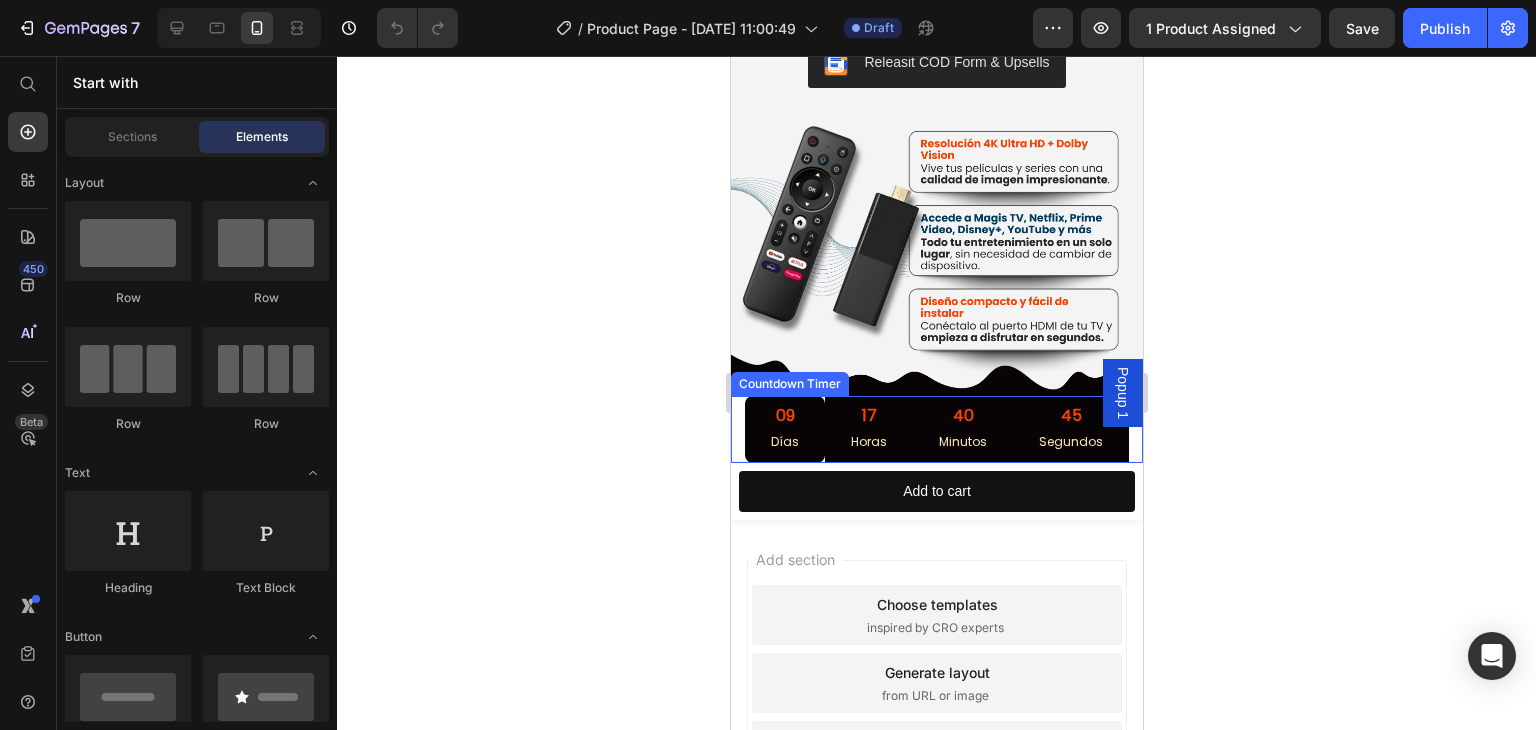 click on "09 [PERSON_NAME]" at bounding box center [784, 429] 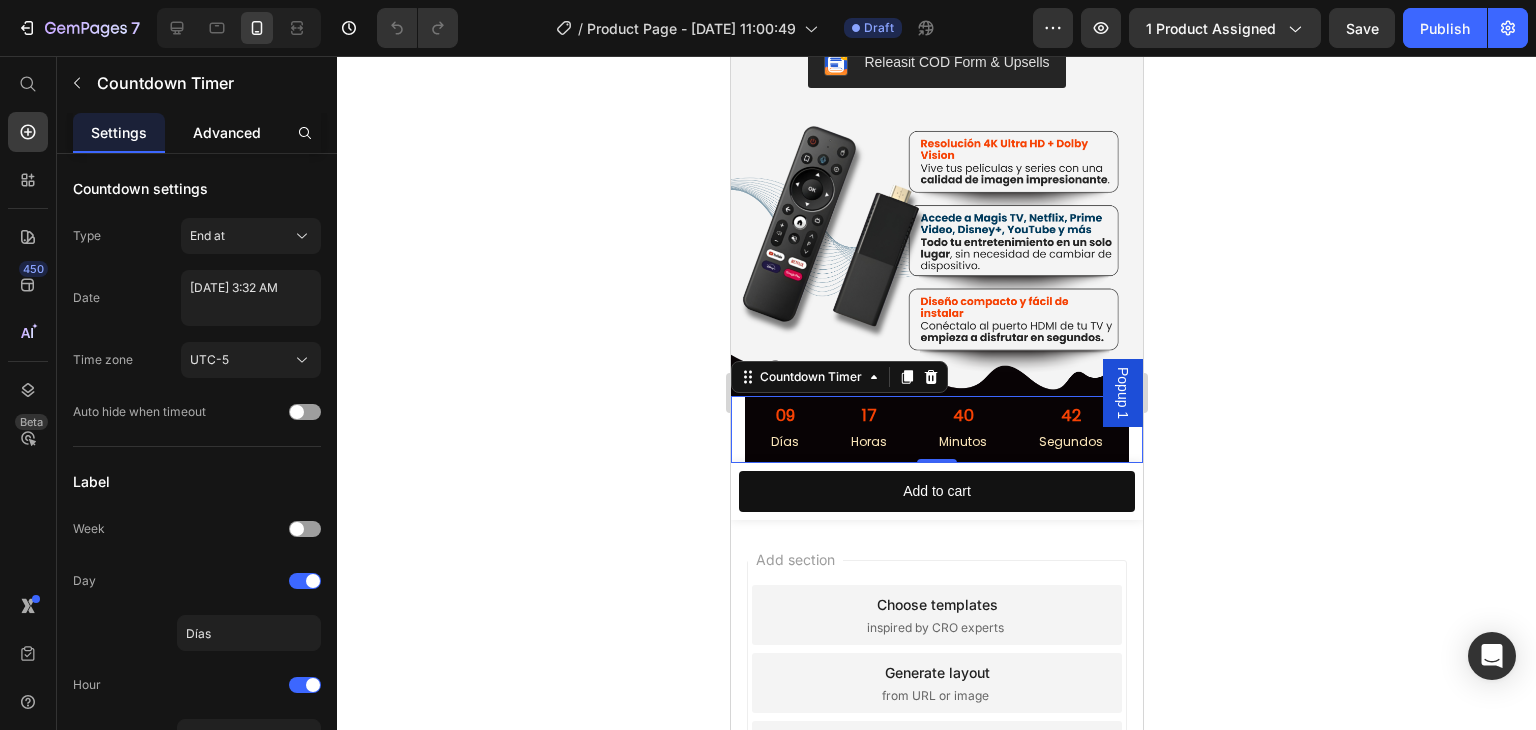click on "Advanced" 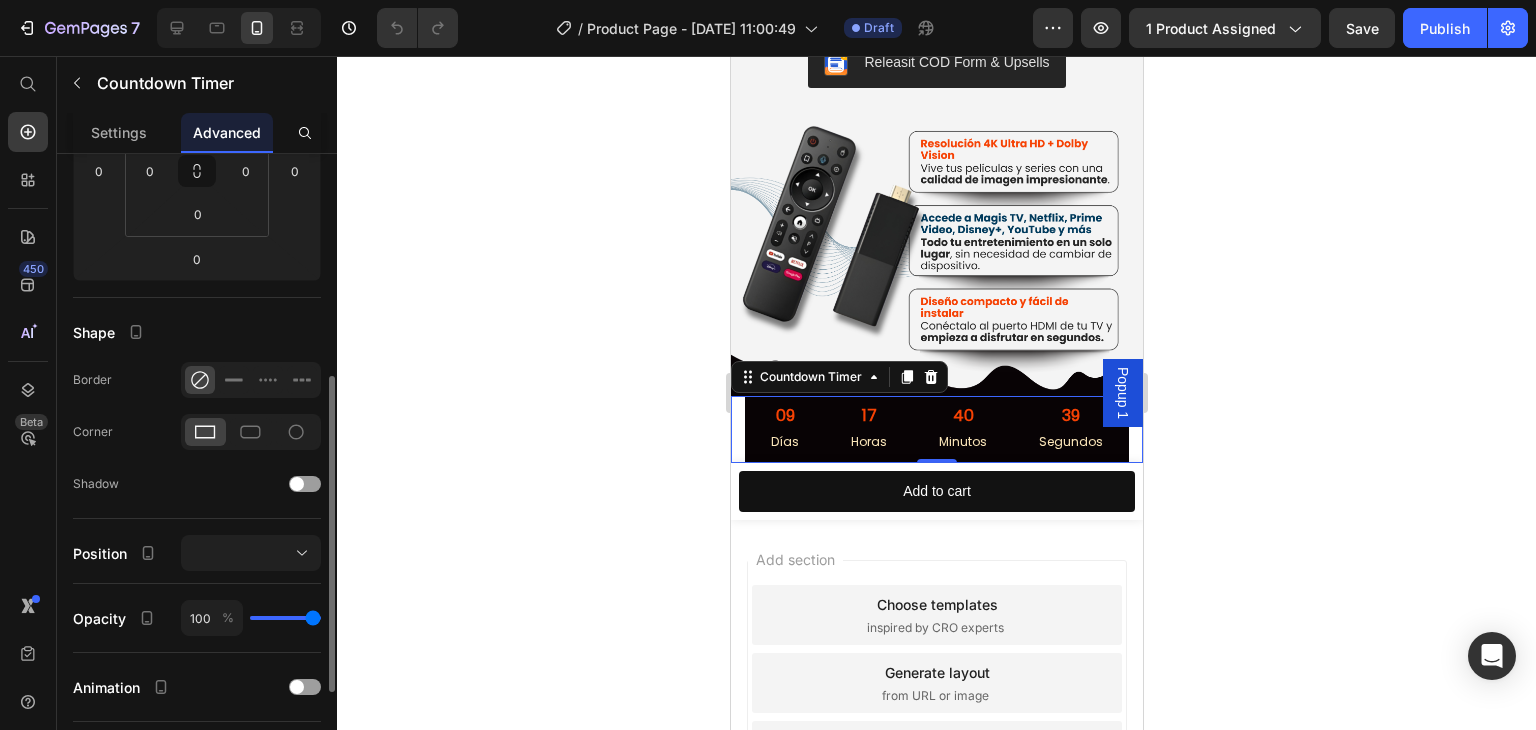 scroll, scrollTop: 418, scrollLeft: 0, axis: vertical 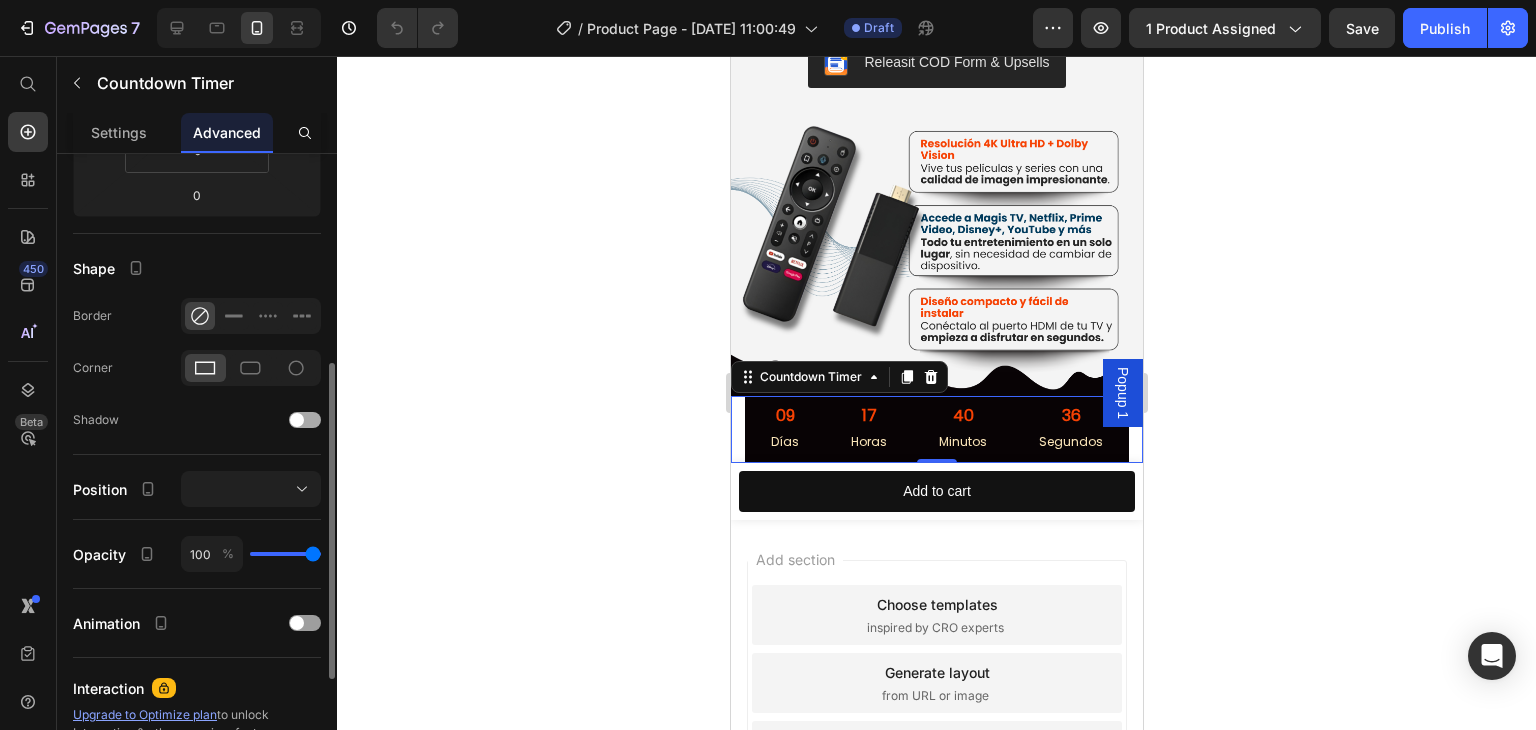 click at bounding box center [297, 420] 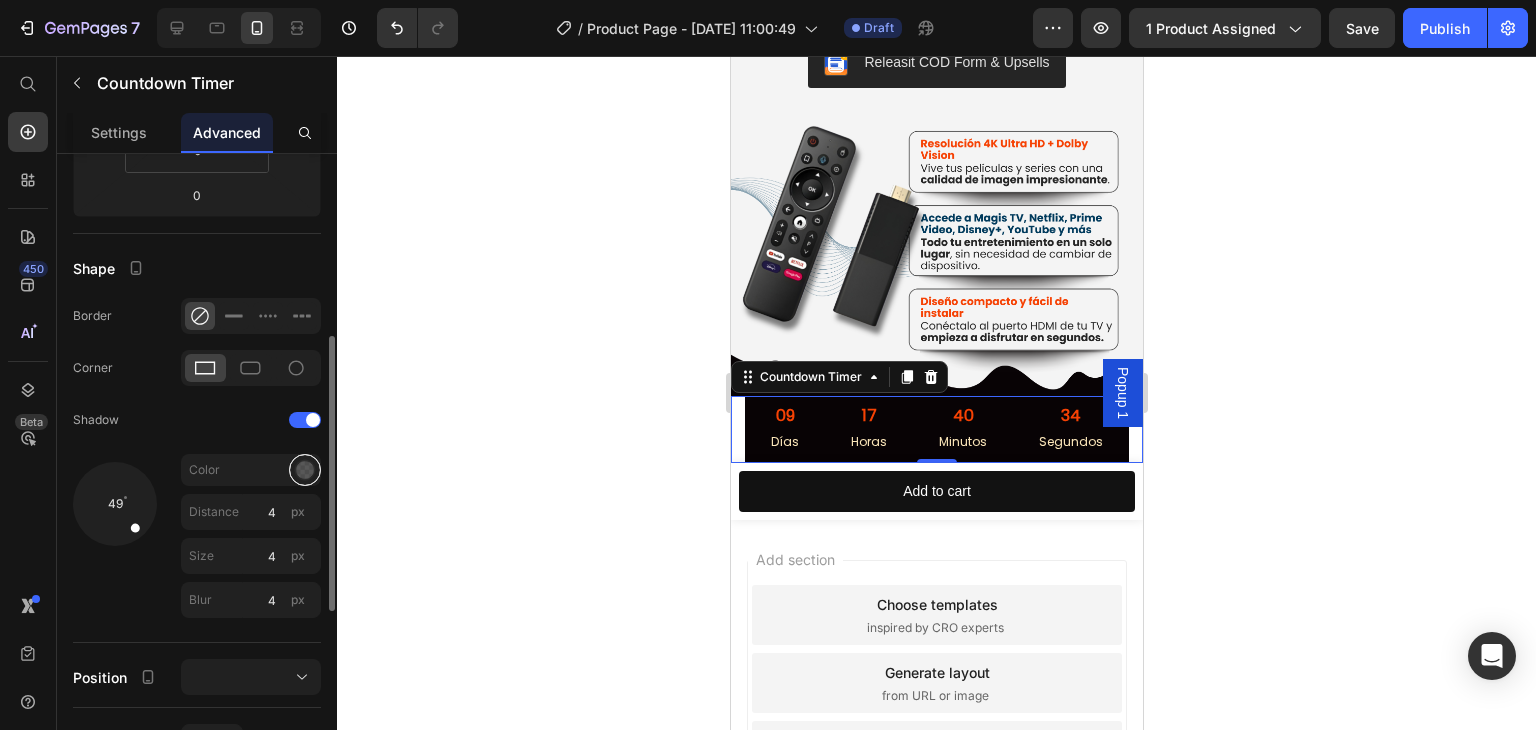 click at bounding box center (305, 470) 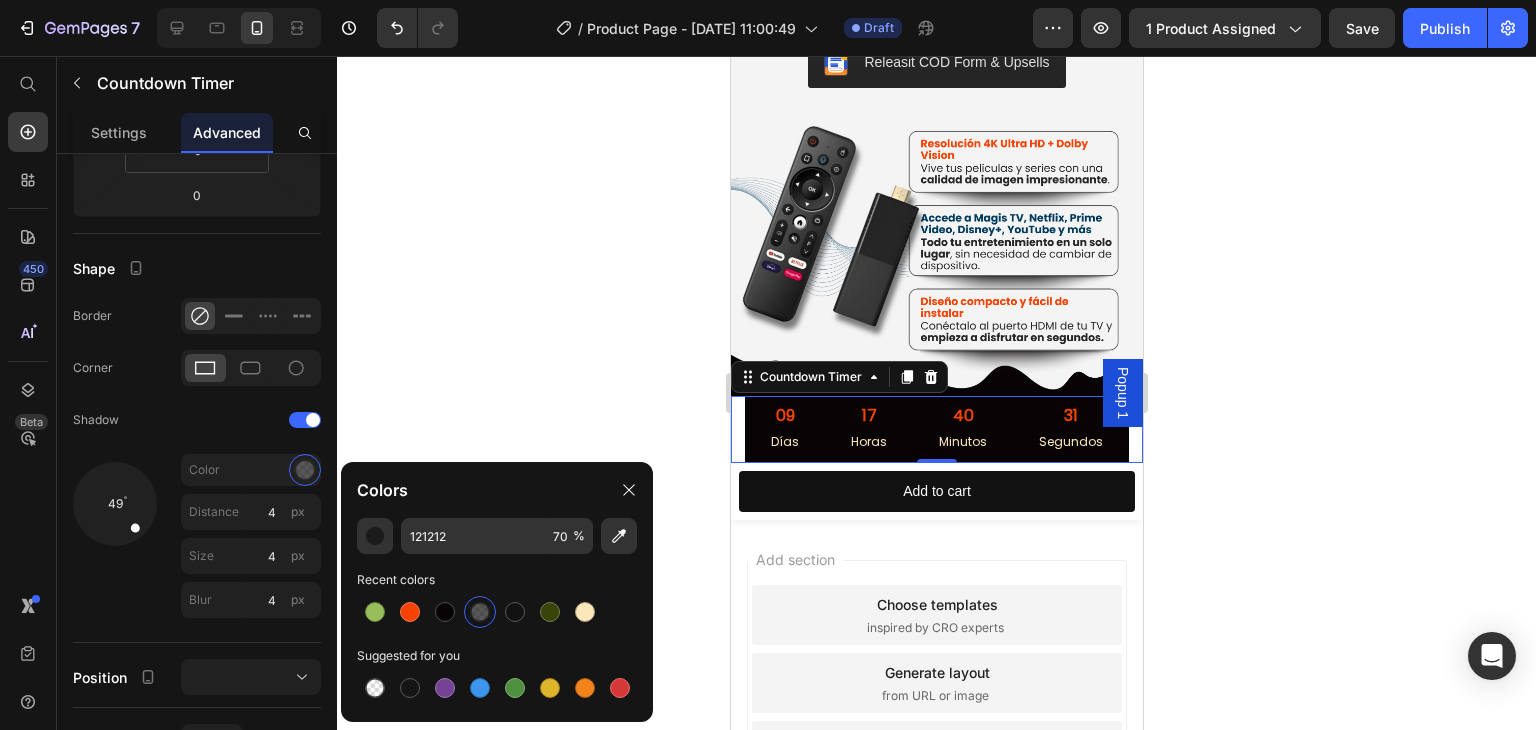 click 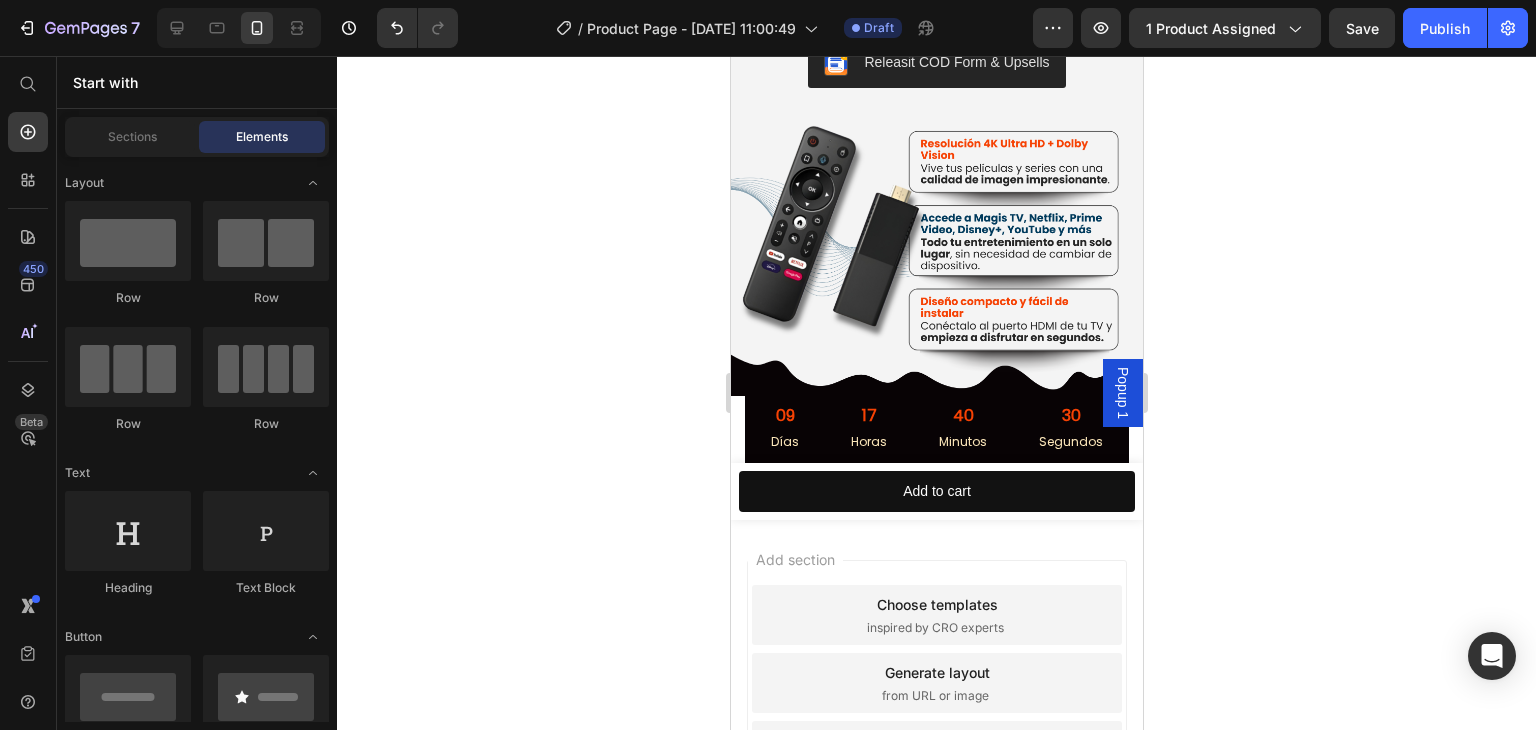 click 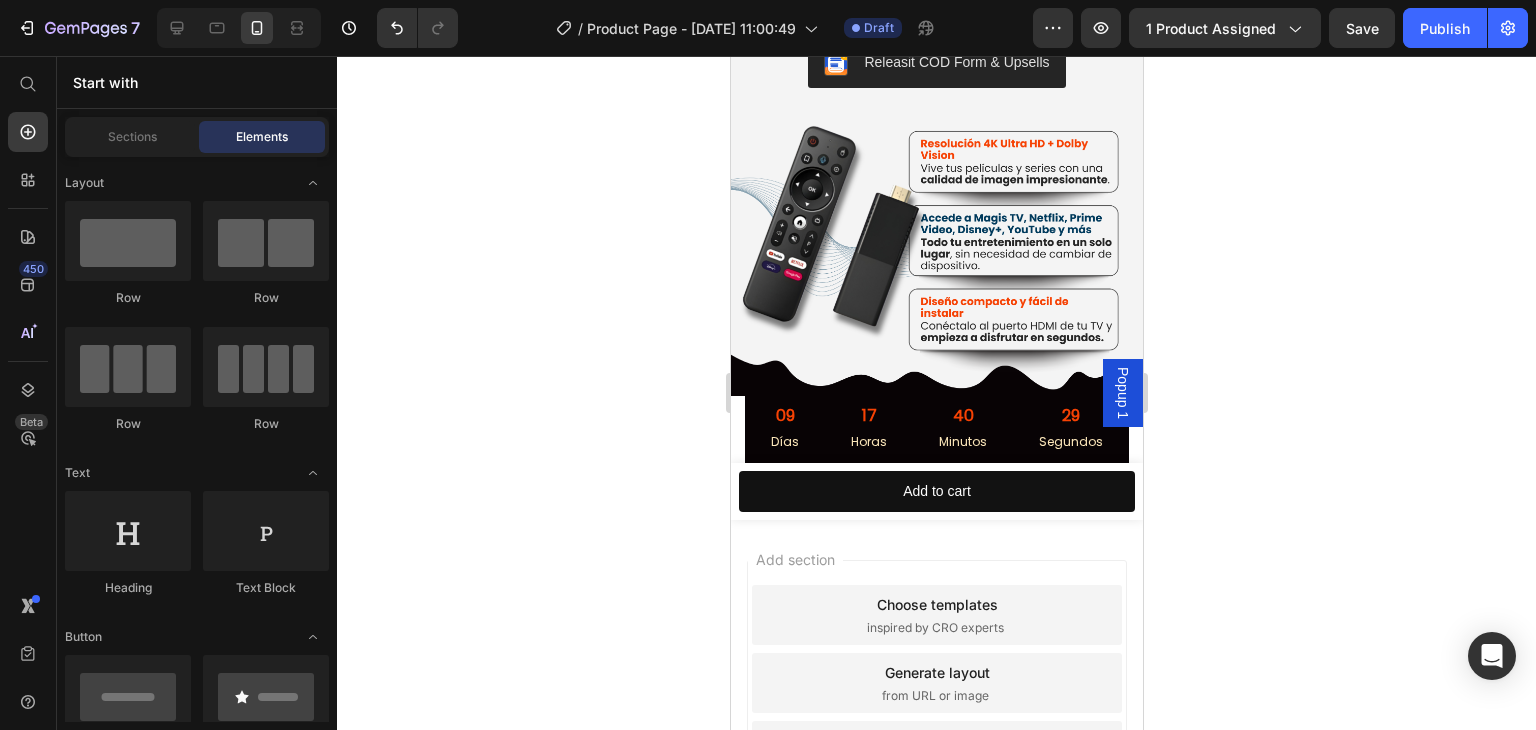 click on "Popup 1" at bounding box center [1122, 393] 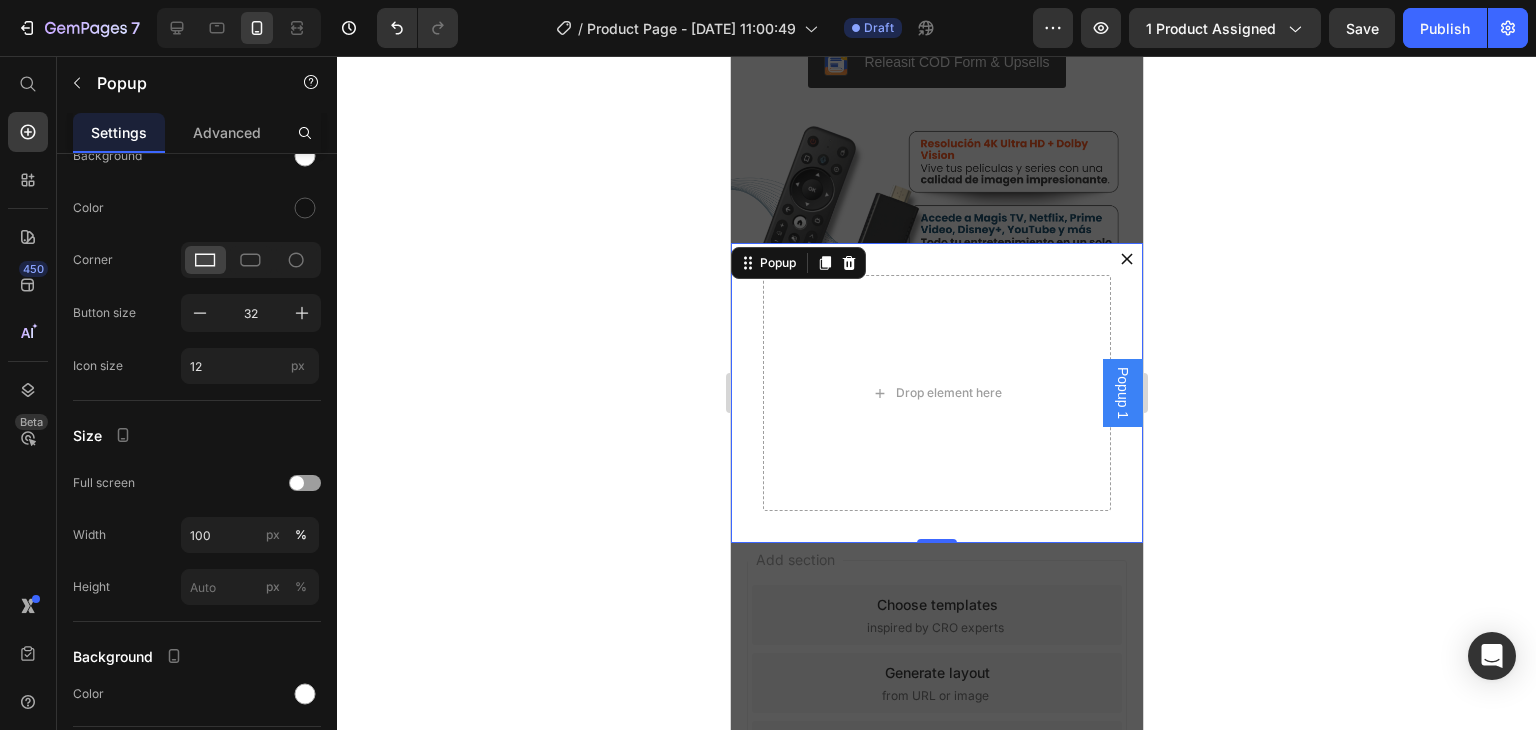 scroll, scrollTop: 0, scrollLeft: 0, axis: both 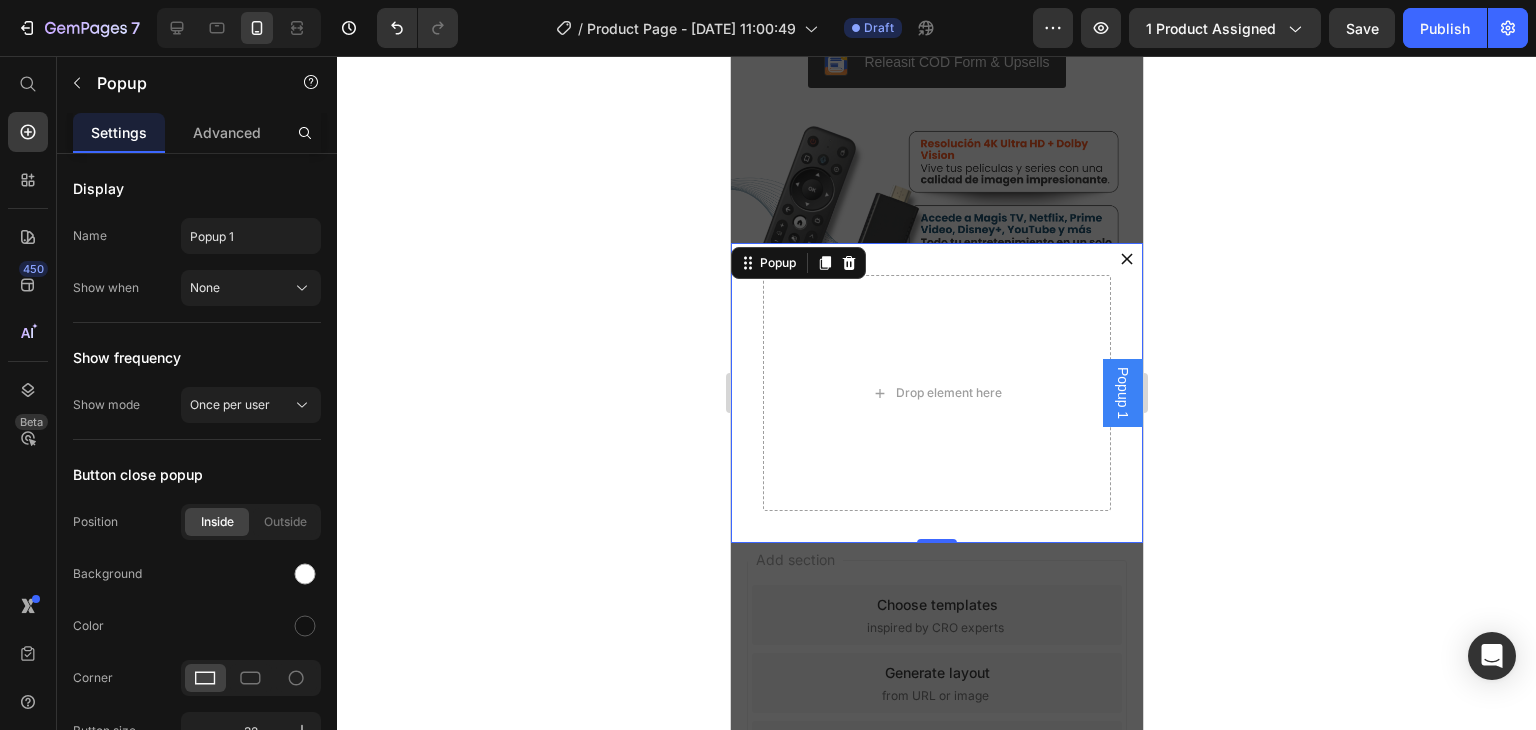 click on "Popup 1" at bounding box center [1122, 393] 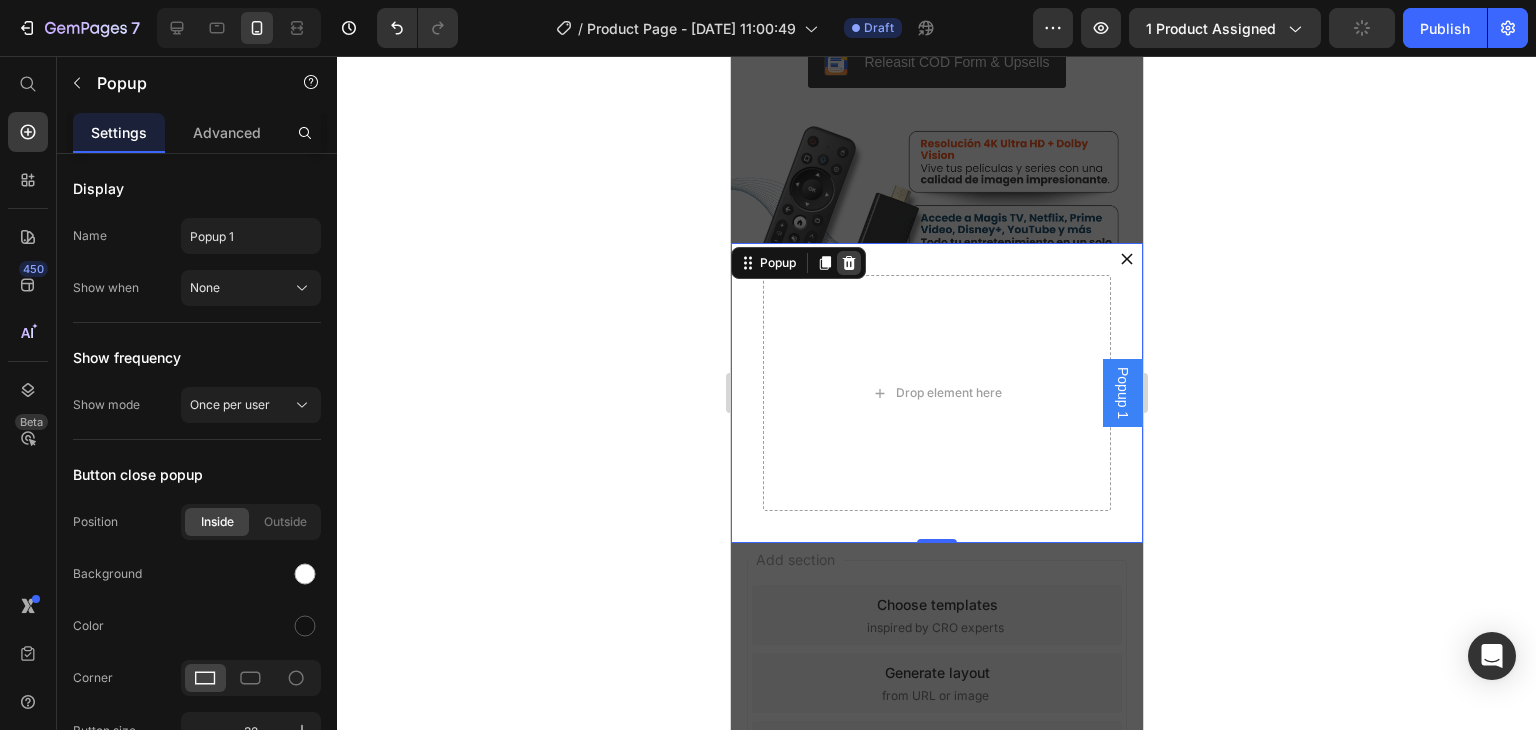 click 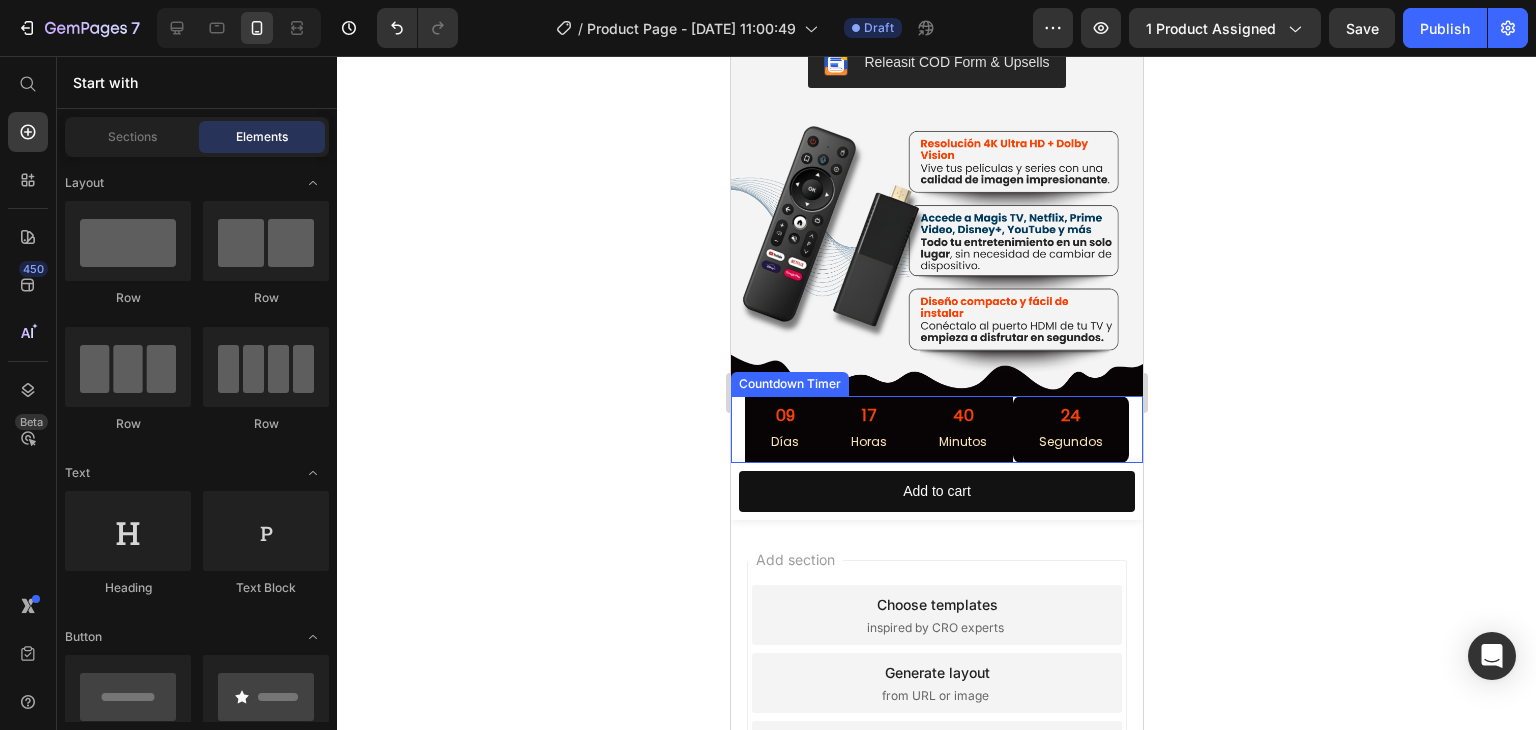 click on "24 Segundos" at bounding box center [1070, 429] 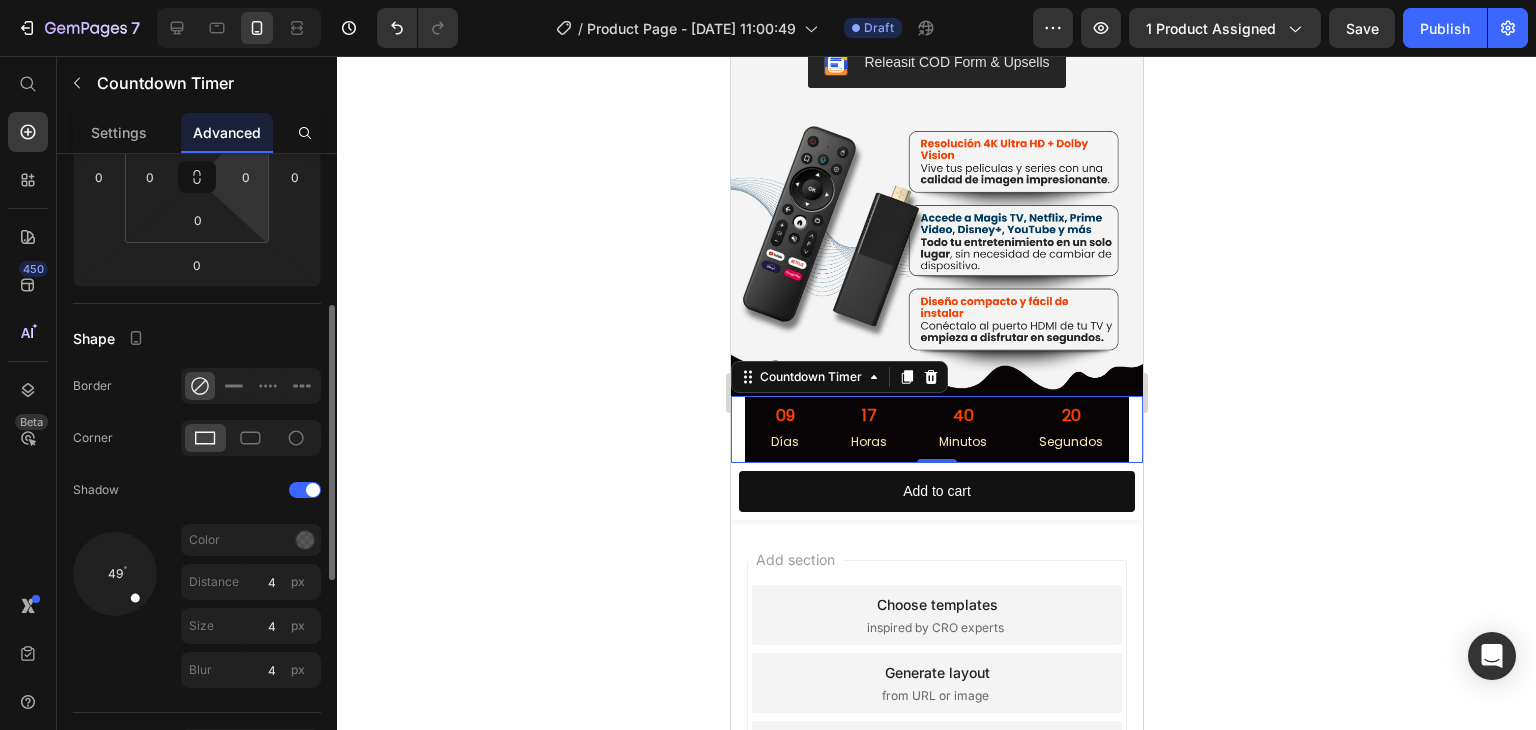 scroll, scrollTop: 348, scrollLeft: 0, axis: vertical 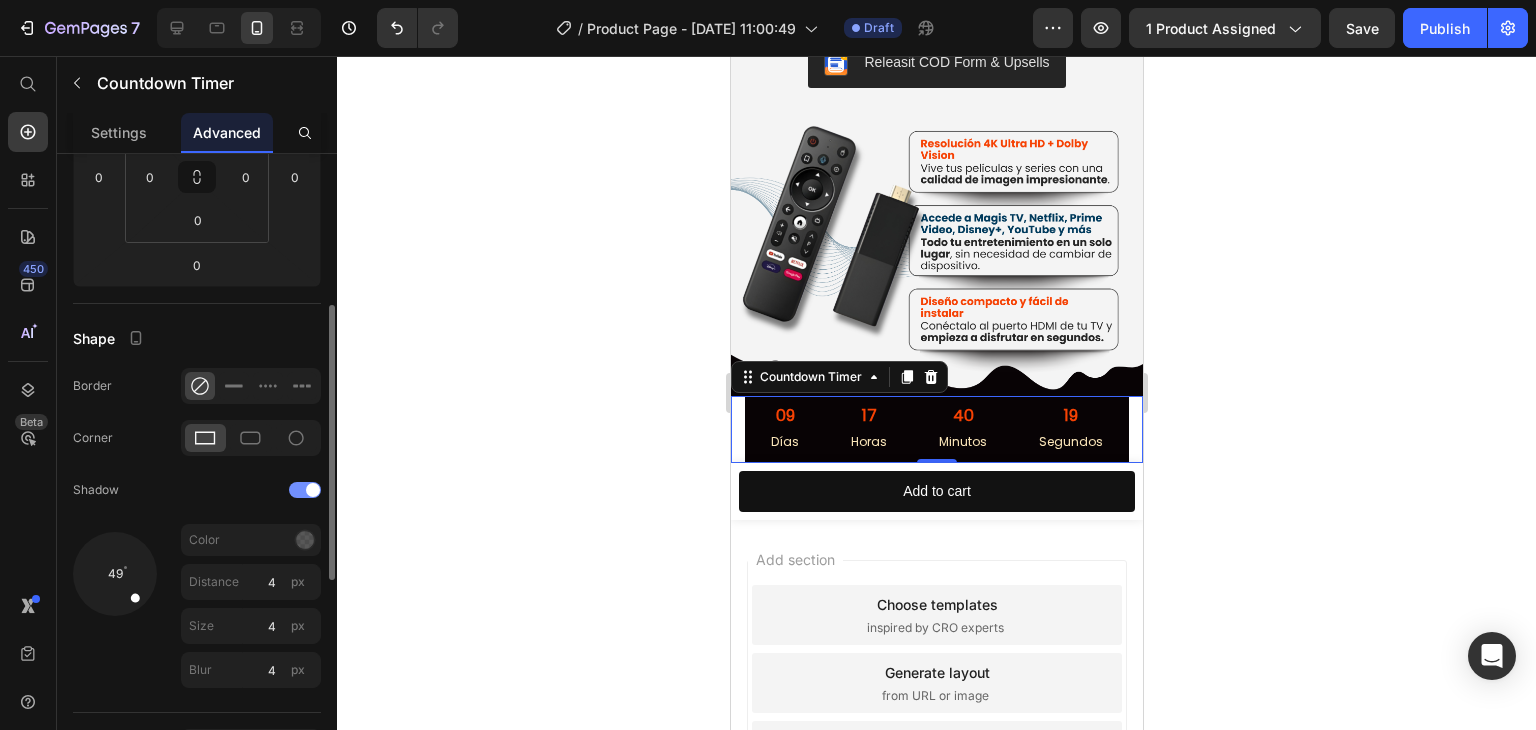 click at bounding box center [313, 490] 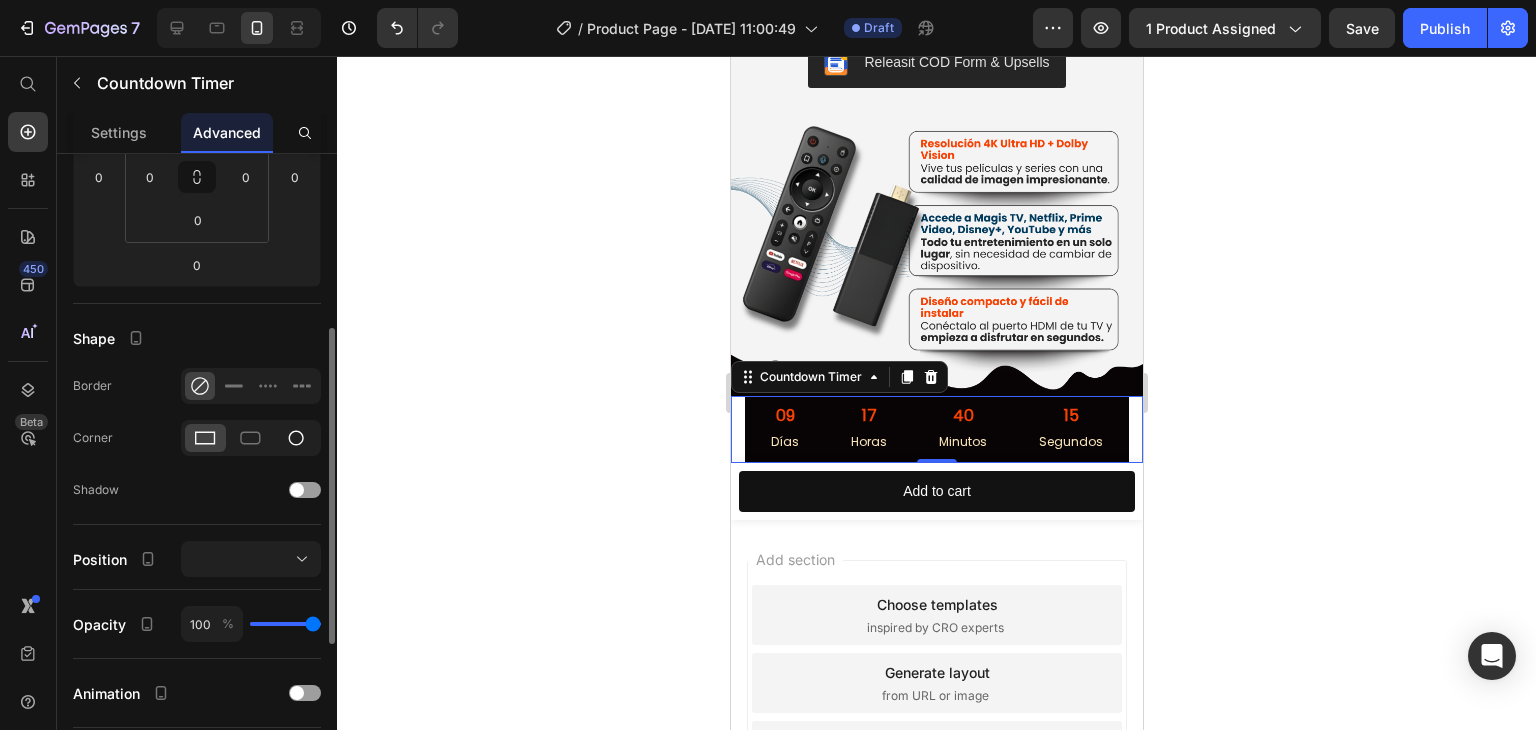 click 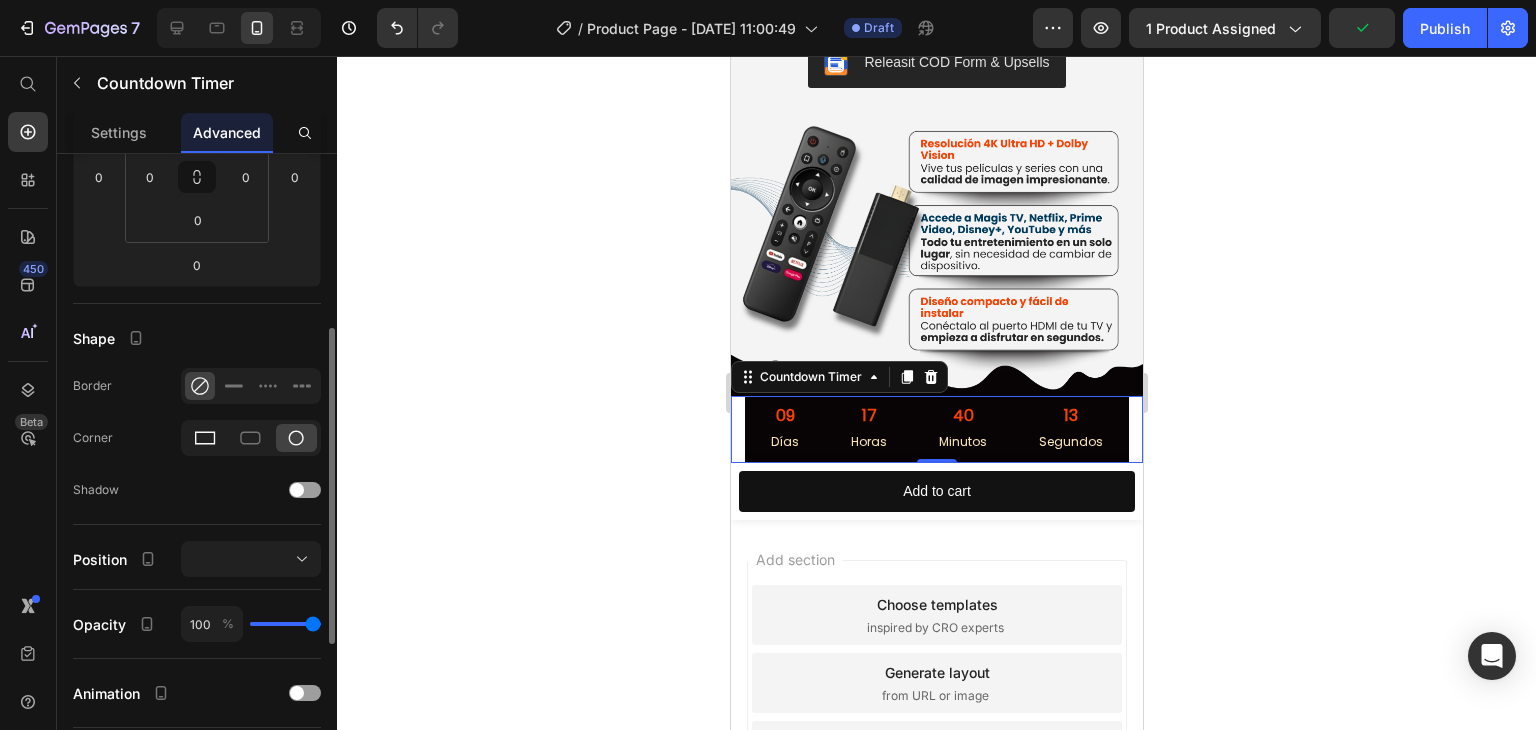click 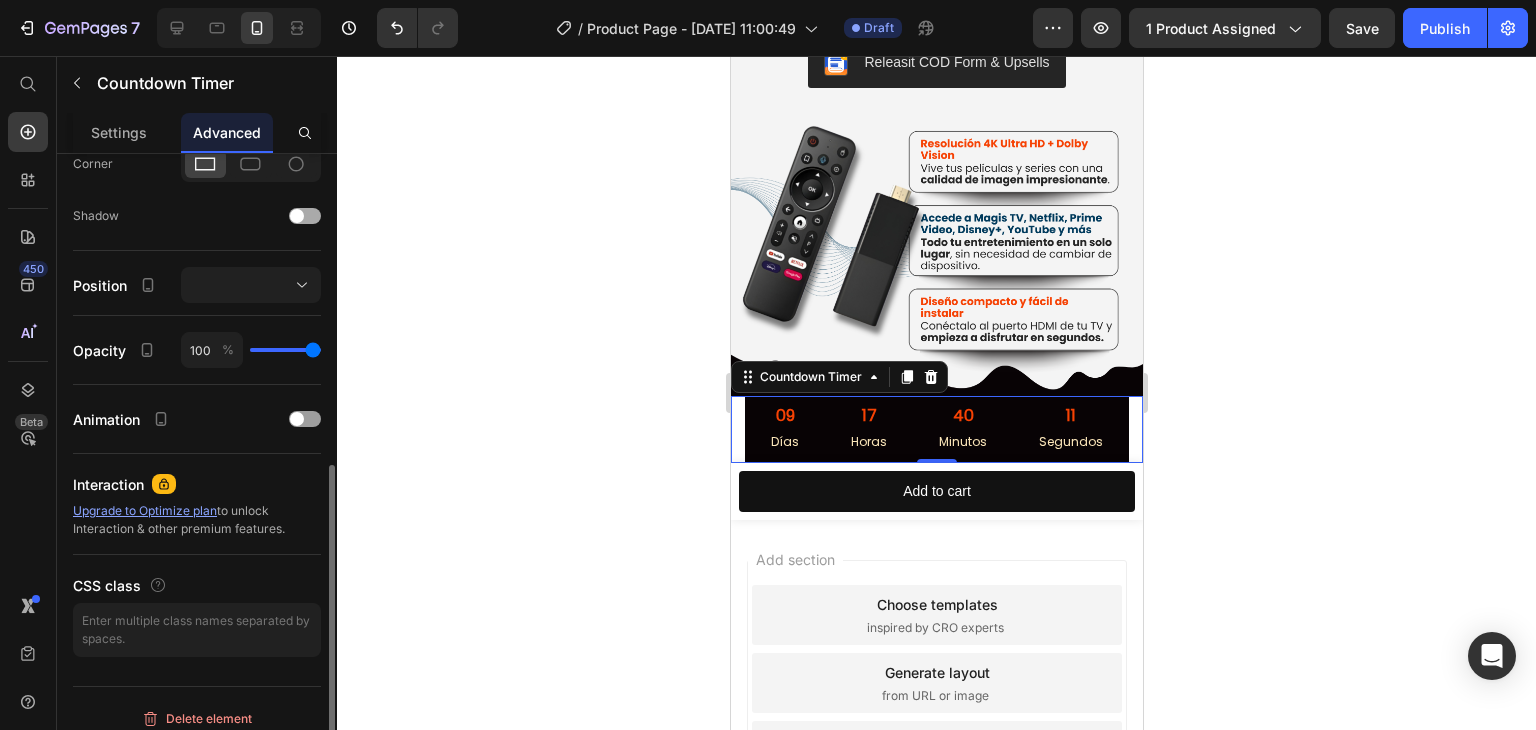 scroll, scrollTop: 624, scrollLeft: 0, axis: vertical 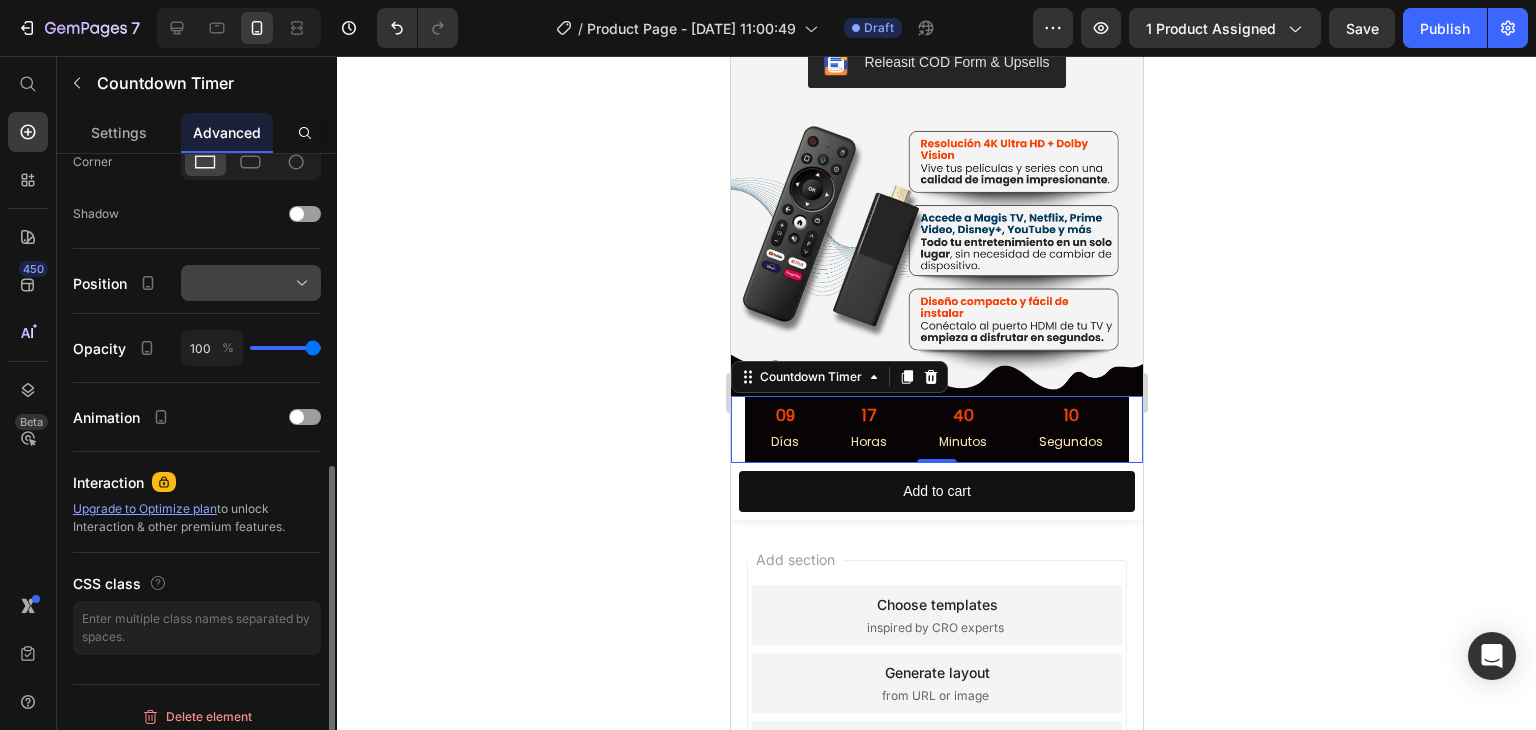 click at bounding box center [251, 283] 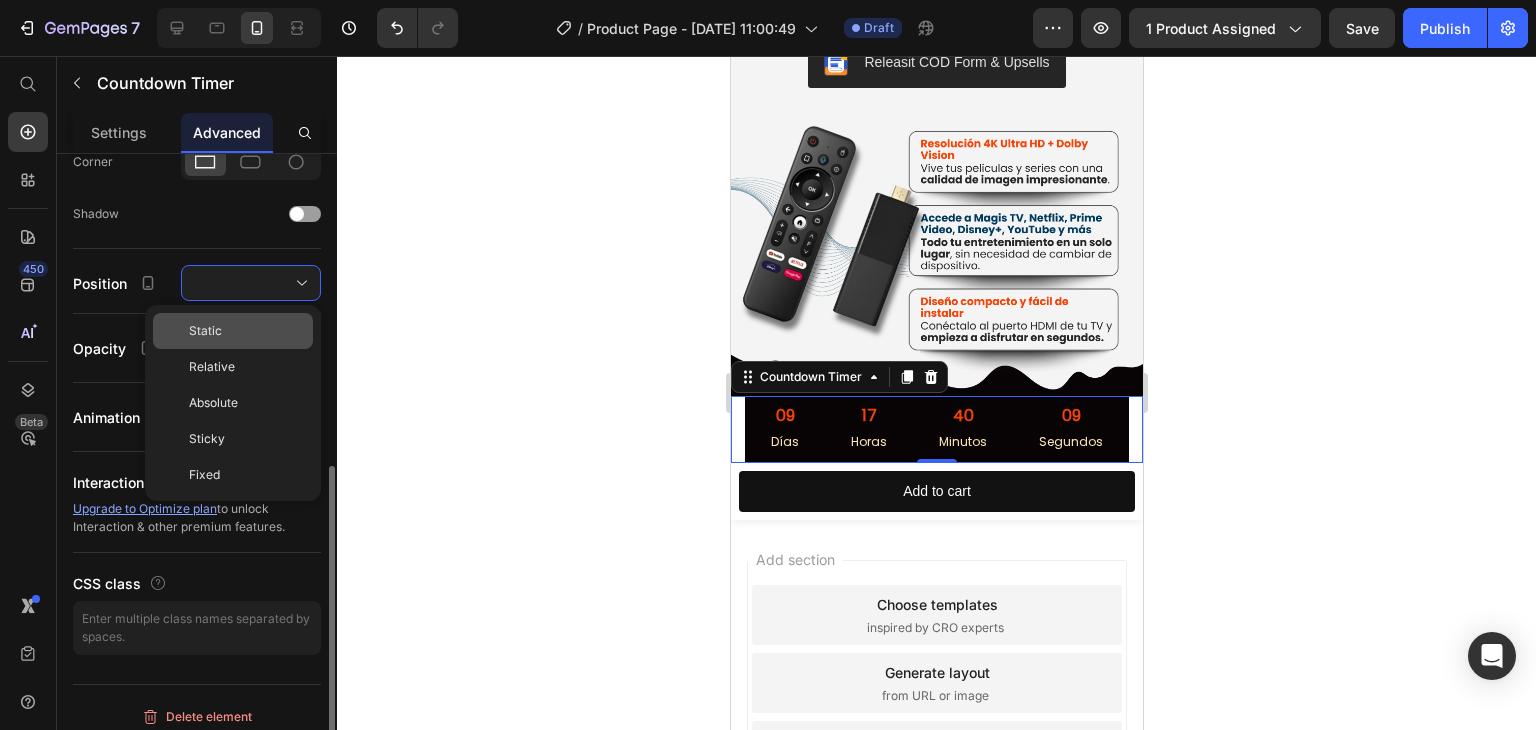 click on "Static" at bounding box center [247, 331] 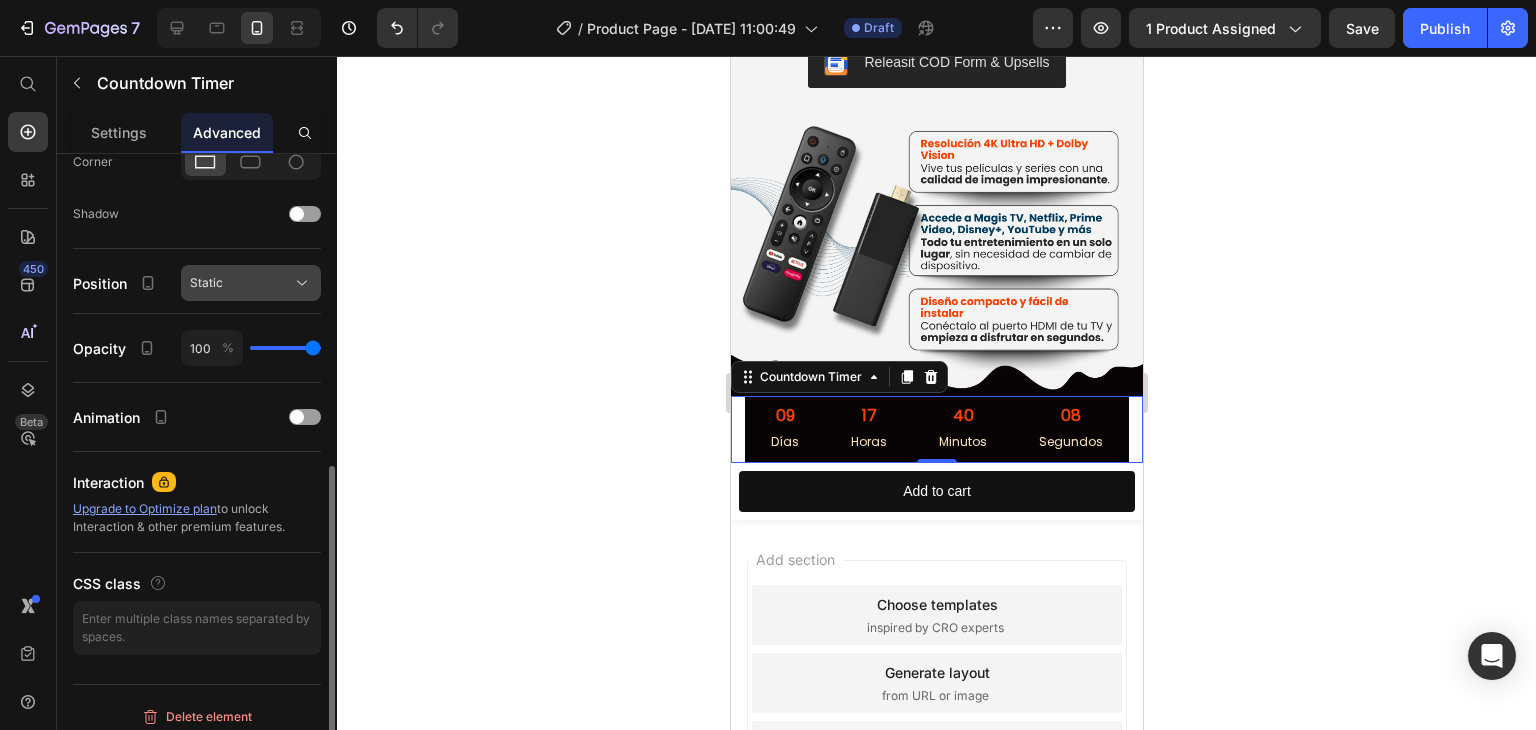 click on "Static" at bounding box center (251, 283) 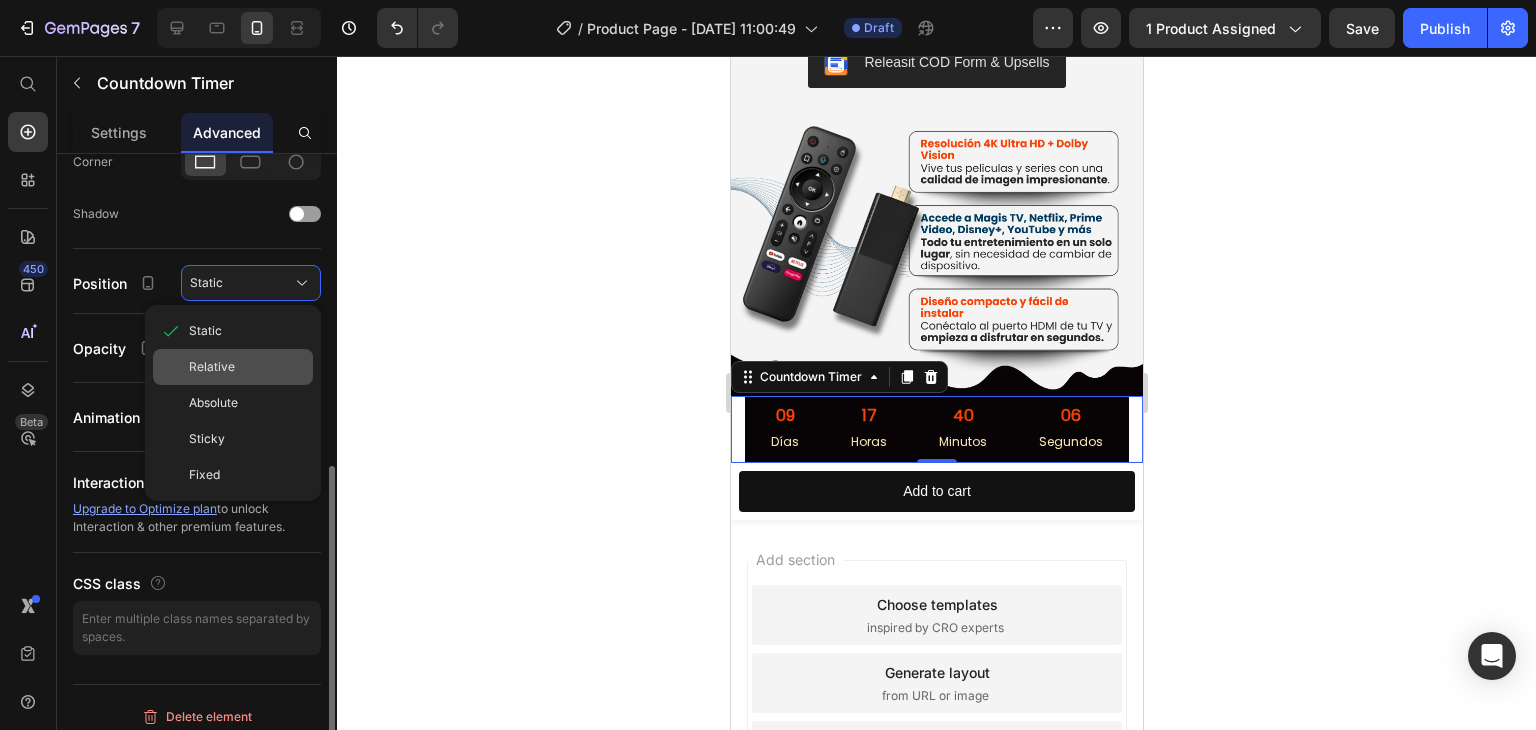 click on "Relative" 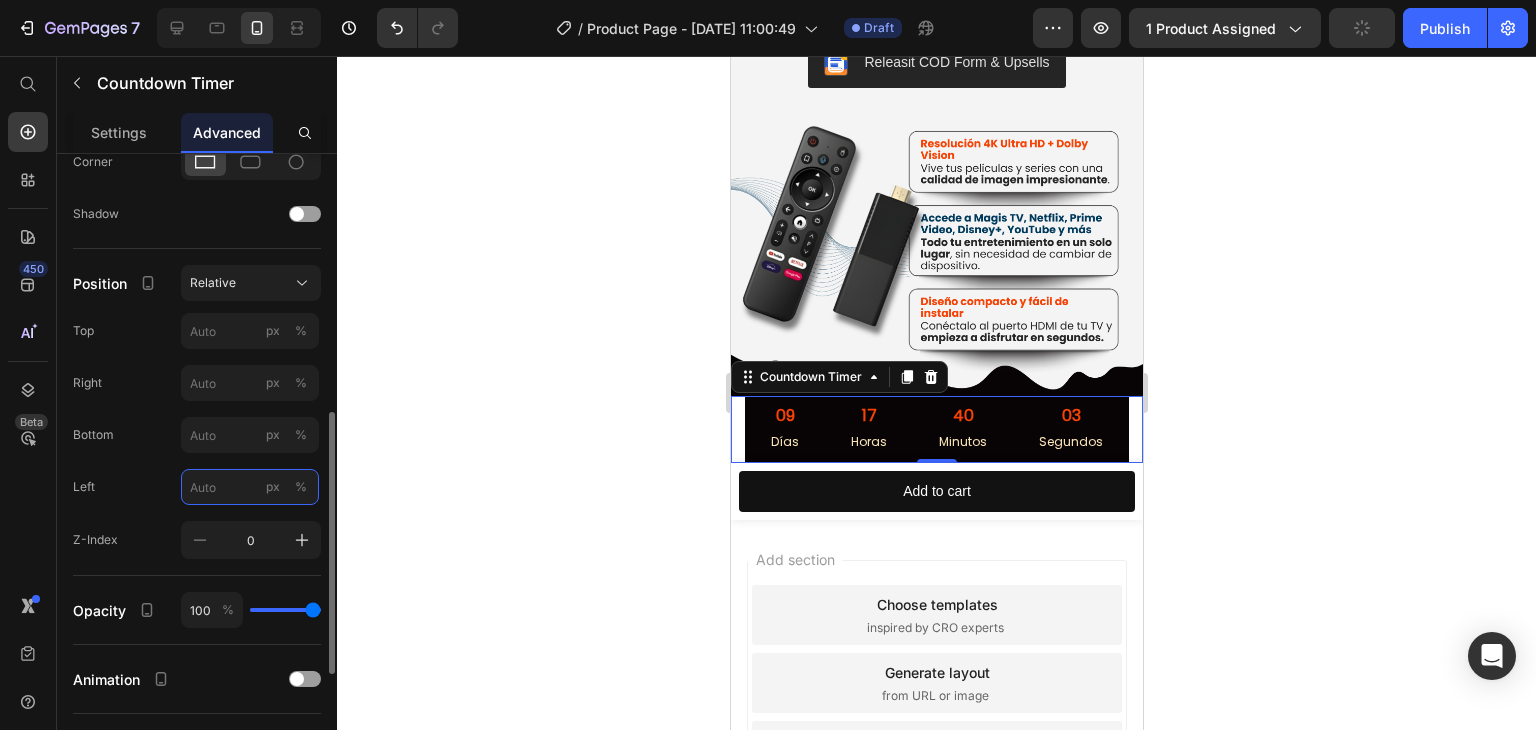 click on "px %" at bounding box center (250, 487) 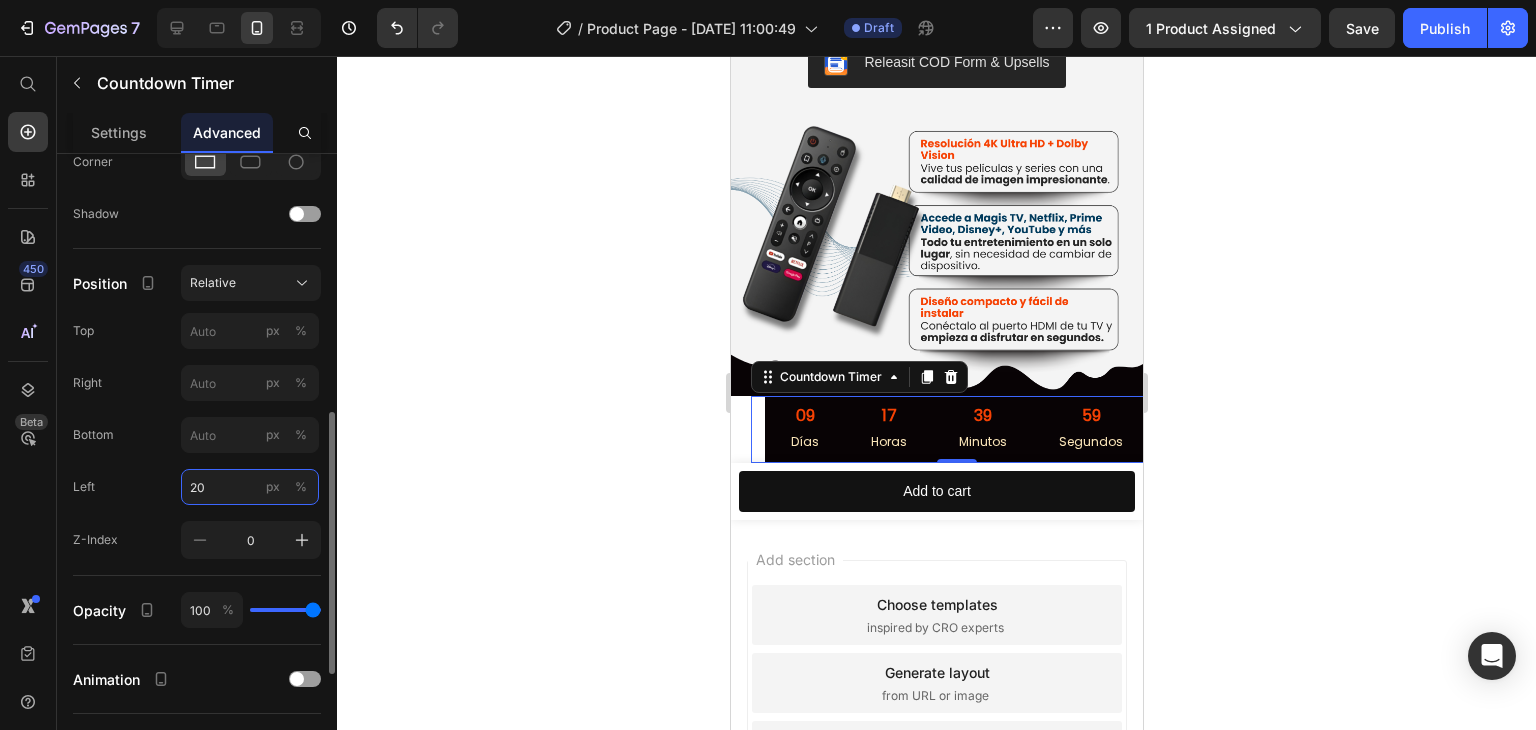 type on "2" 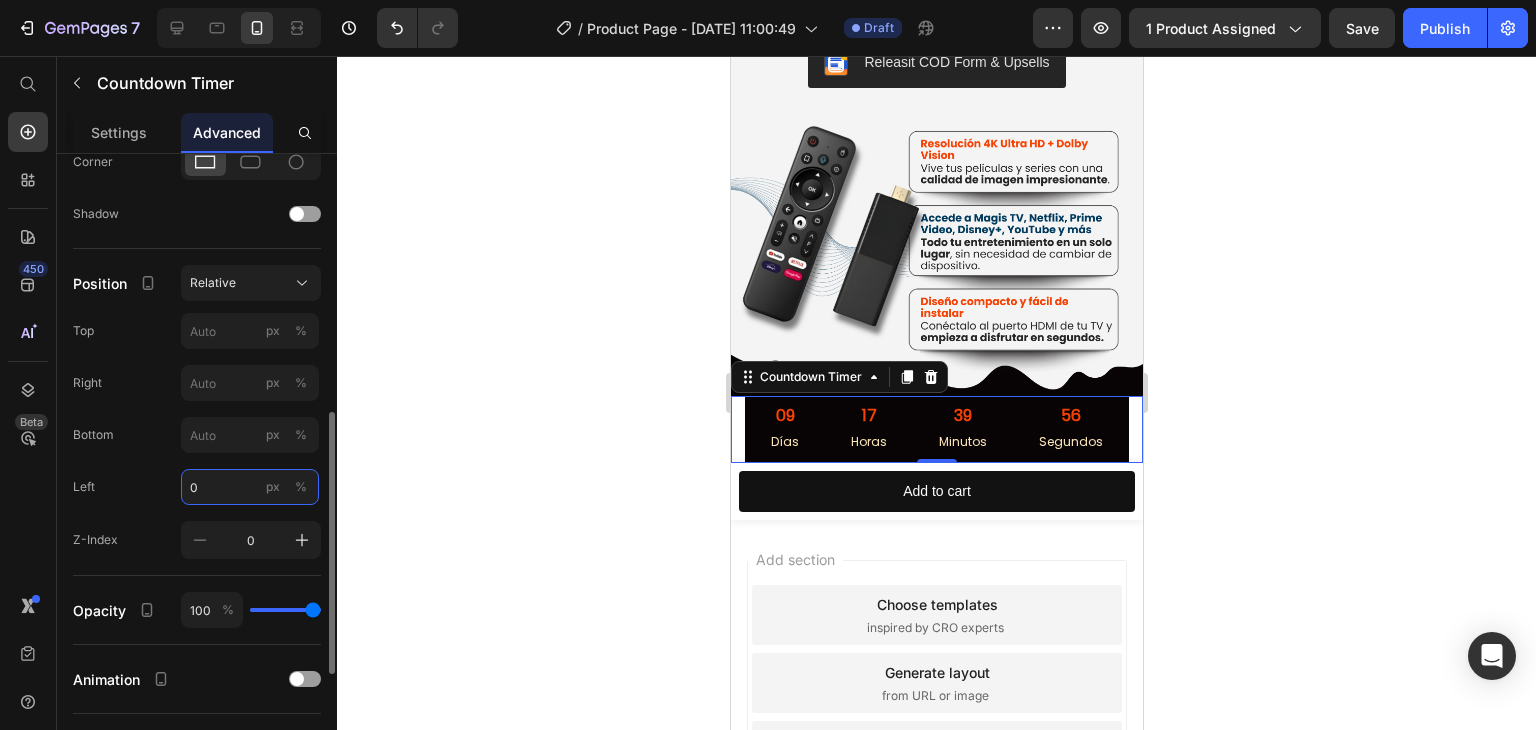 type on "0" 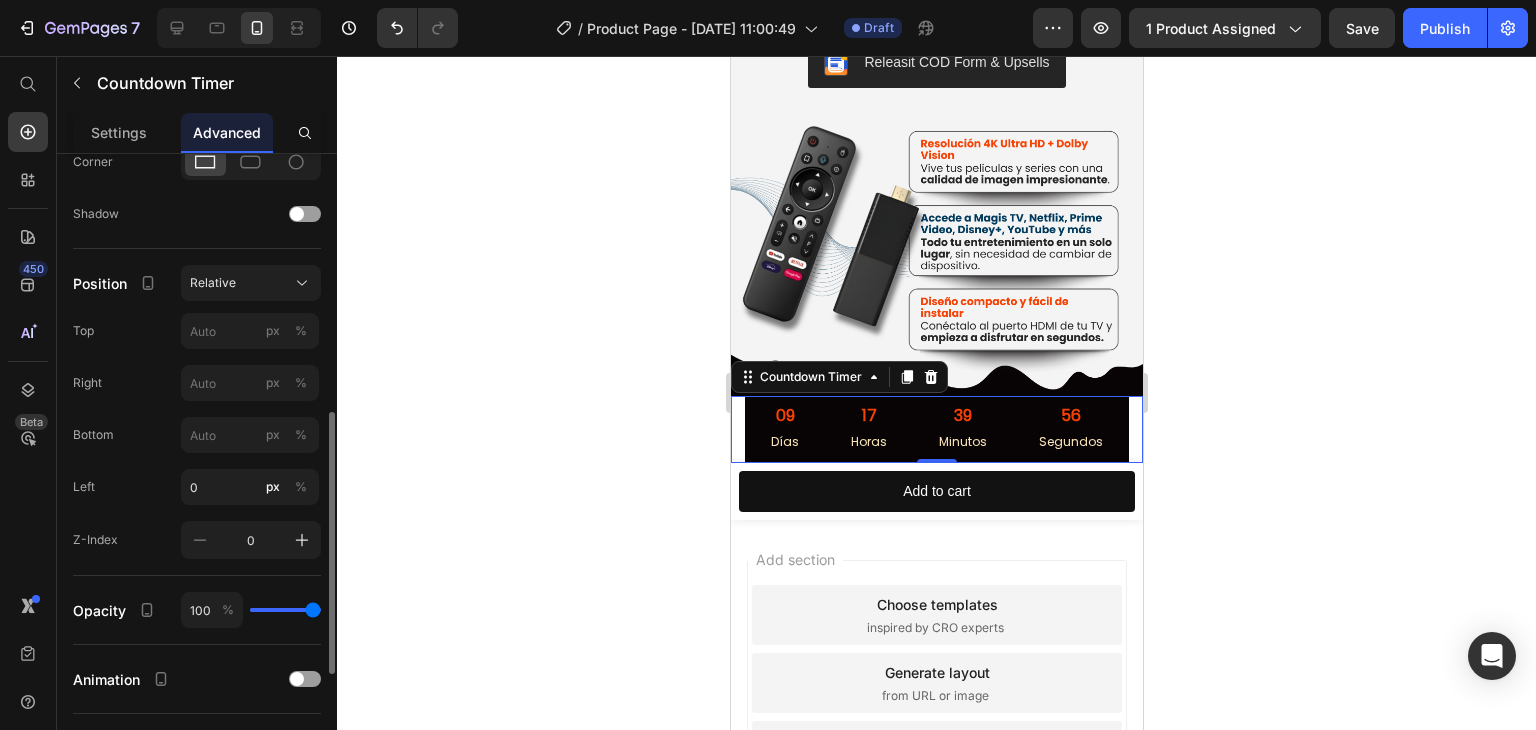 click on "Left 0 px %" 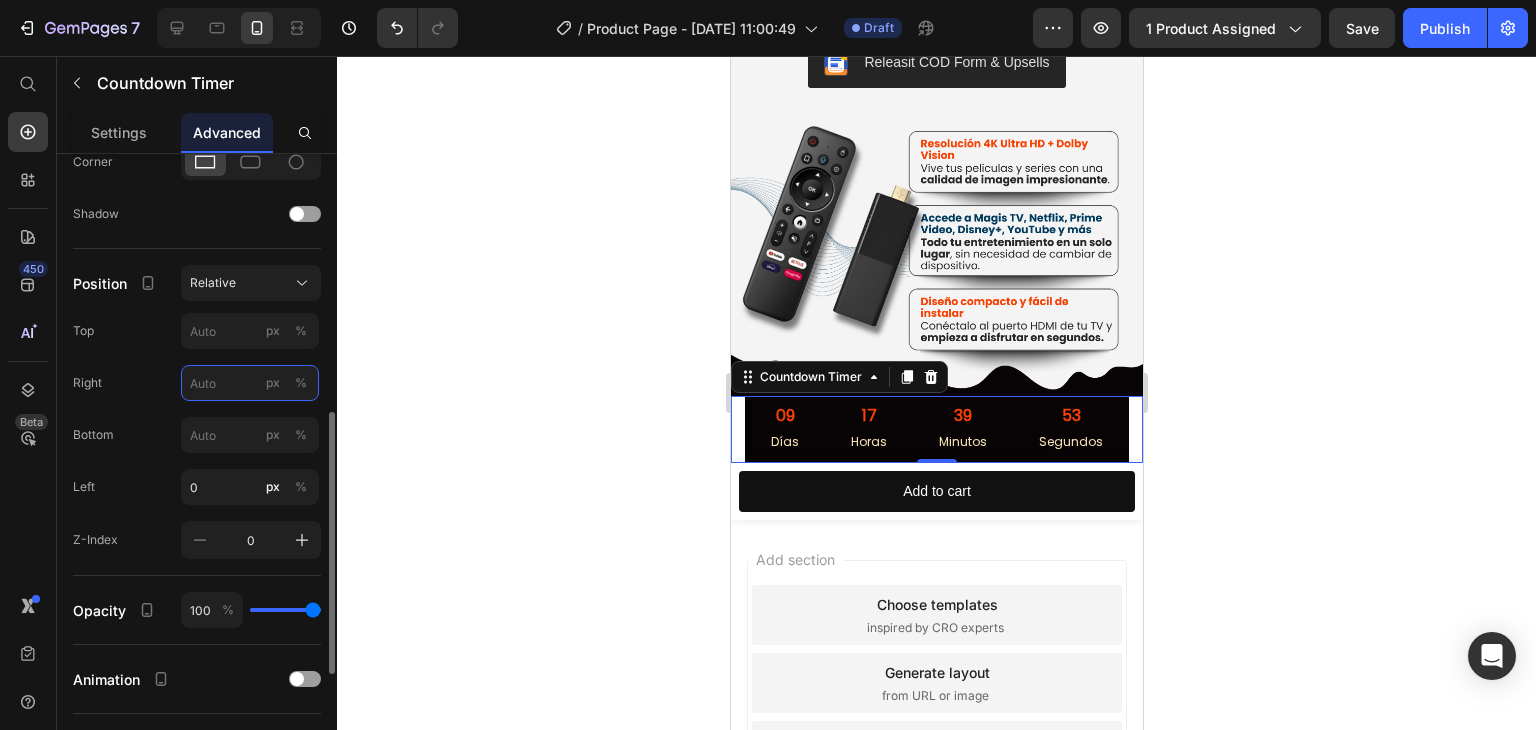 click on "px %" at bounding box center (250, 383) 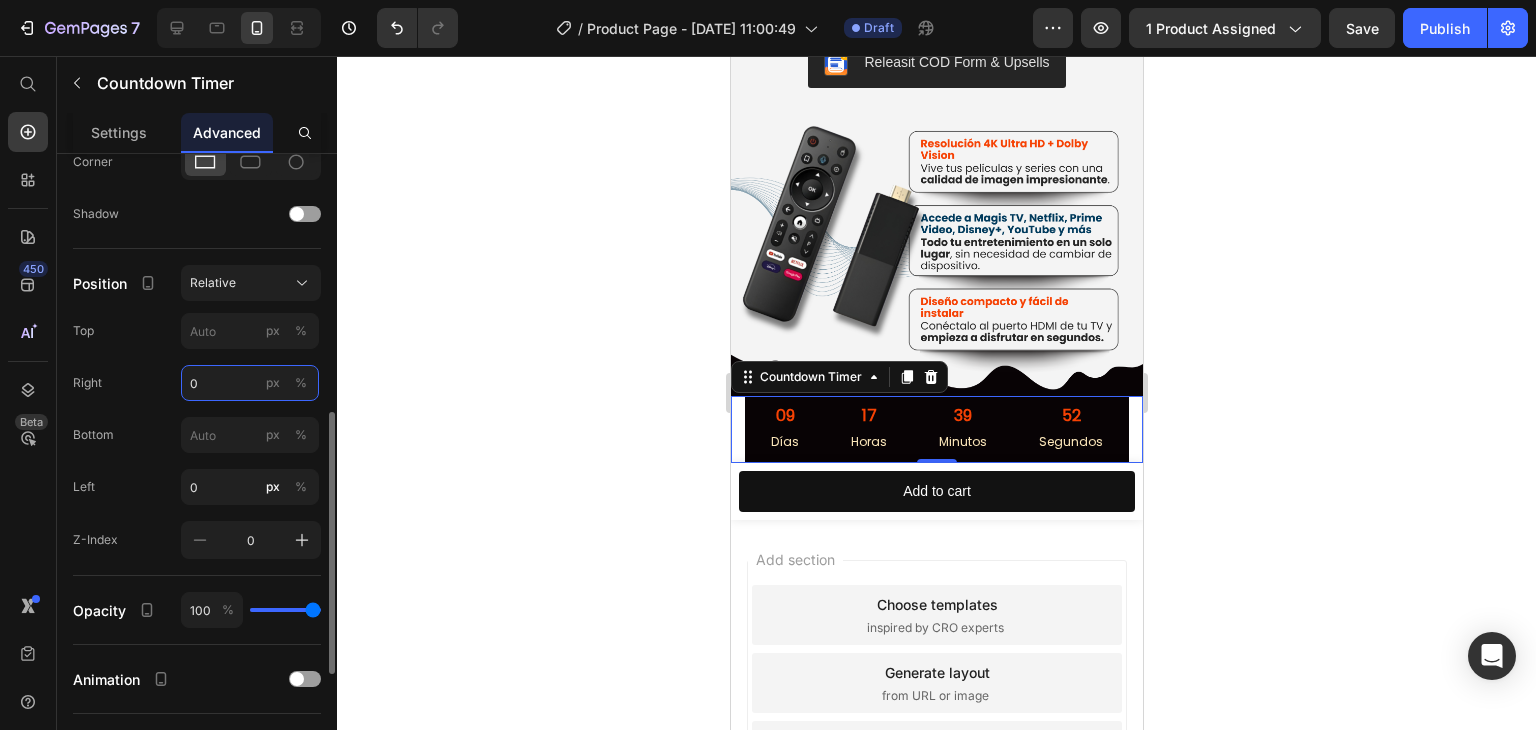 type on "0" 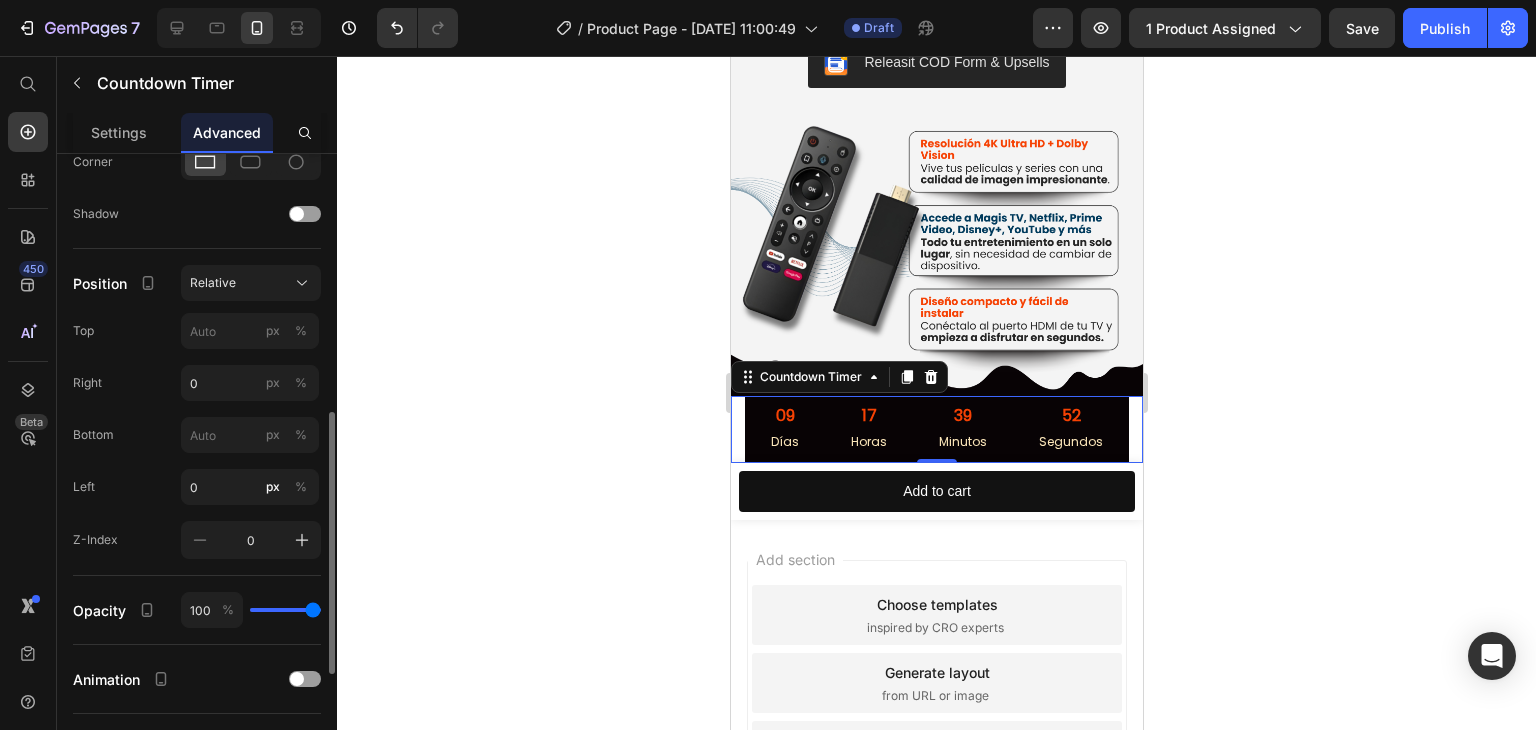 click on "Right 0 px %" 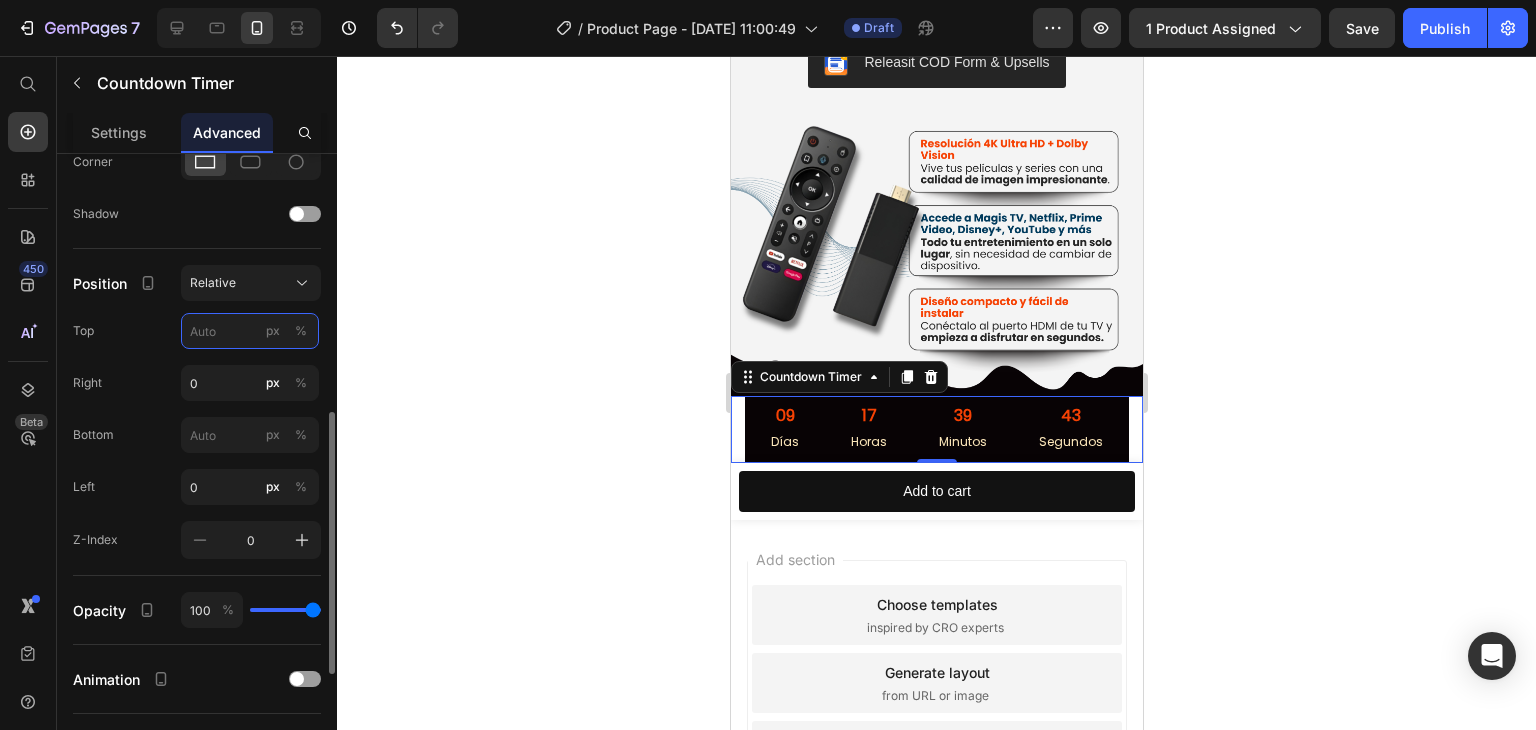 click on "px %" at bounding box center [250, 331] 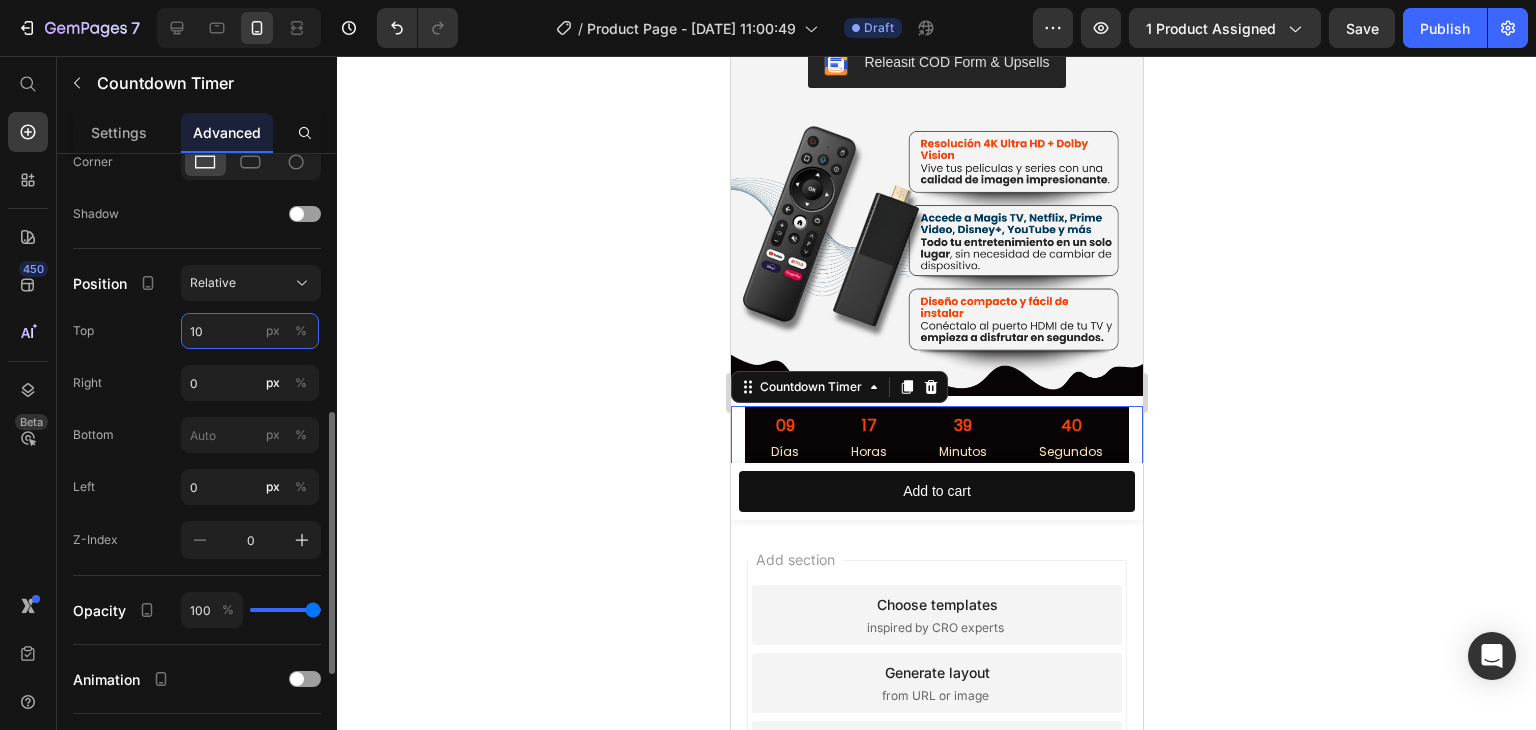type on "1" 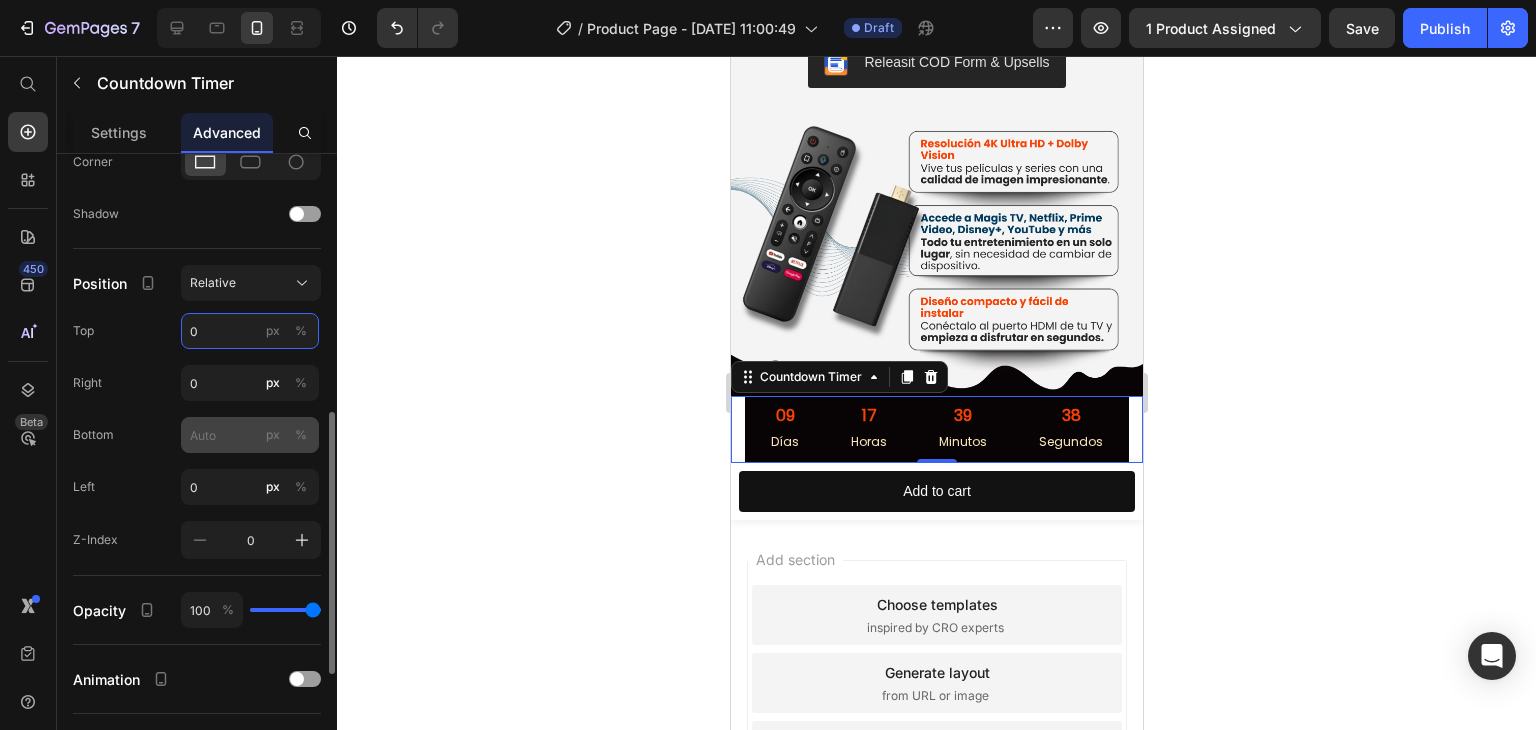 type on "0" 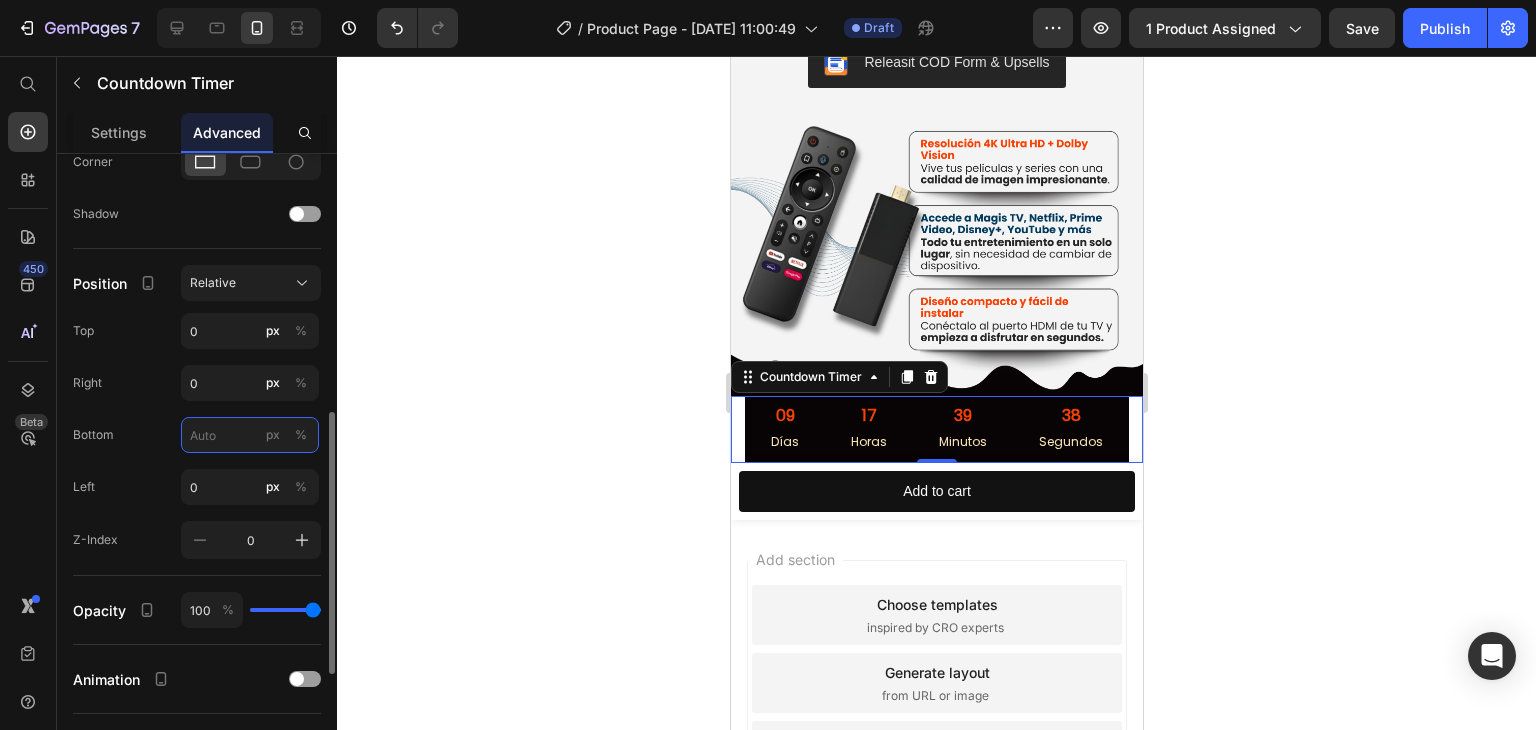 click on "px %" at bounding box center [250, 435] 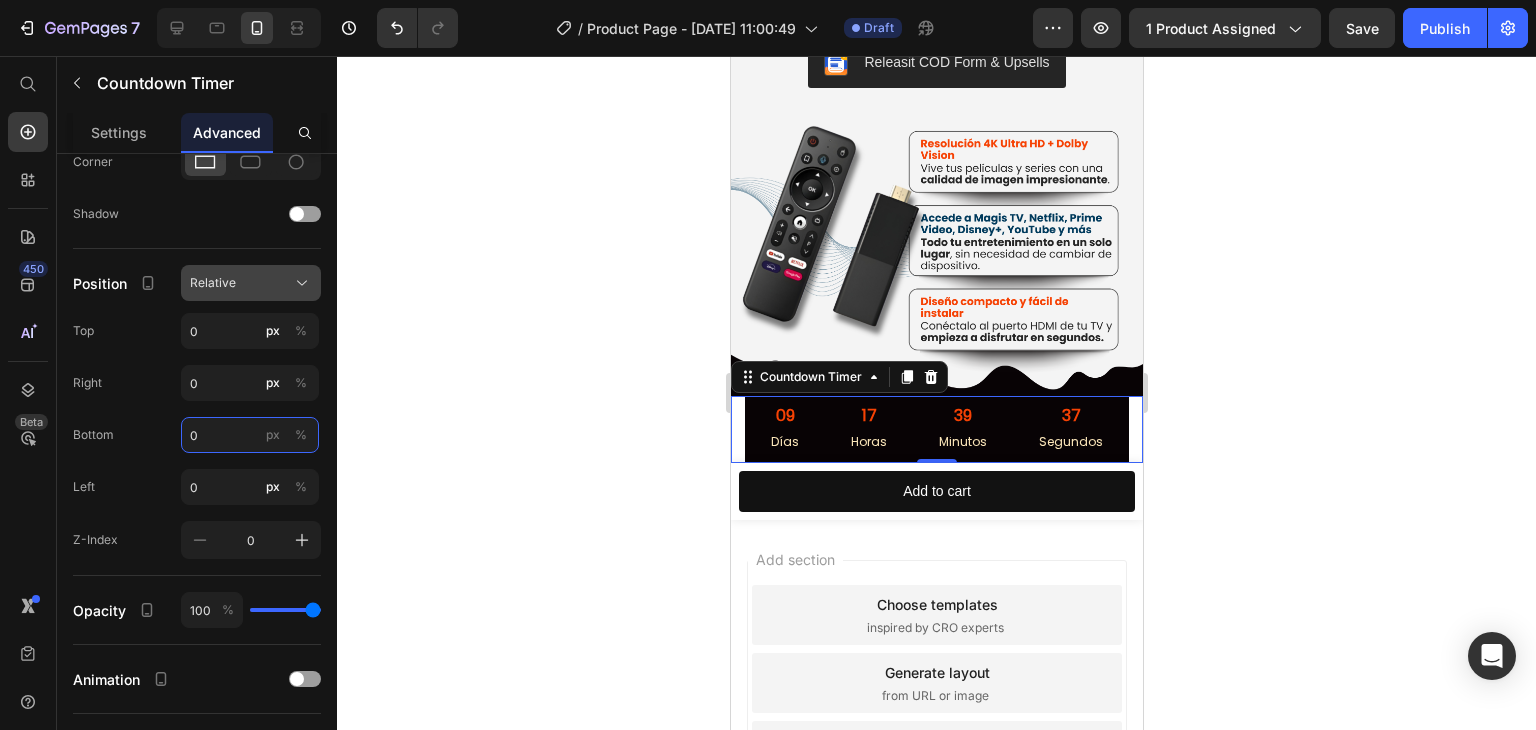 type on "0" 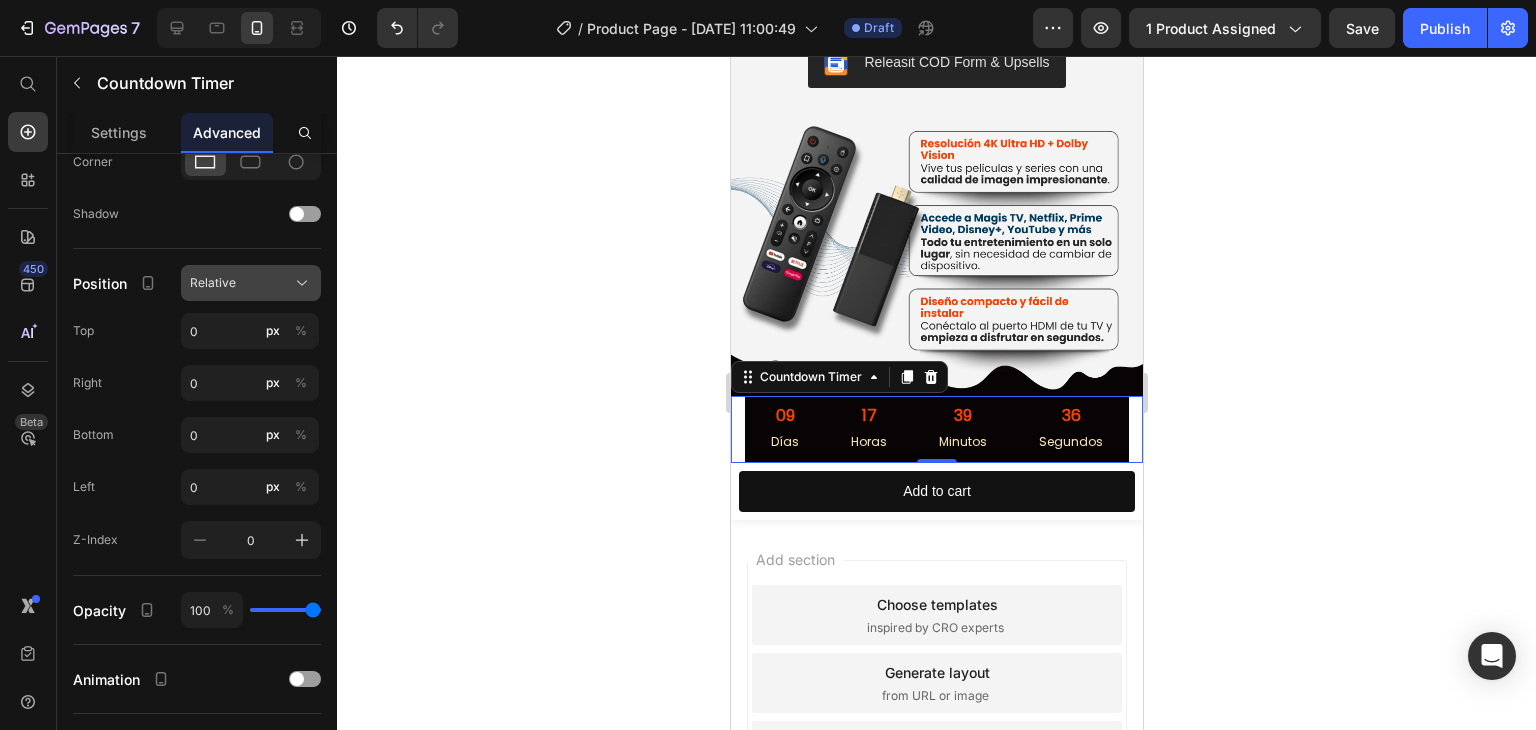 click on "Relative" 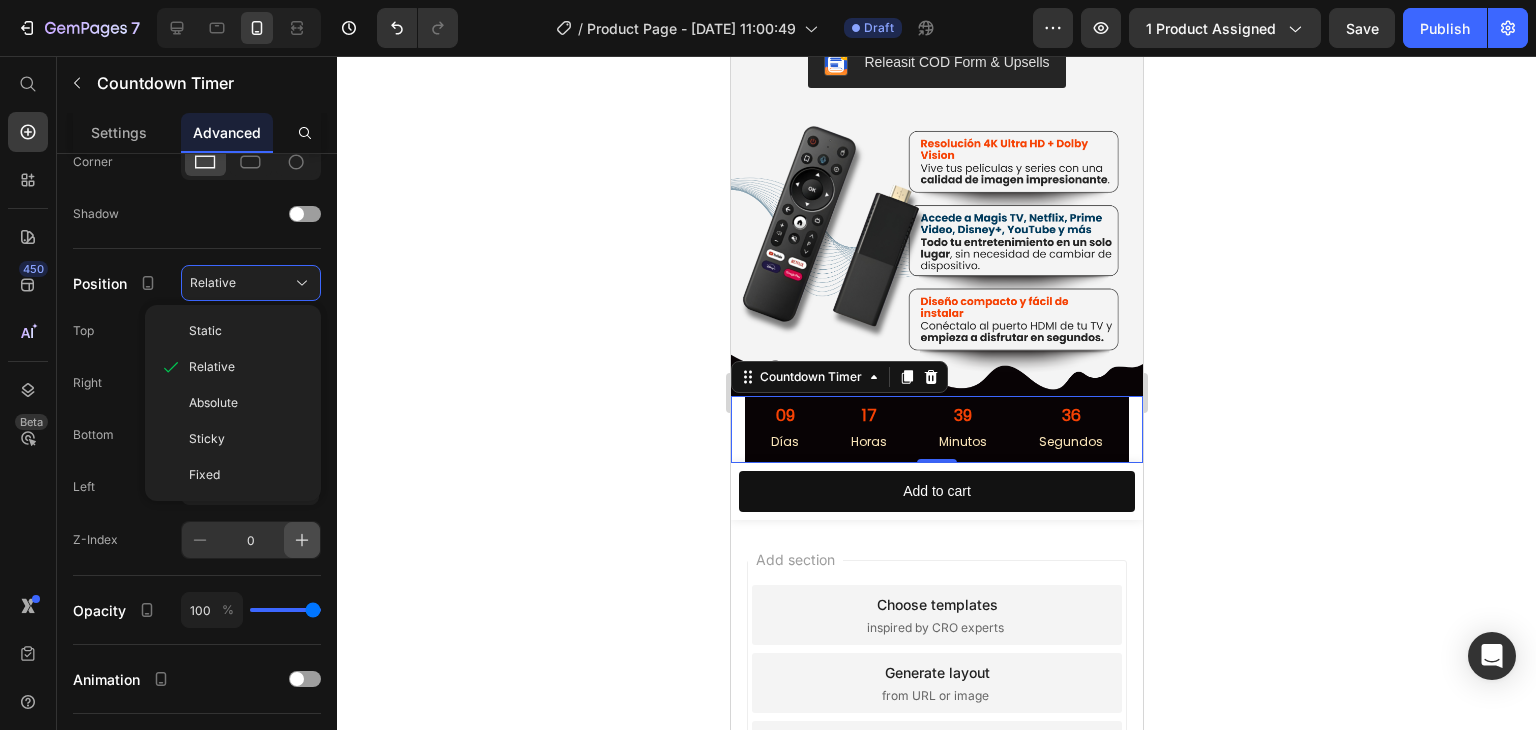 click 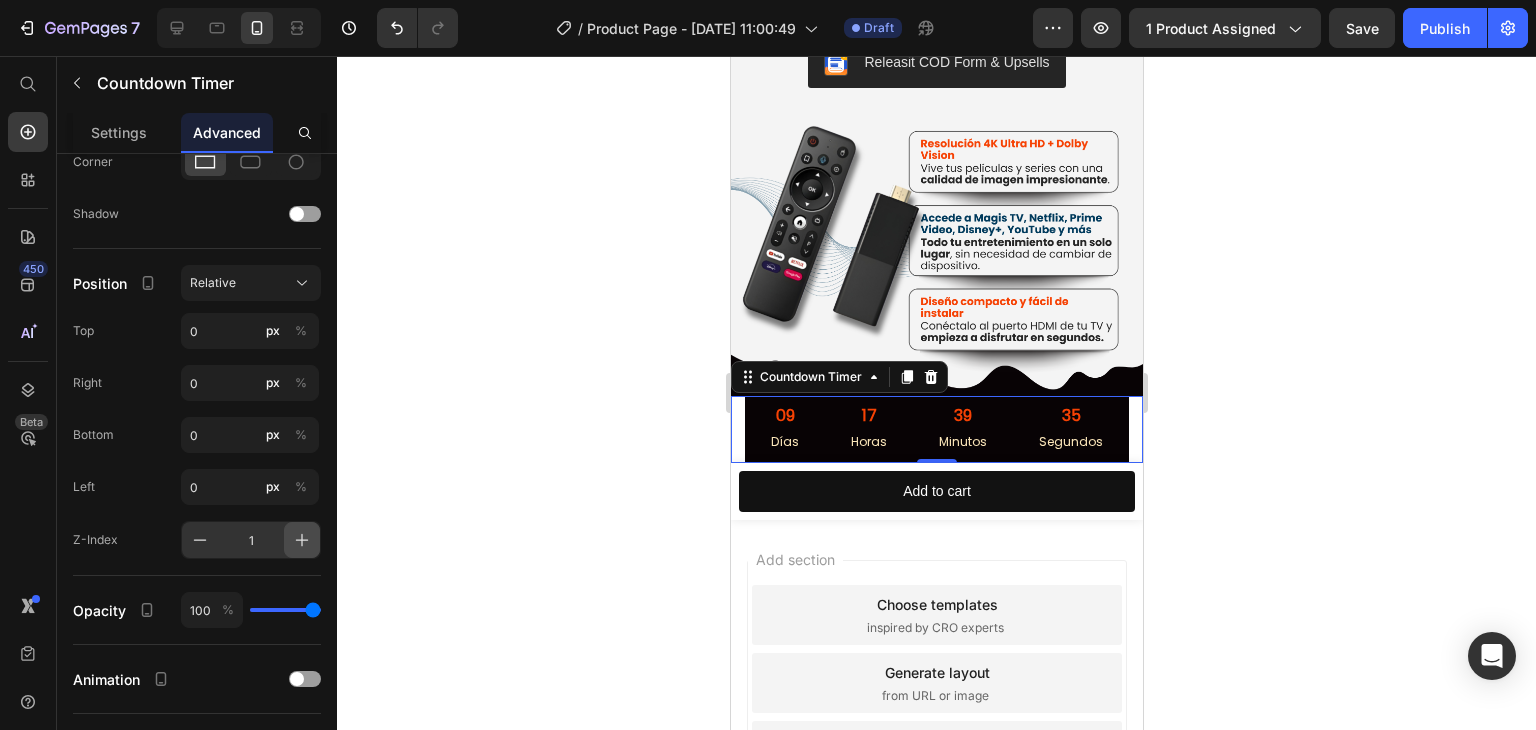 click 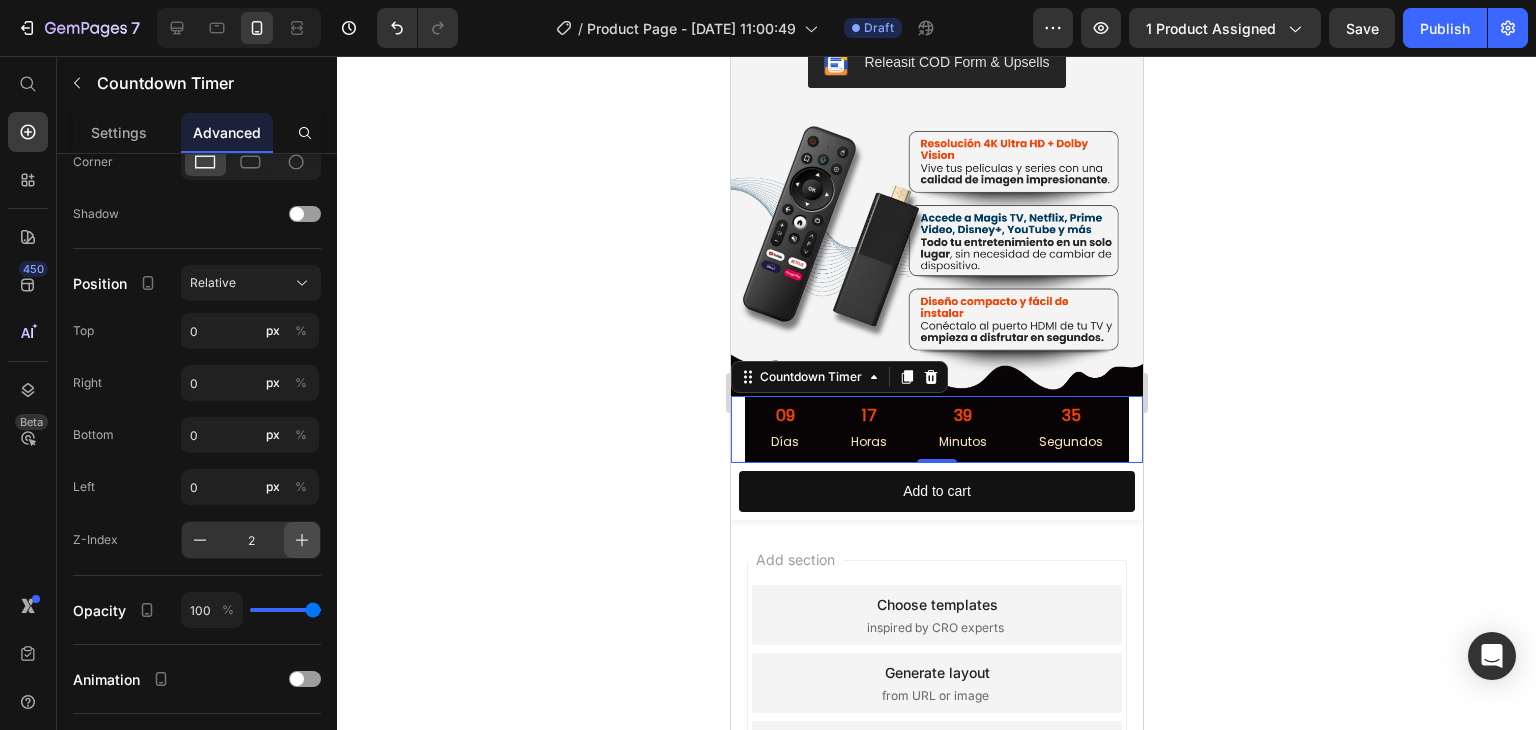 click 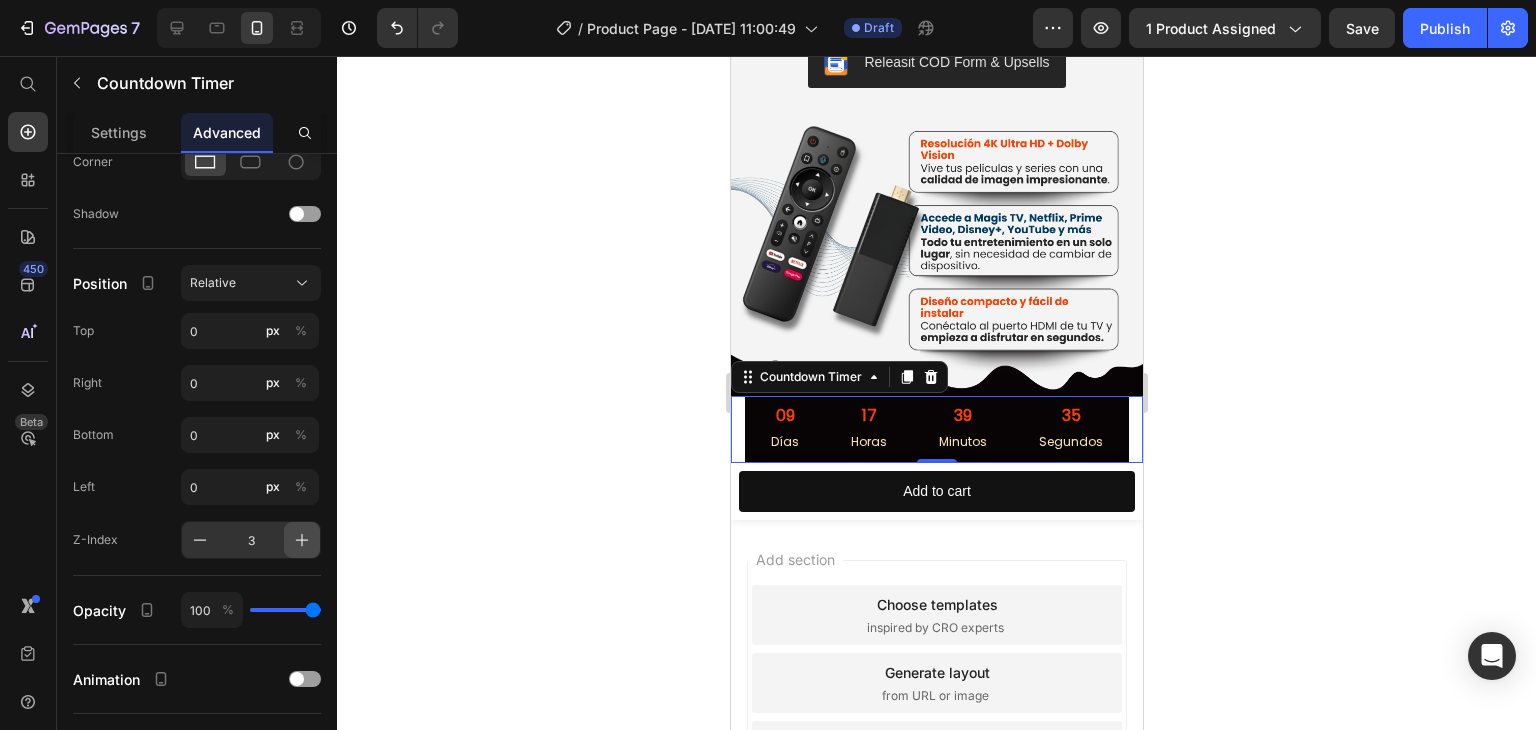 click 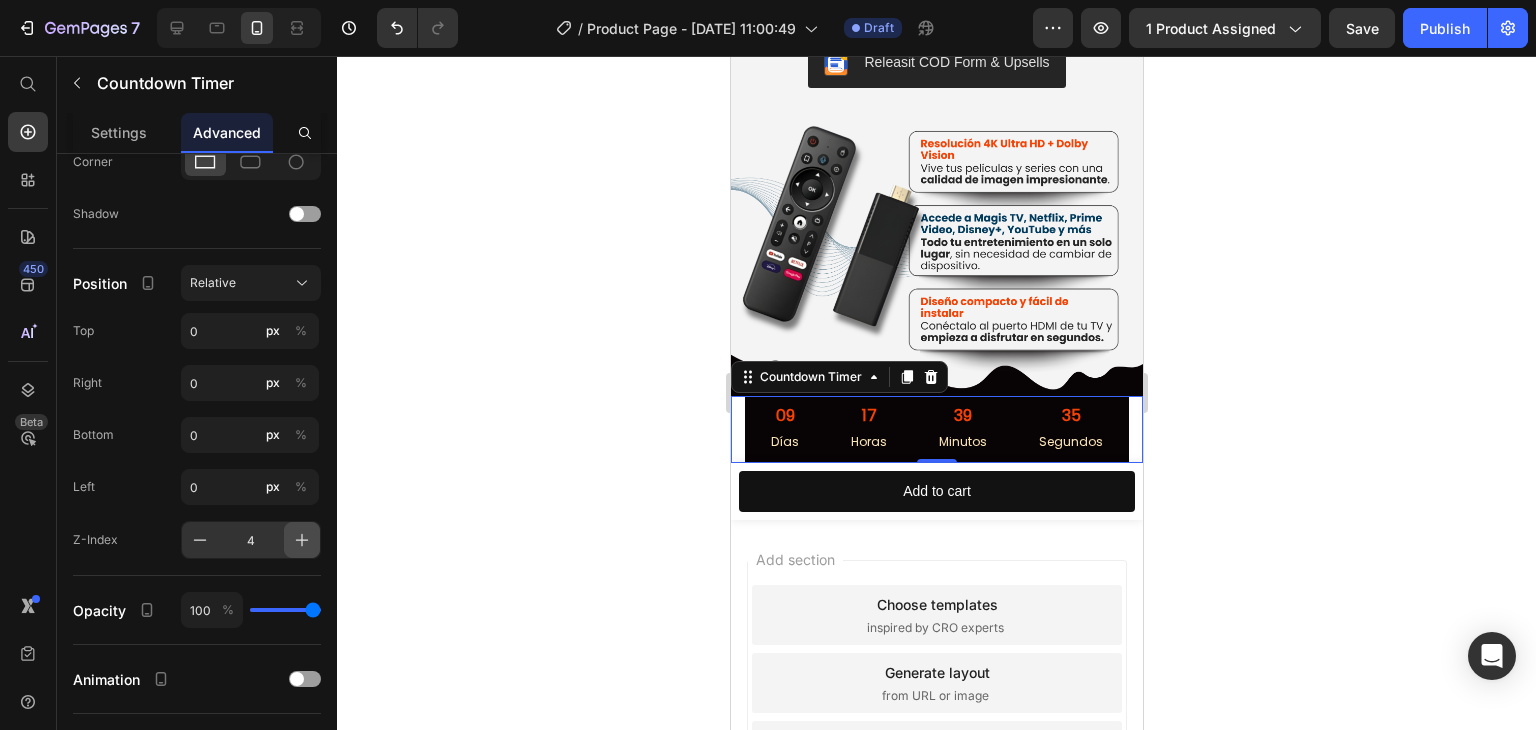 click 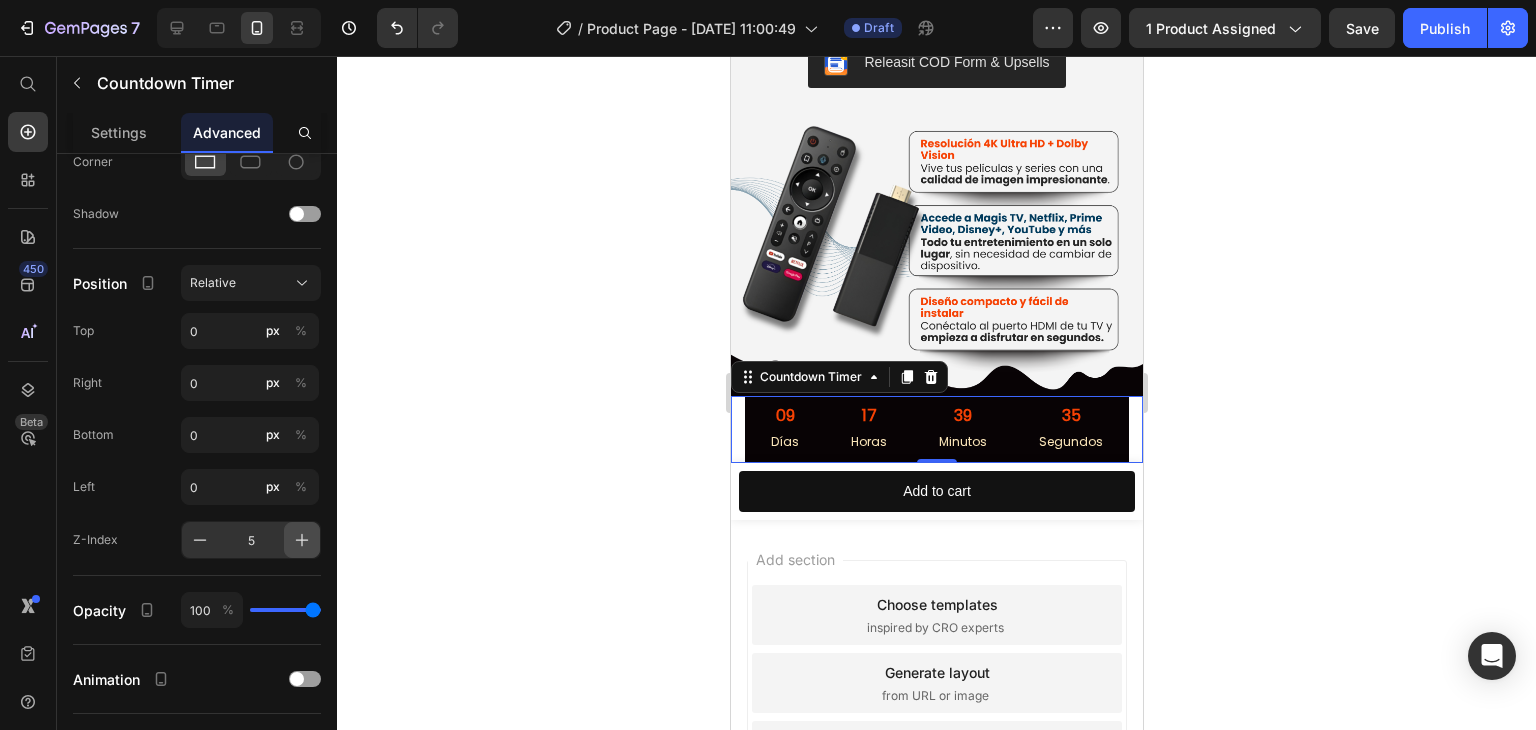 click 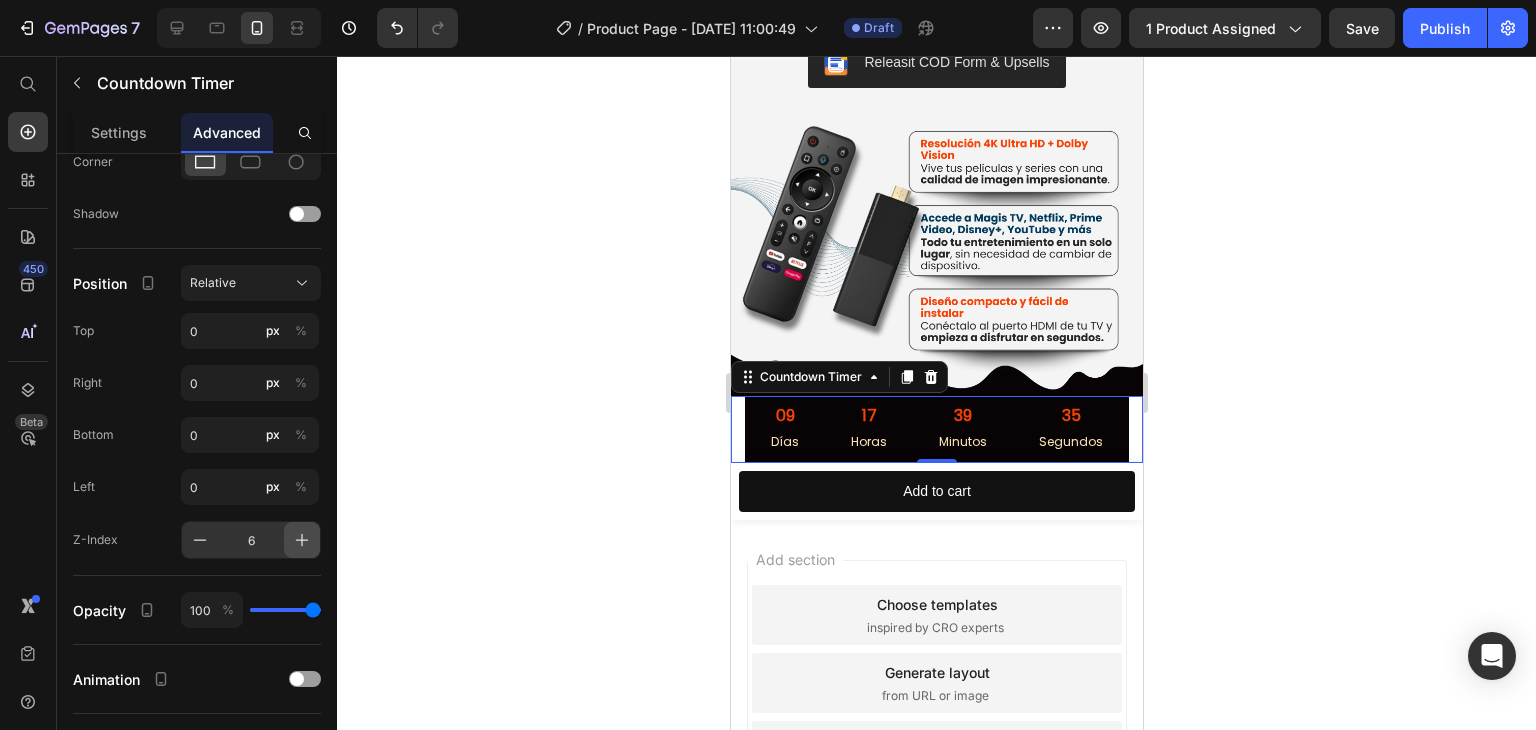 click 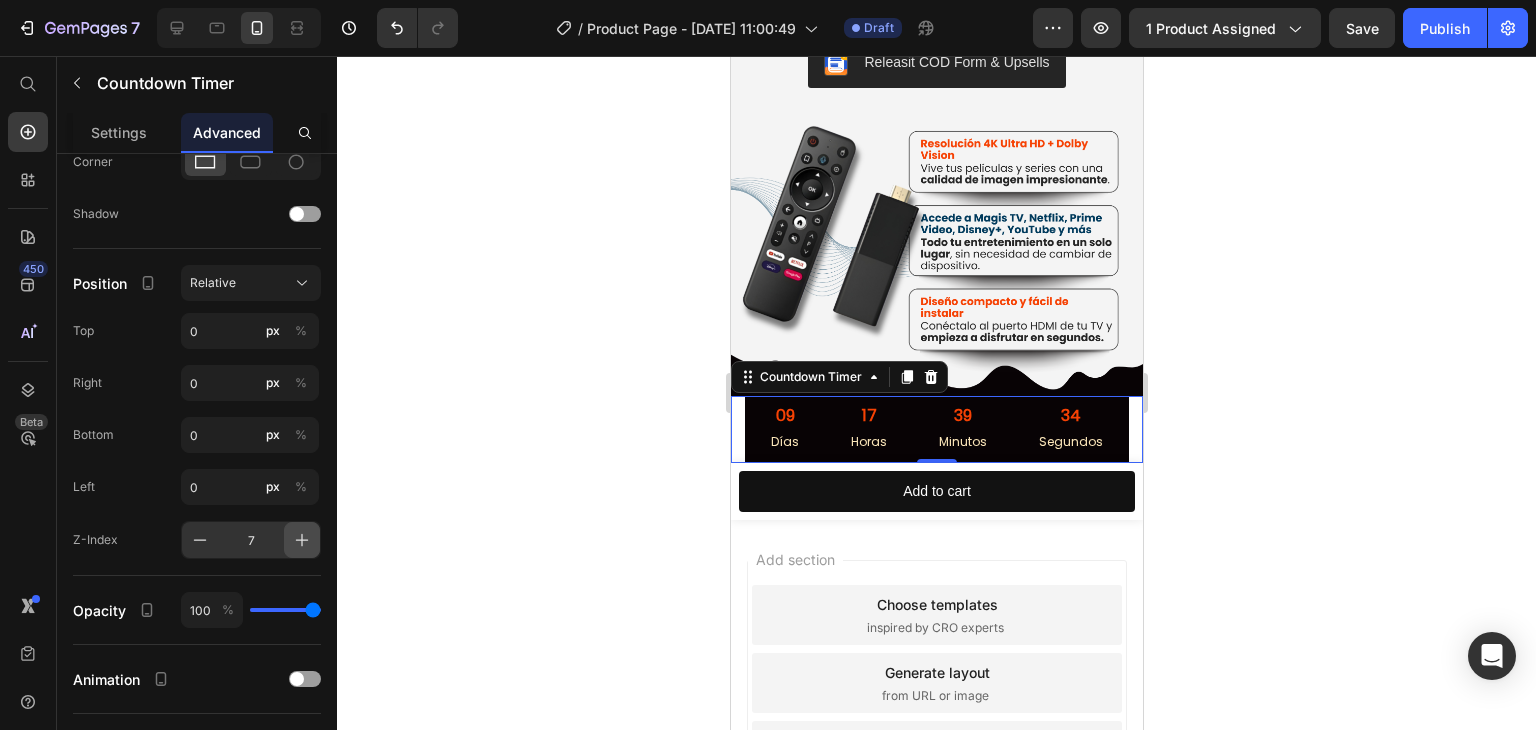click 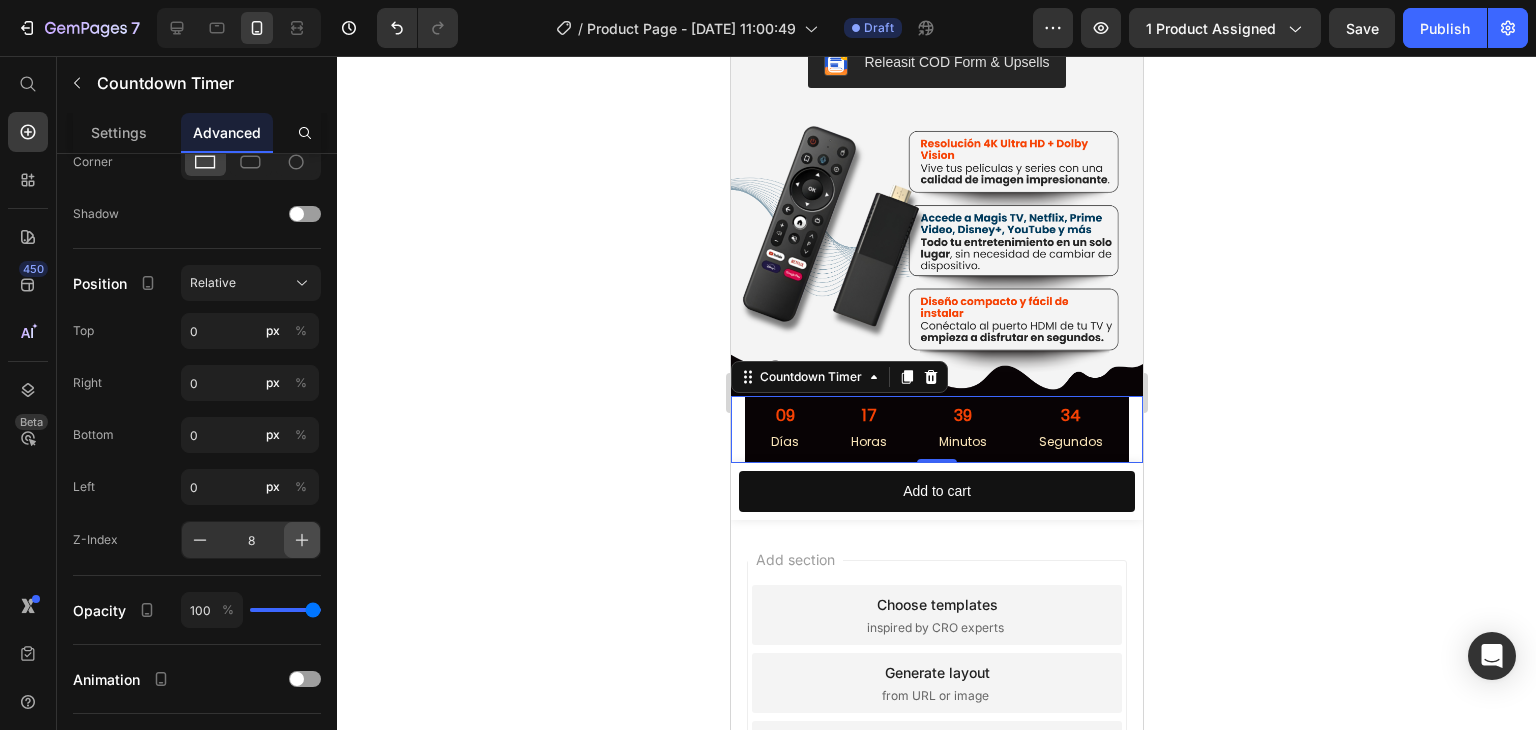 click 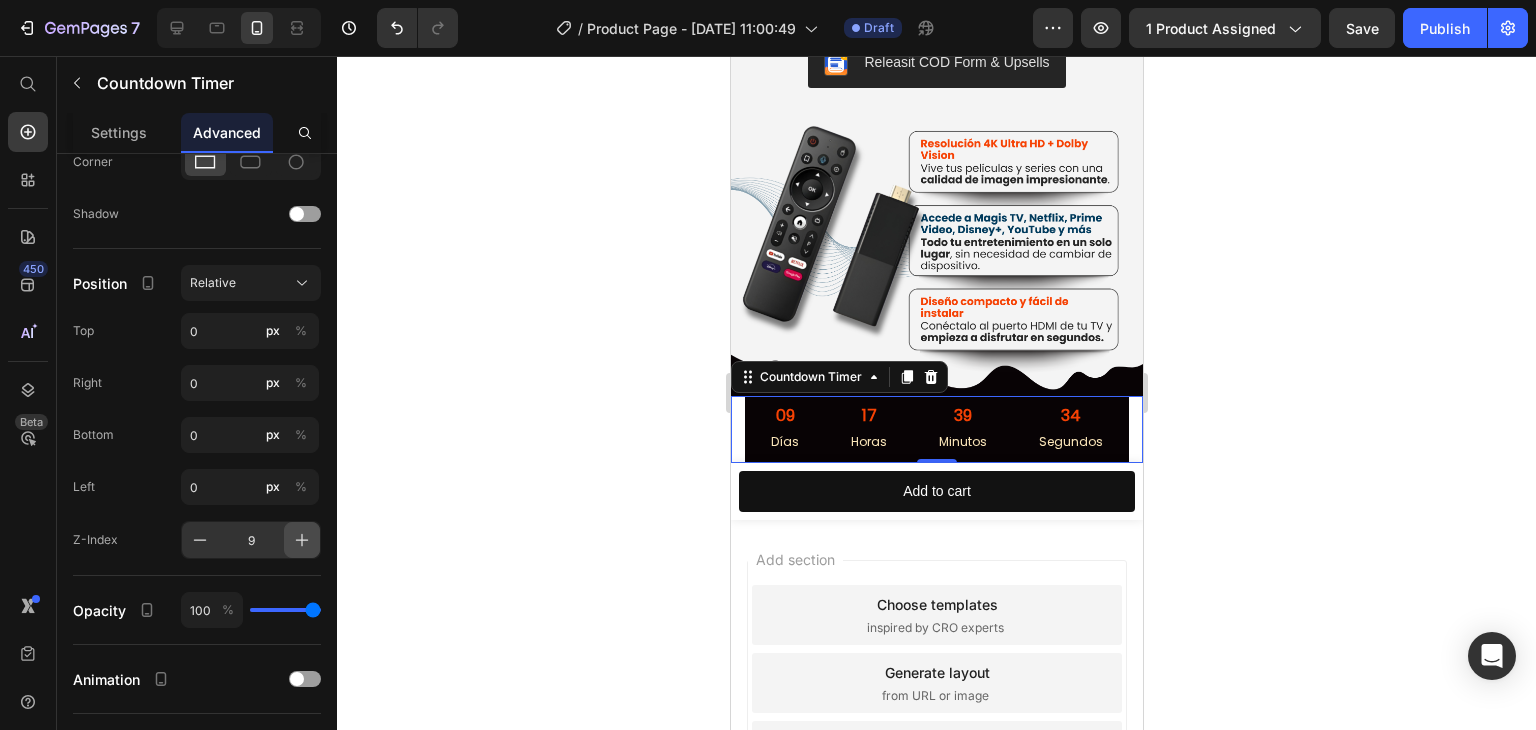 click 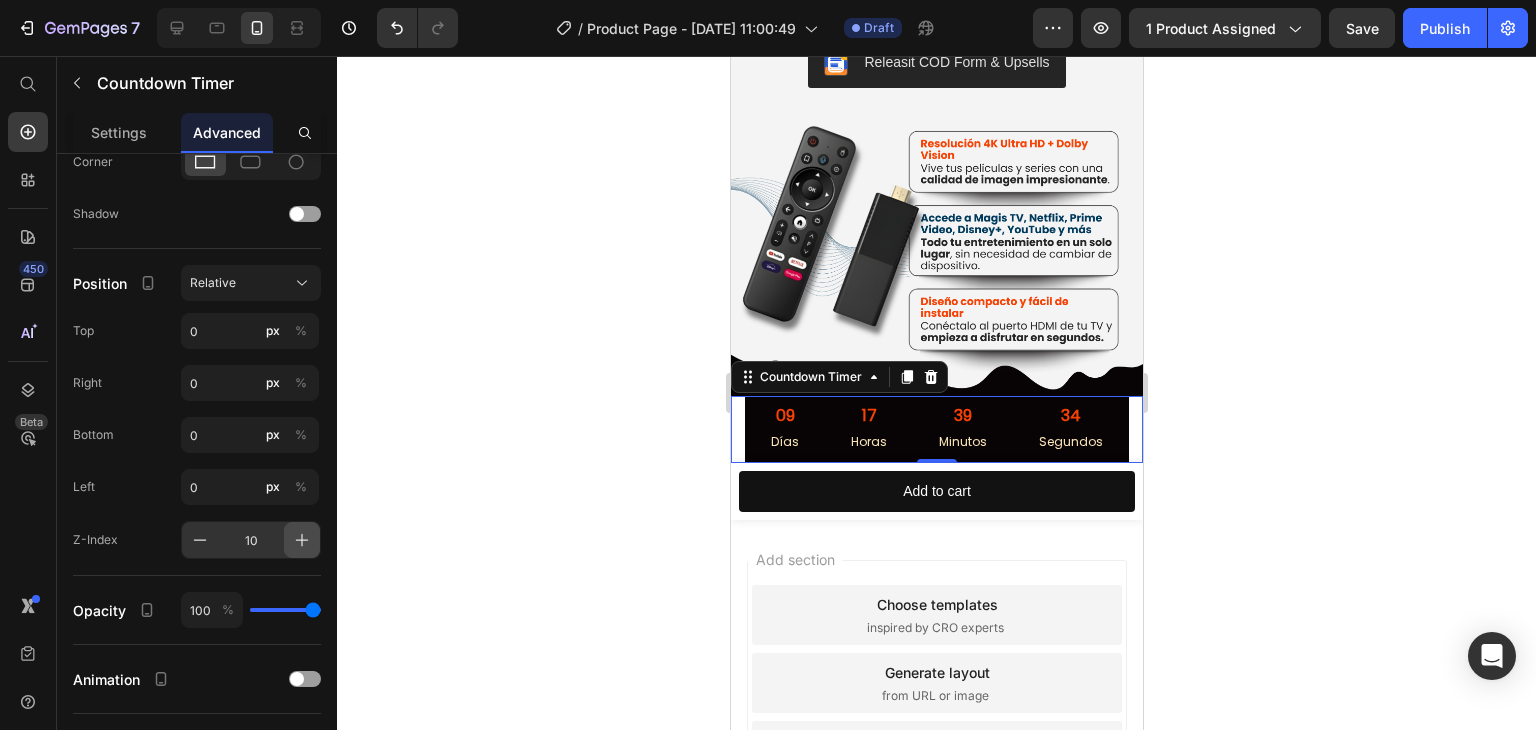 click 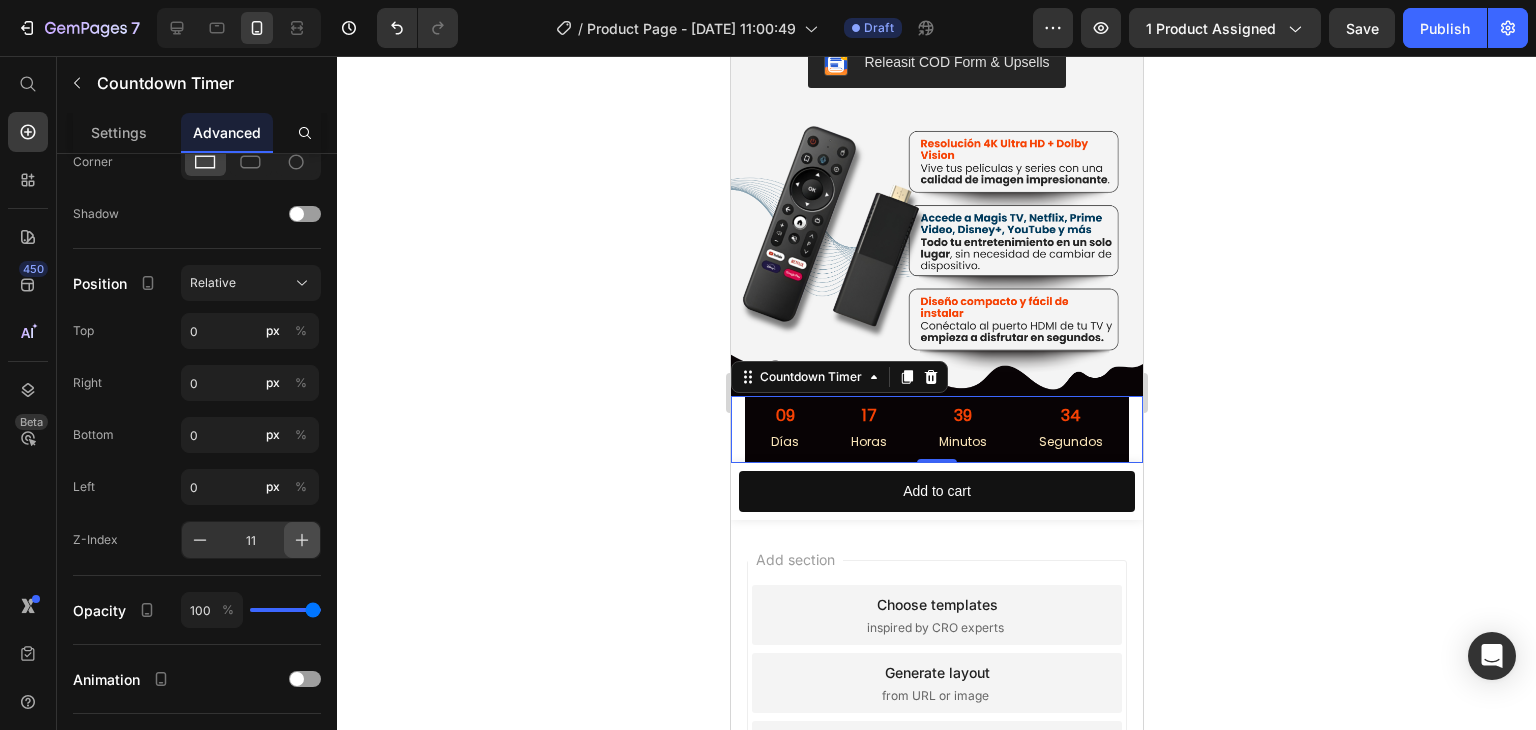 click 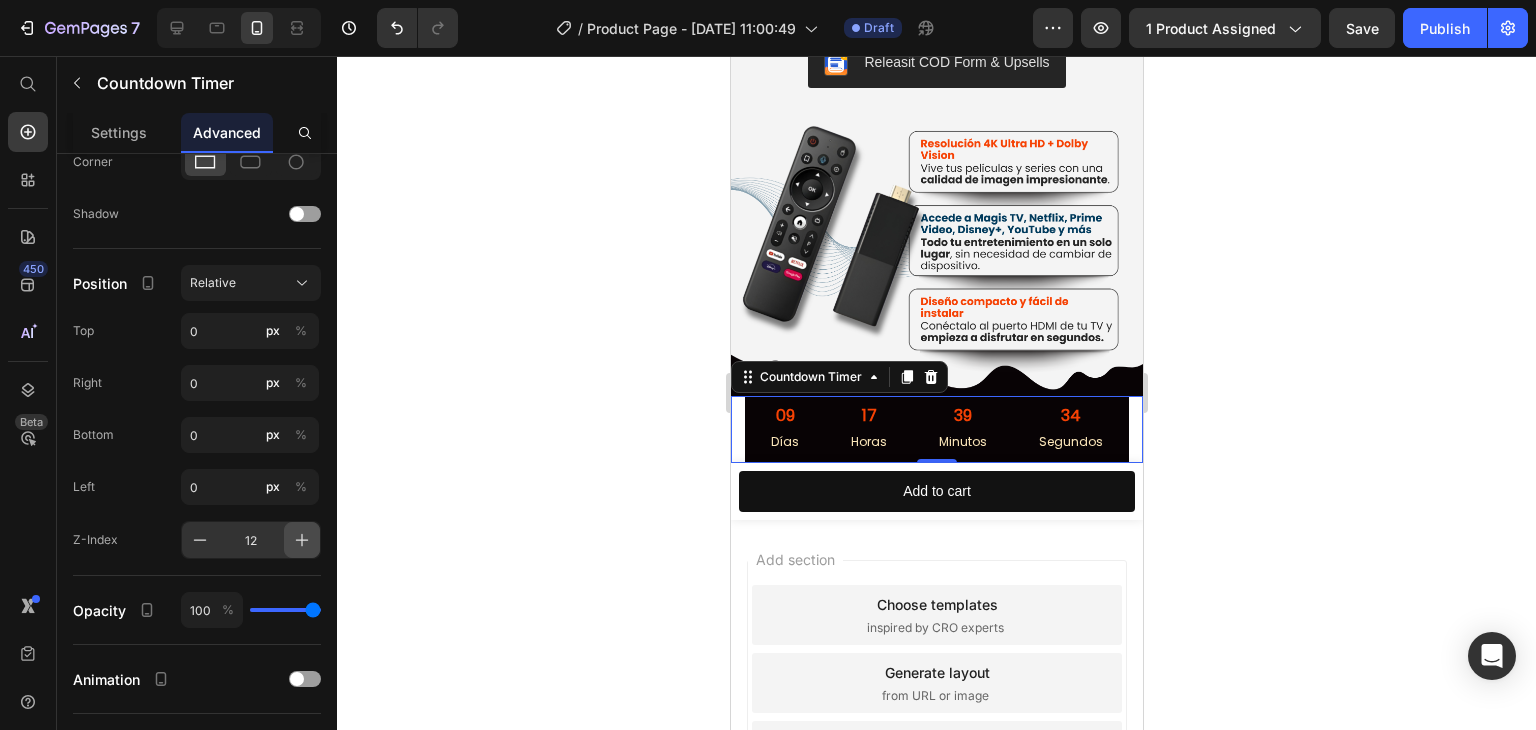 click 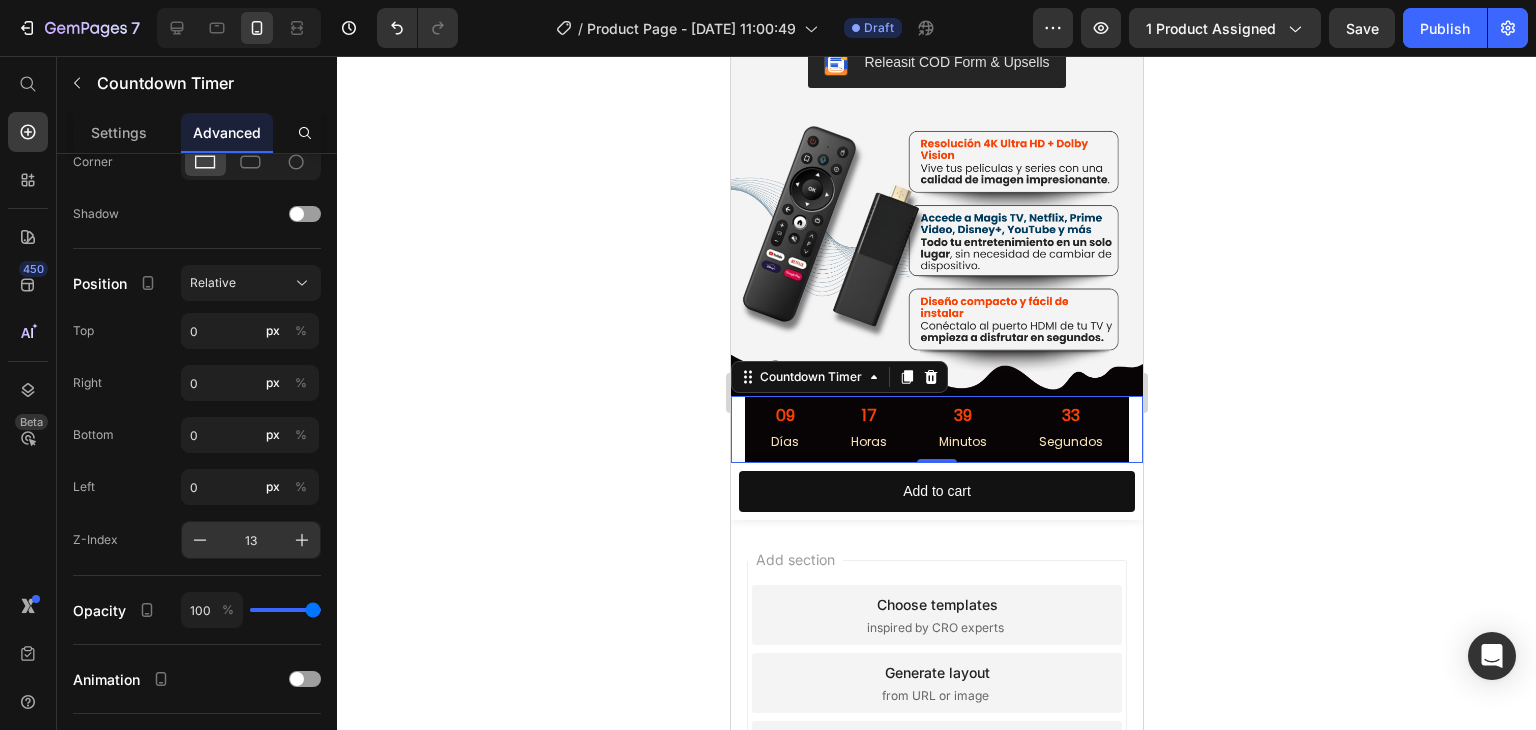 drag, startPoint x: 307, startPoint y: 538, endPoint x: 263, endPoint y: 544, distance: 44.407207 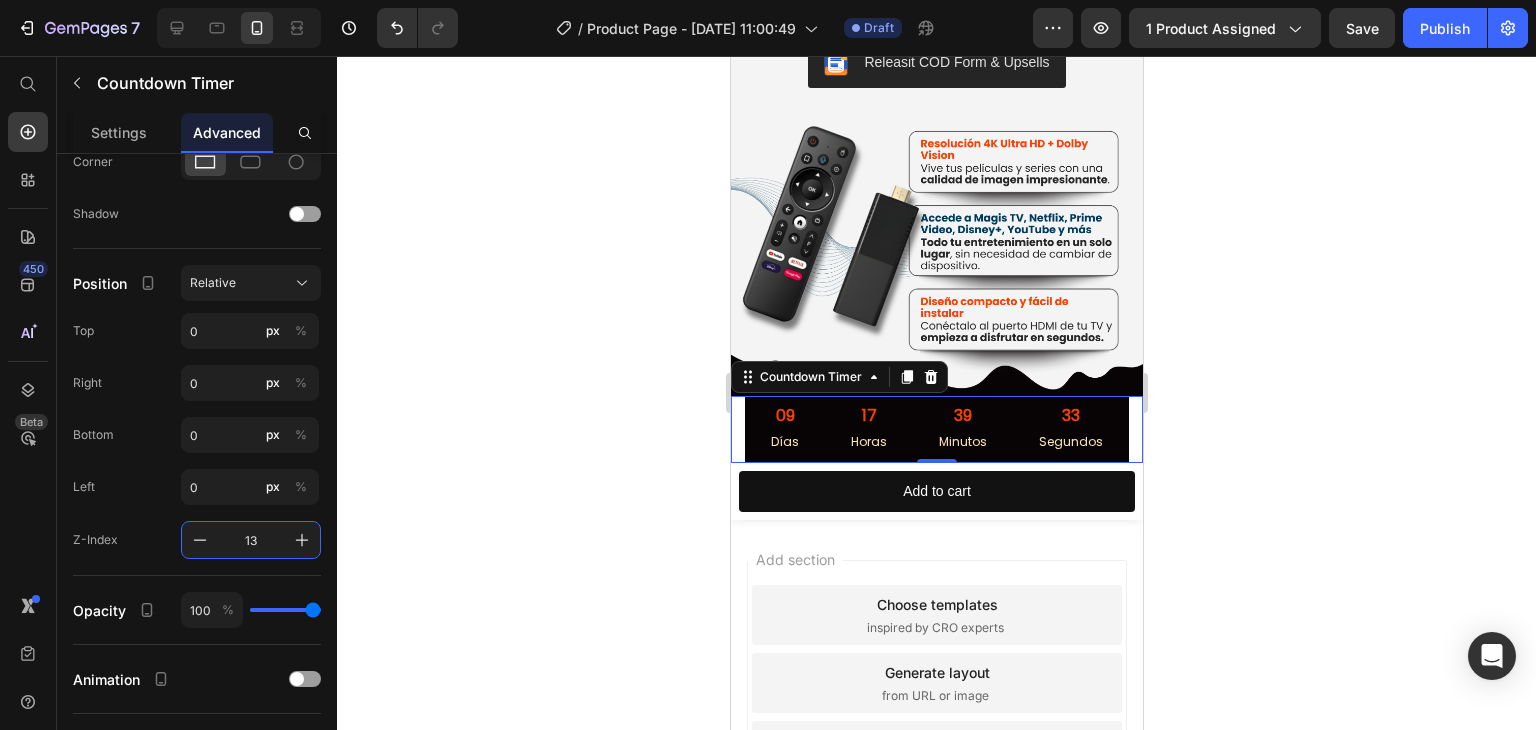 click on "13" at bounding box center [251, 540] 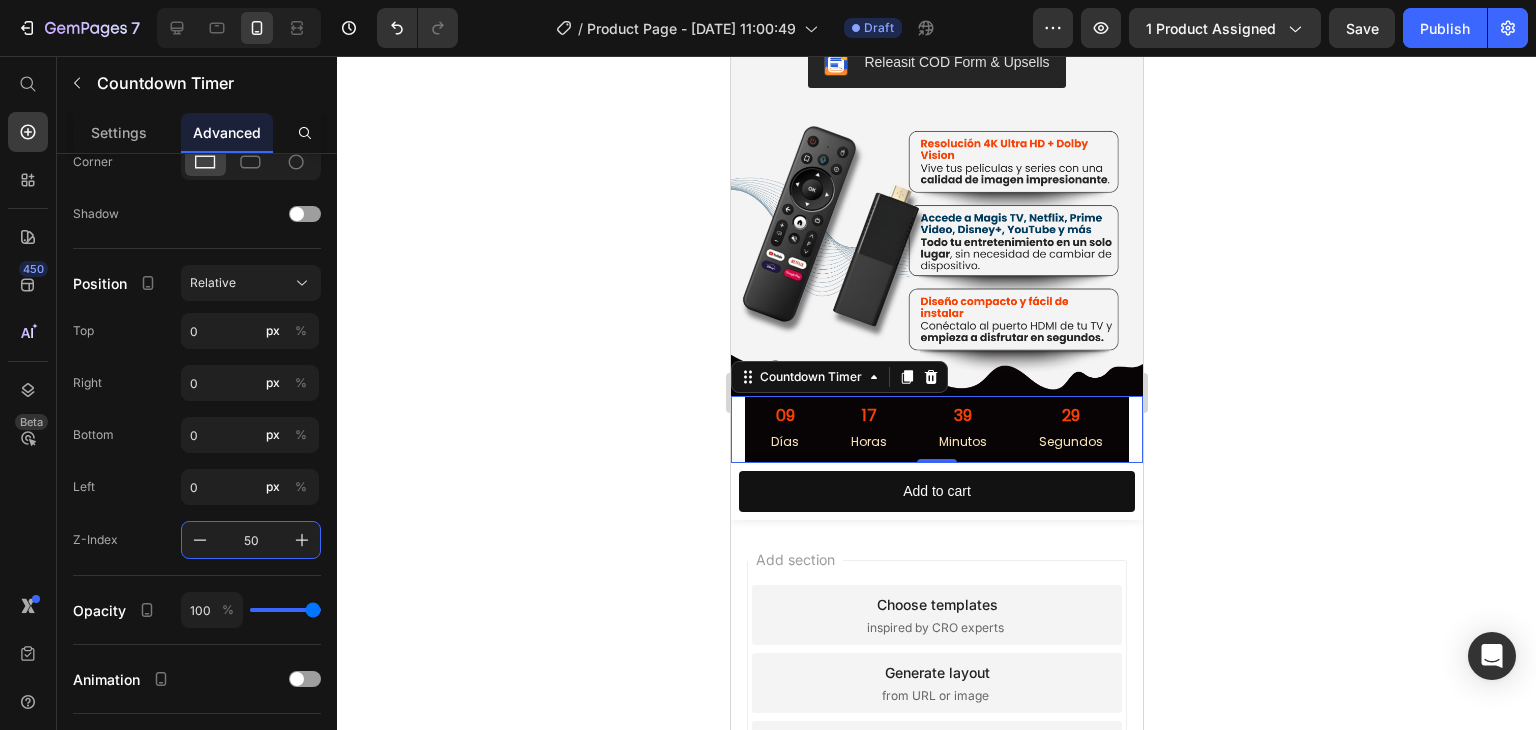 click on "50" at bounding box center [251, 540] 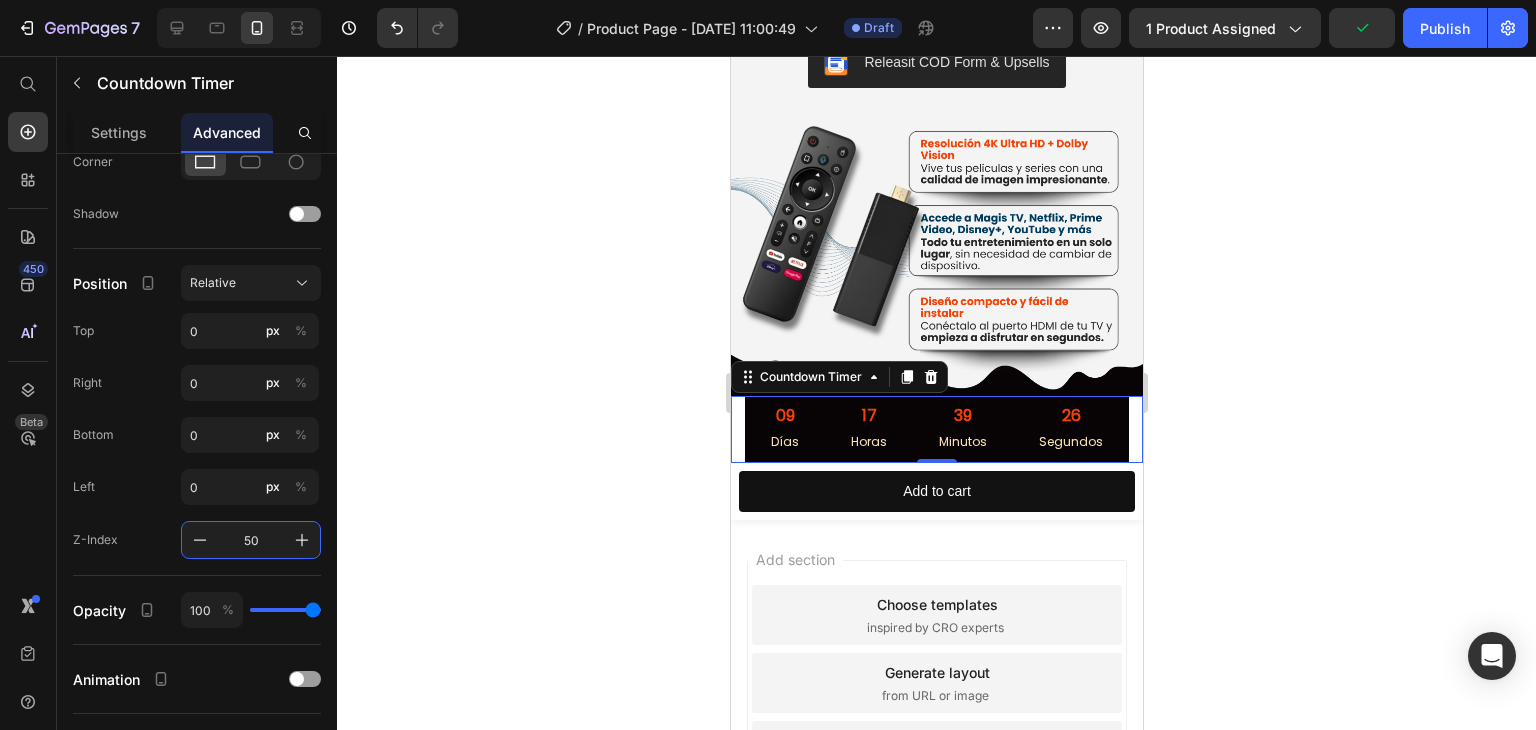 click on "50" at bounding box center (251, 540) 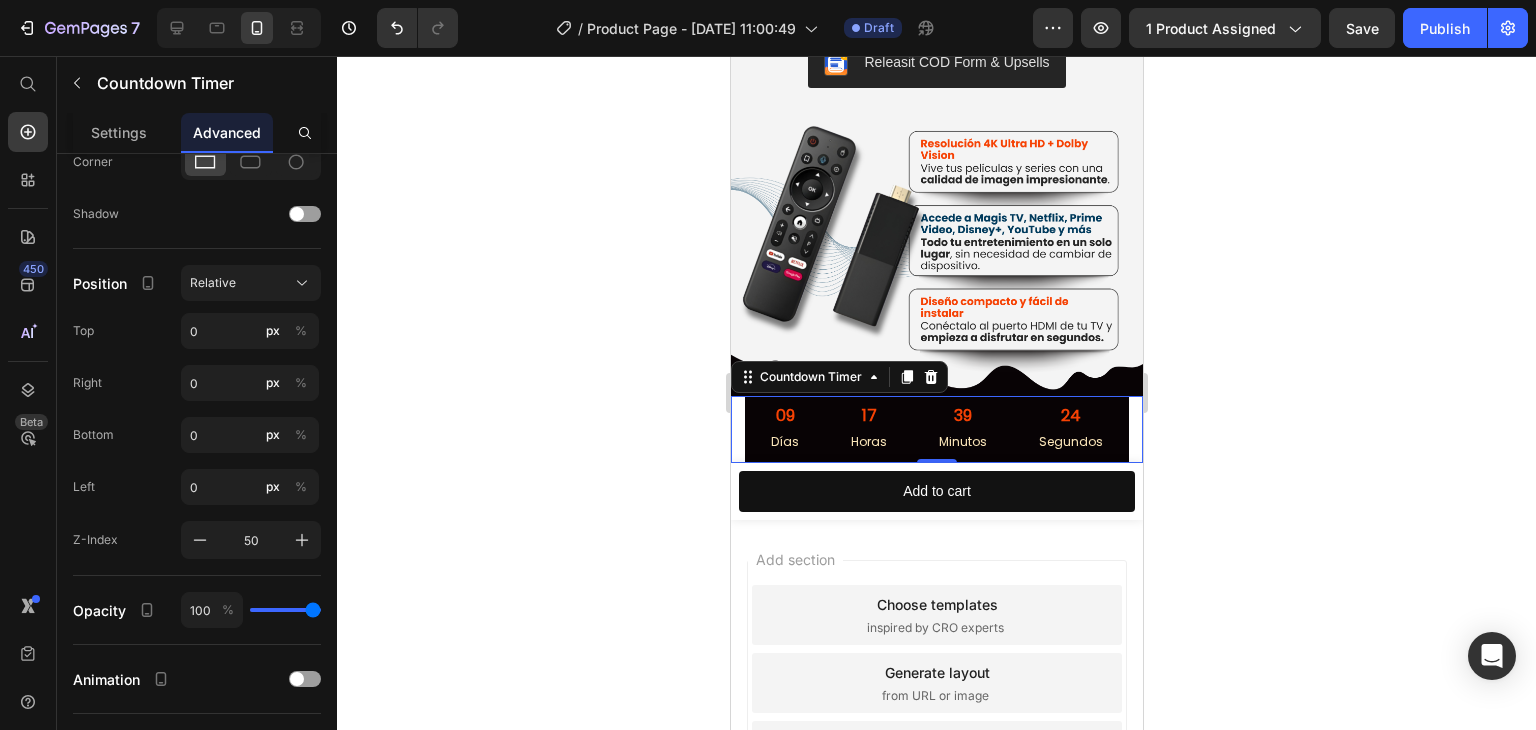 click on "Z-Index 50" 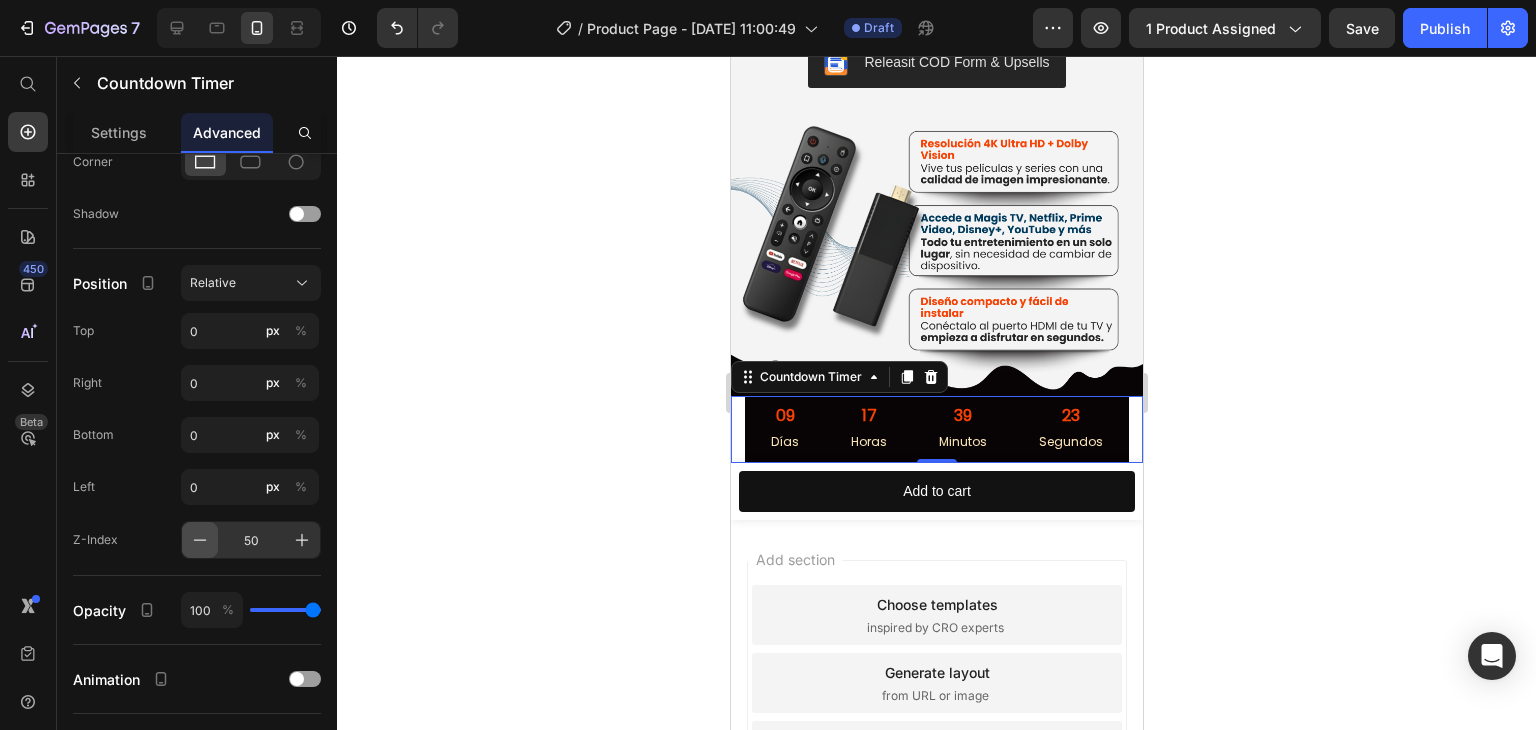 click 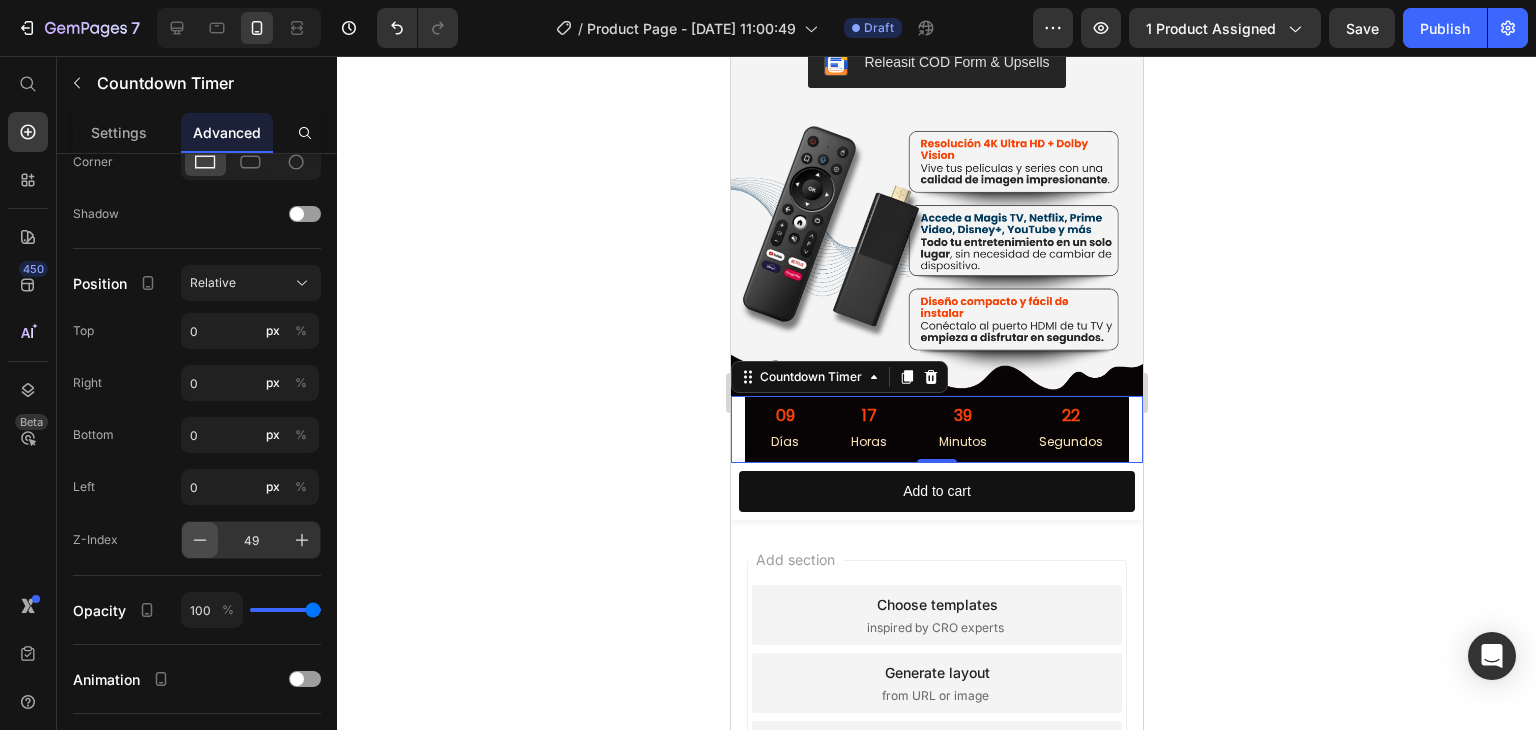 click 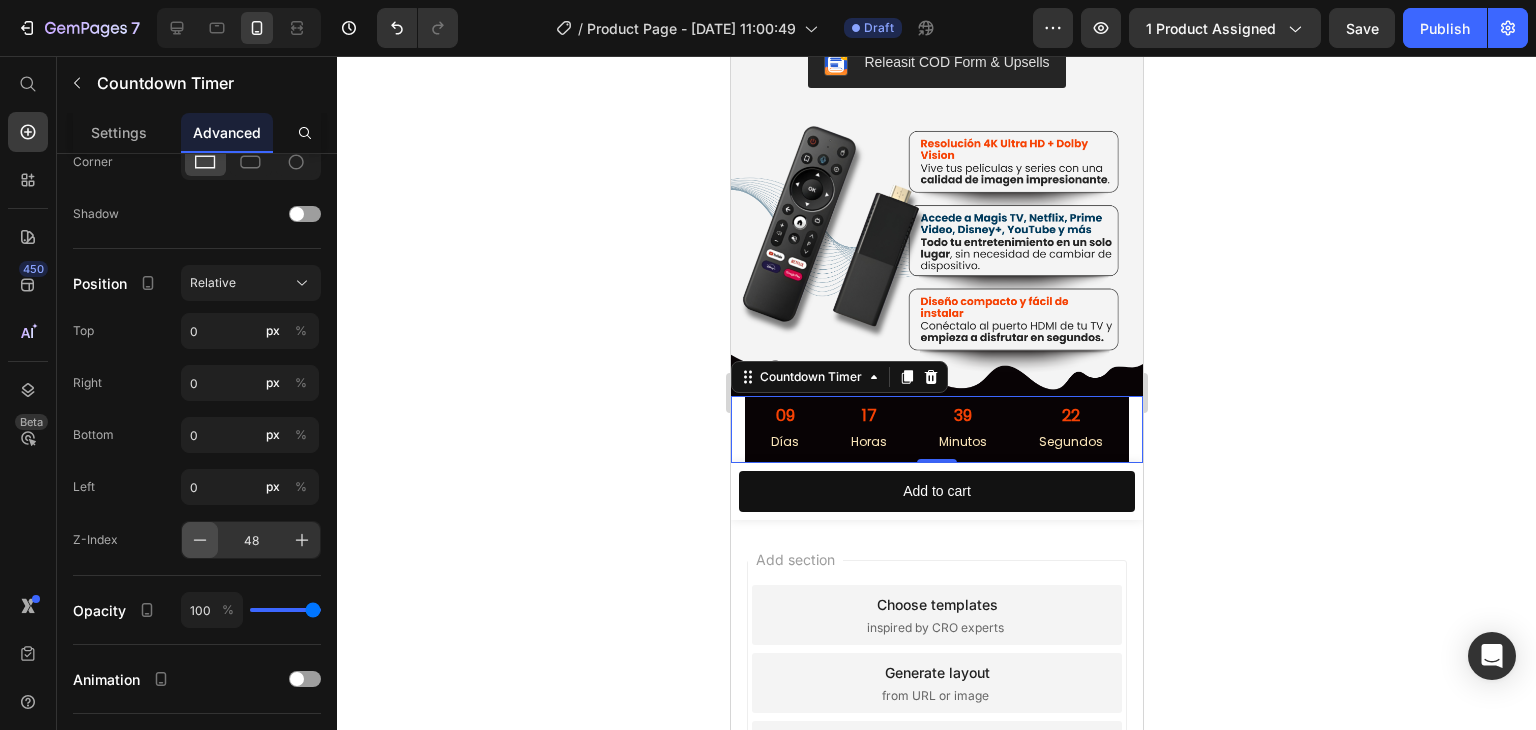click 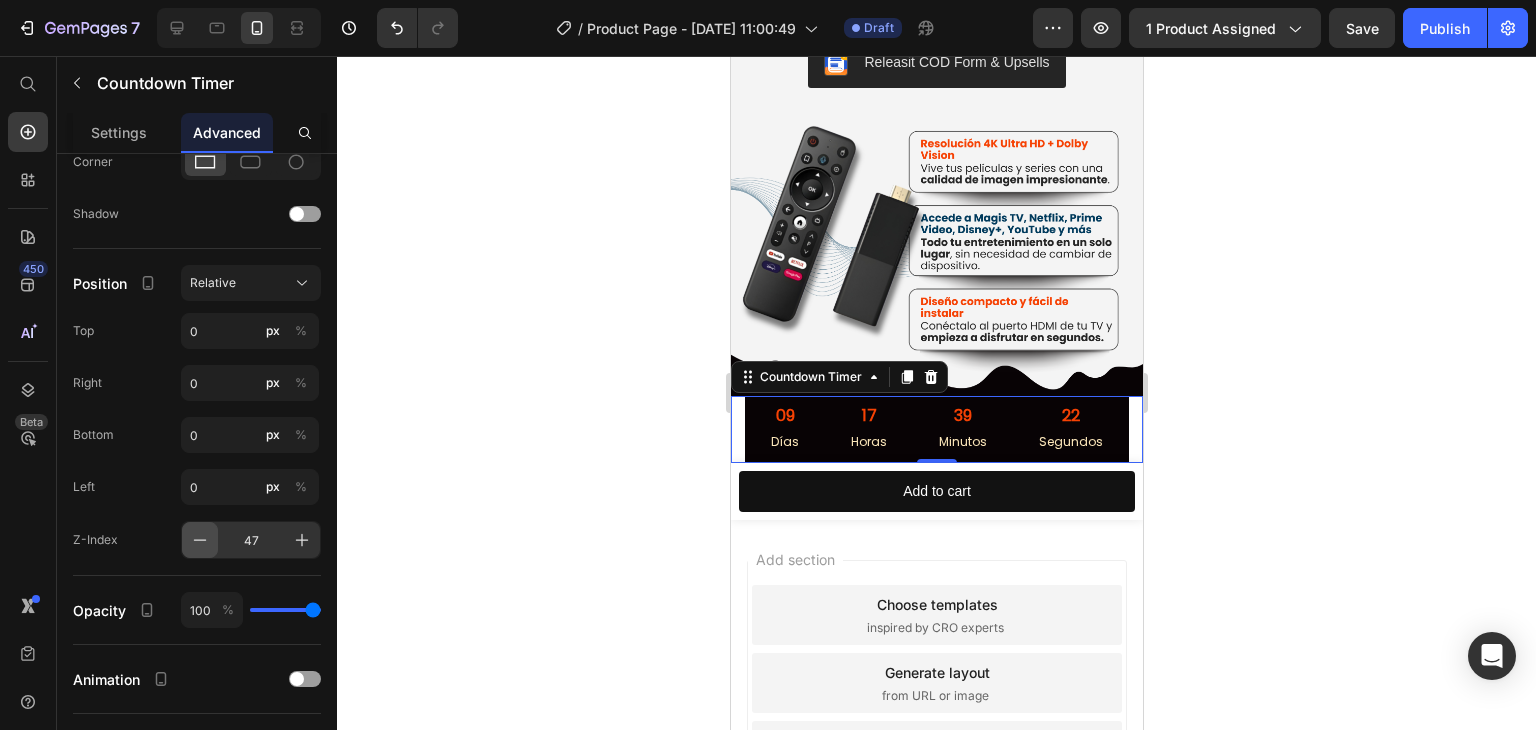 click 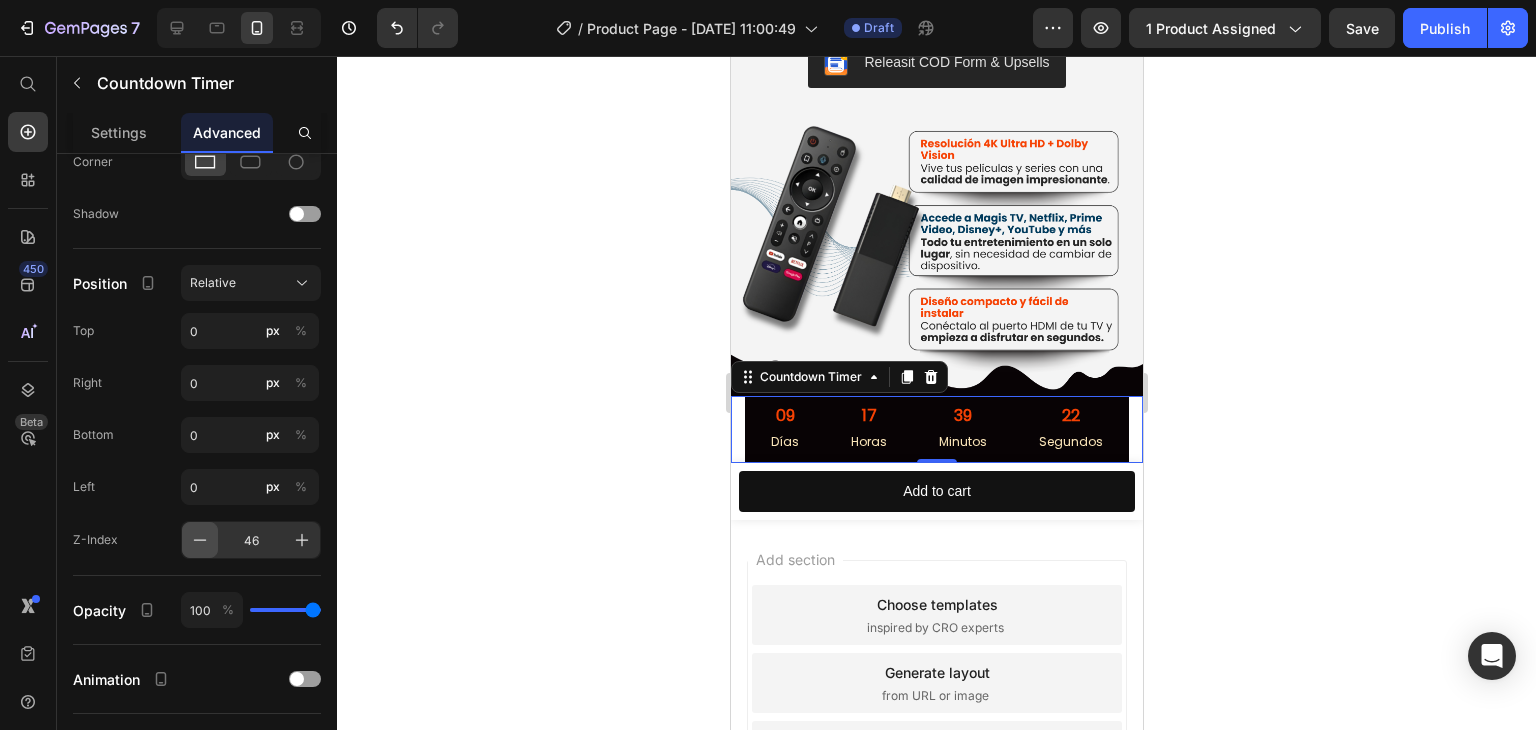 click 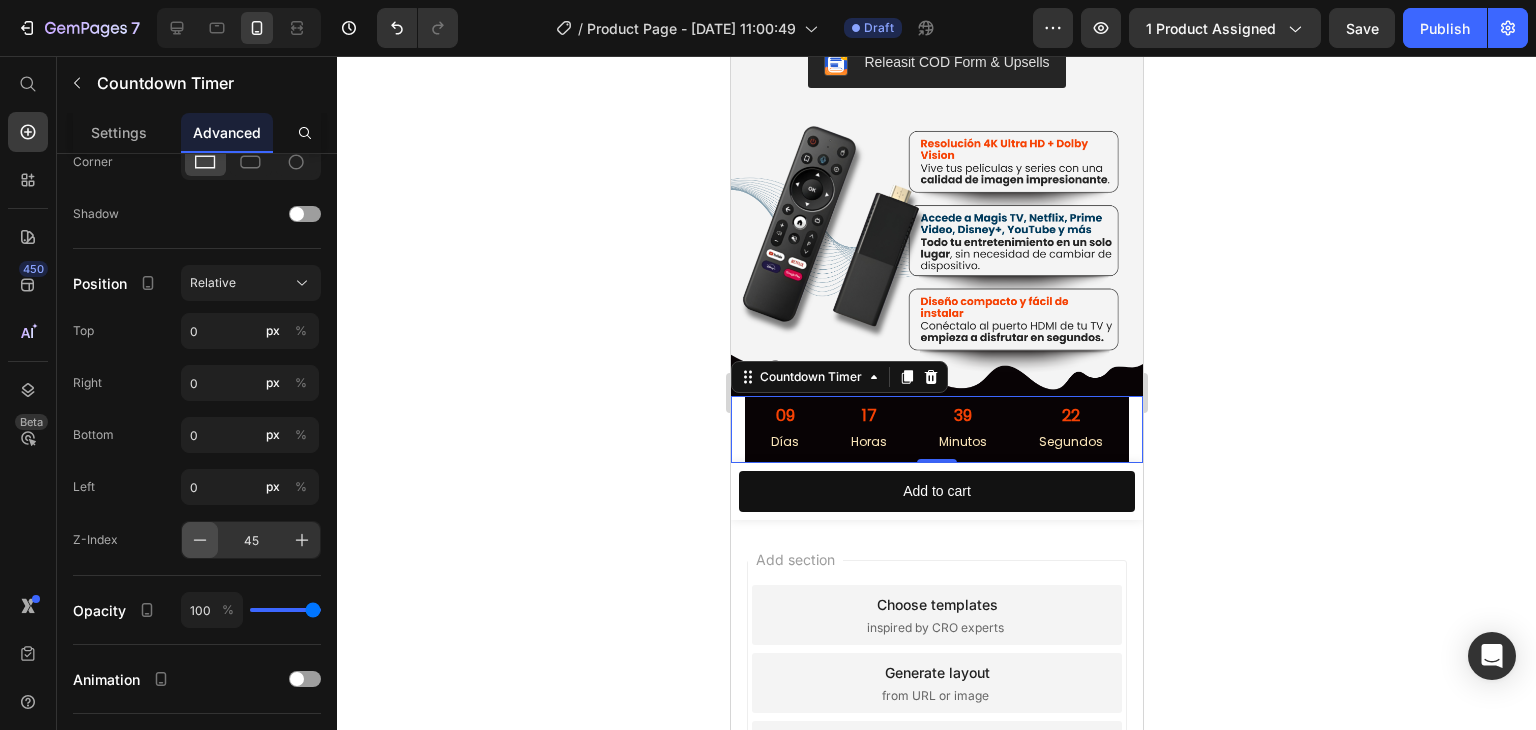 click 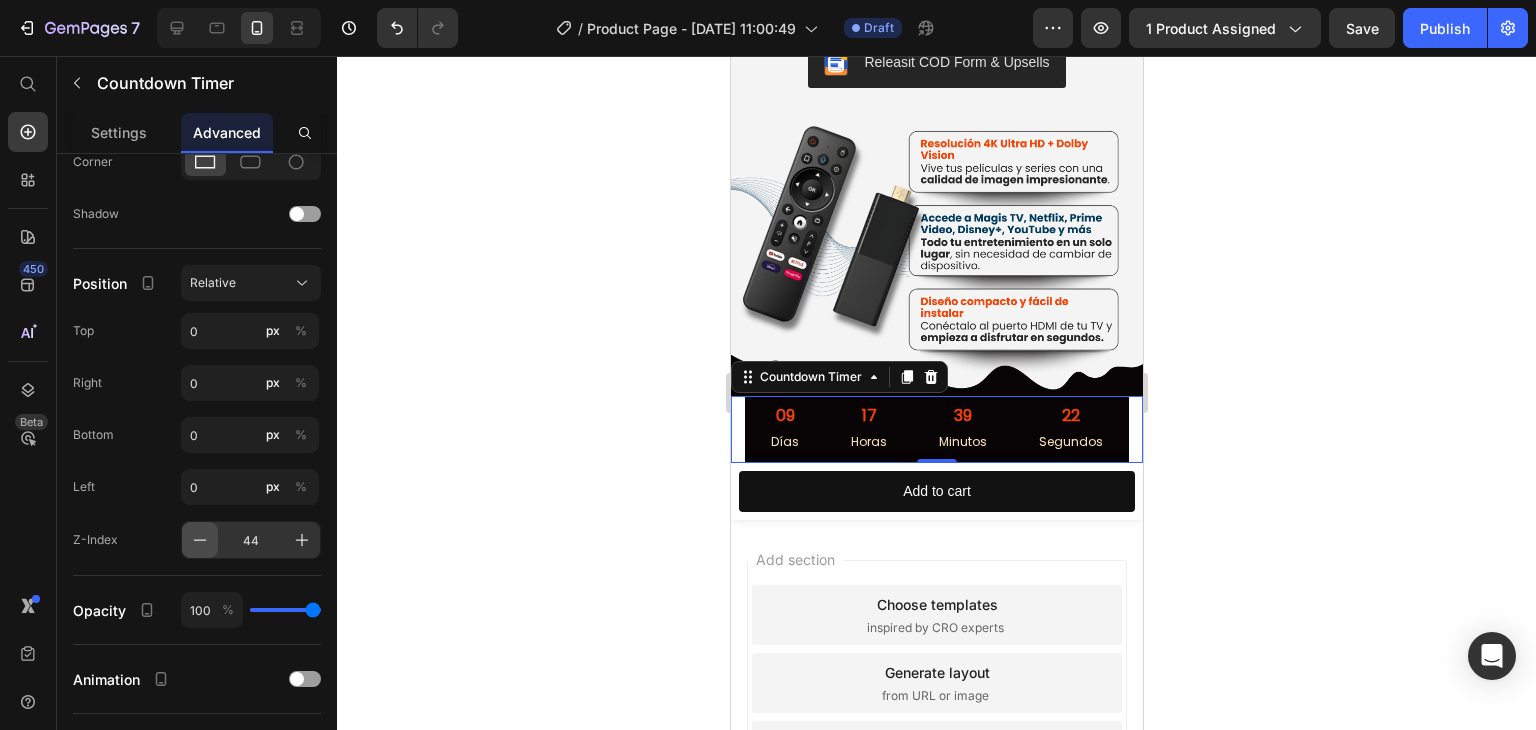 click 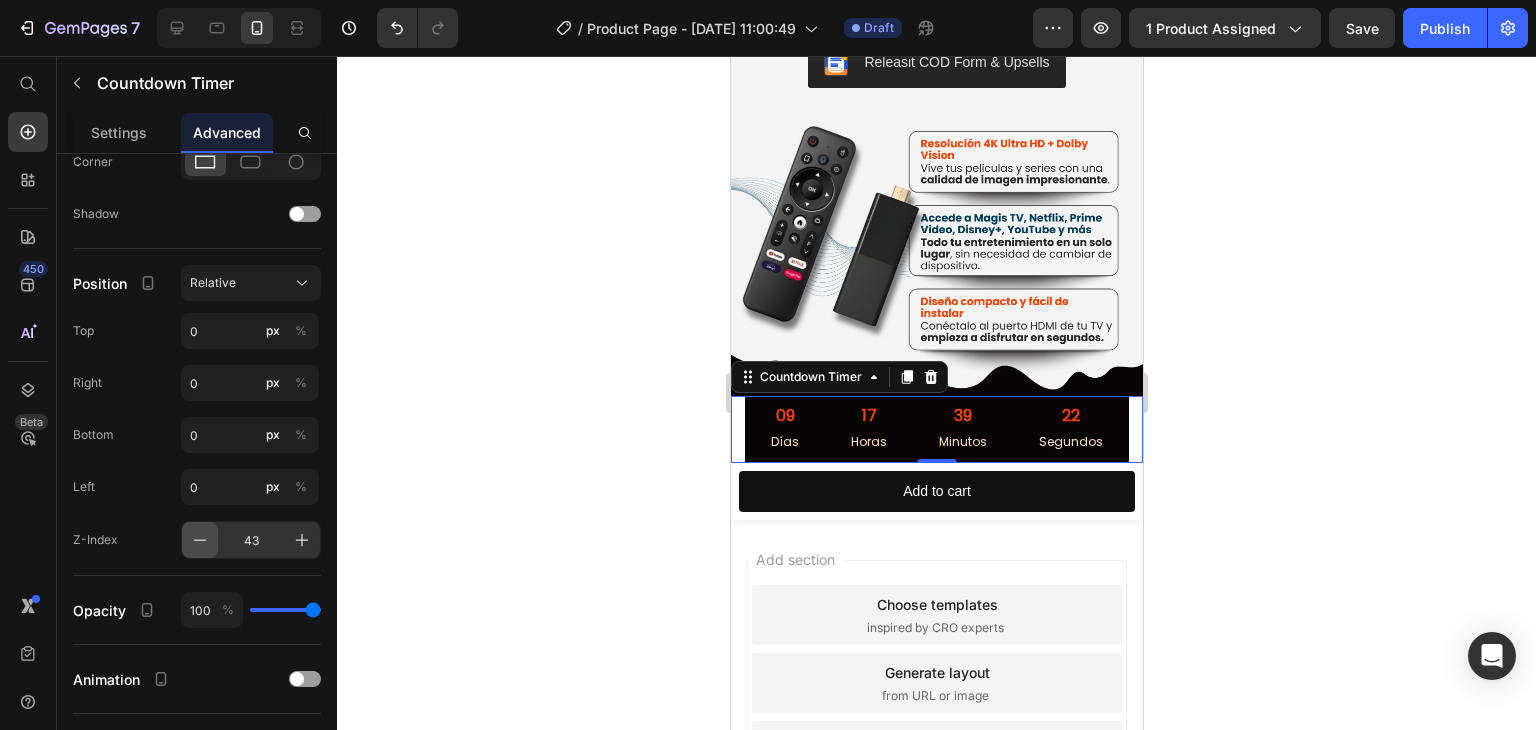 click 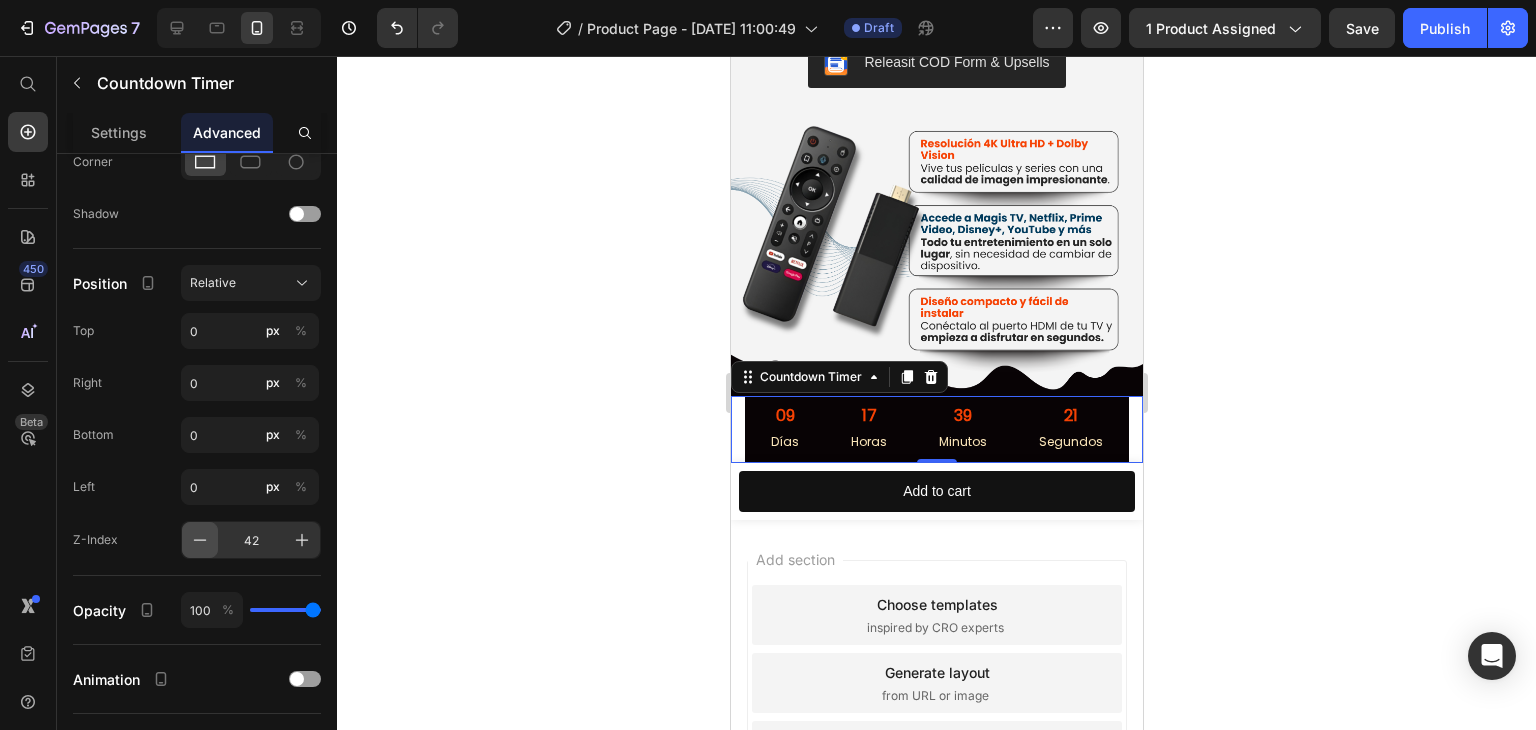 click 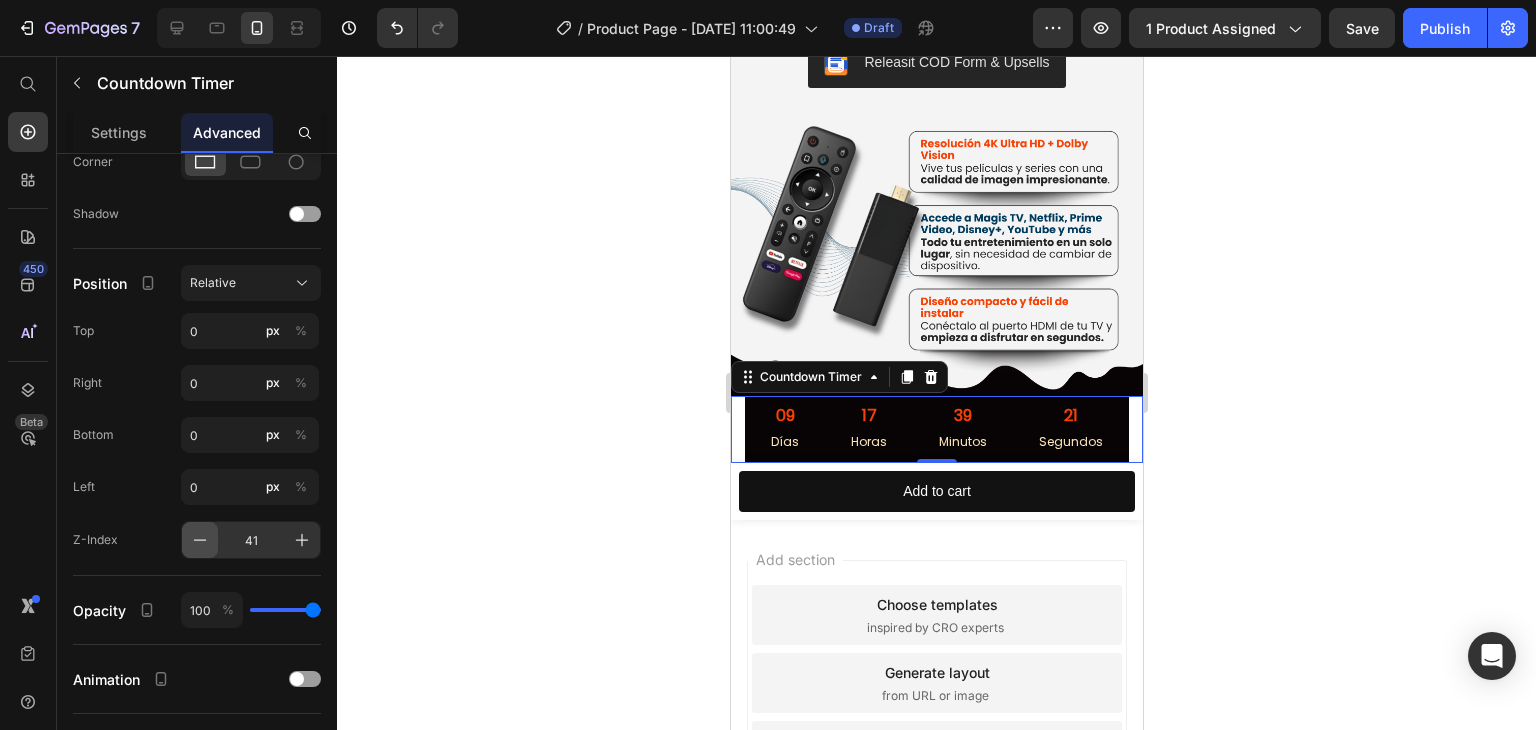click 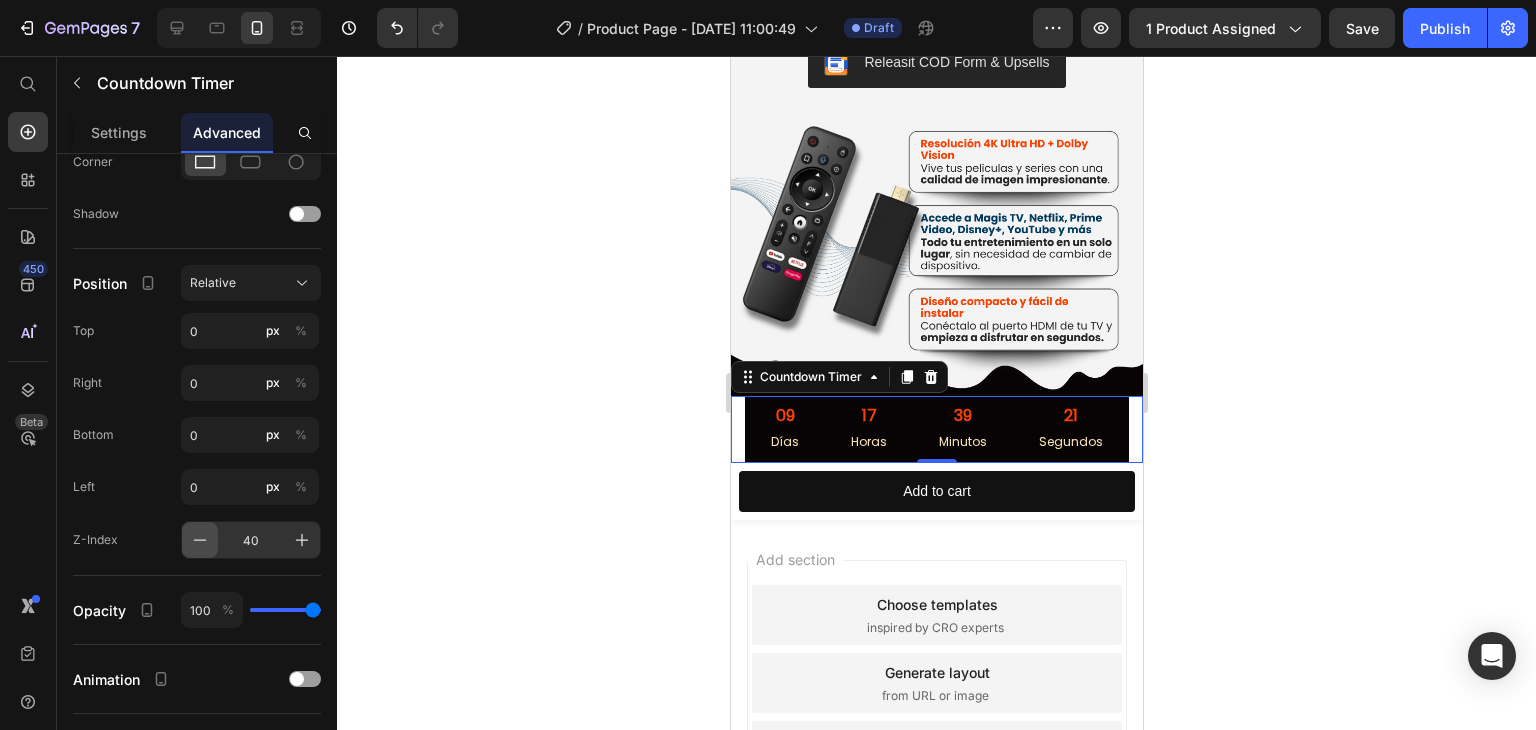 click 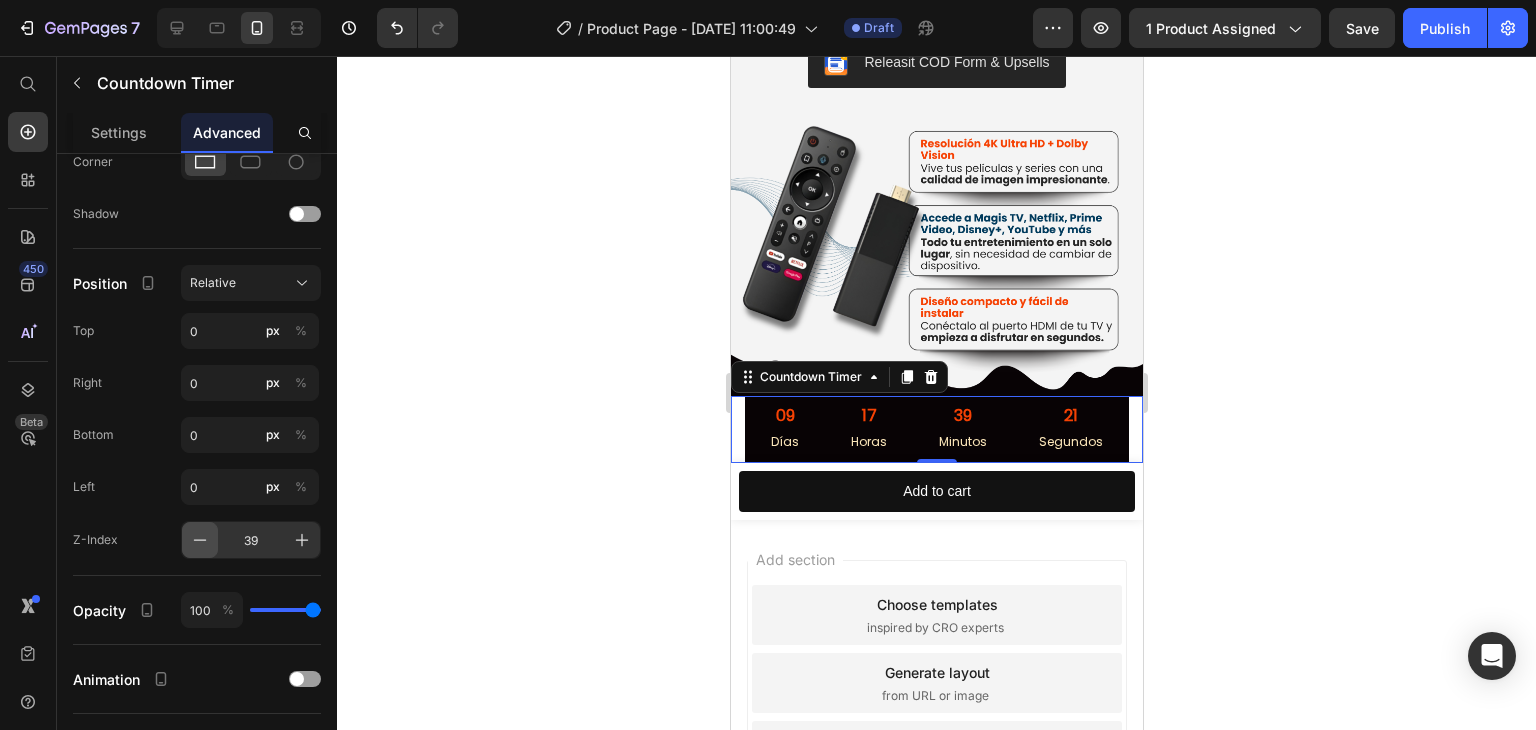 click 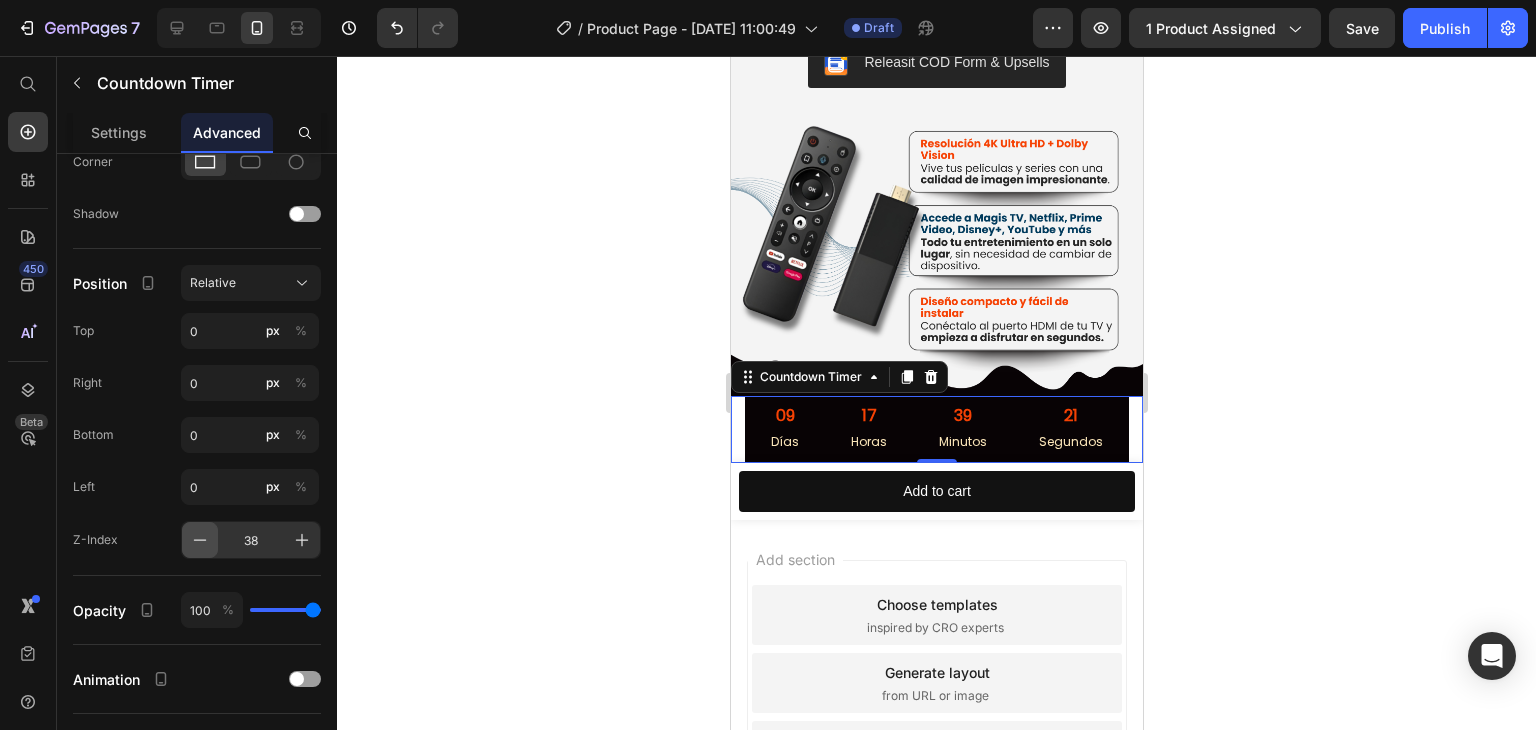 click 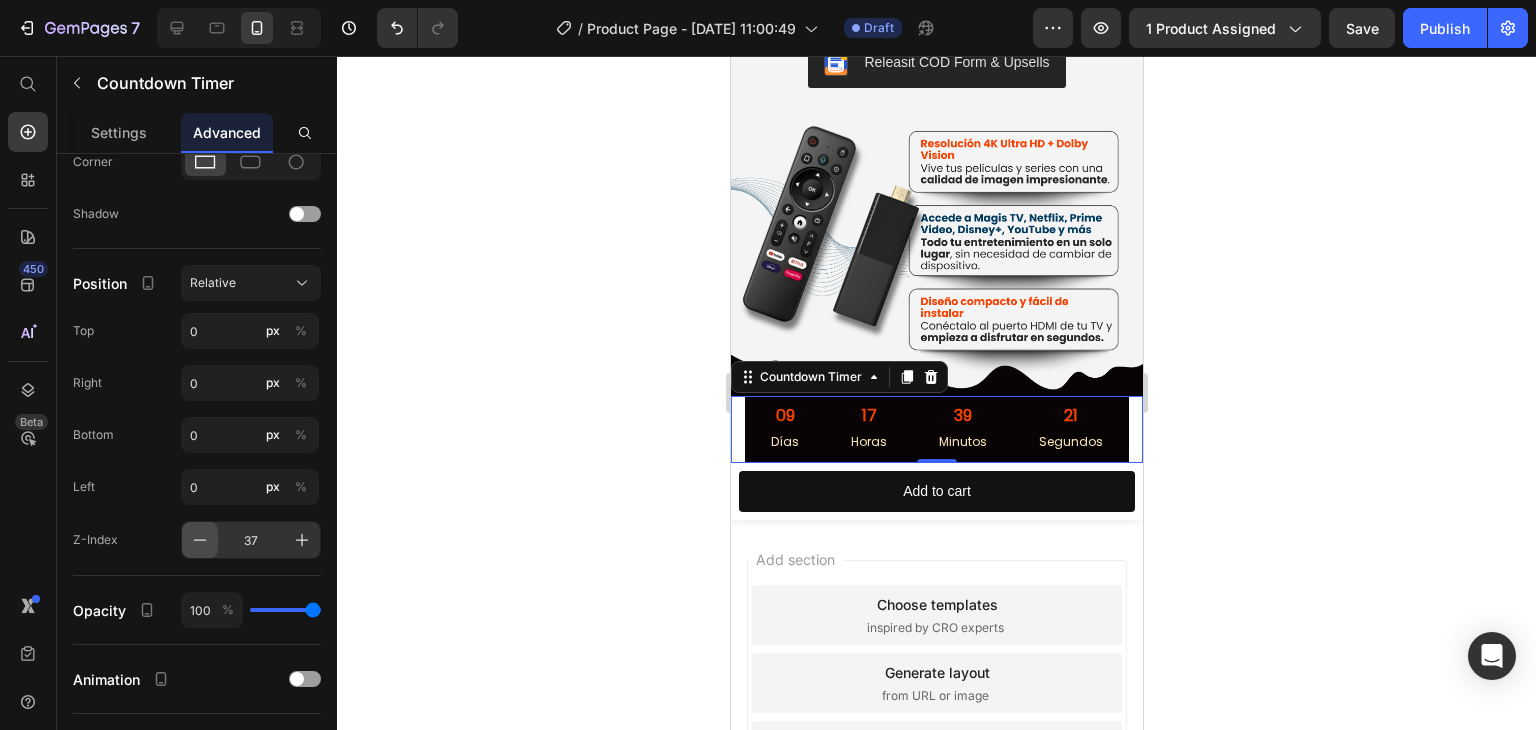 click 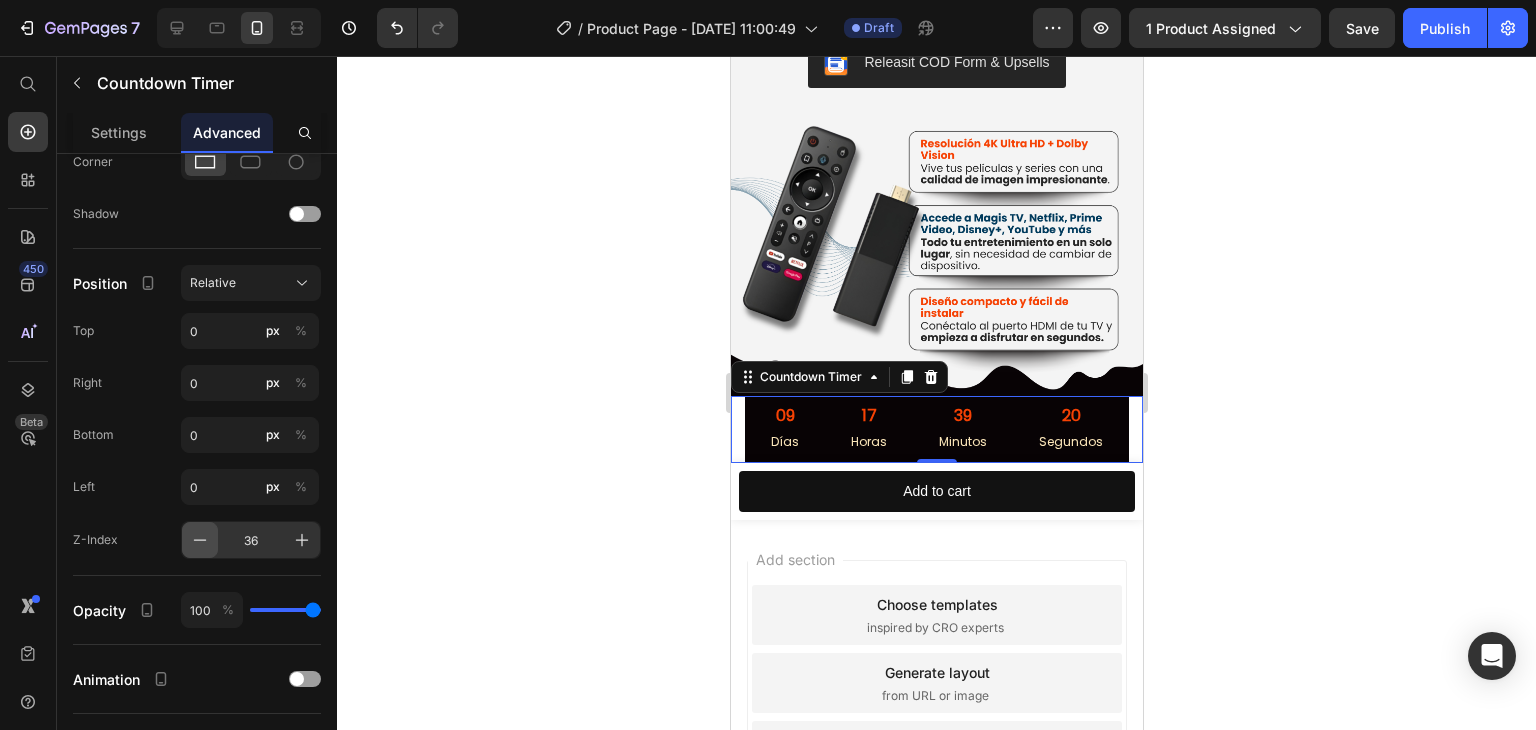 click 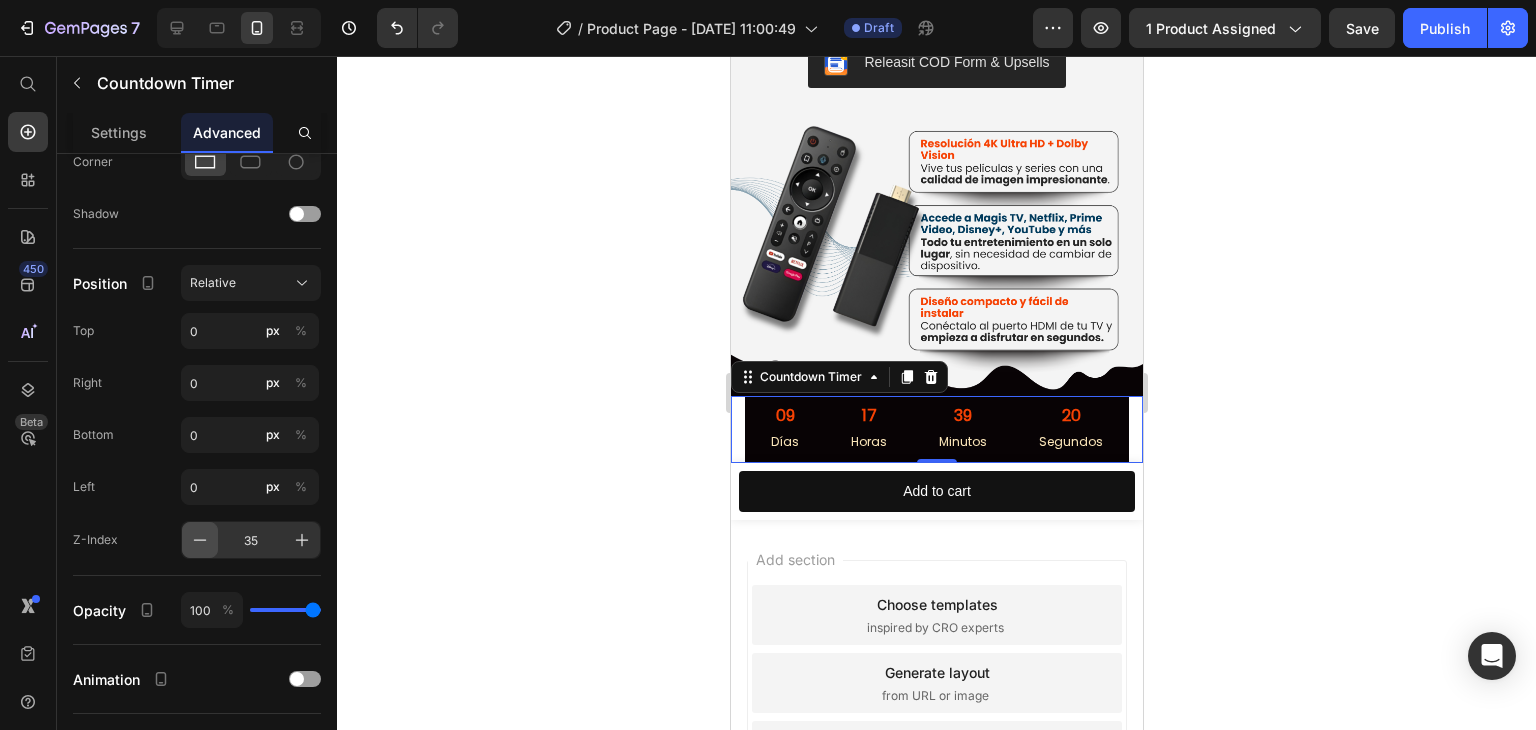 click 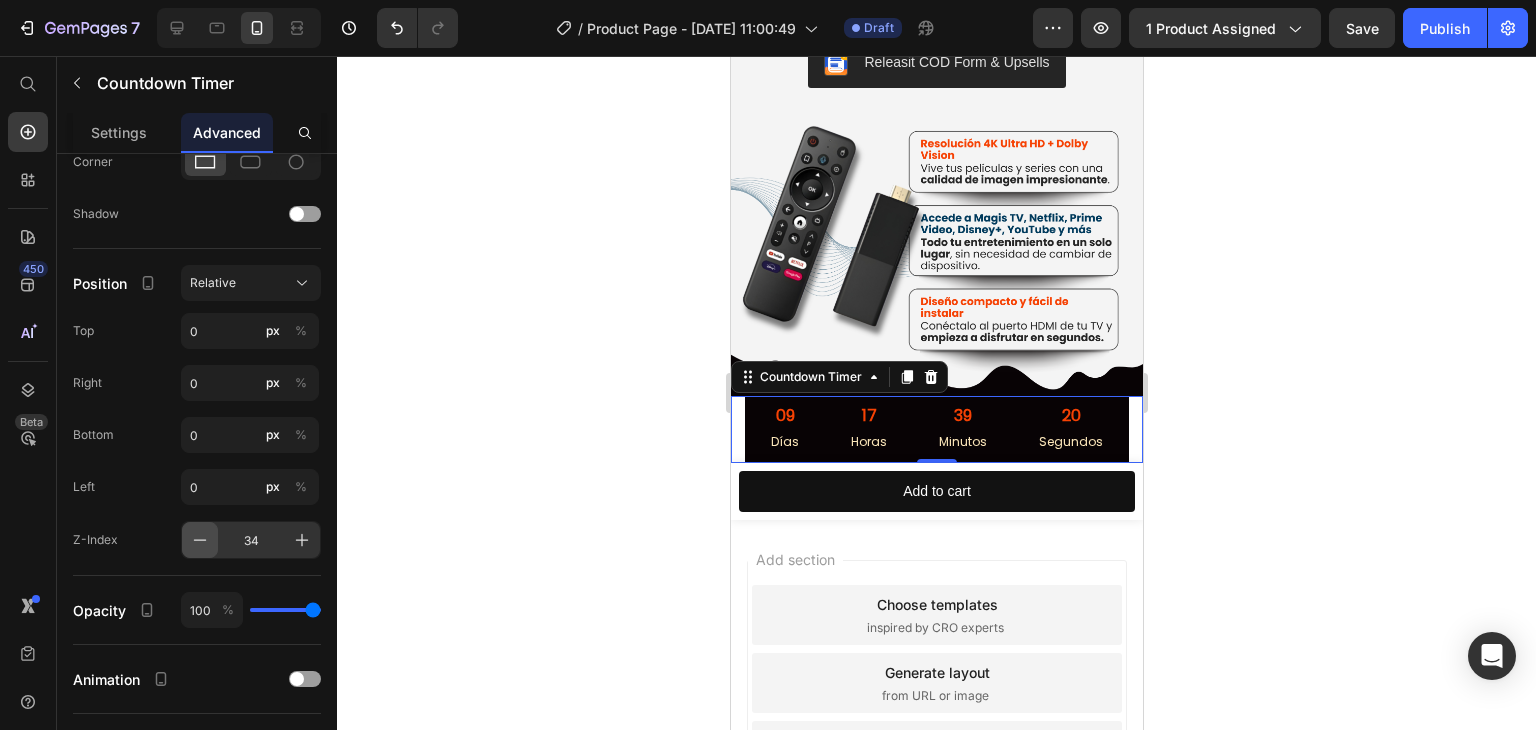 click 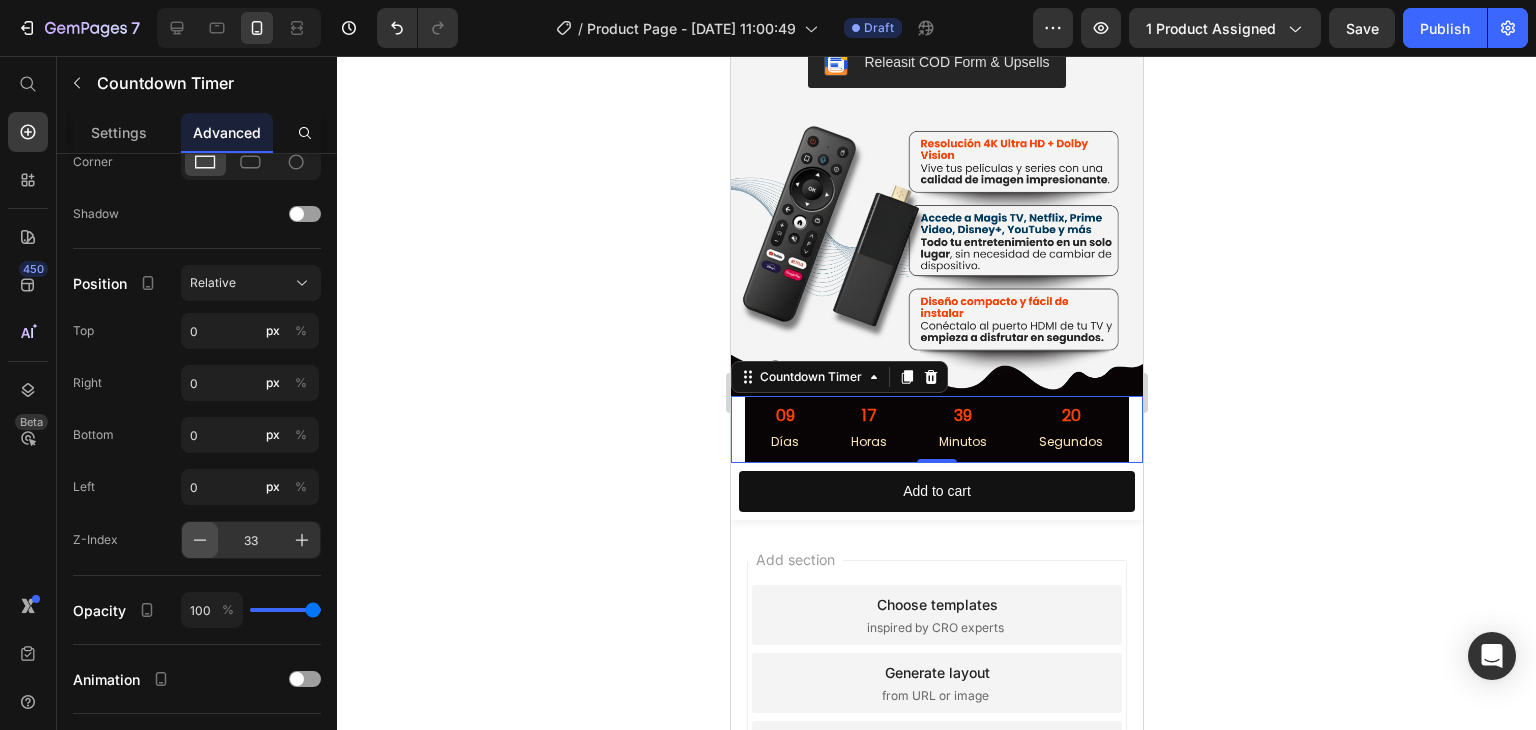 click 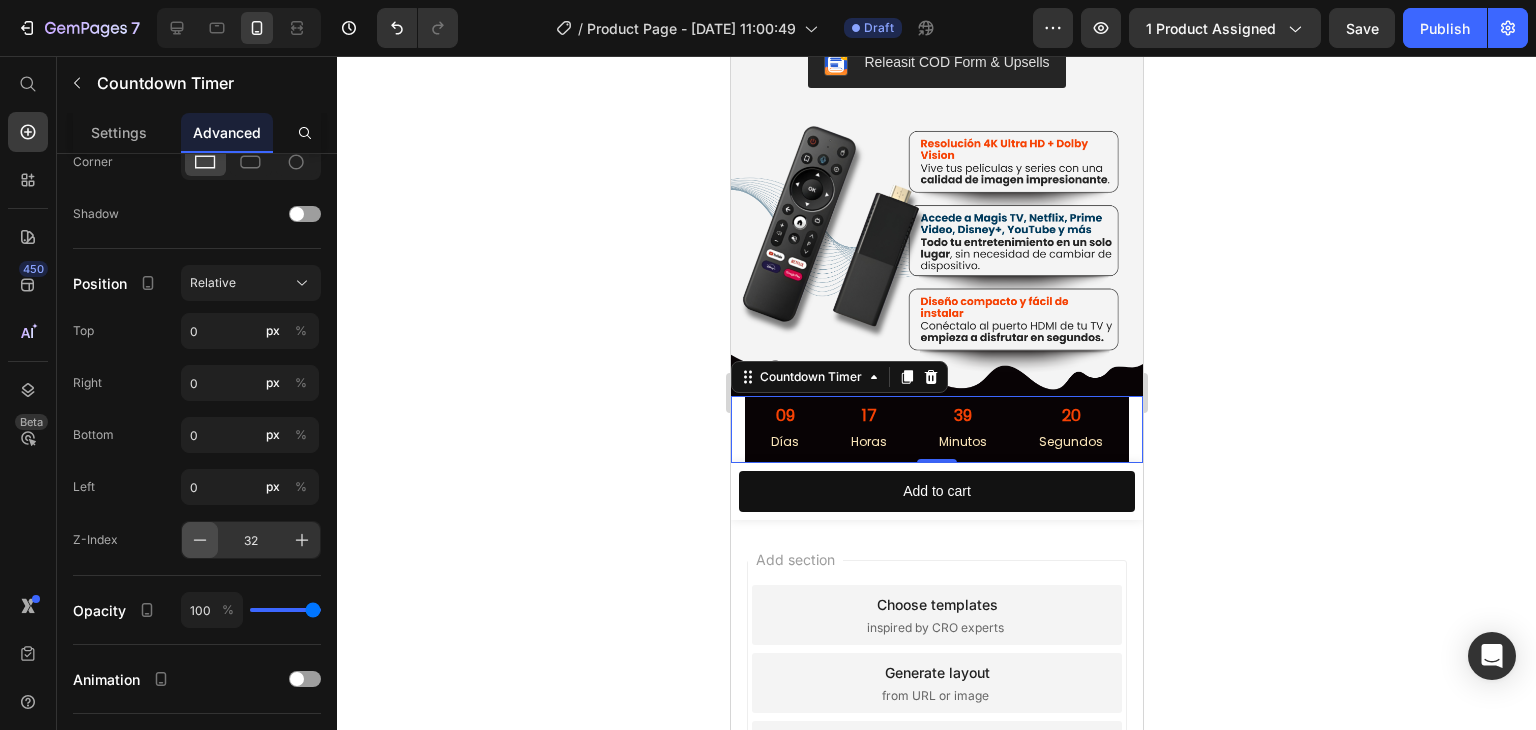 click 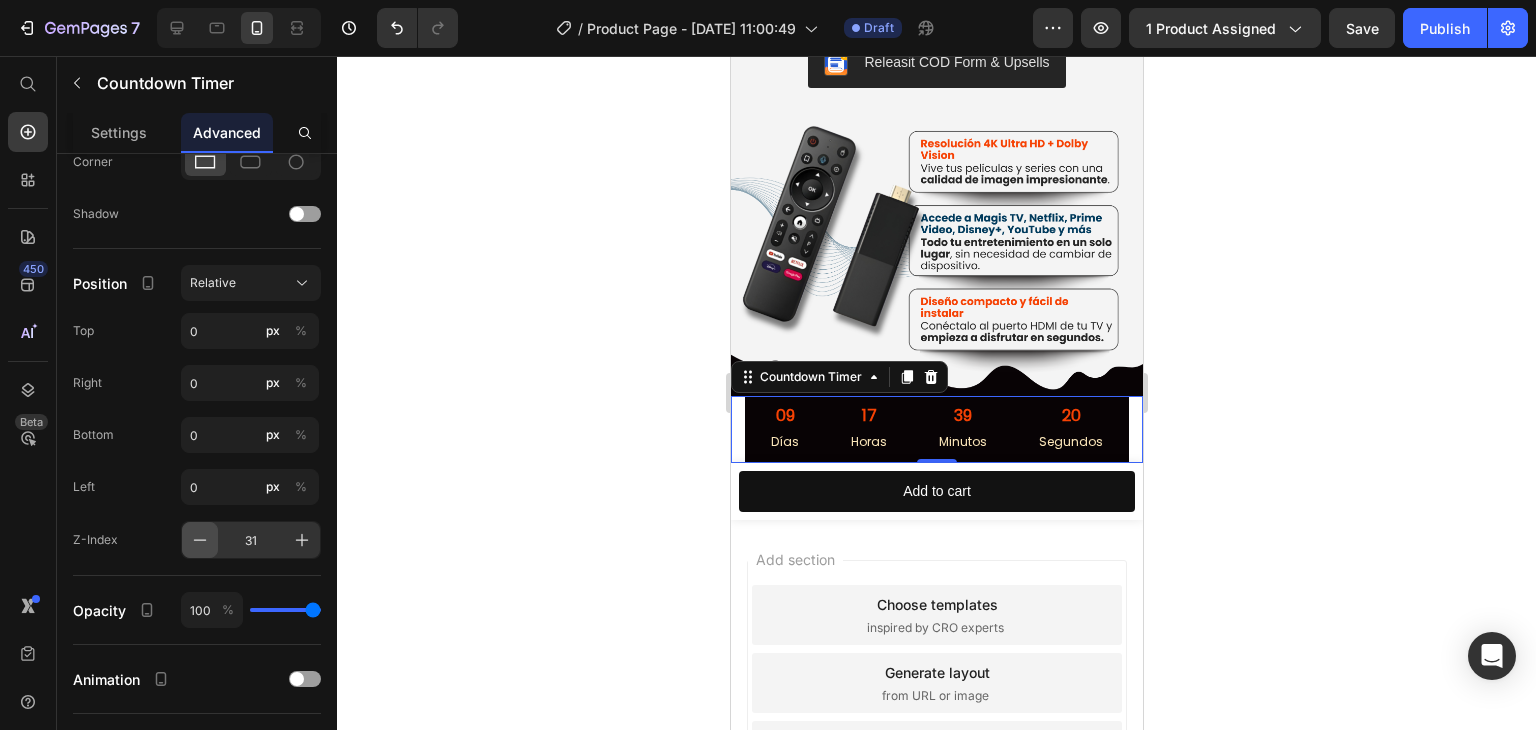 click 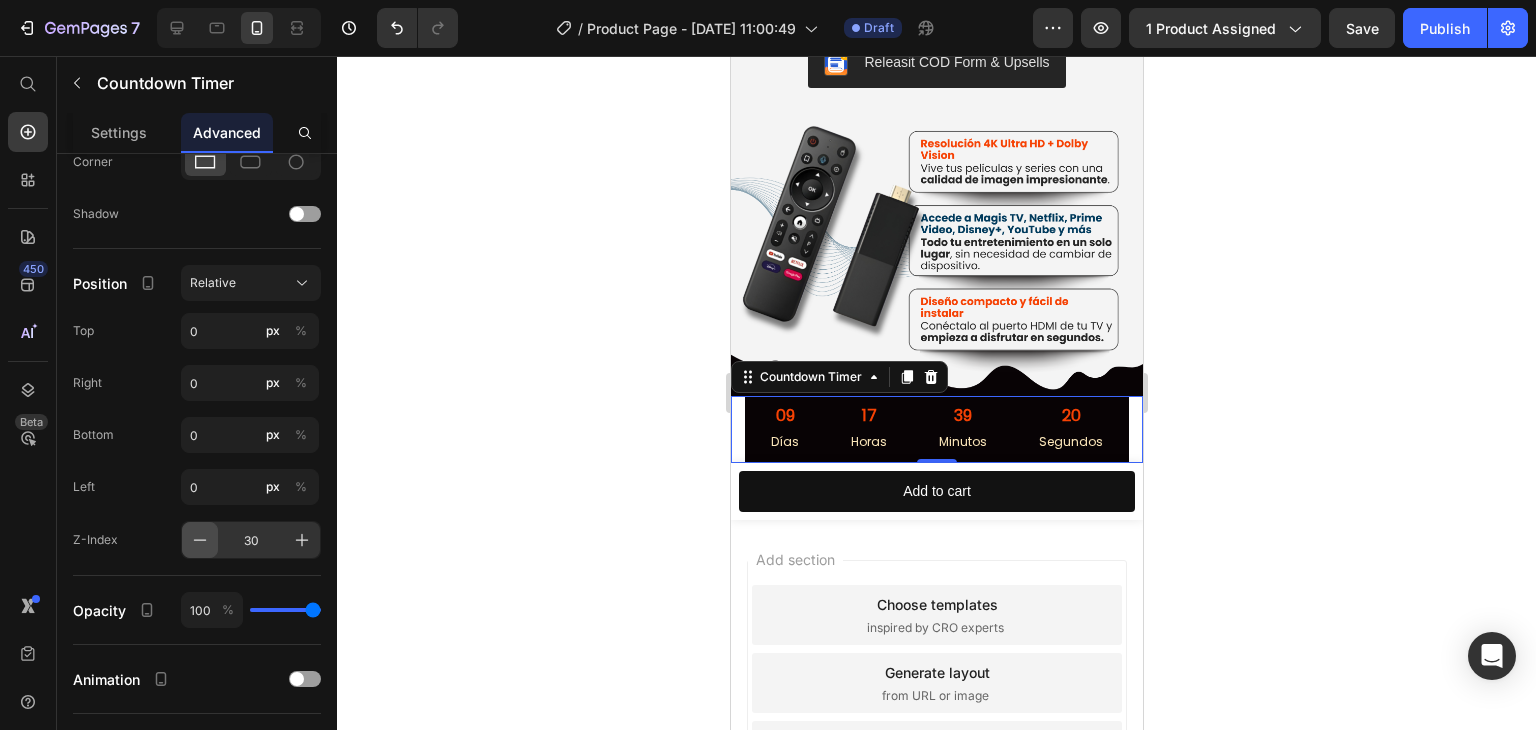 click 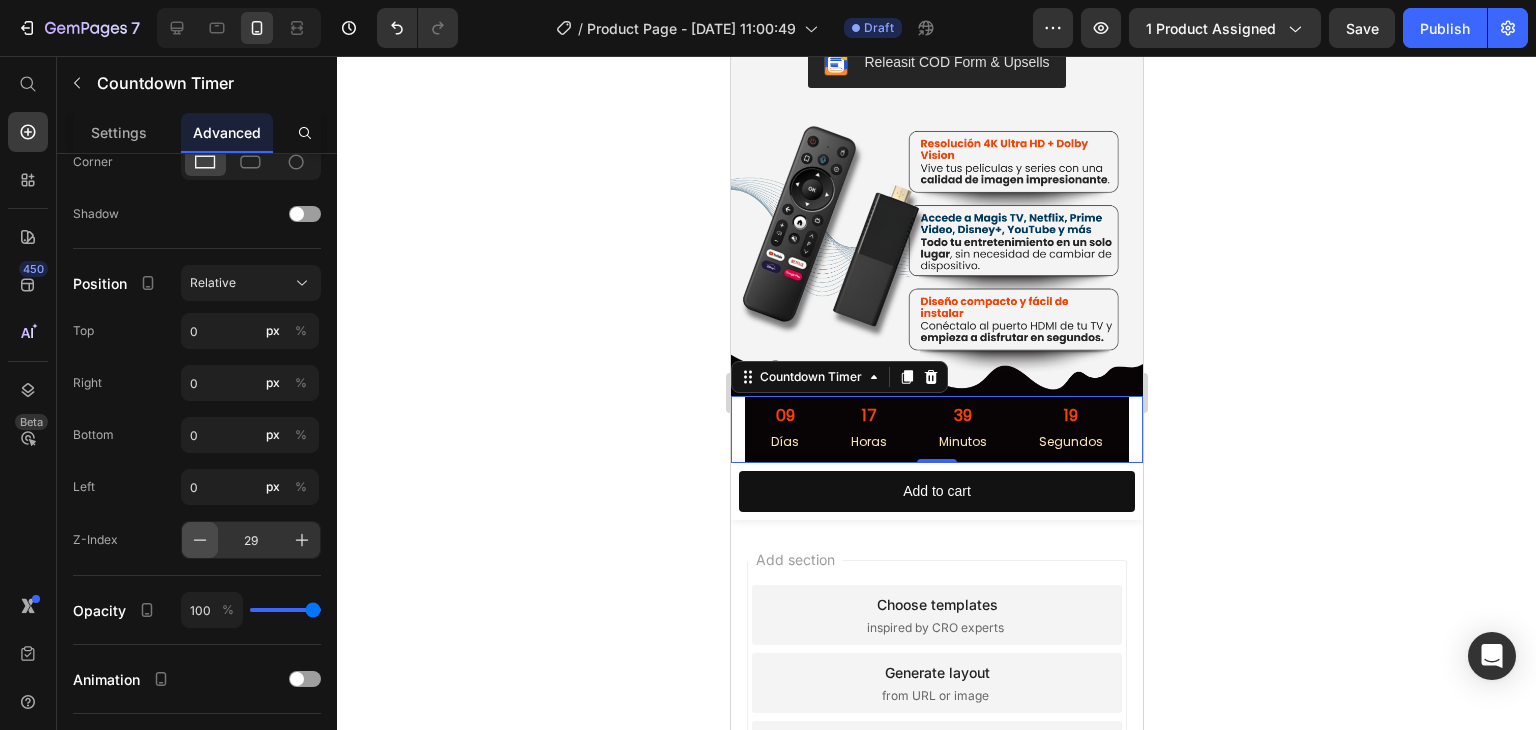 click 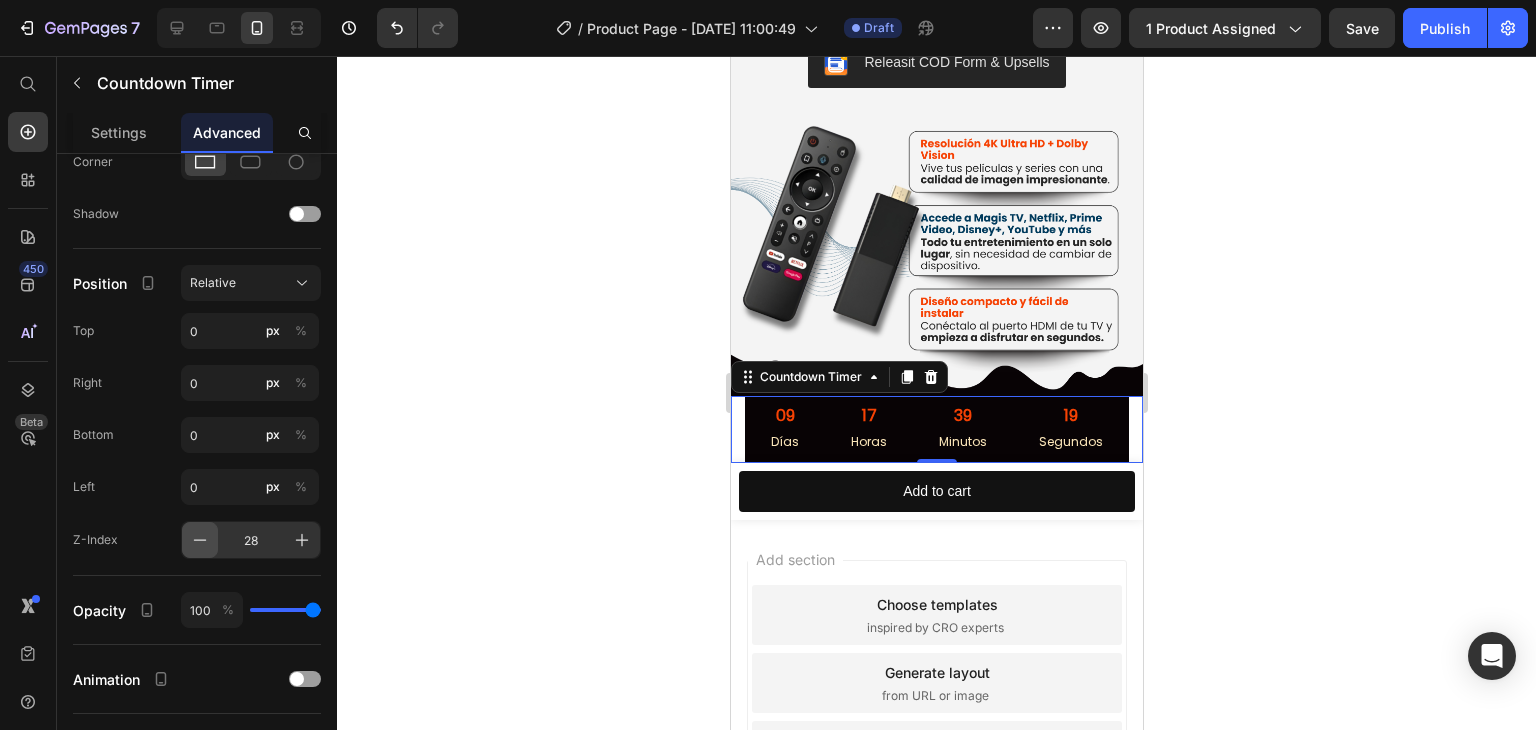 click 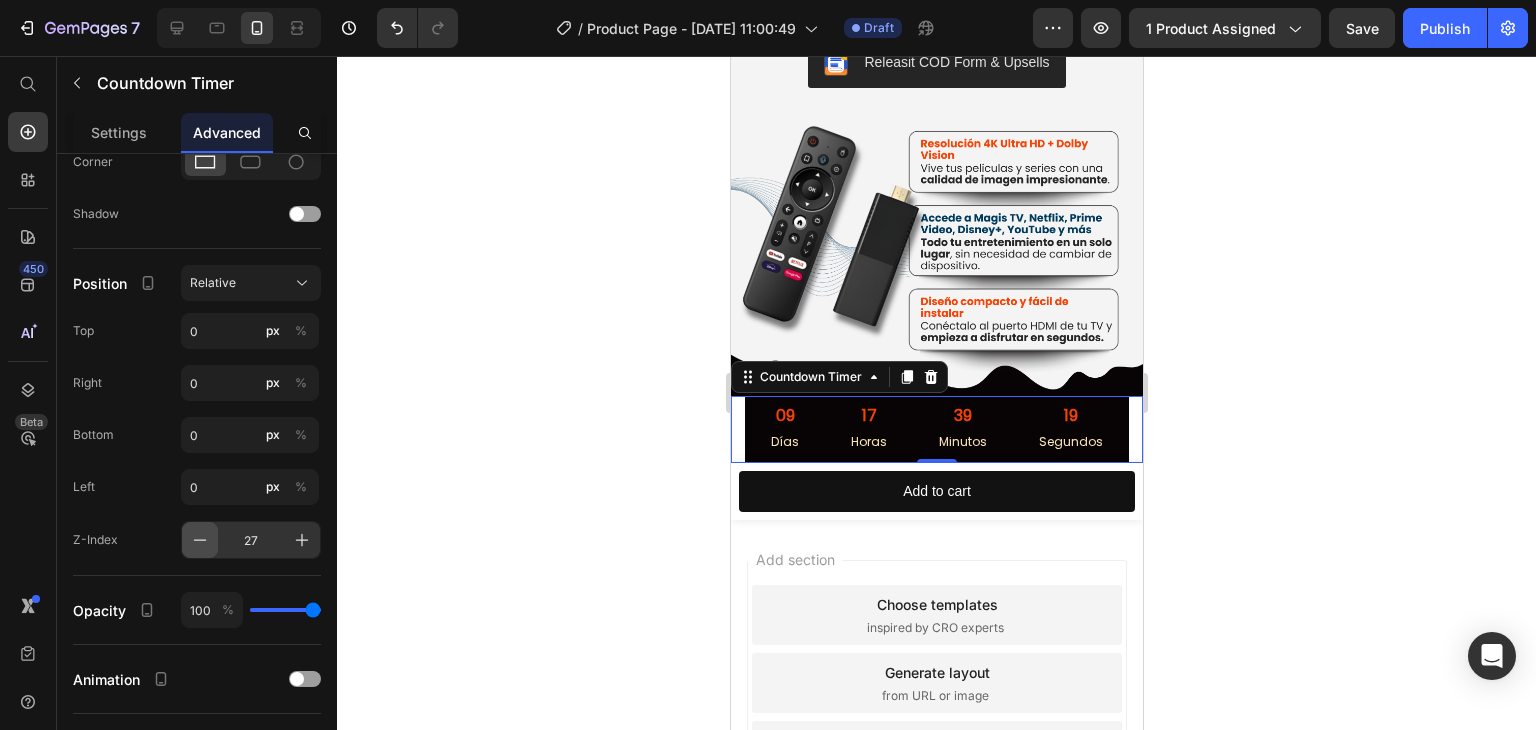 click 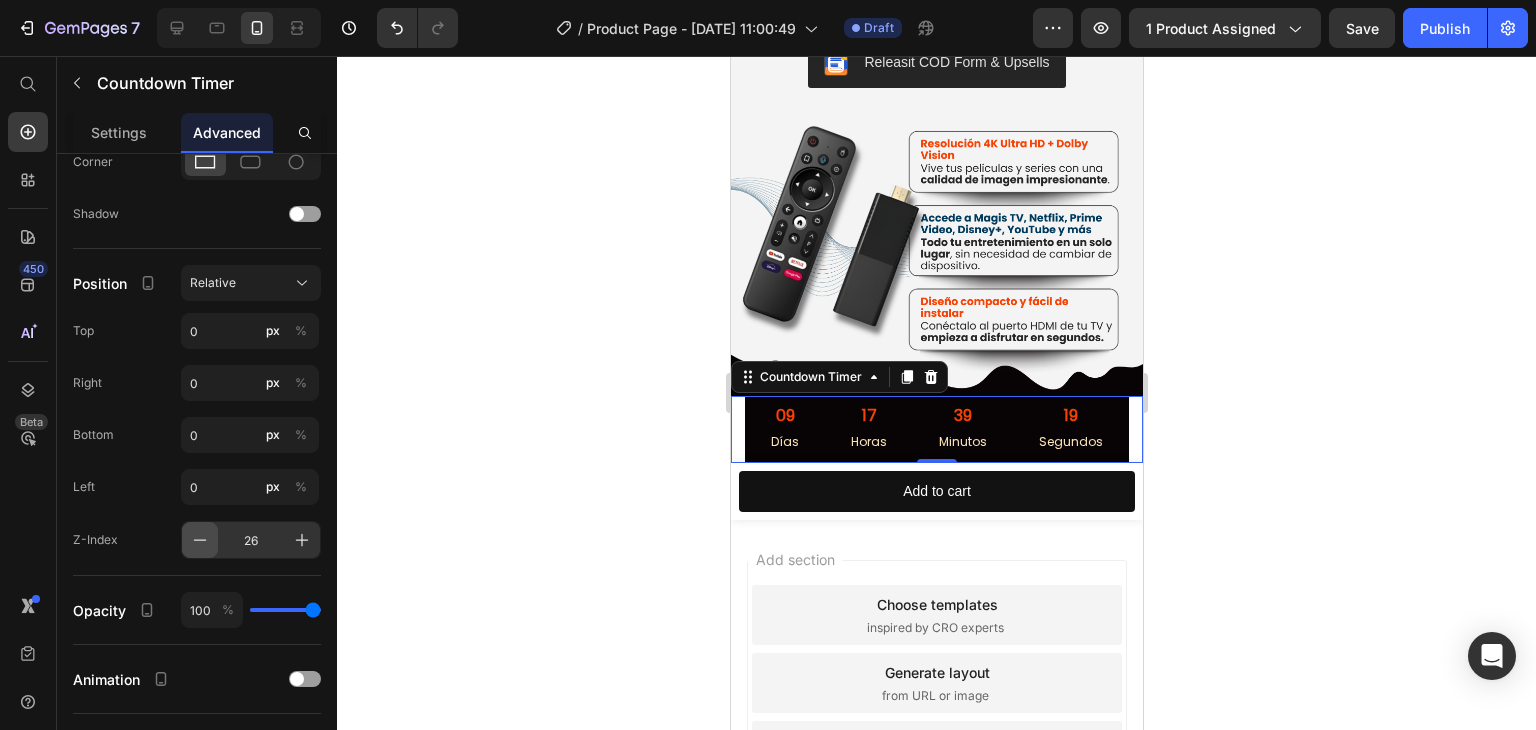 click 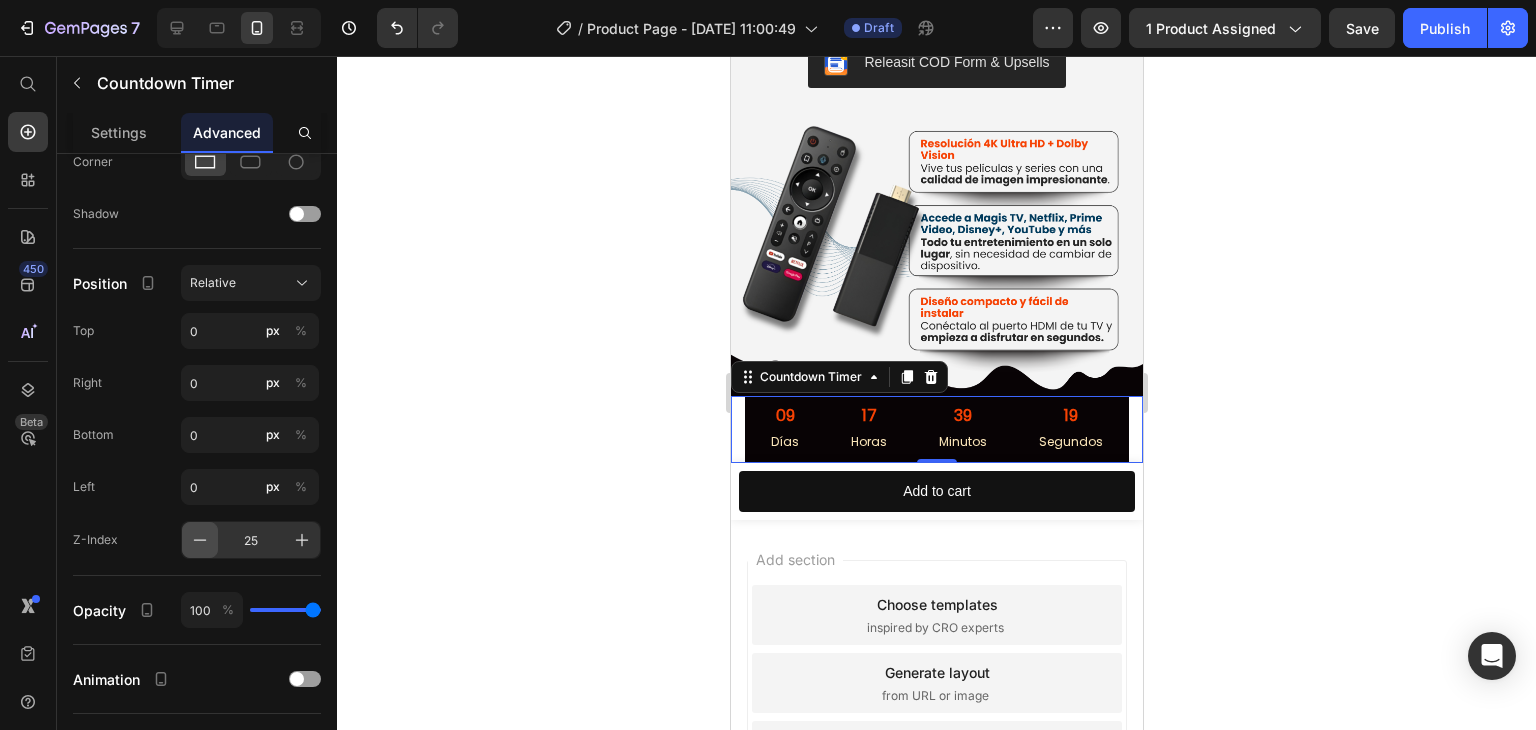 click 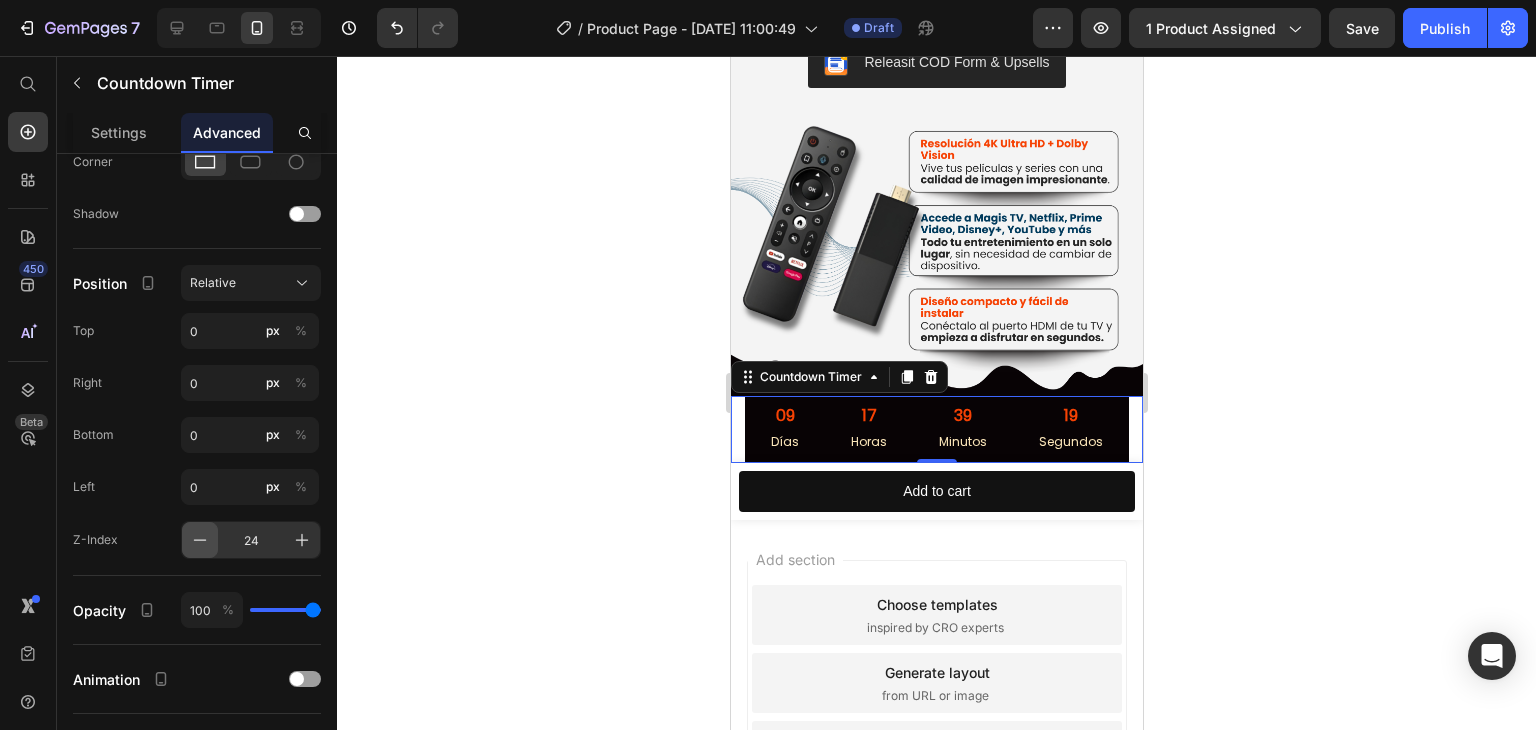 click 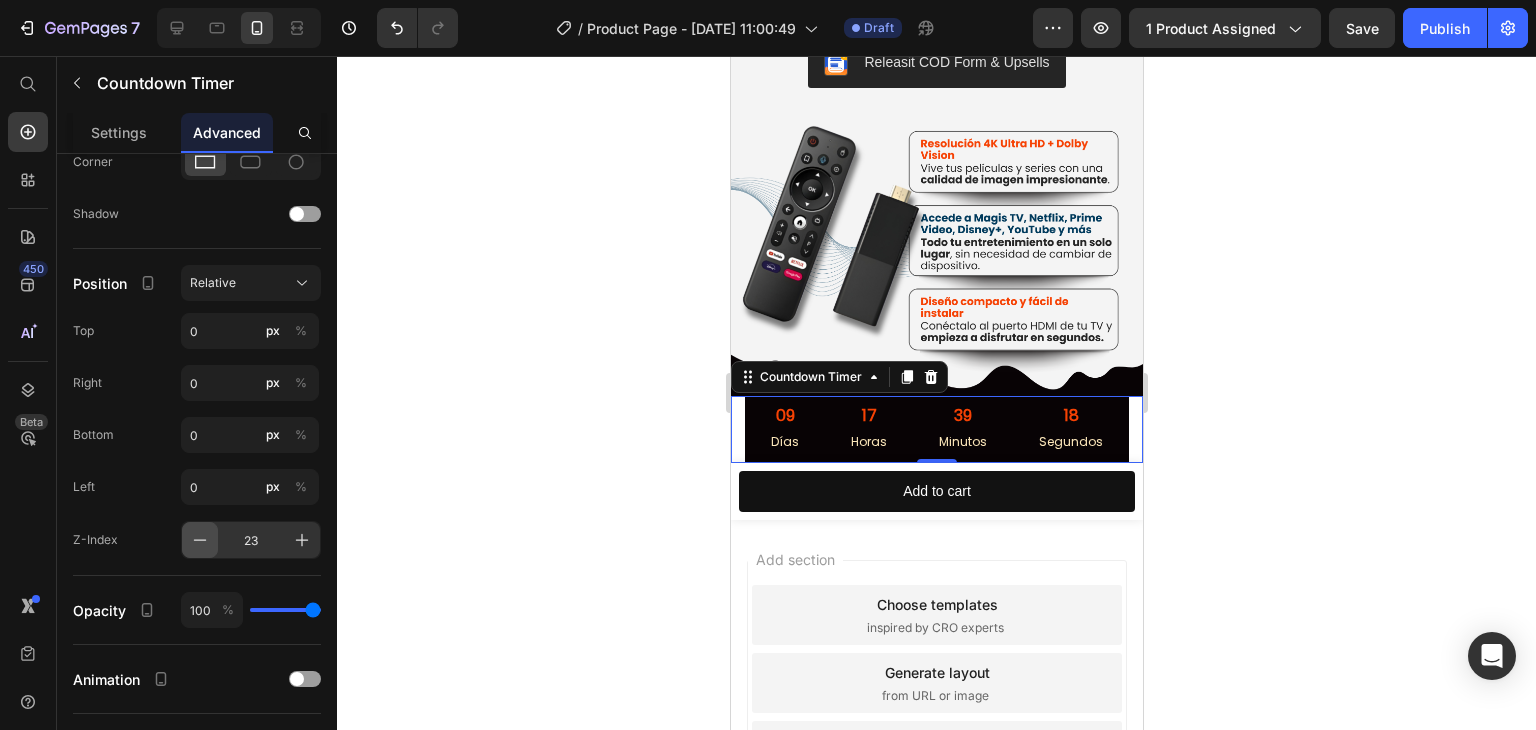 click 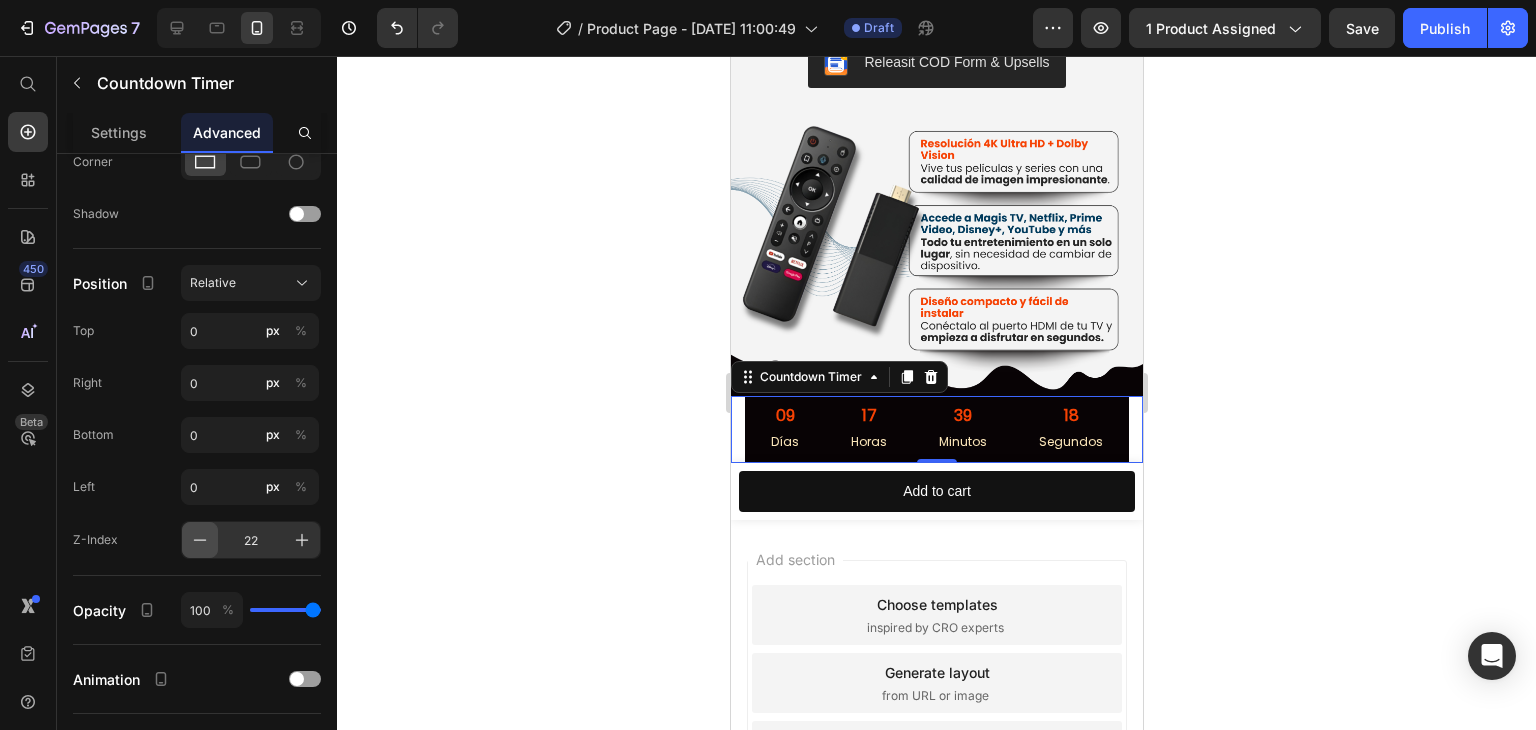 click 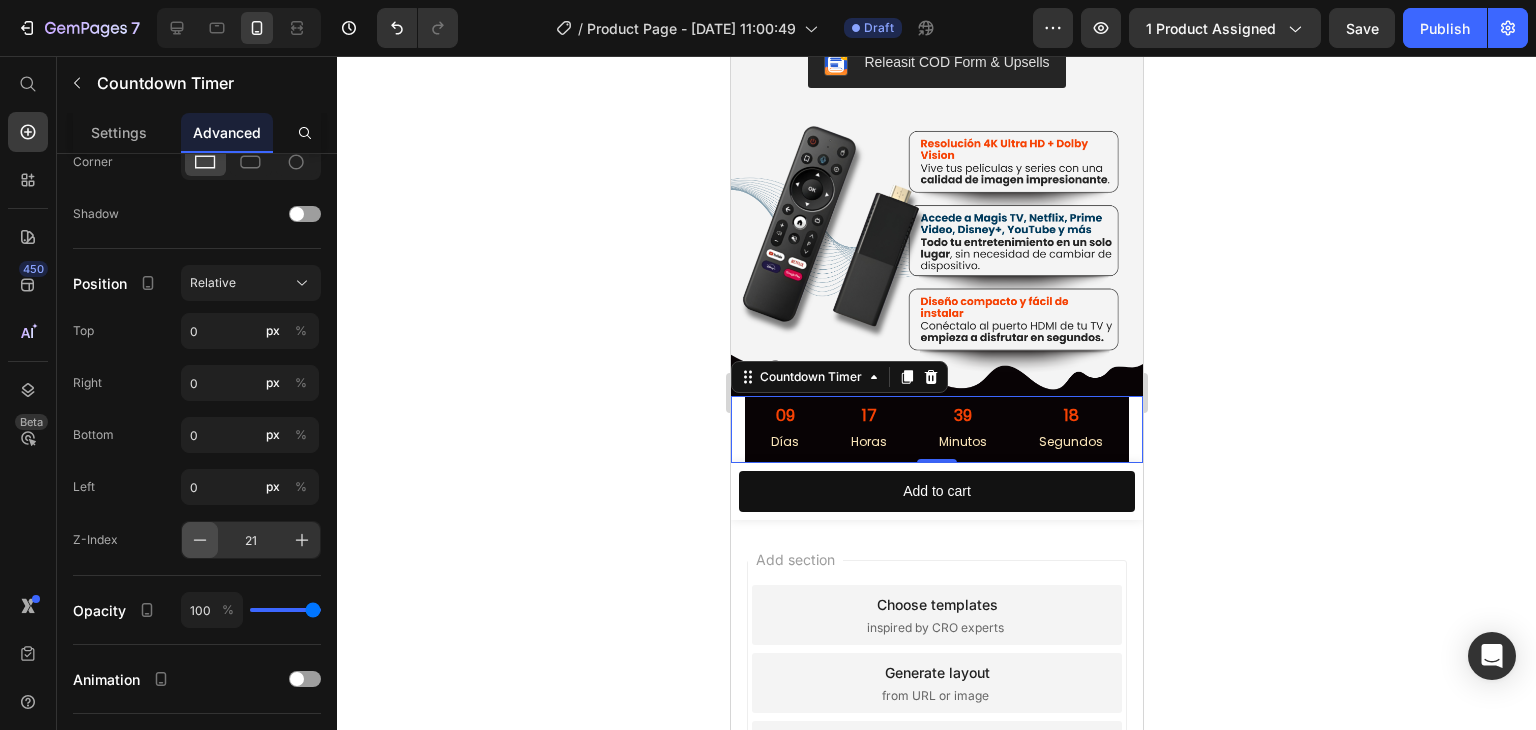 click 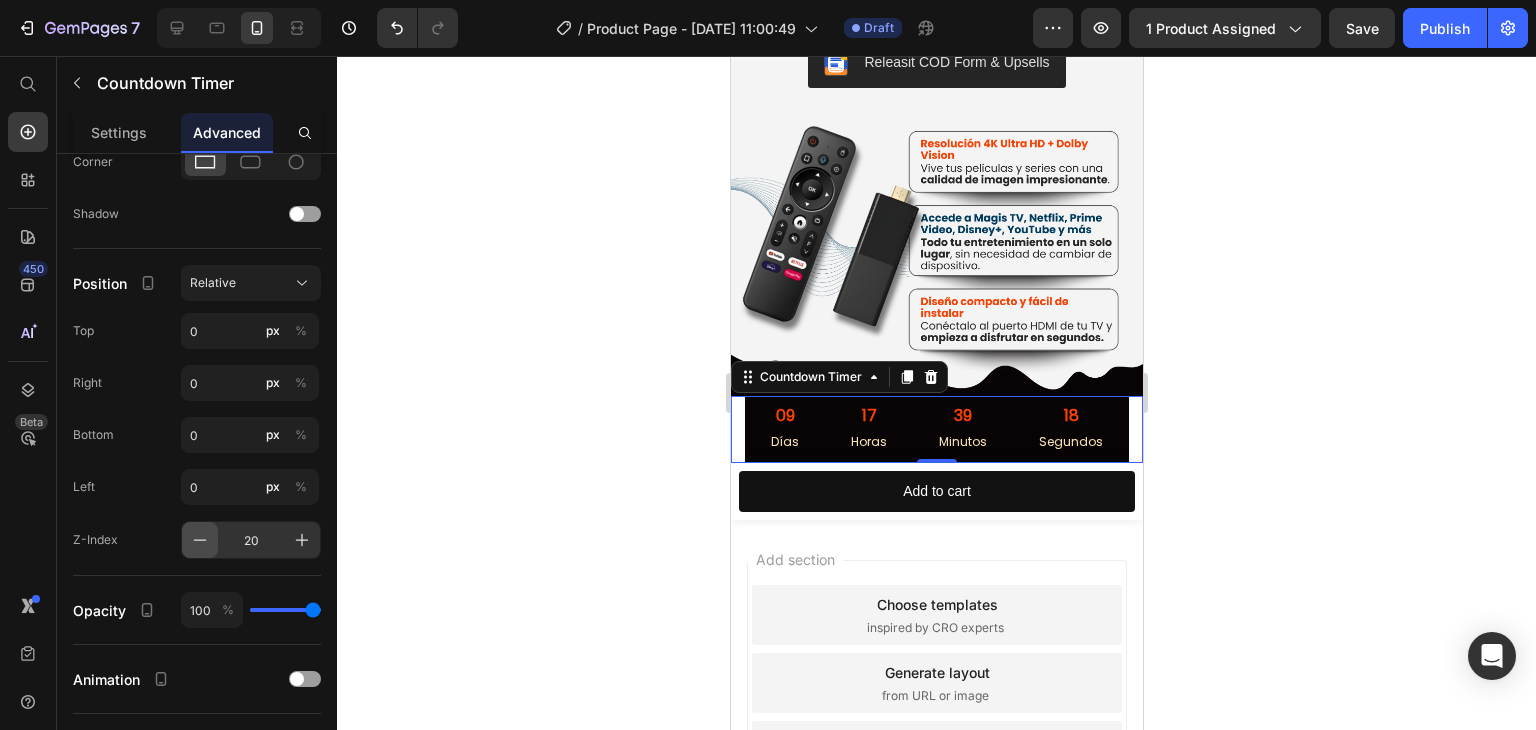 click 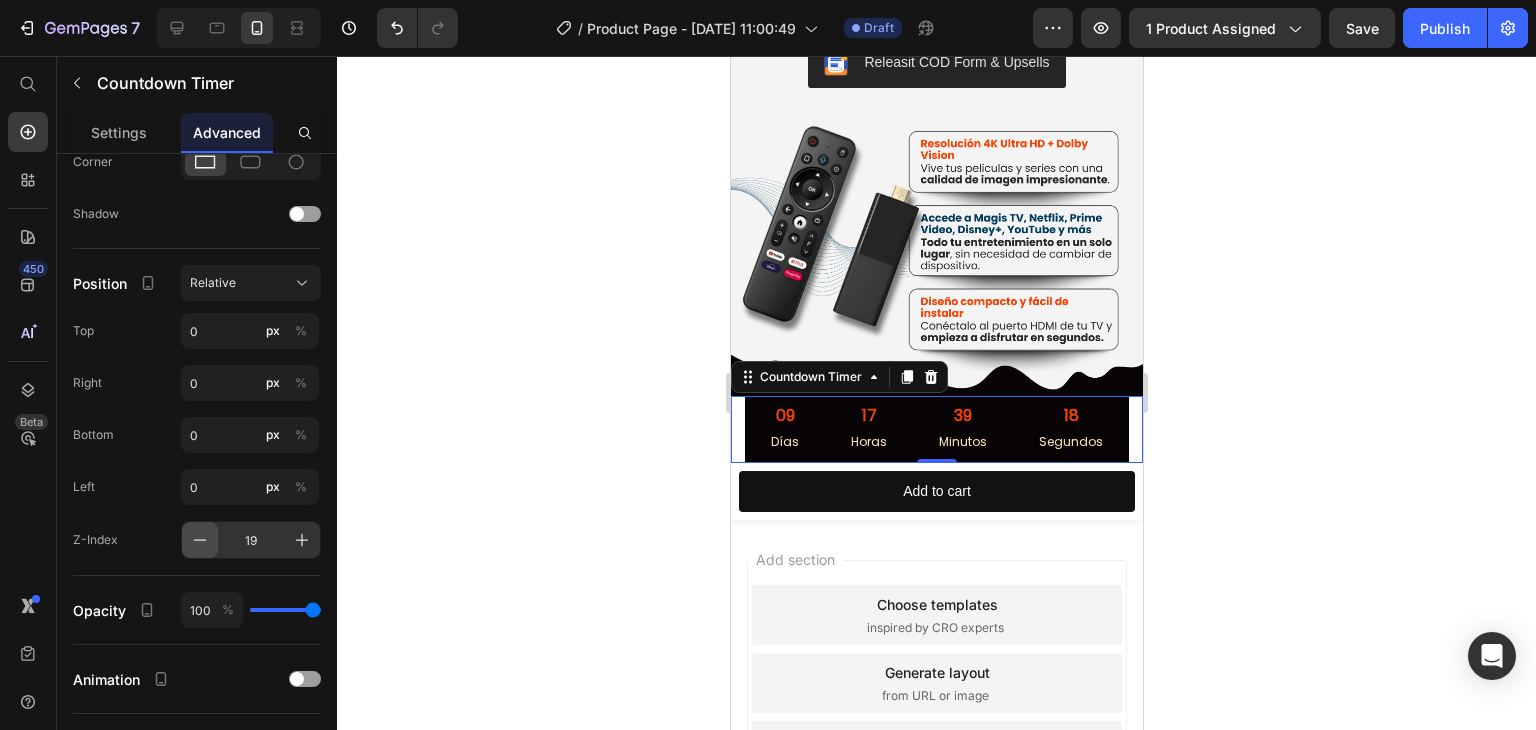 click 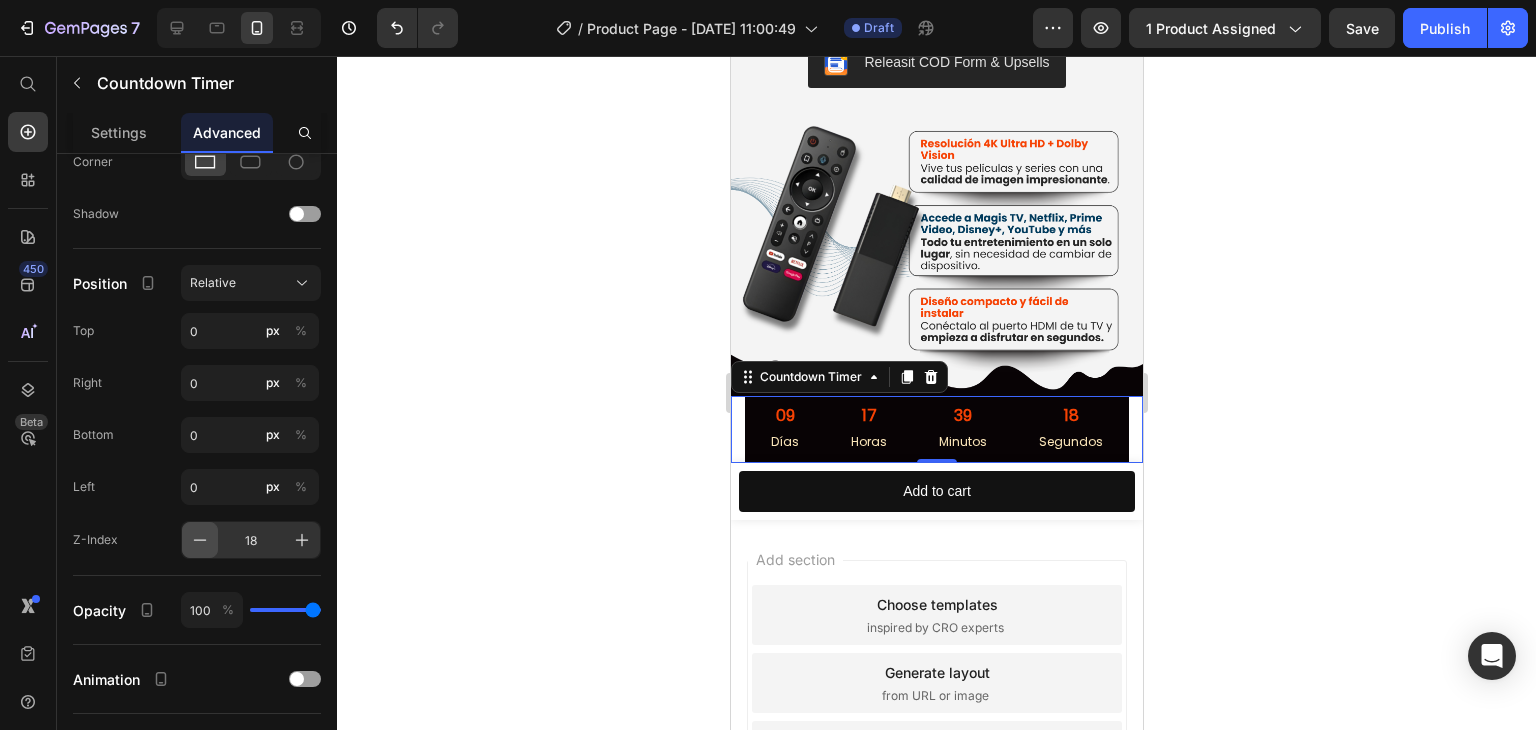 click 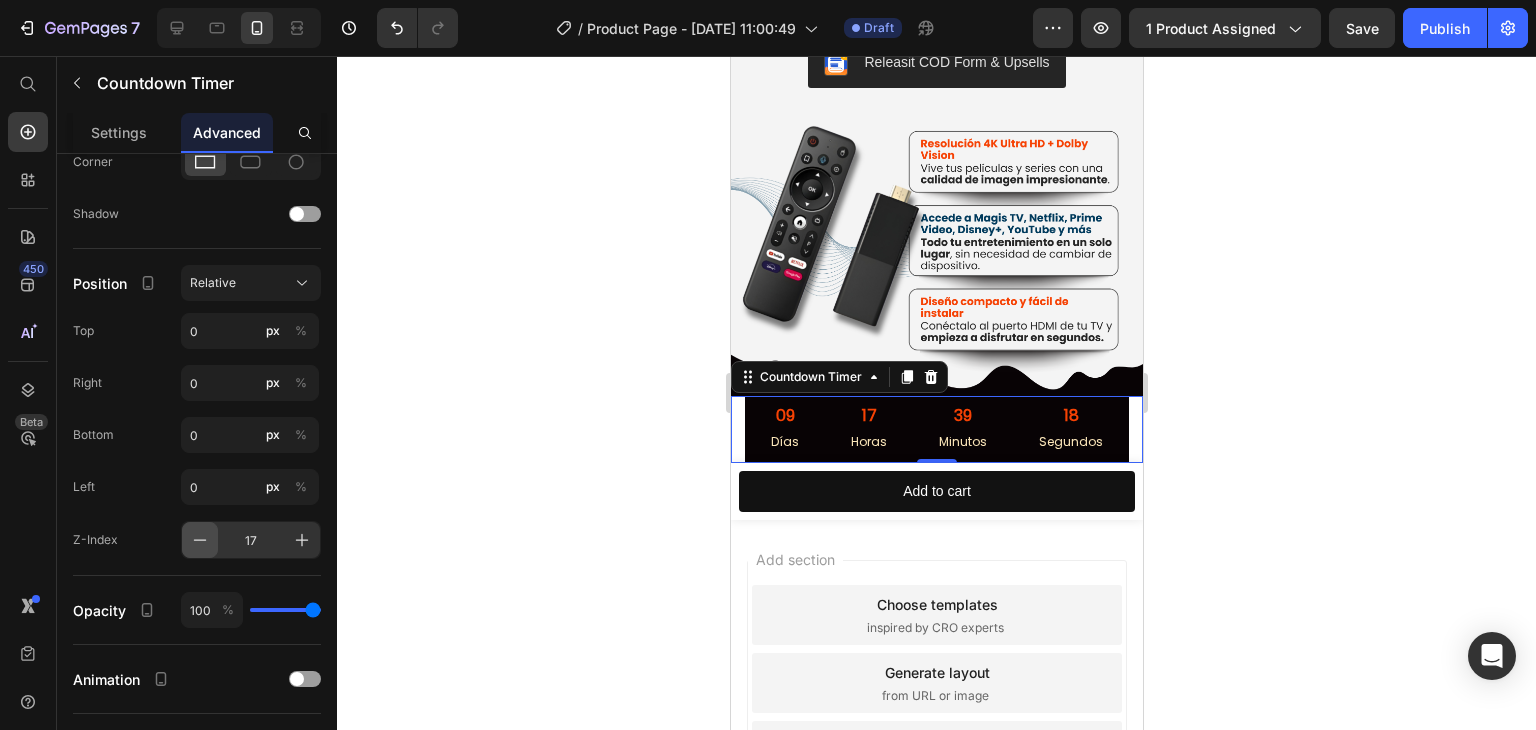 click 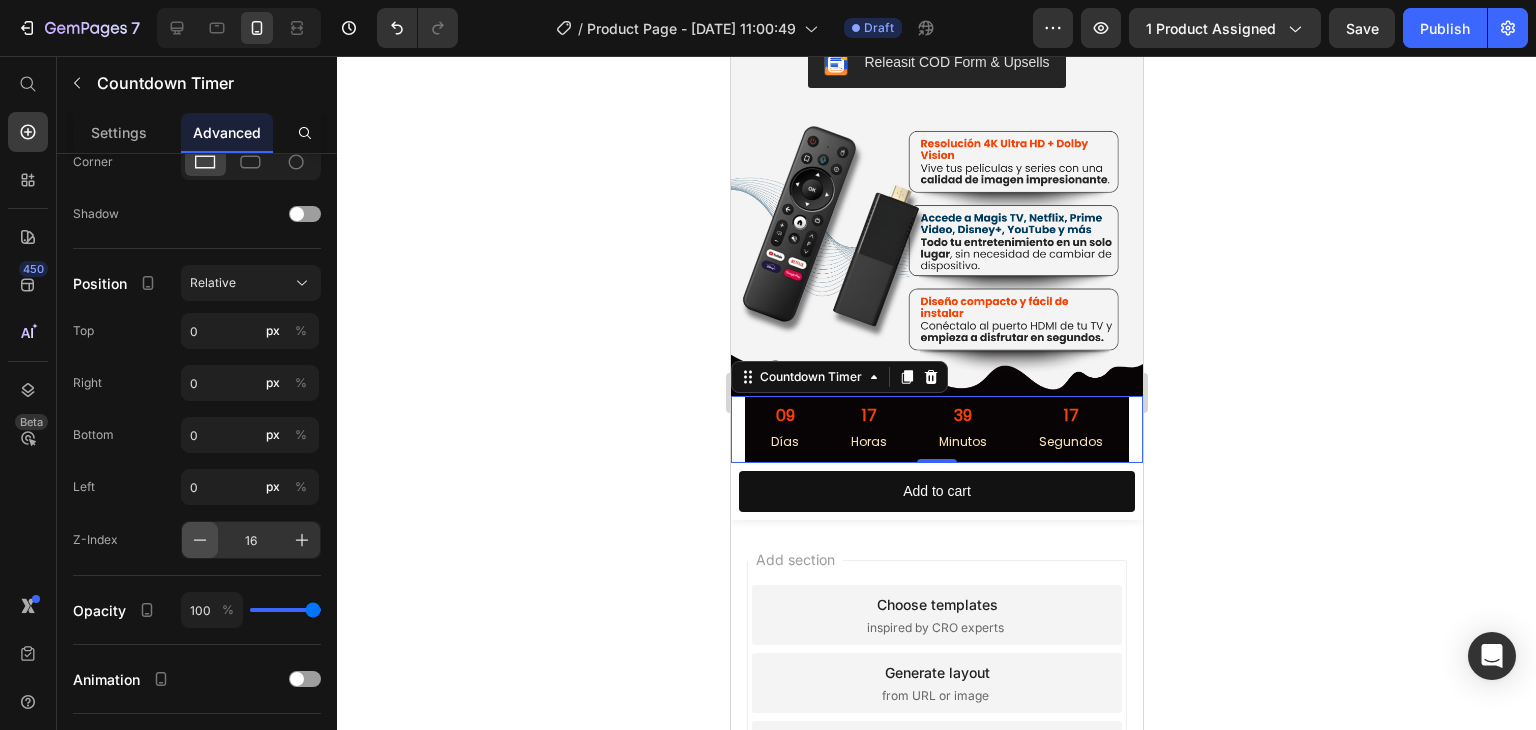click 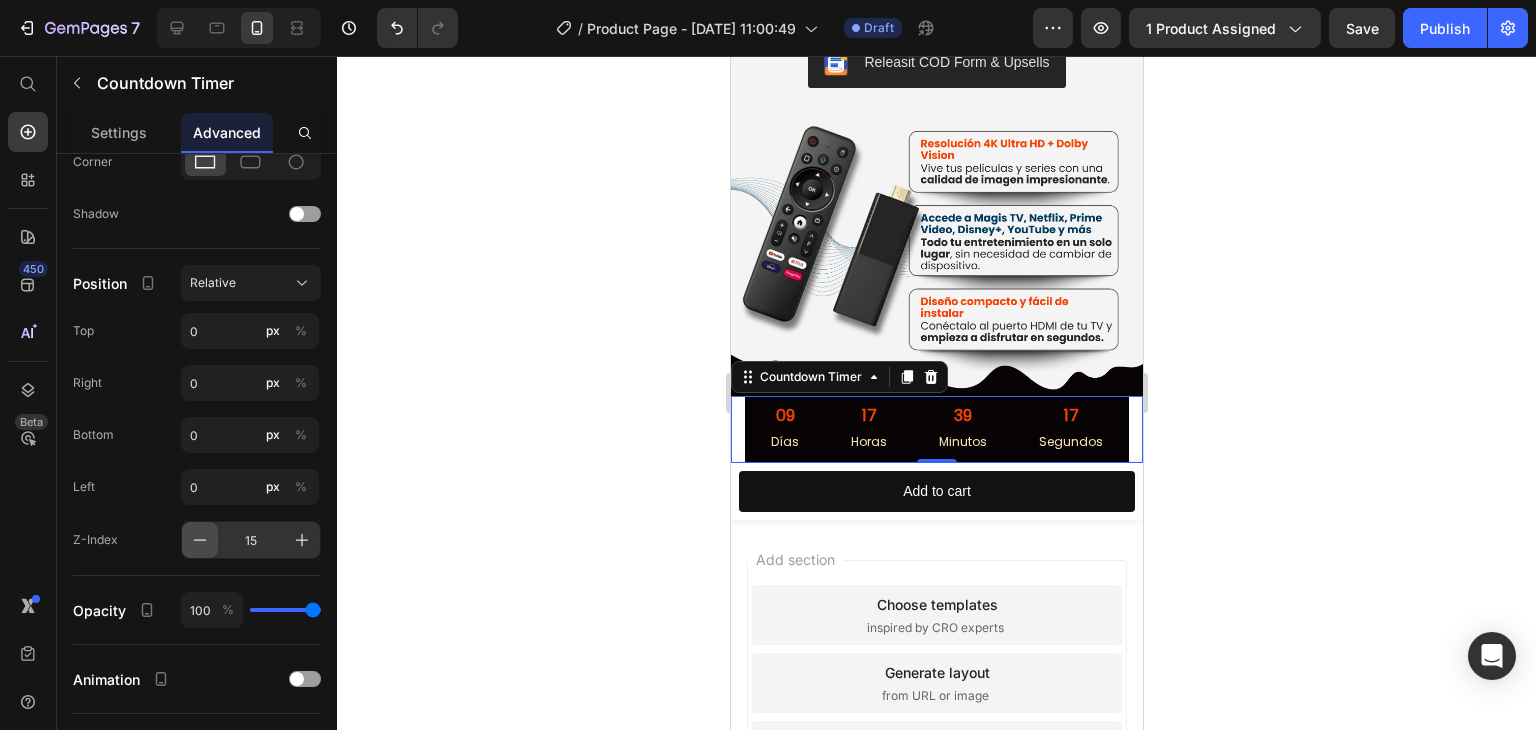 click 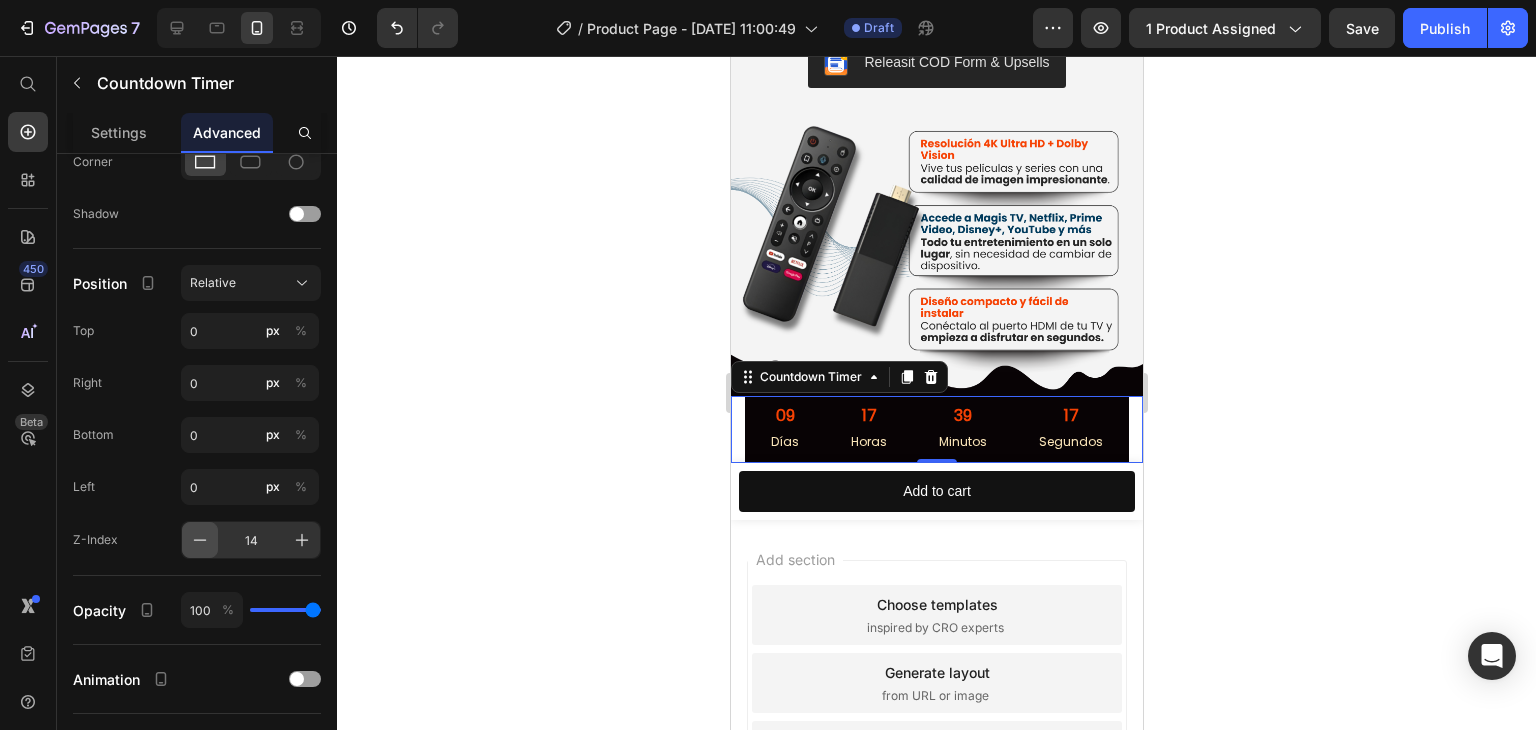 click 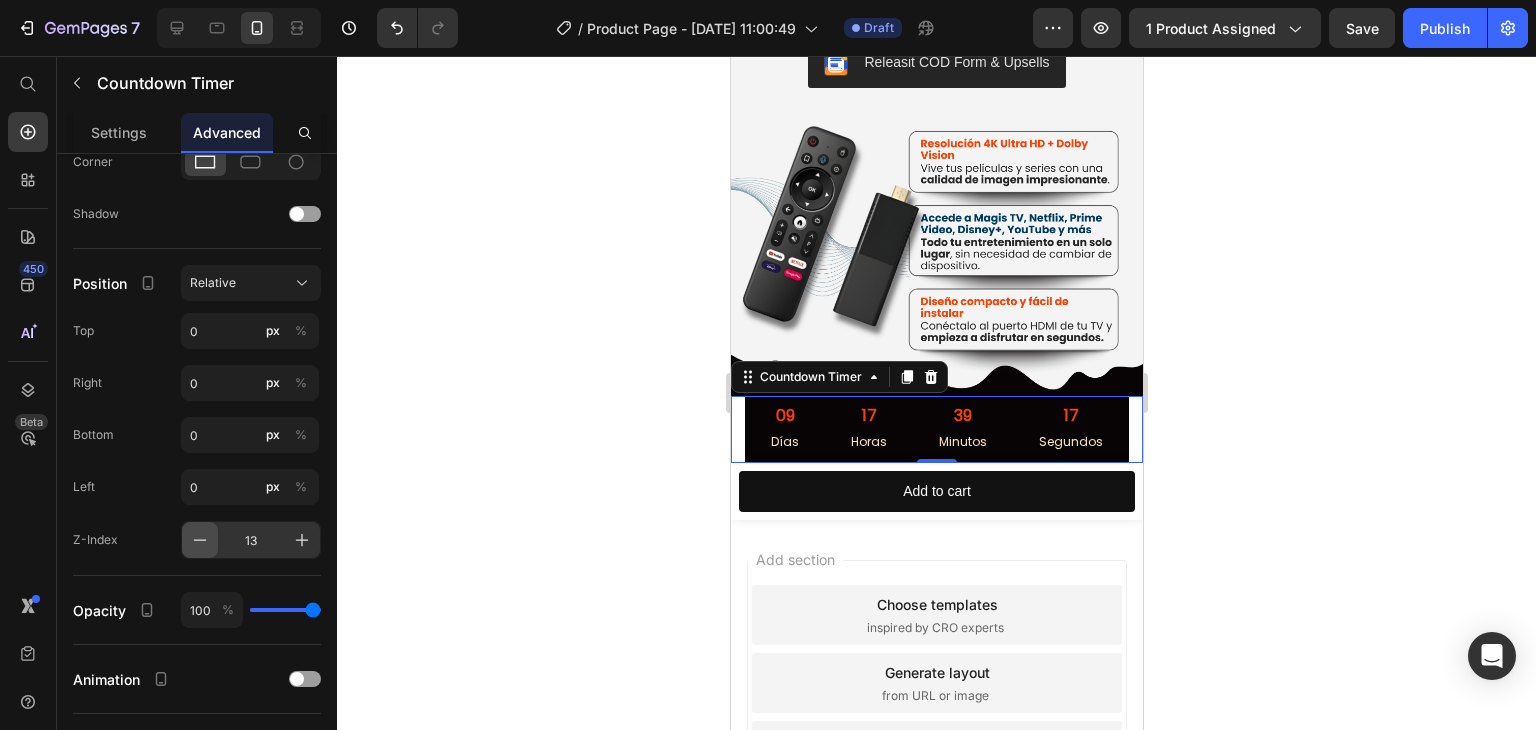 click 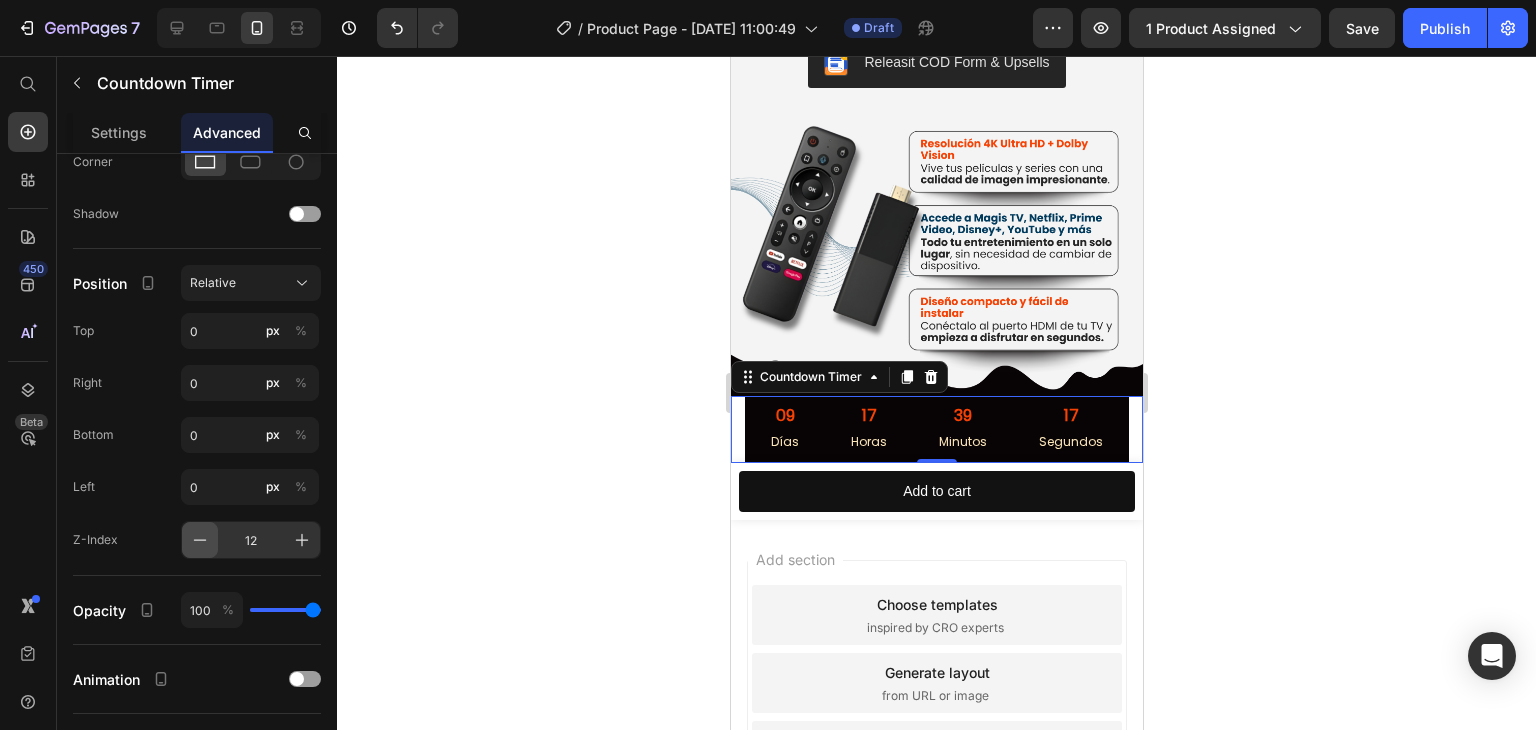 click 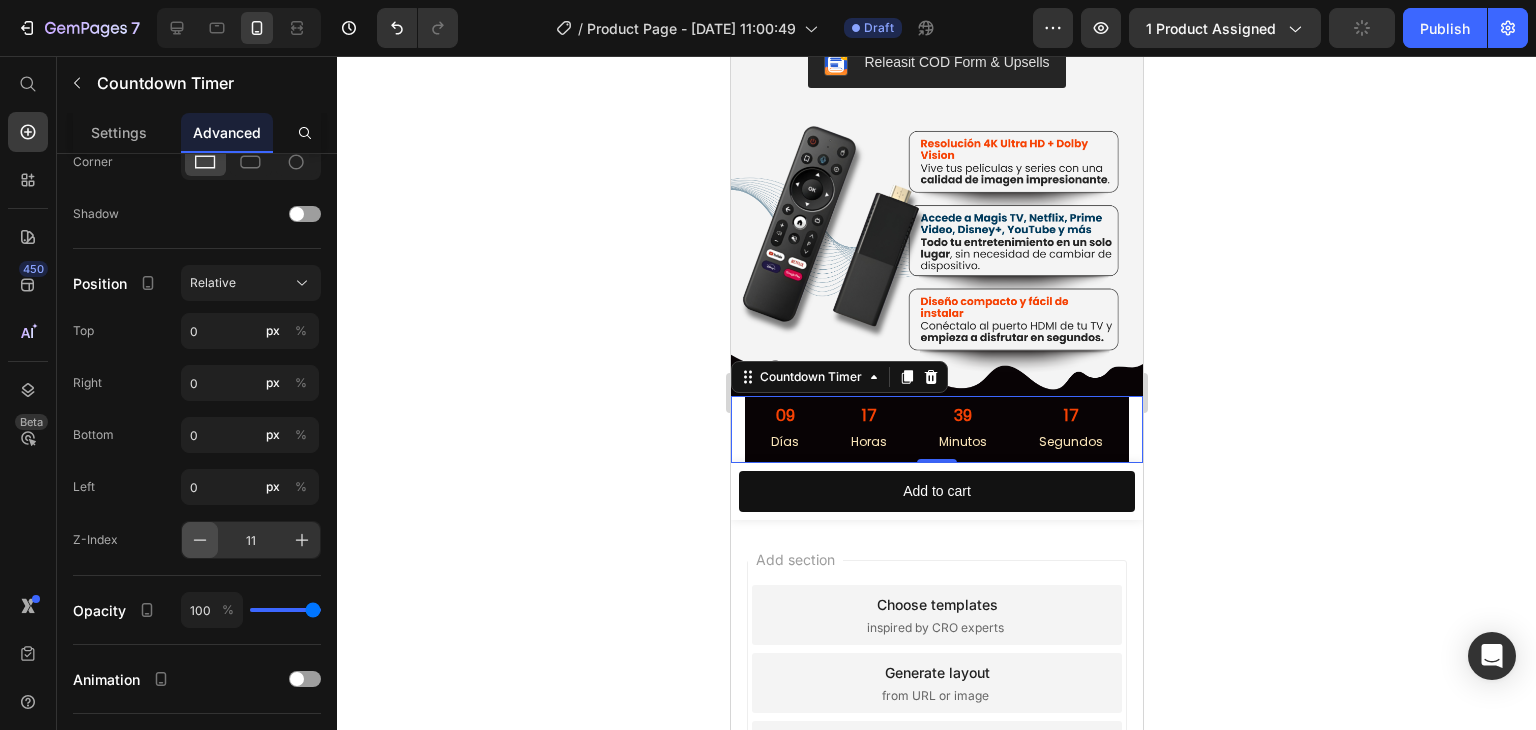 click 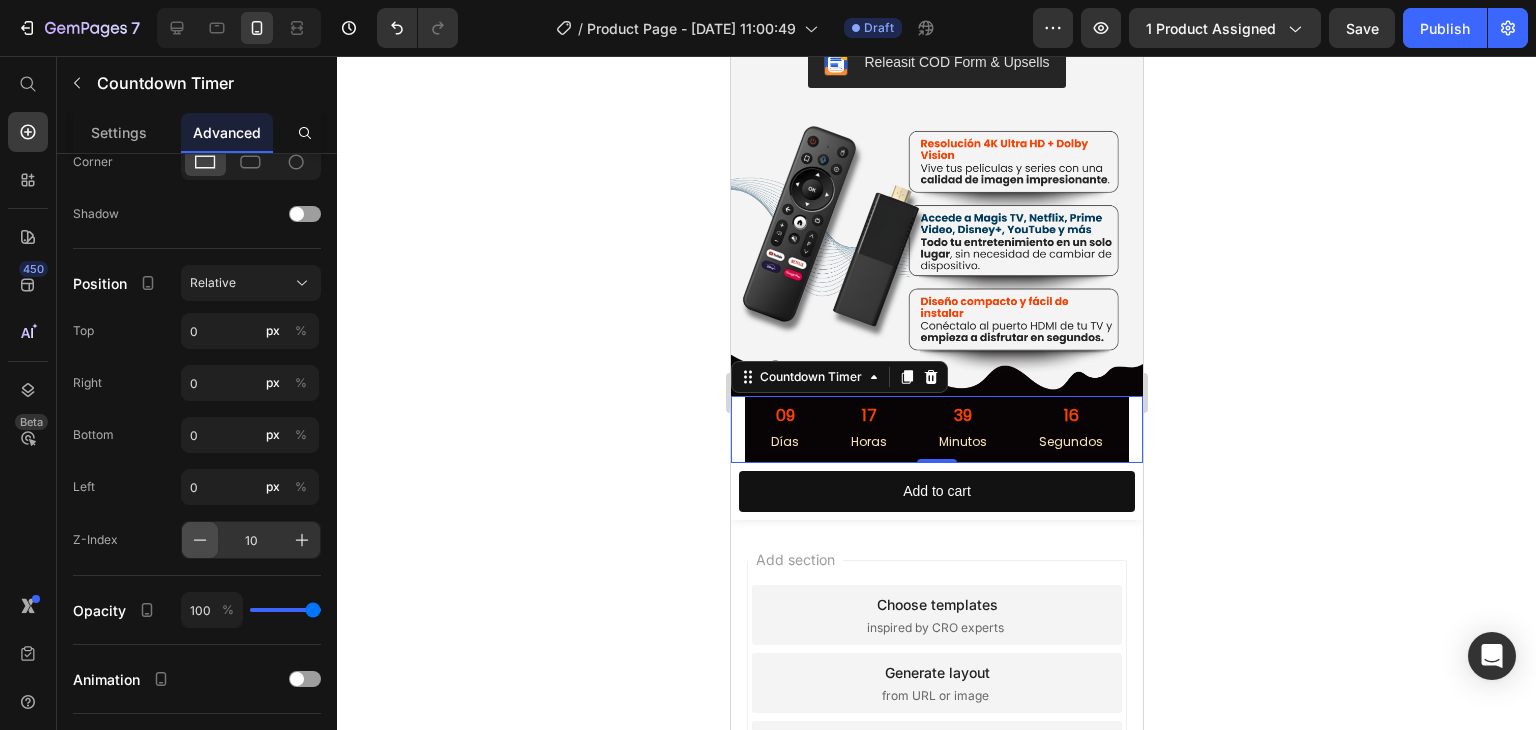 click 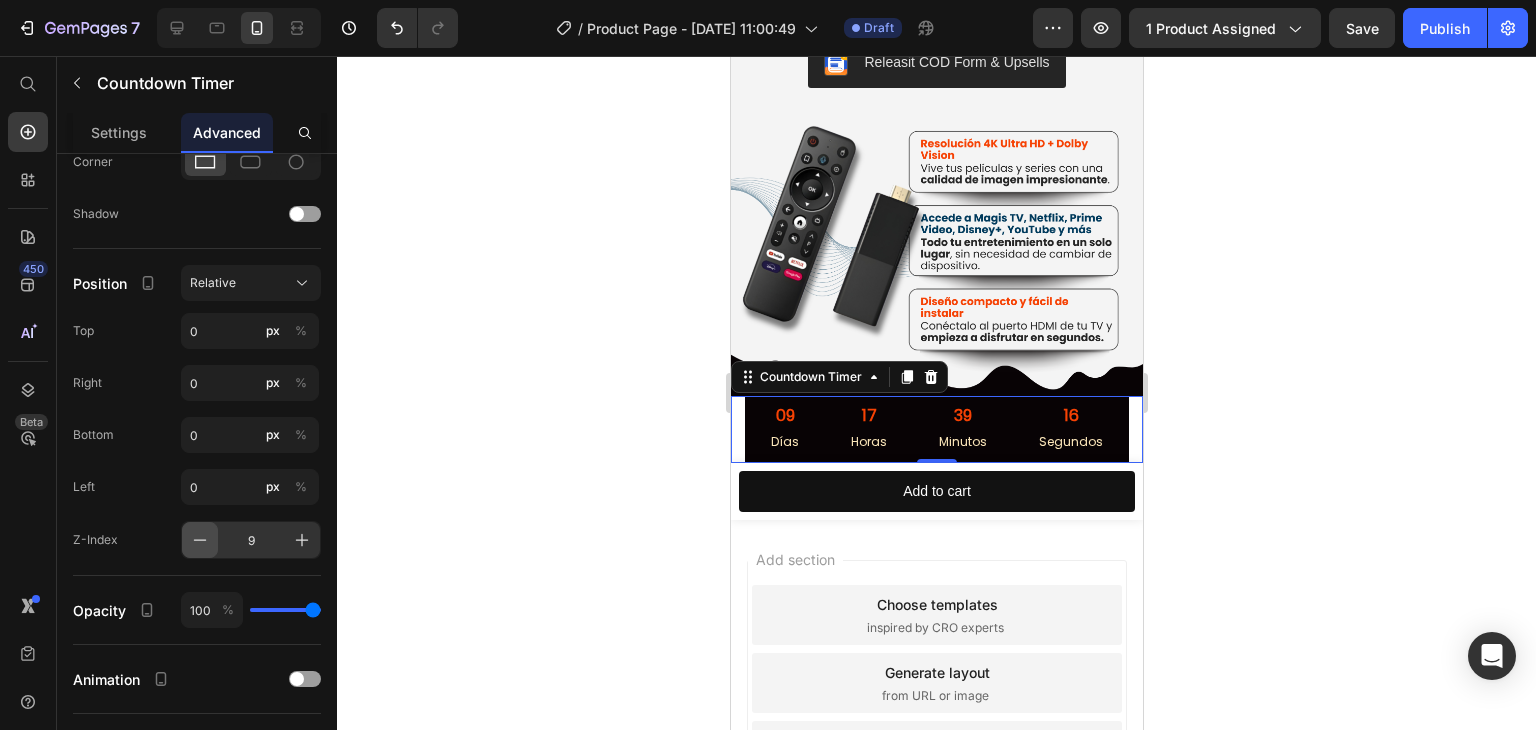 click 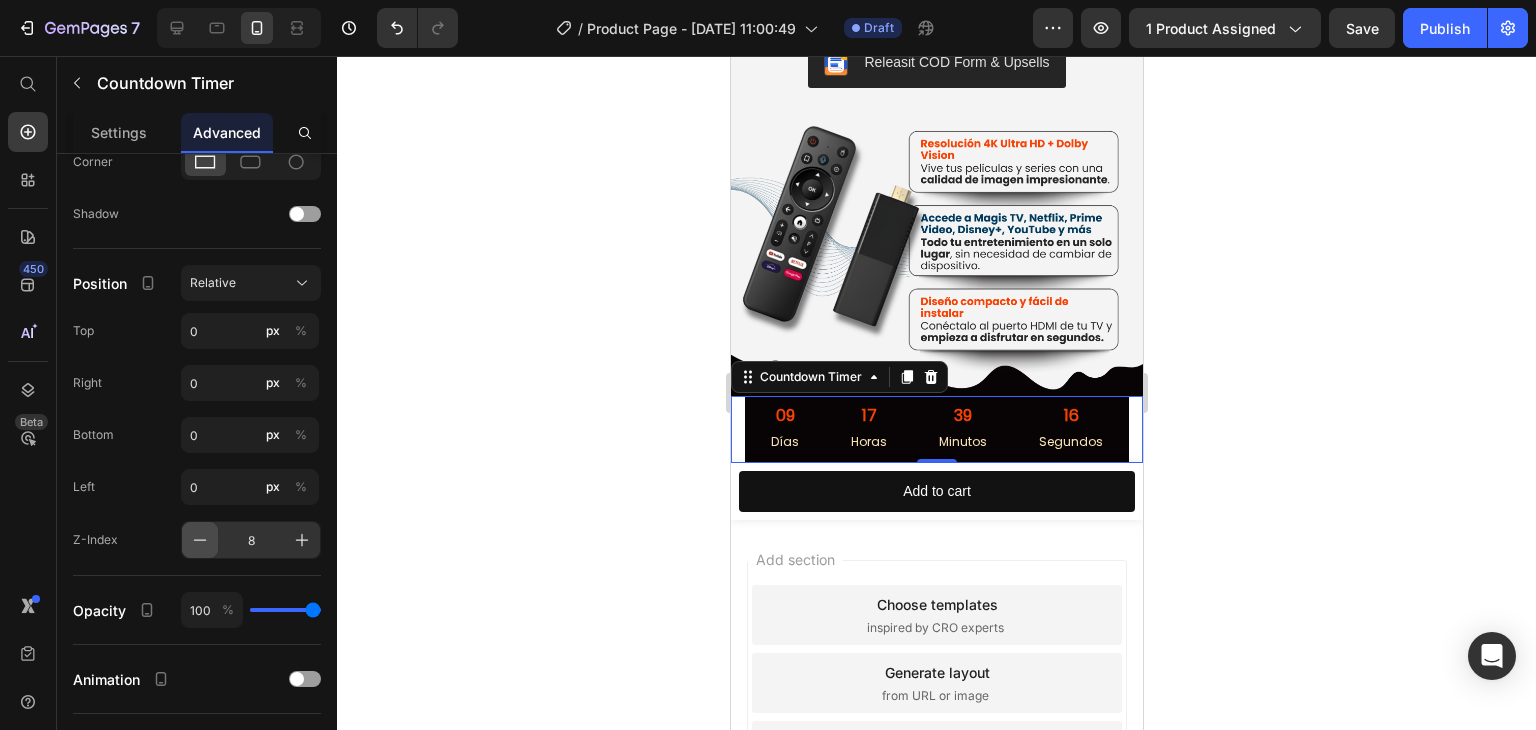 click 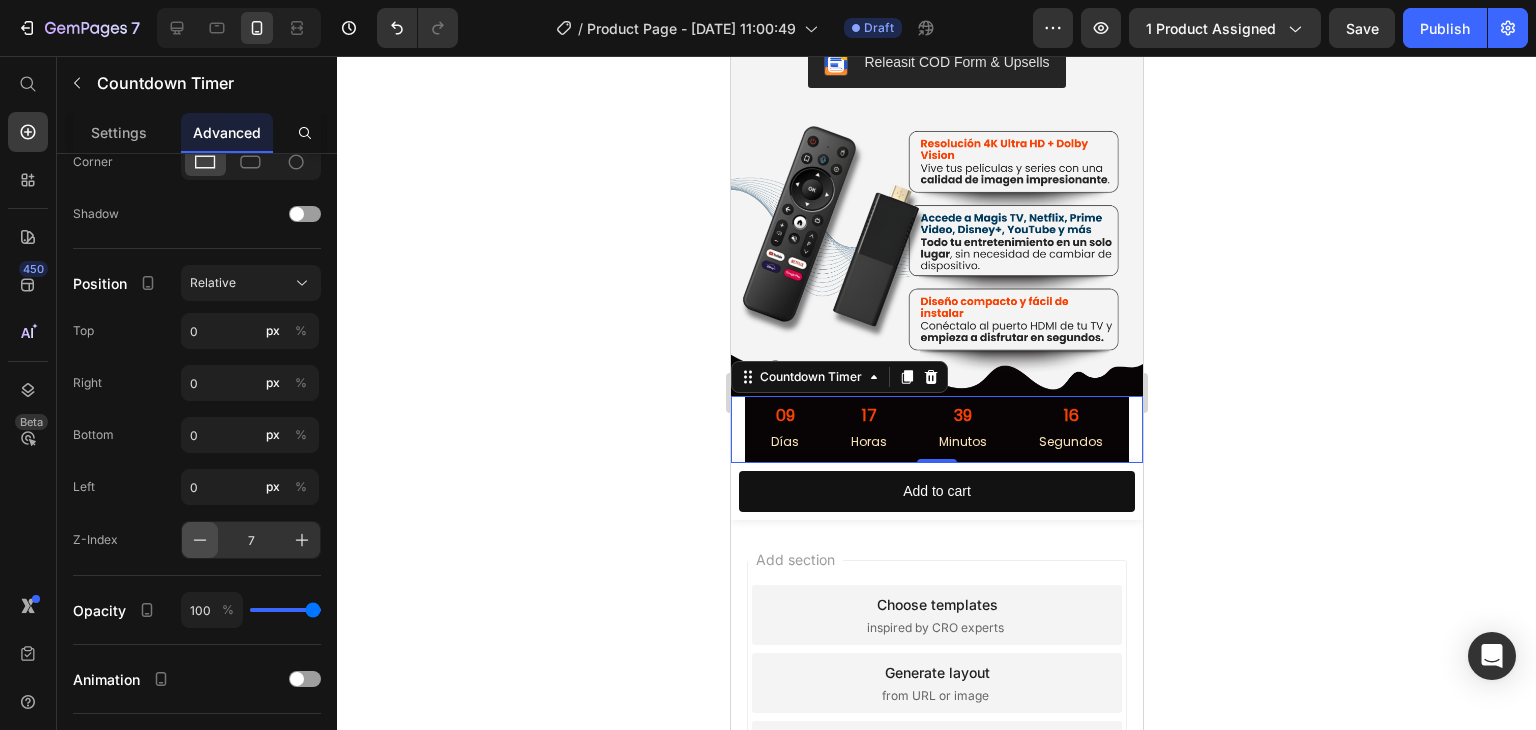 click 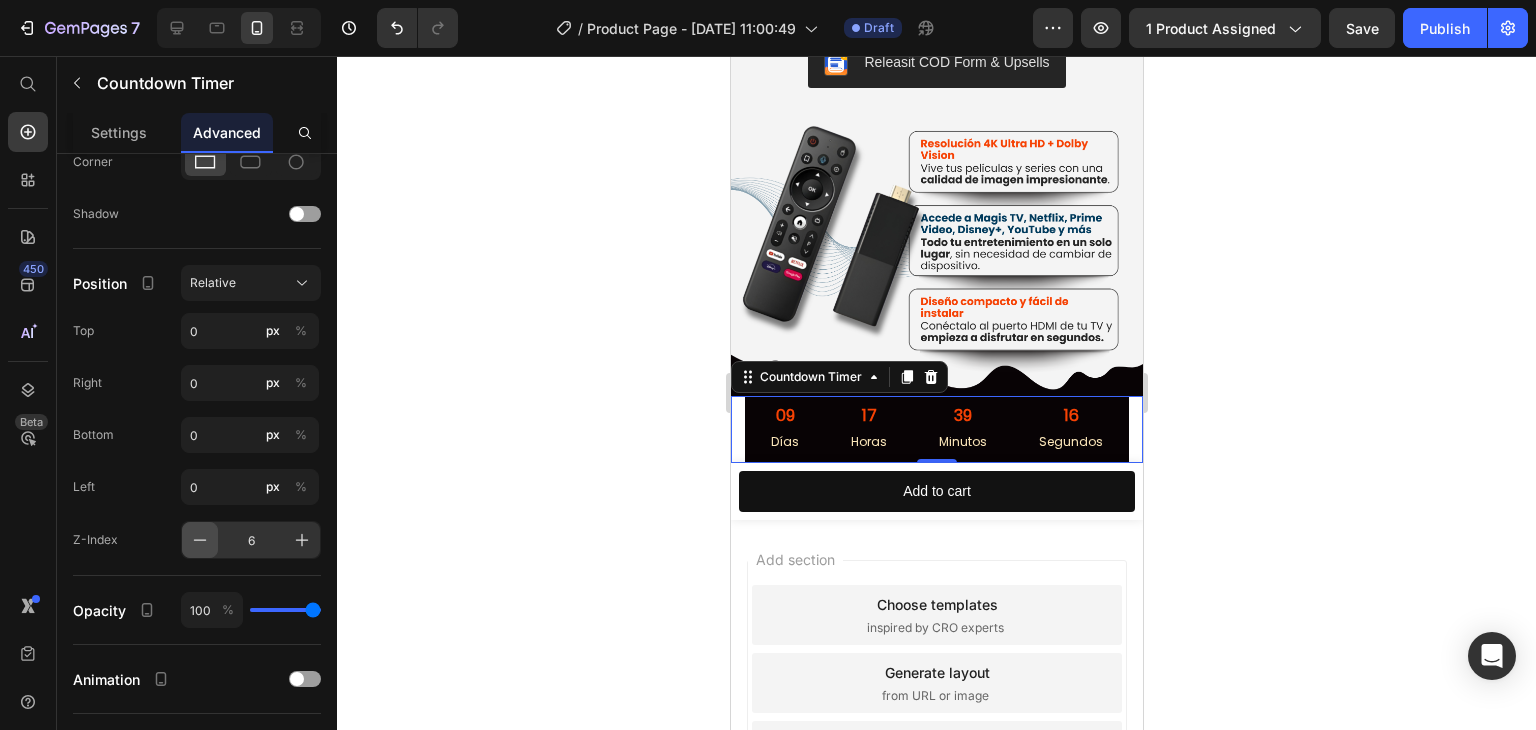 click 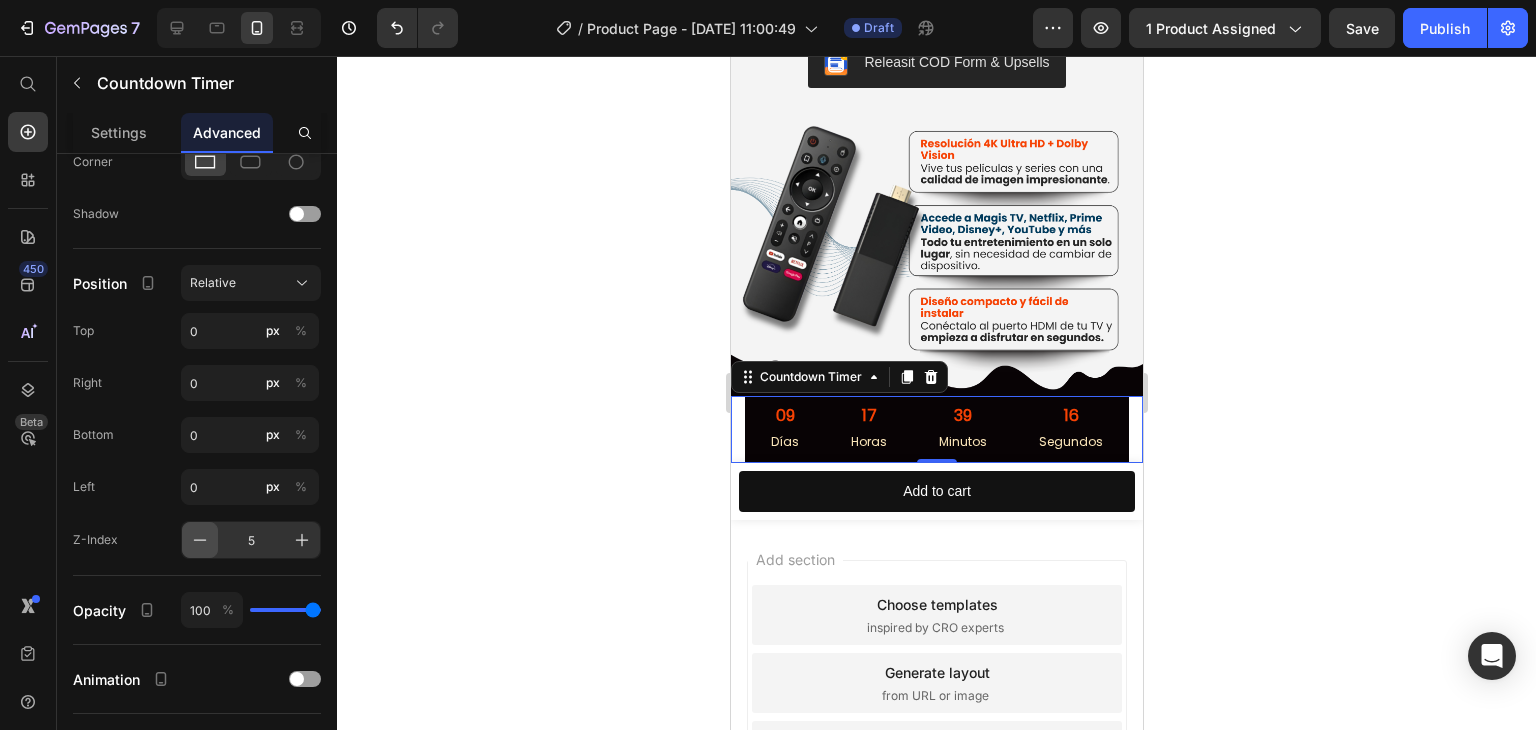 click 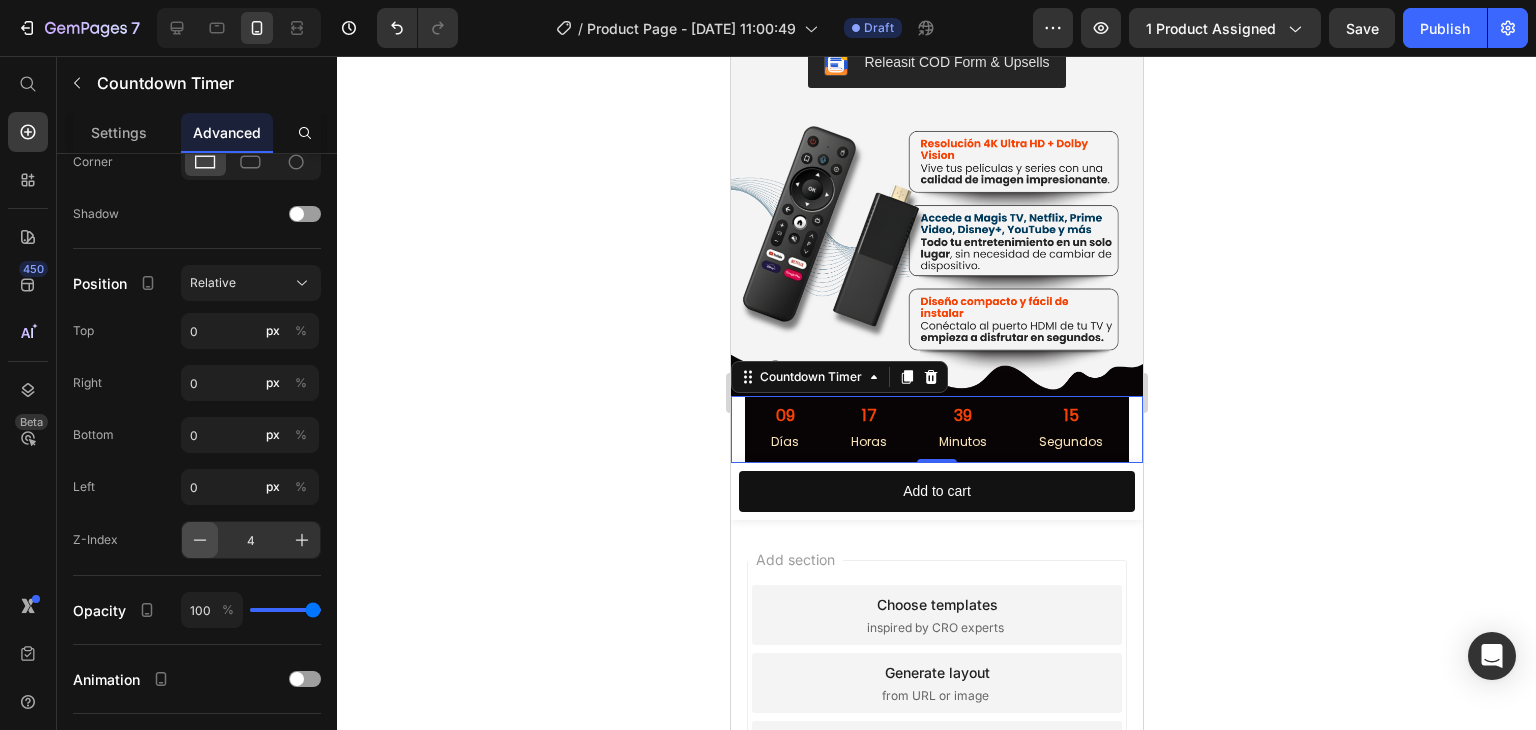 click 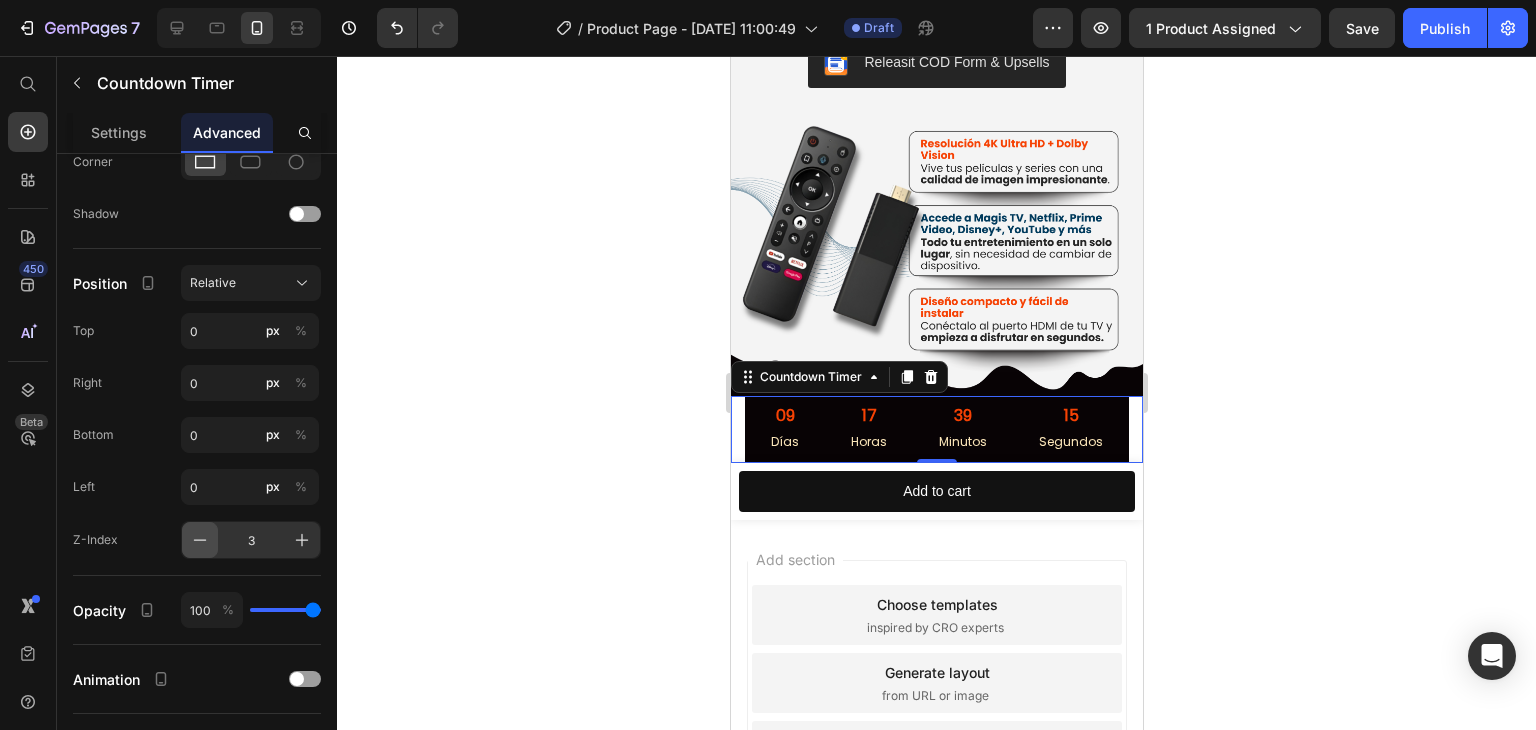 click 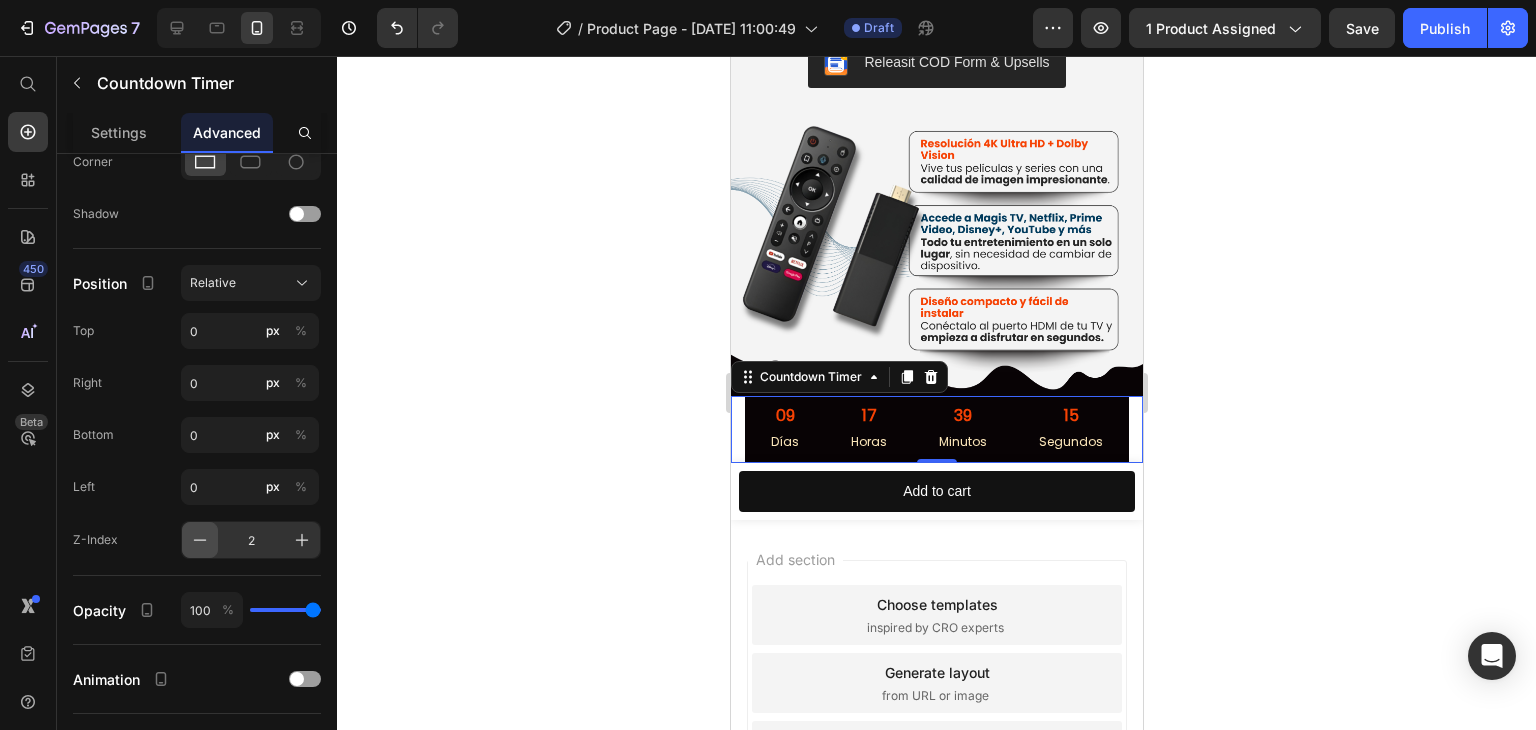 click 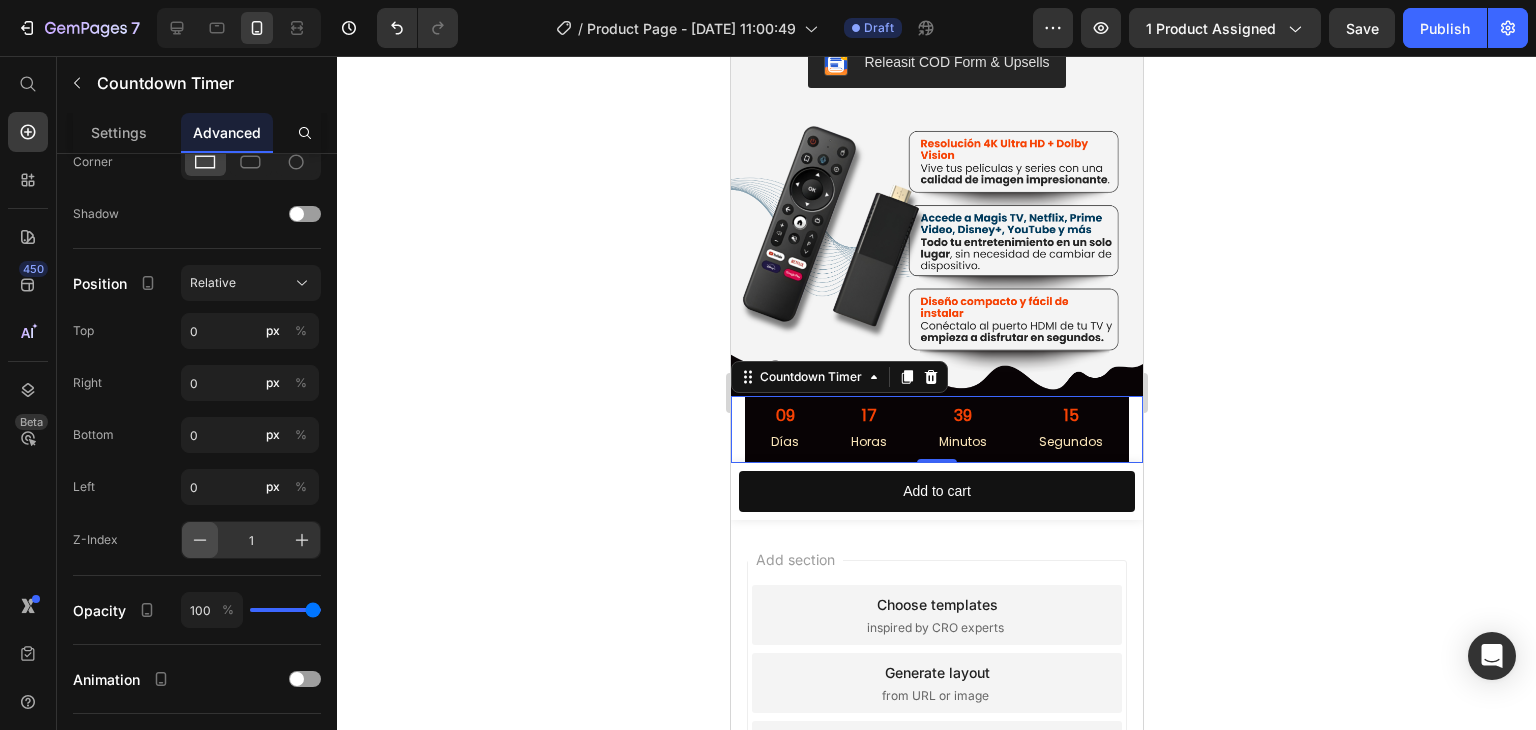 click 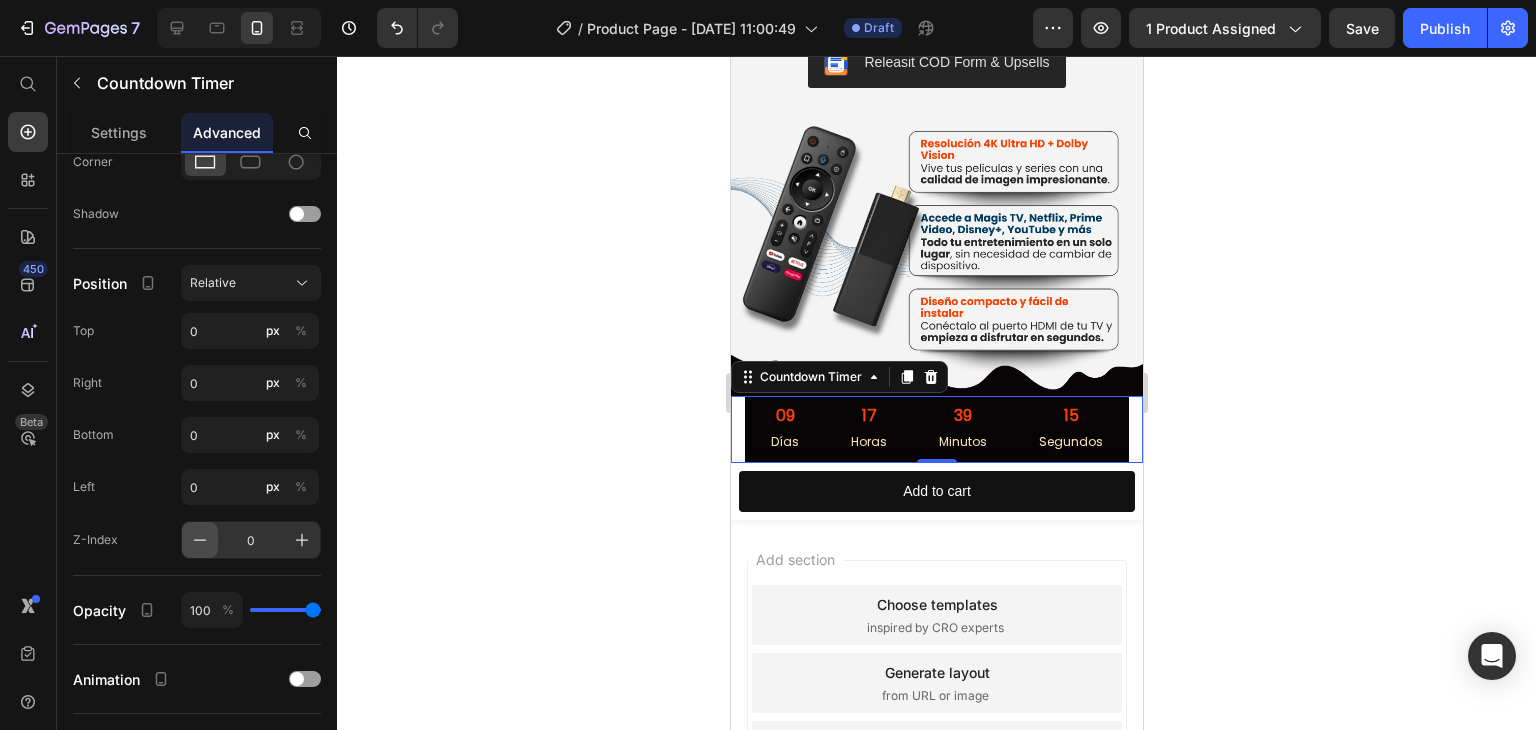 click 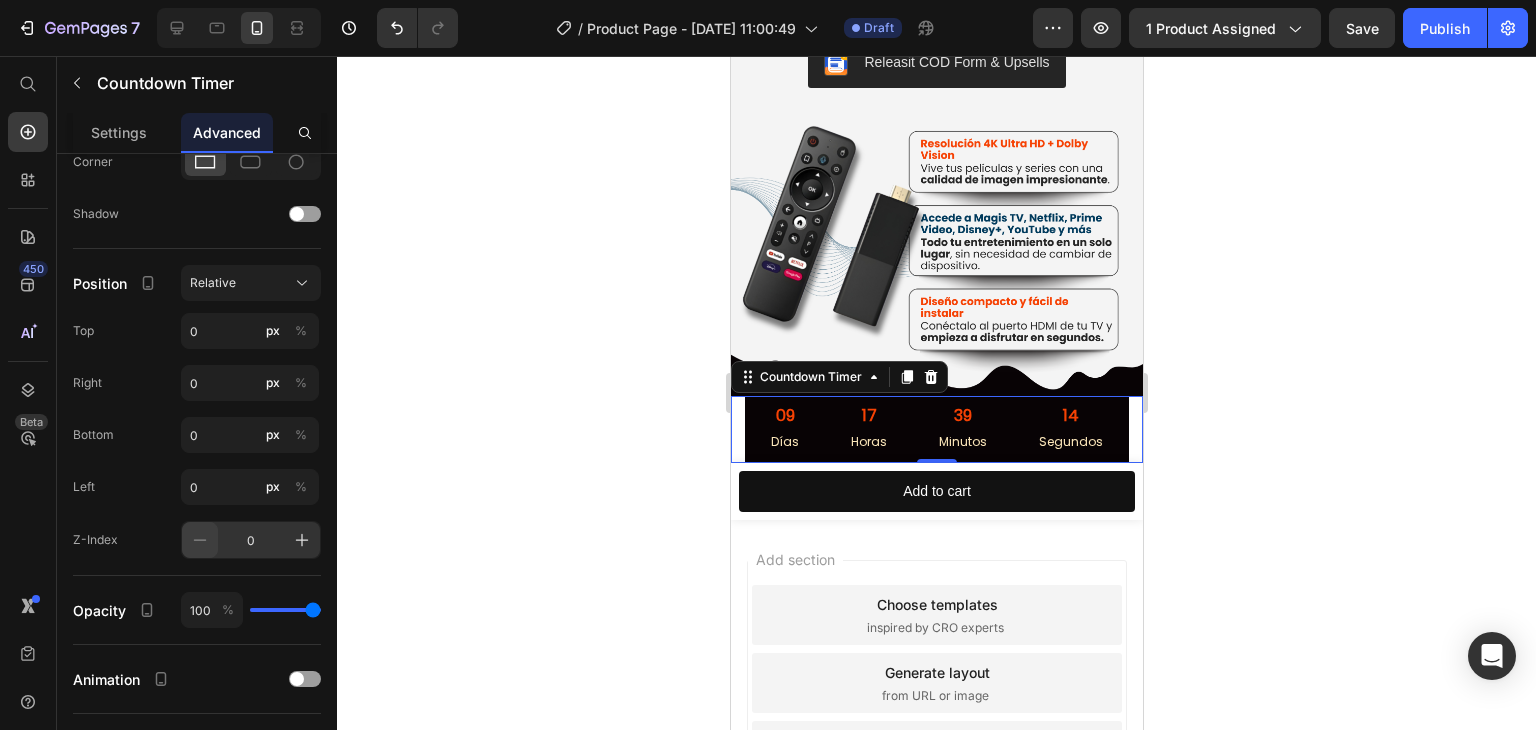 click 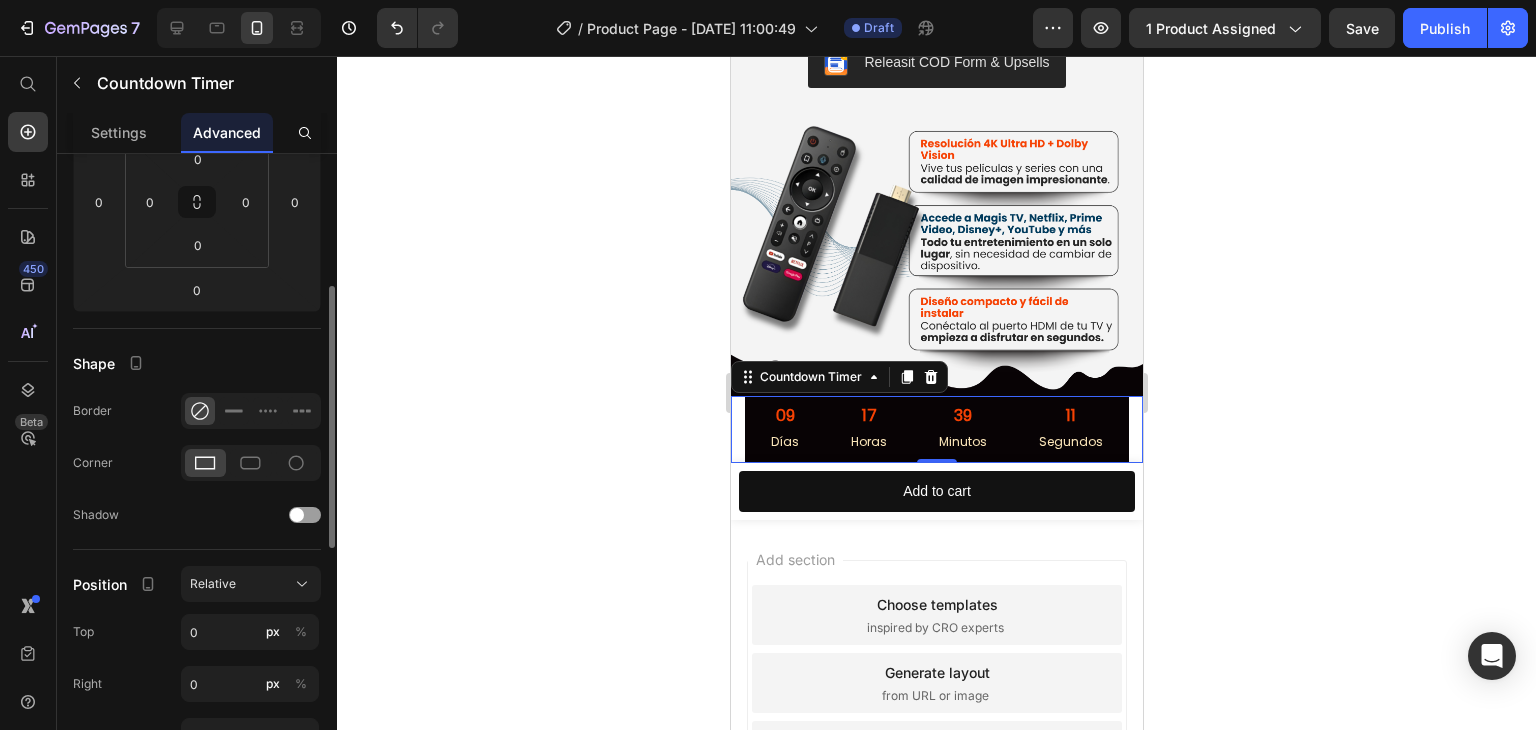 scroll, scrollTop: 322, scrollLeft: 0, axis: vertical 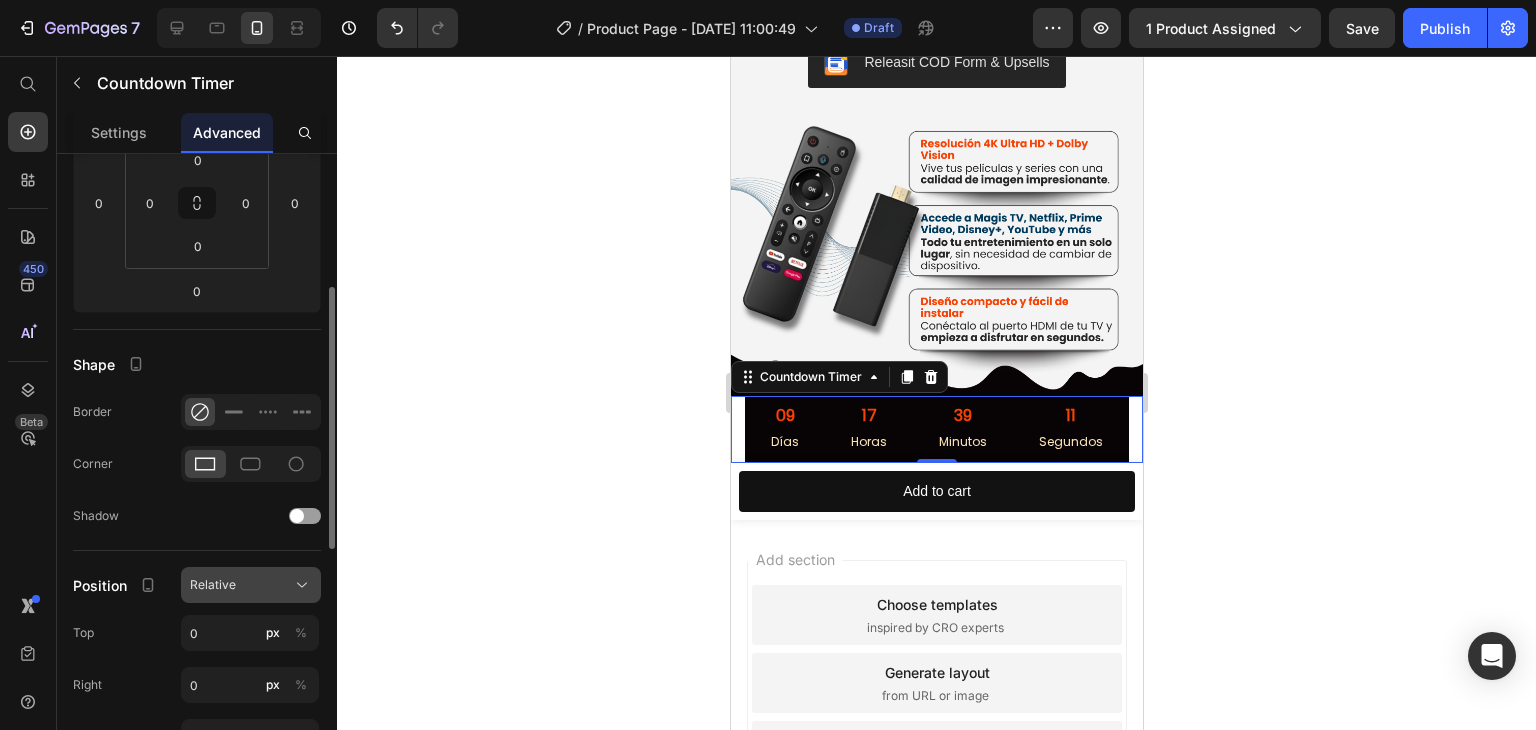 click on "Relative" at bounding box center (213, 585) 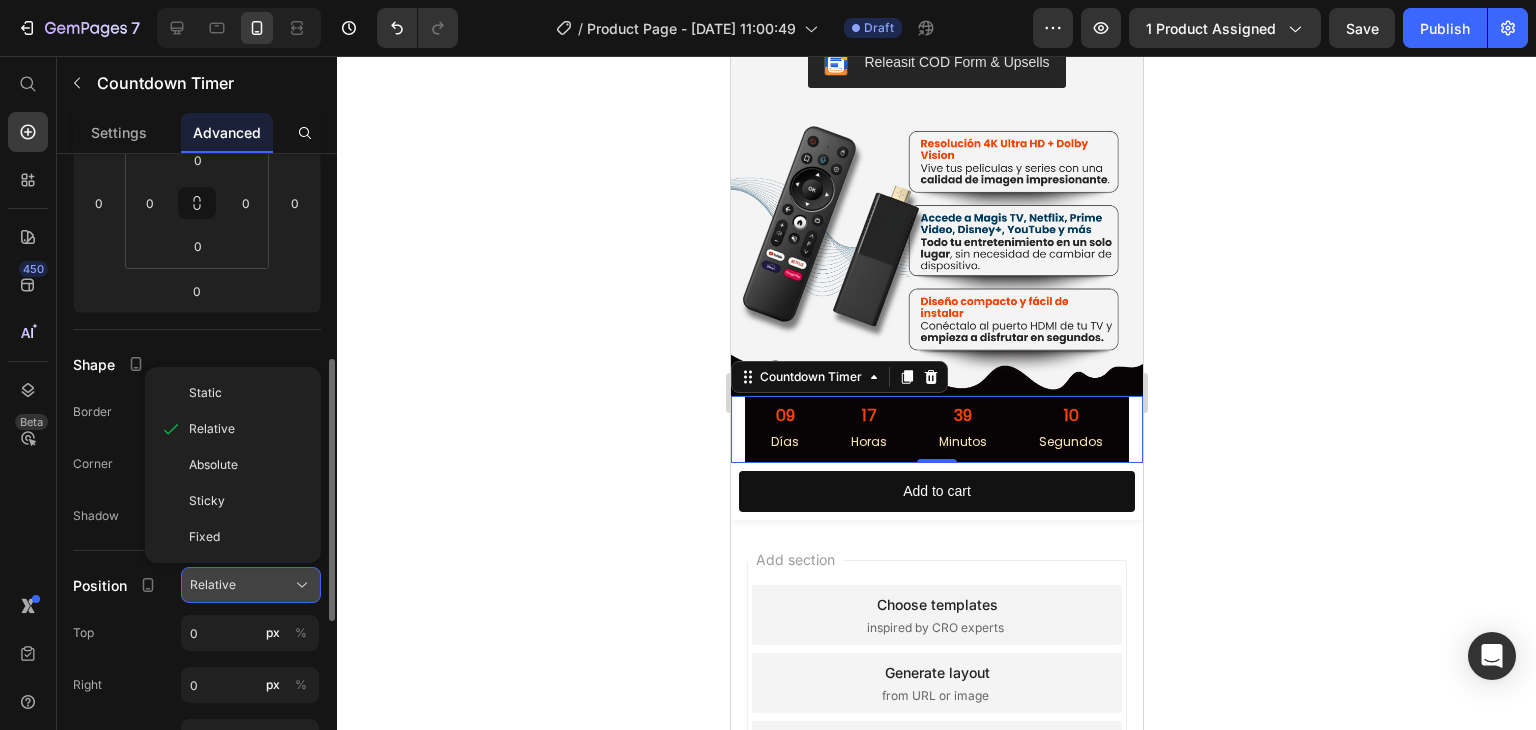 scroll, scrollTop: 373, scrollLeft: 0, axis: vertical 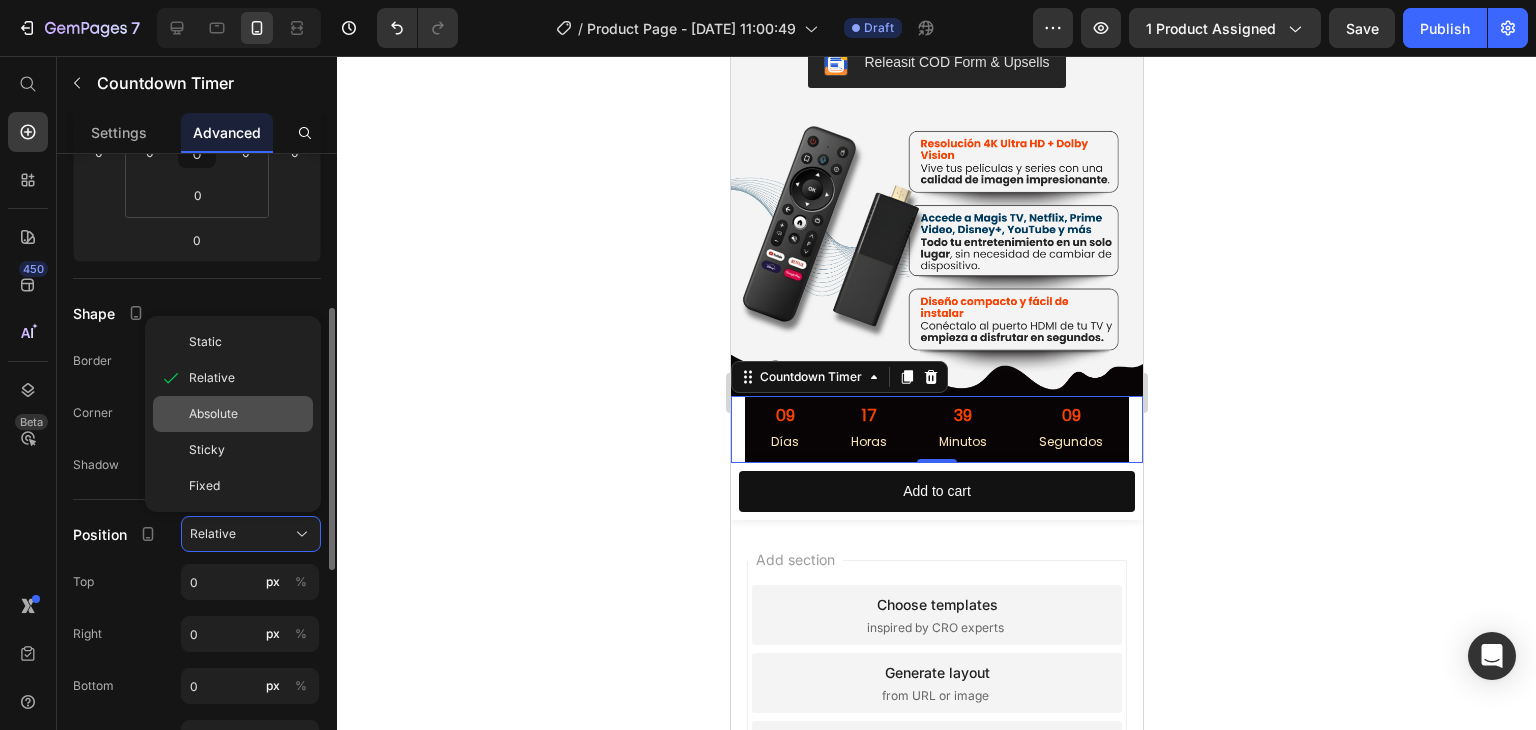 click on "Absolute" at bounding box center [247, 414] 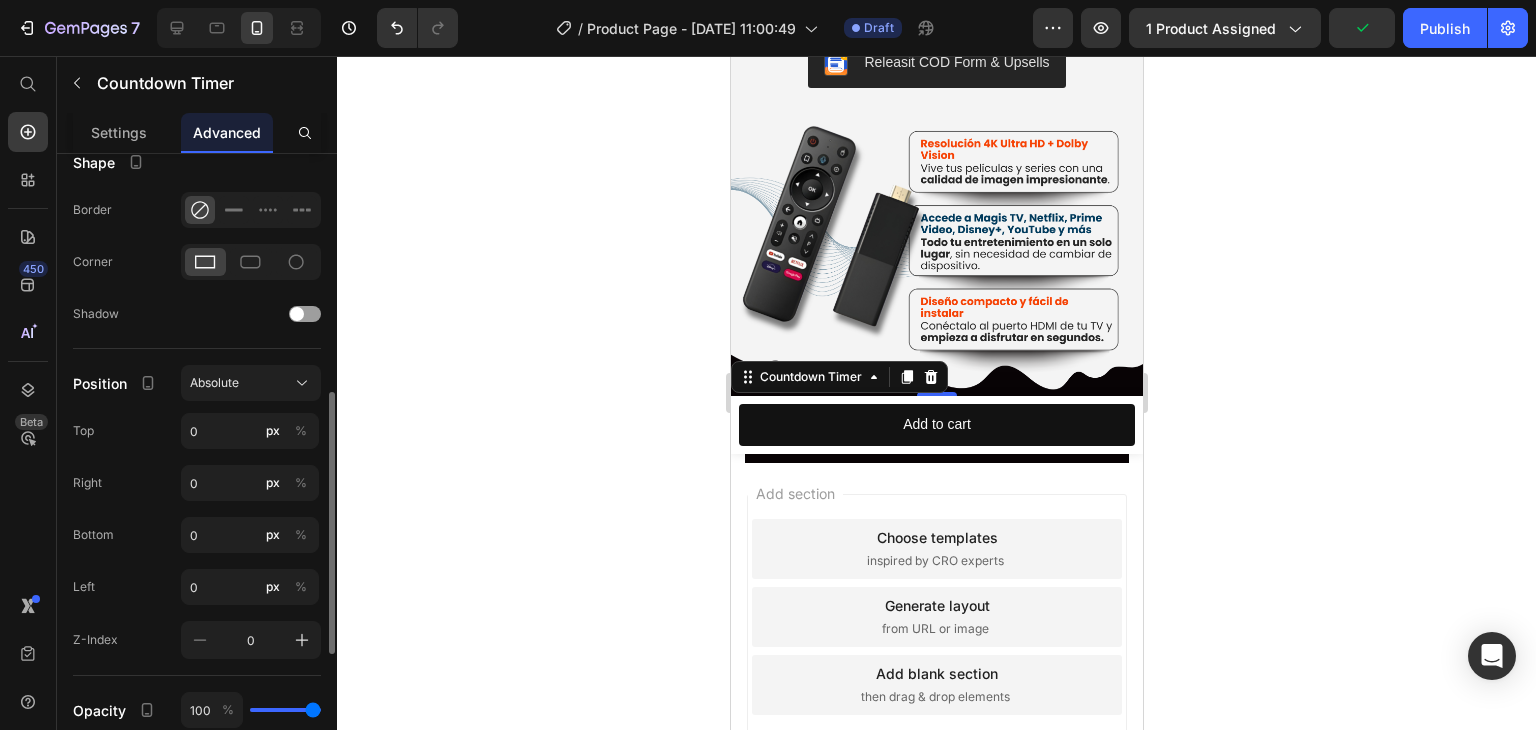 scroll, scrollTop: 539, scrollLeft: 0, axis: vertical 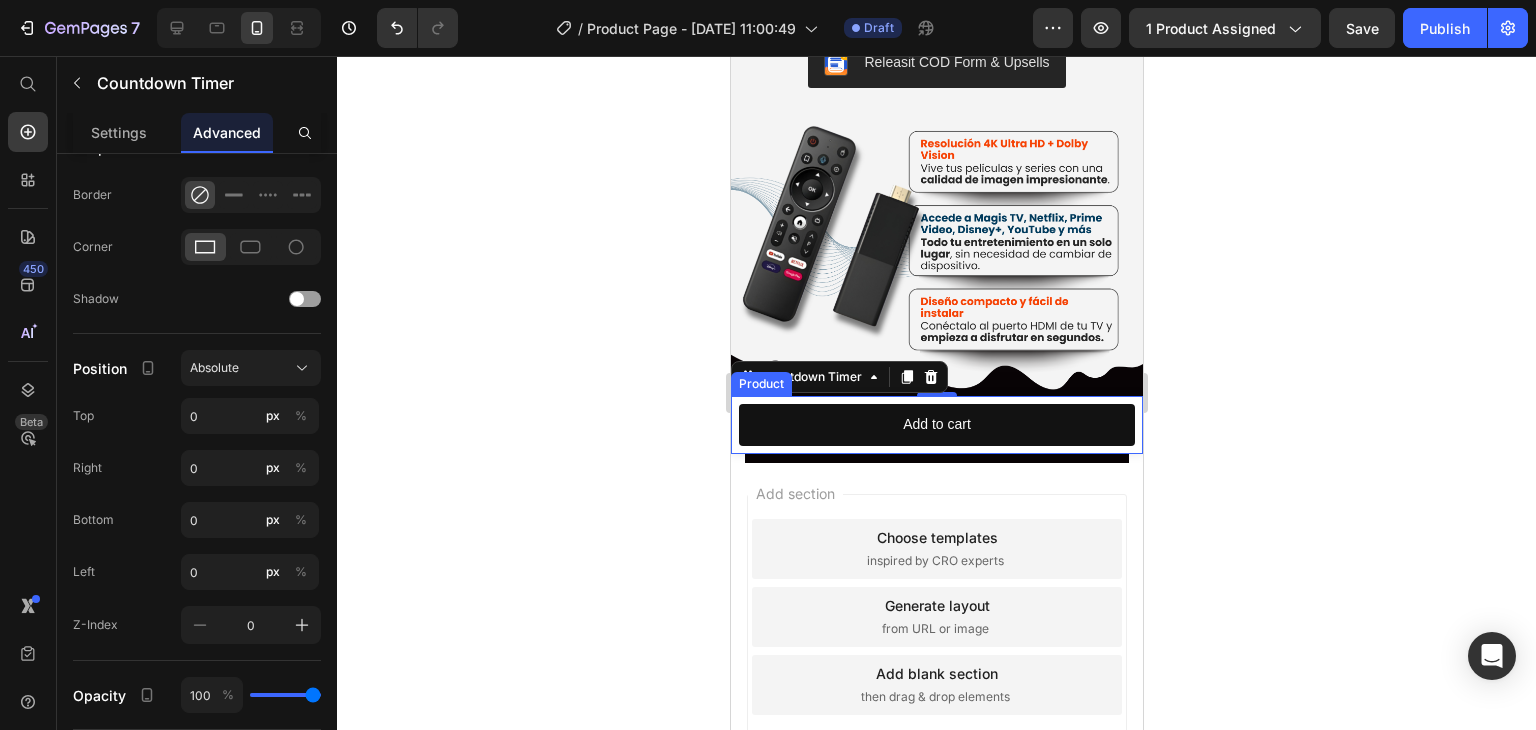 click on "Product Images FIRE TV STICK 4K Product Title $149.000,00 Product Price Row This product has only default variant Product Variants & Swatches 1 Product Quantity Add to cart Product Cart Button Row Product" at bounding box center [936, 424] 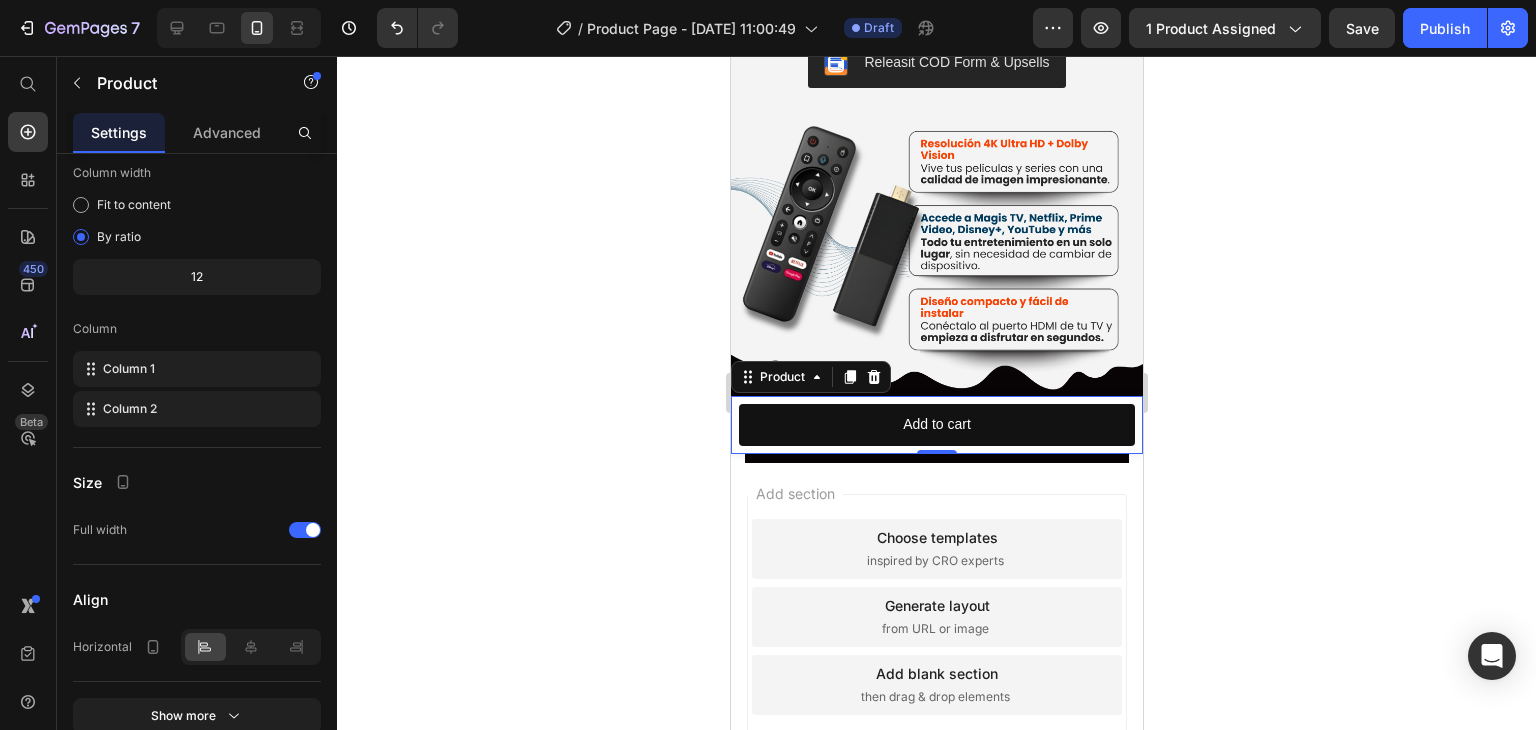 scroll, scrollTop: 0, scrollLeft: 0, axis: both 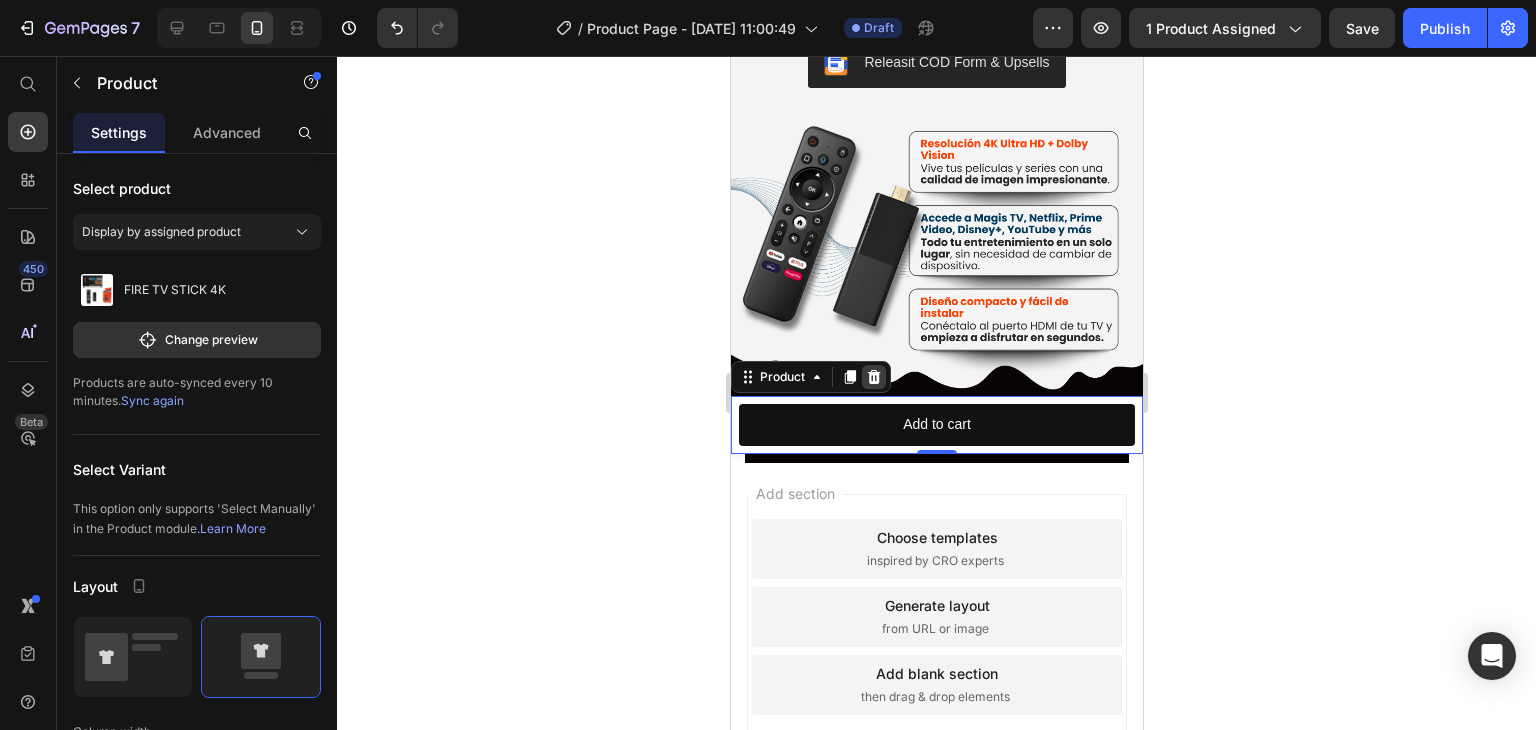 click 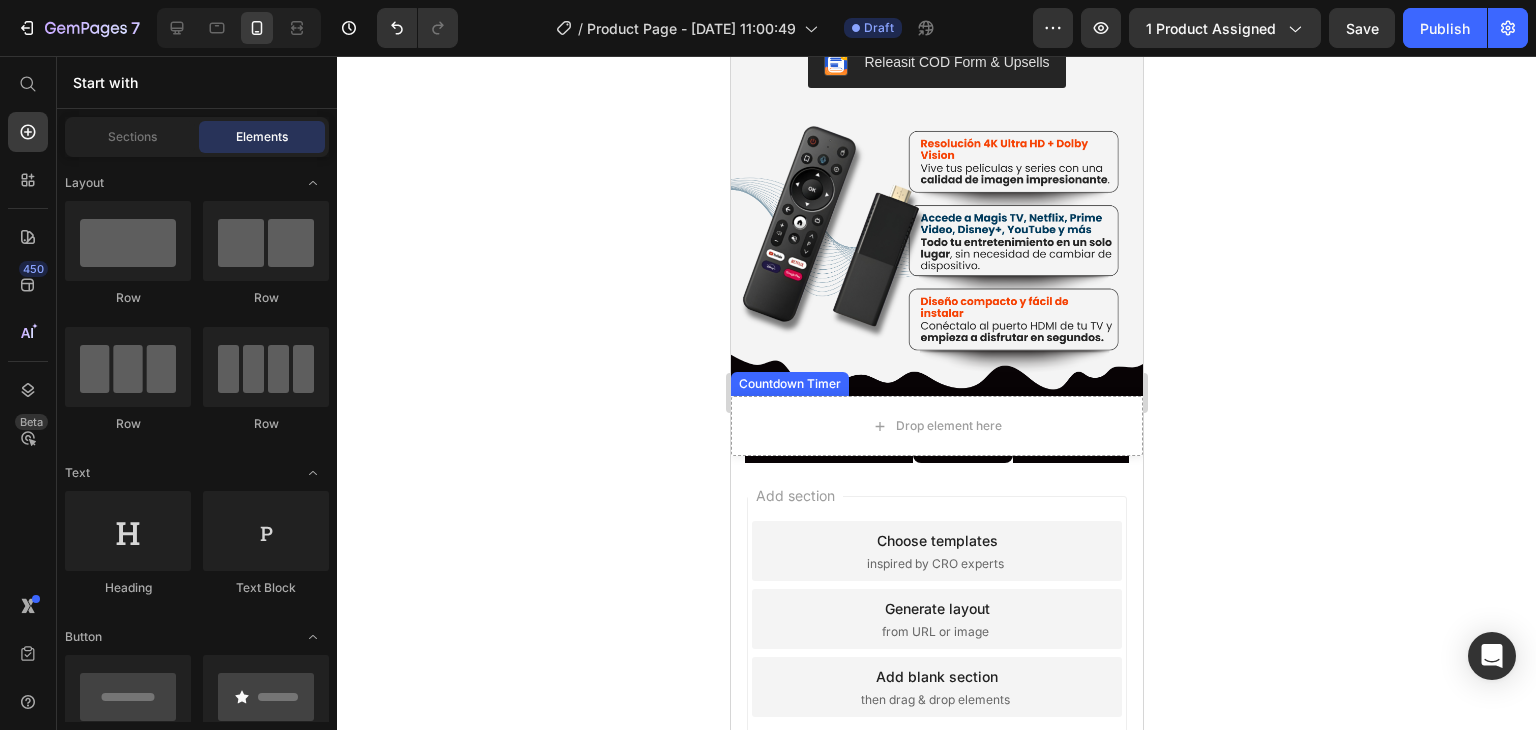click on "38 Minutos" at bounding box center (962, 429) 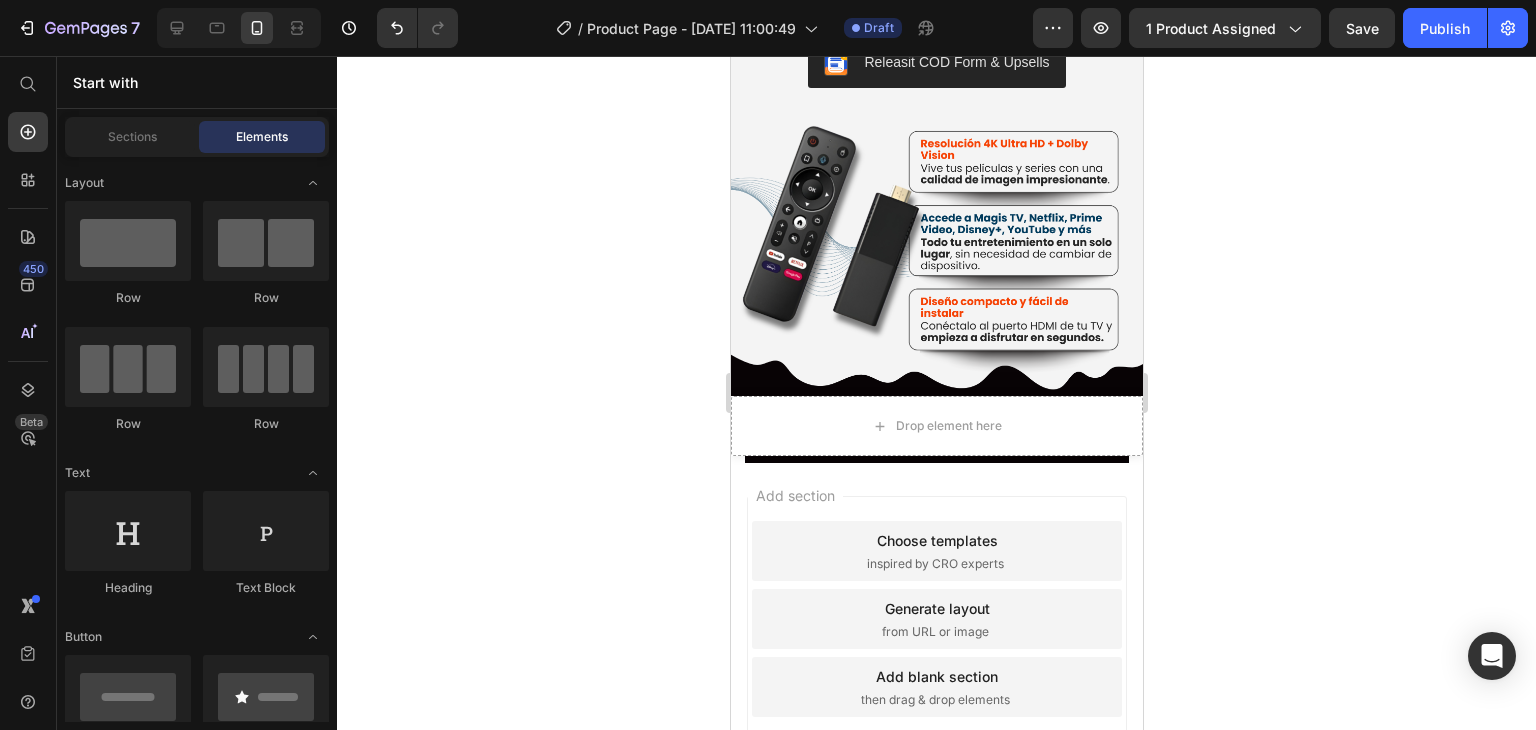 click on "Add section Choose templates inspired by CRO experts Generate layout from URL or image Add blank section then drag & drop elements" at bounding box center [936, 647] 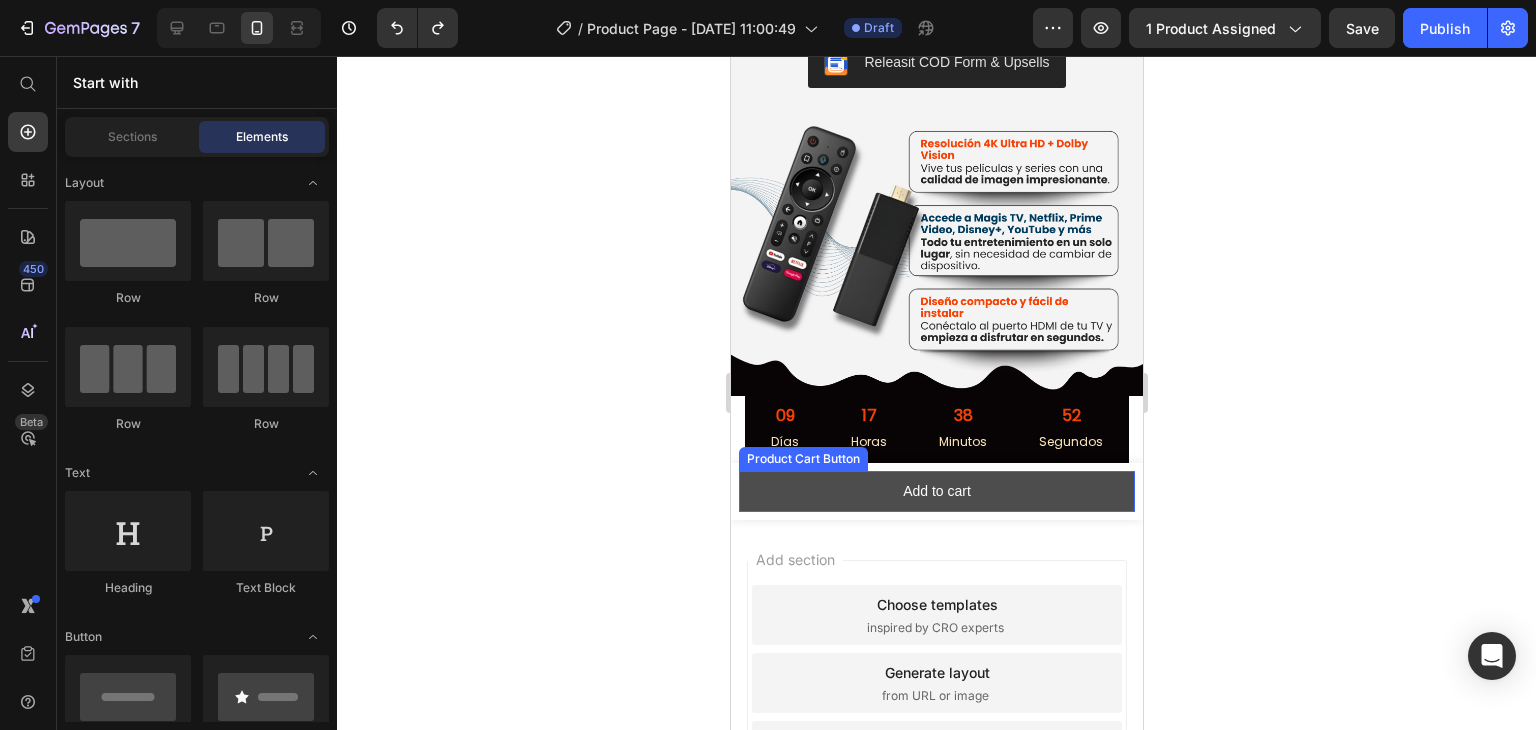 click on "Add to cart" at bounding box center (936, 491) 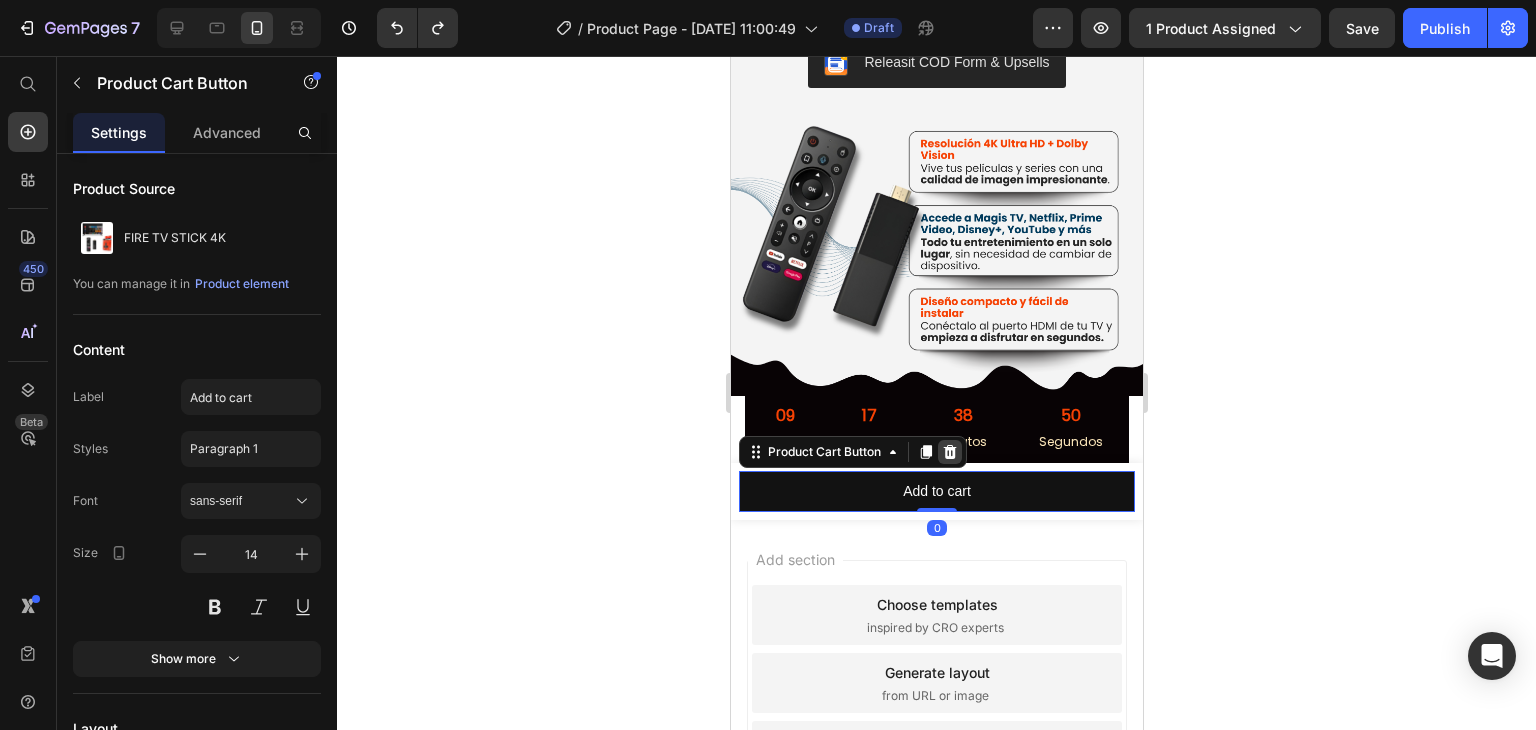click 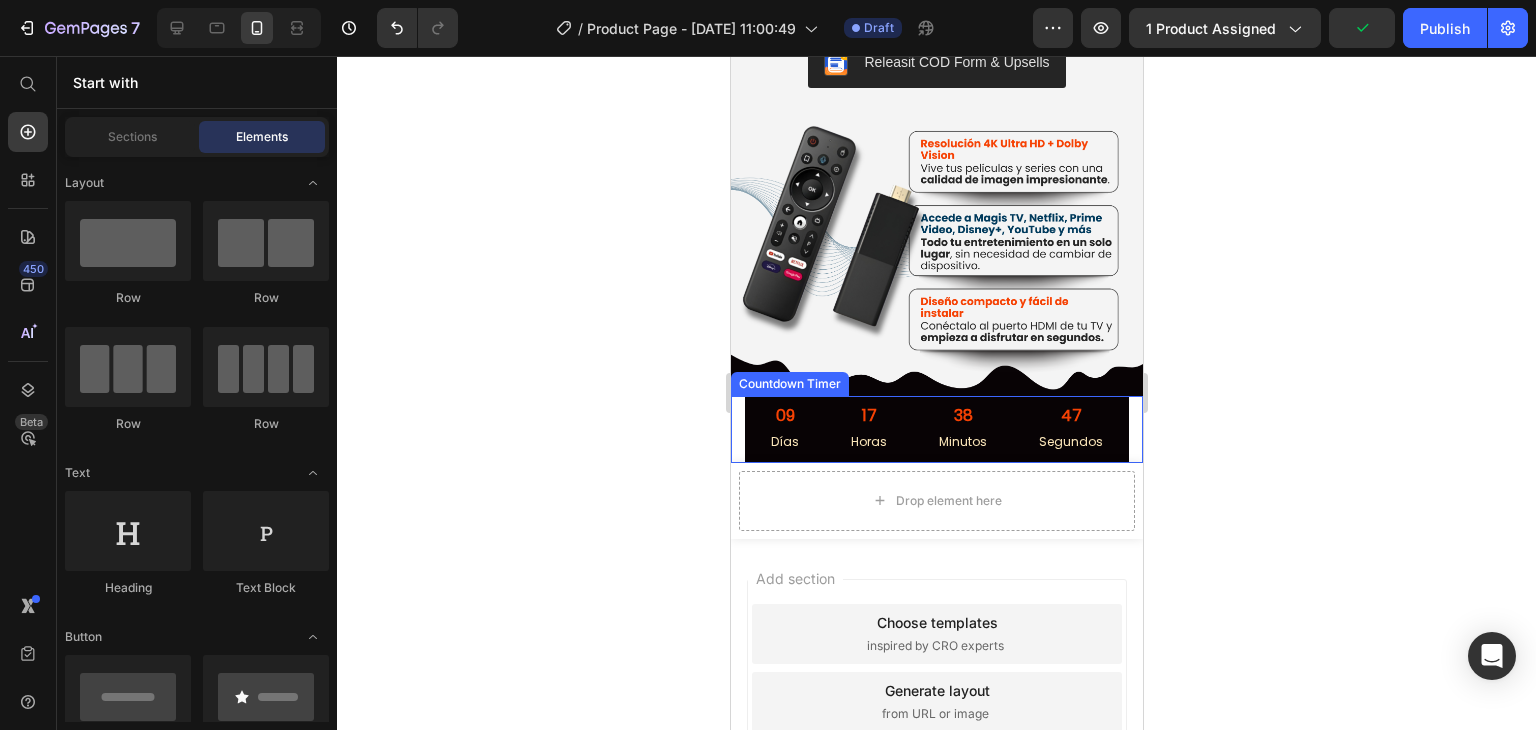 click on "09 [PERSON_NAME] 17 Horas 38 Minutos 47 Segundos" at bounding box center (936, 429) 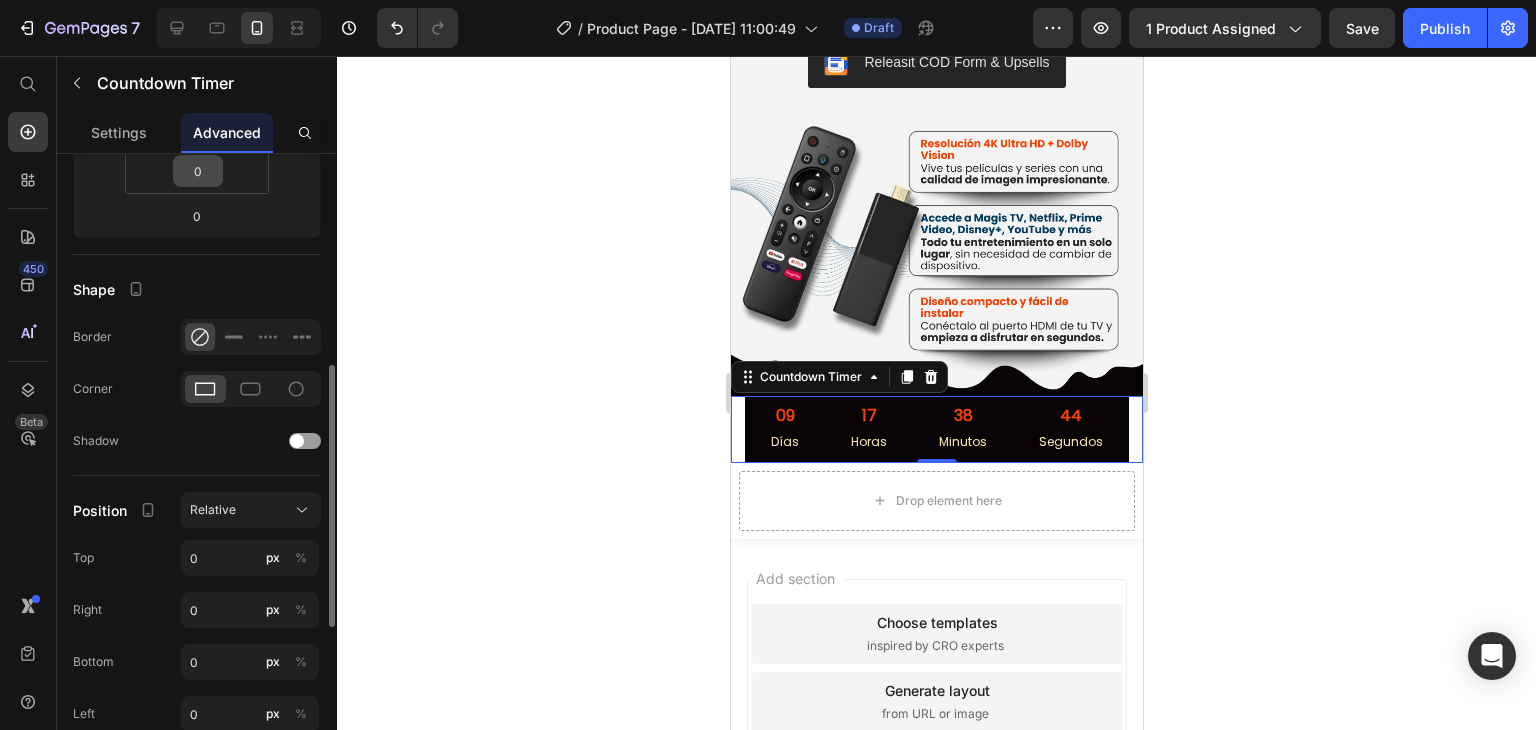 scroll, scrollTop: 430, scrollLeft: 0, axis: vertical 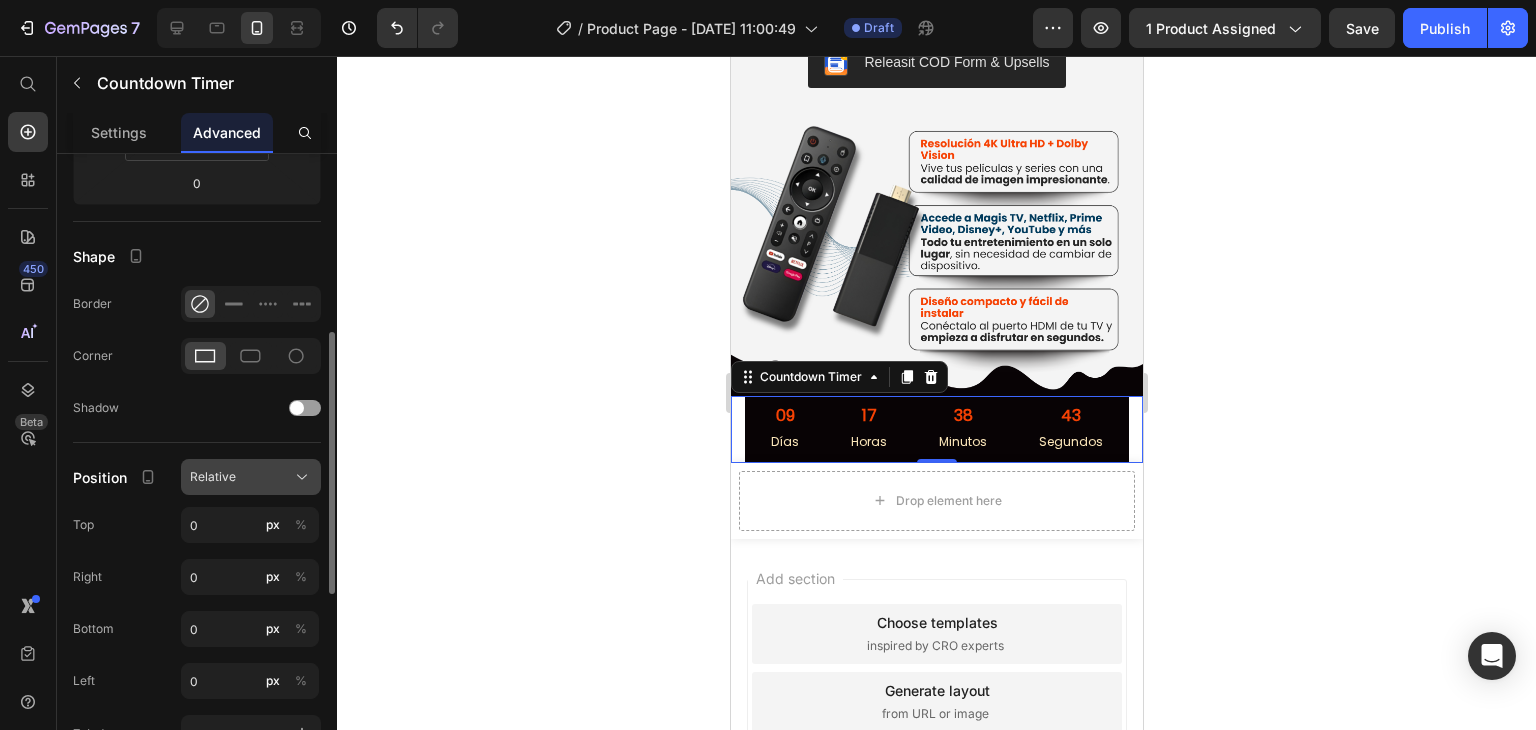 click on "Relative" 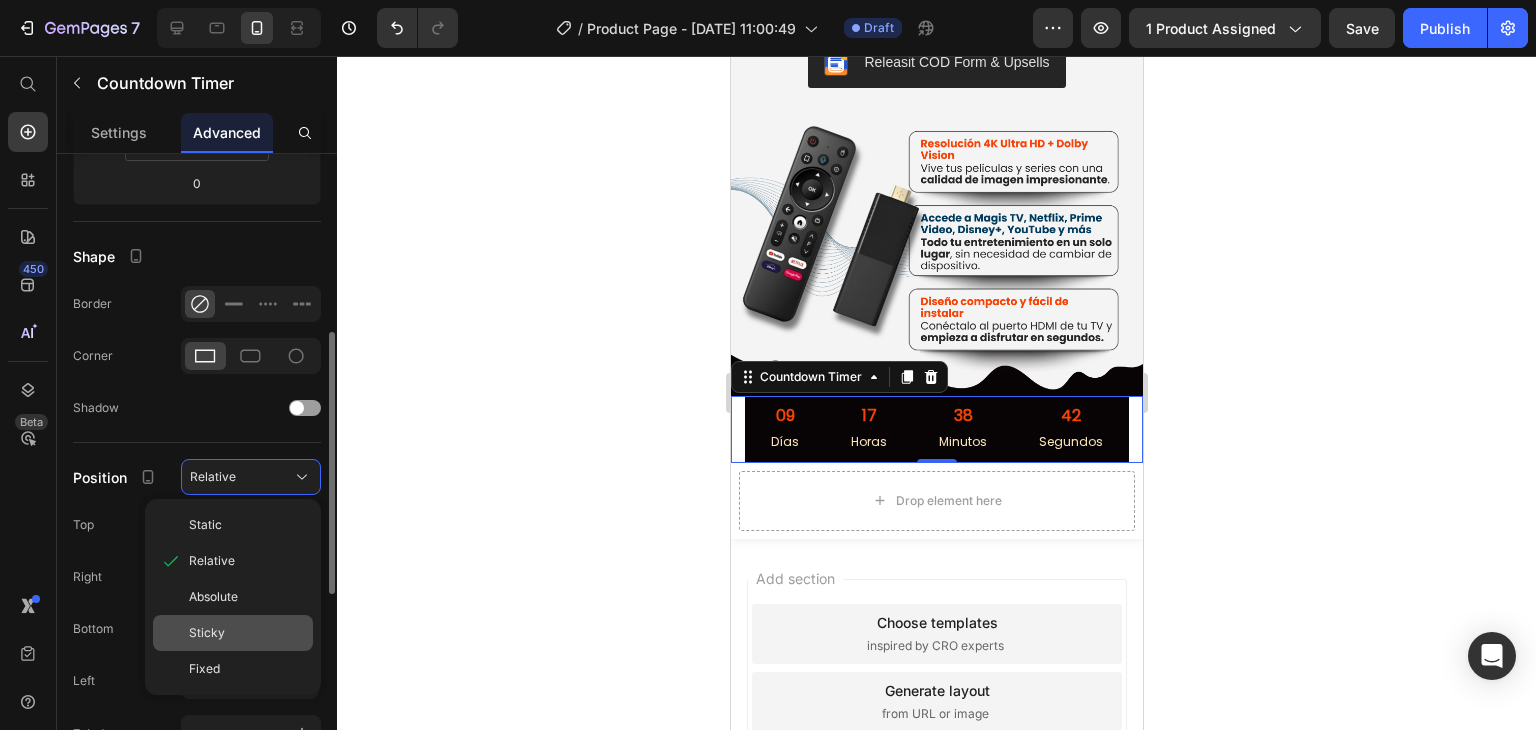 click on "Sticky" at bounding box center [247, 633] 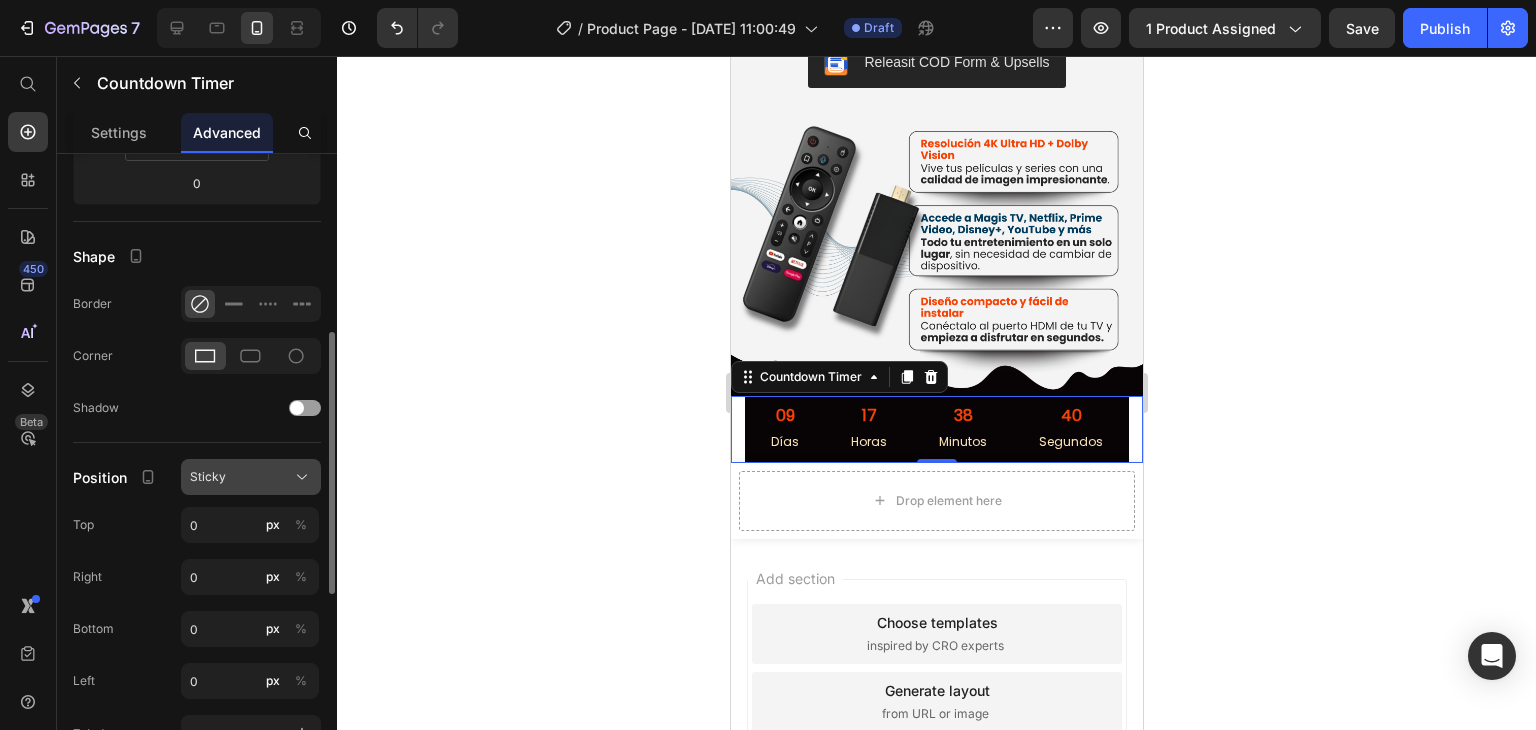 click on "Sticky" 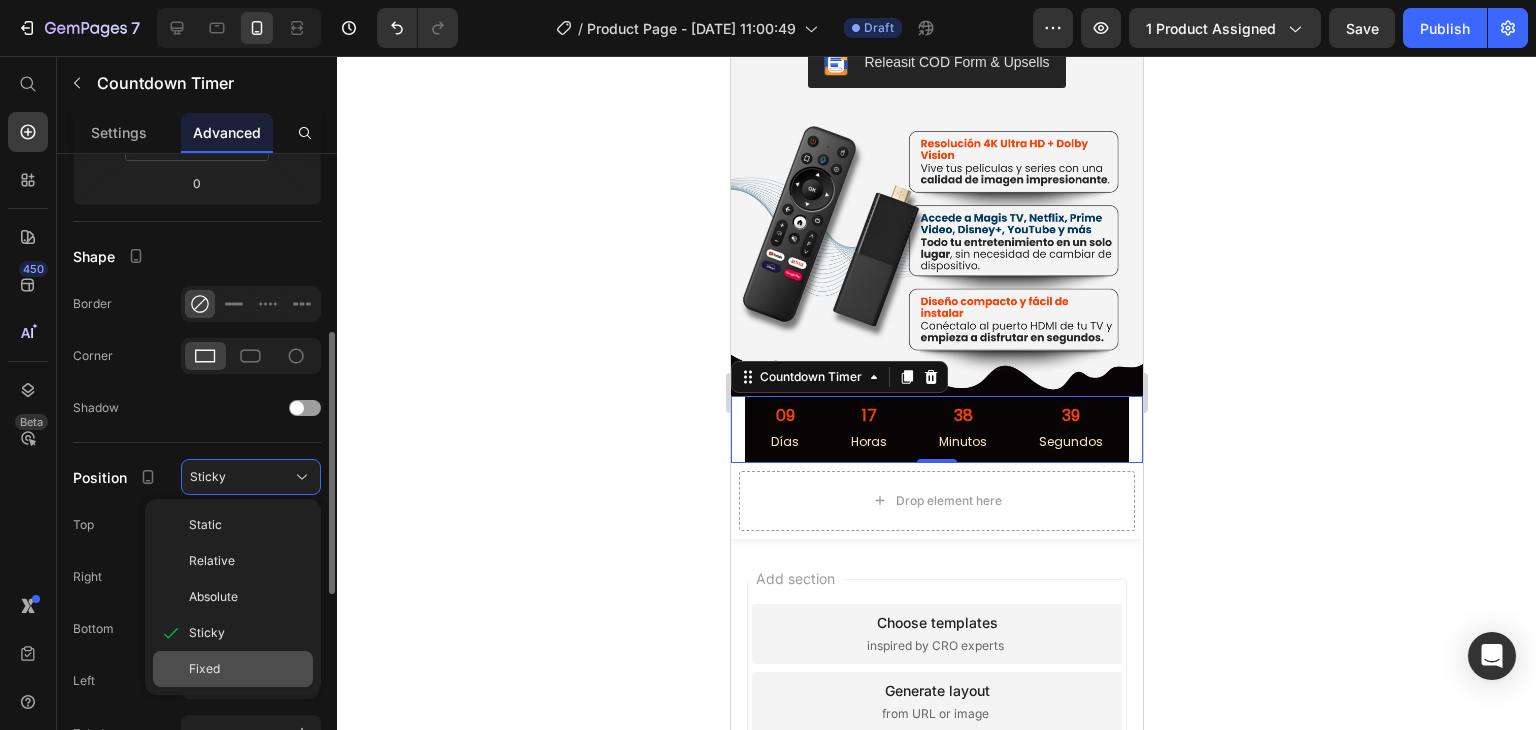 click on "Fixed" at bounding box center (247, 669) 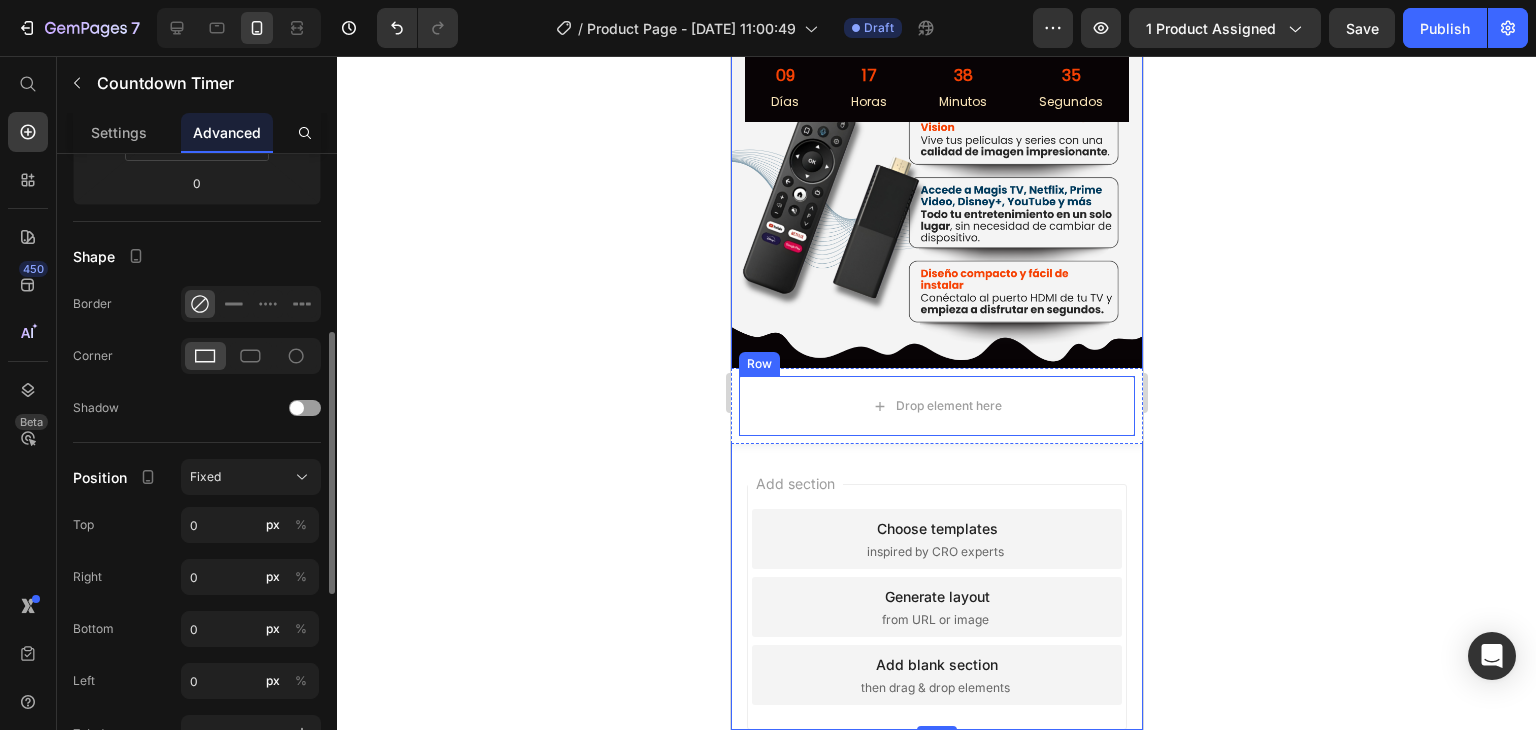 scroll, scrollTop: 812, scrollLeft: 0, axis: vertical 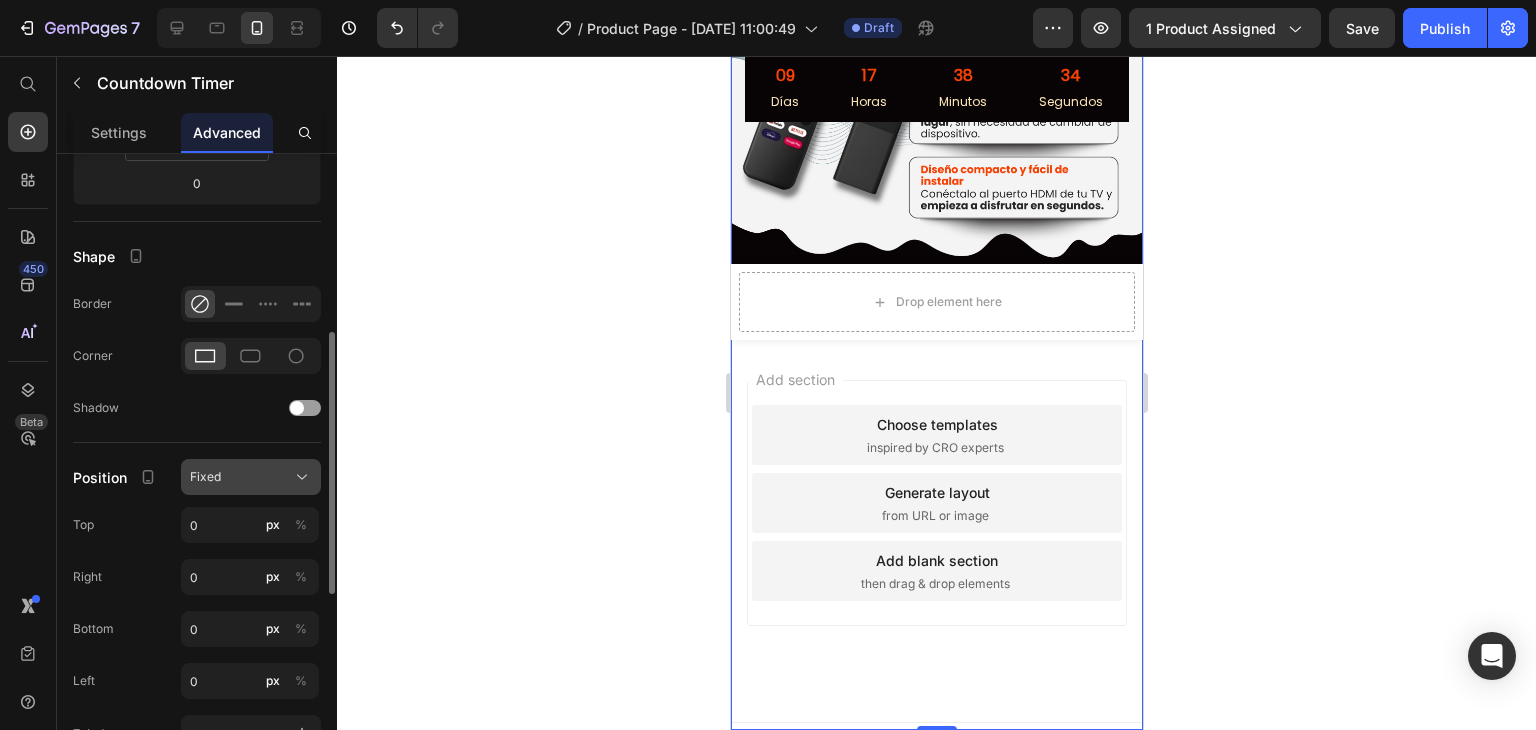 click on "Fixed" 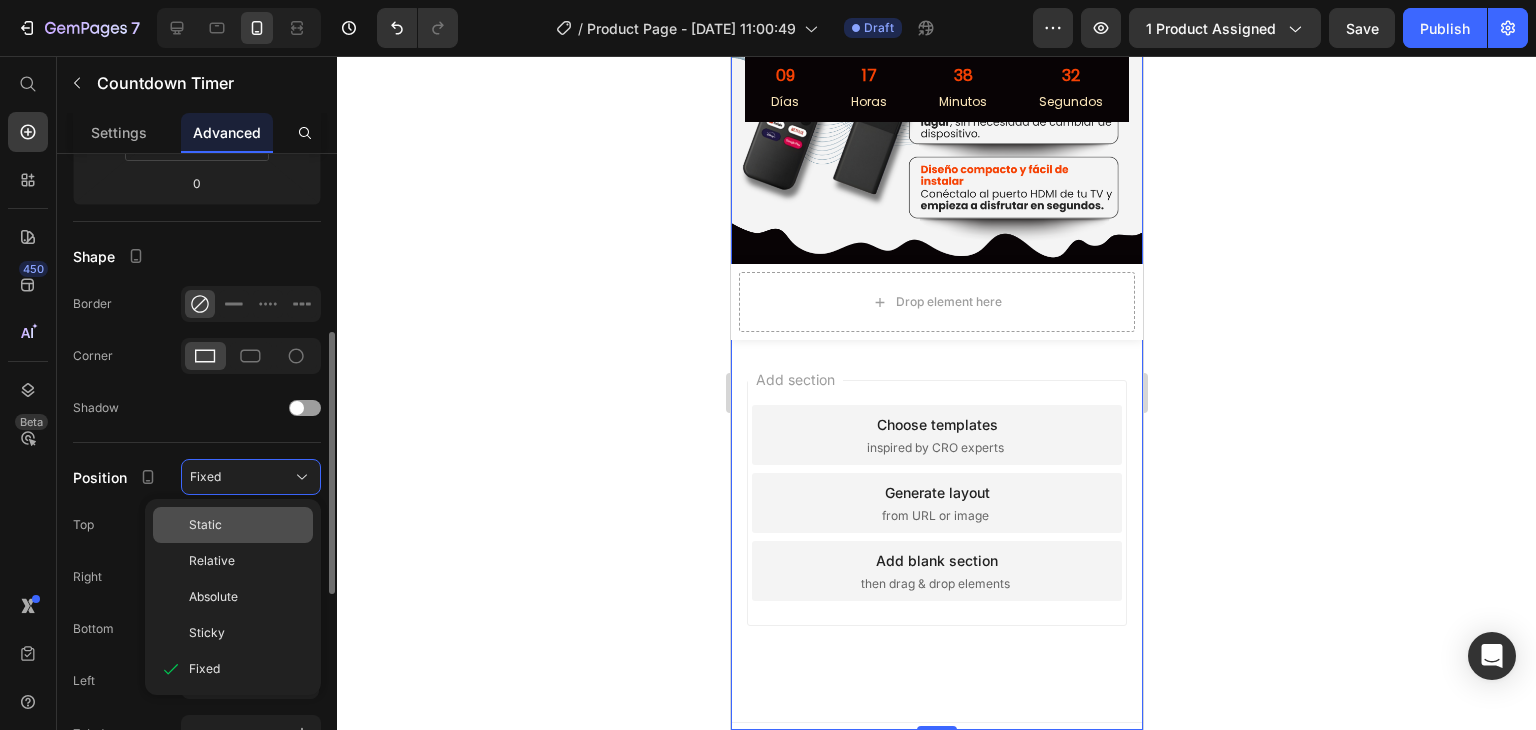 click on "Static" at bounding box center (247, 525) 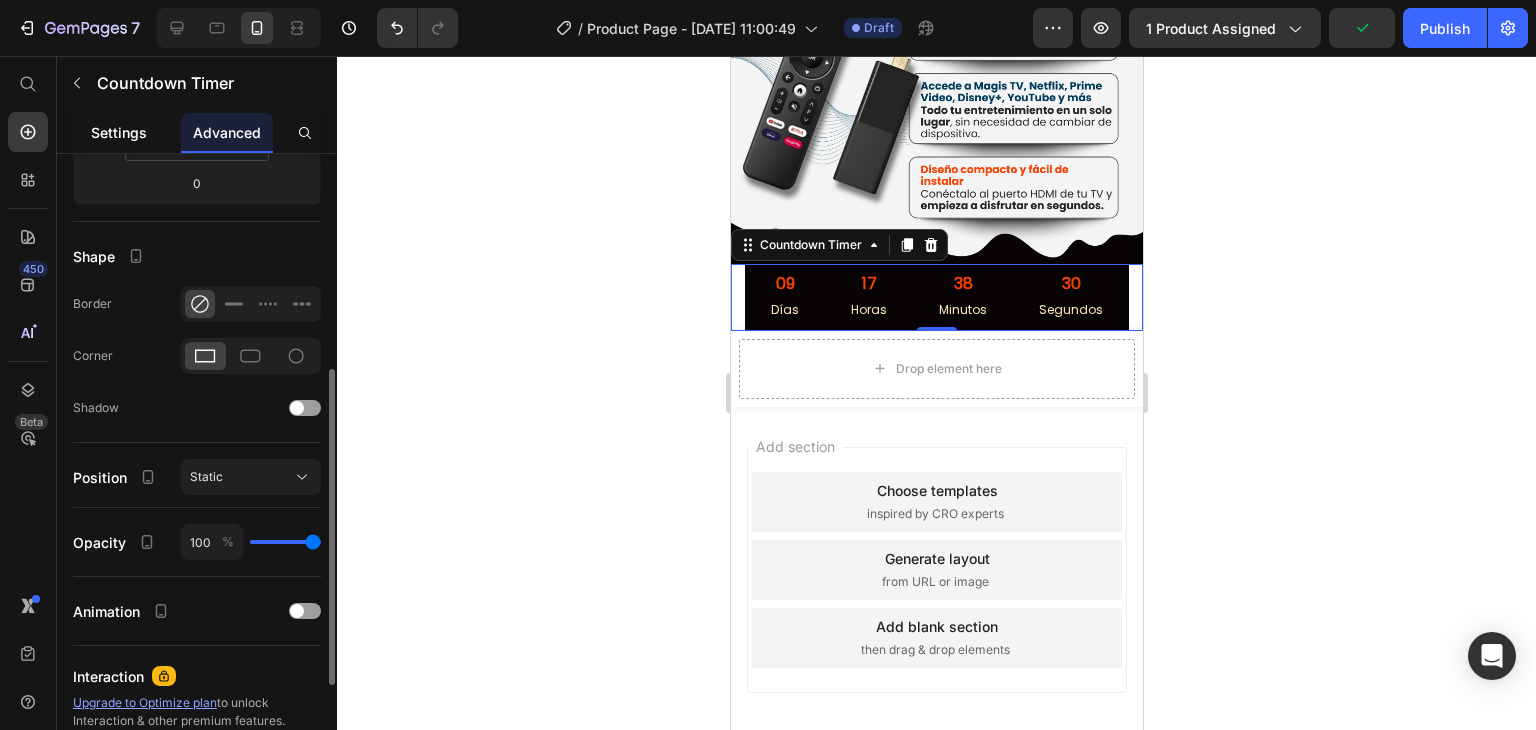 click on "Settings" at bounding box center (119, 132) 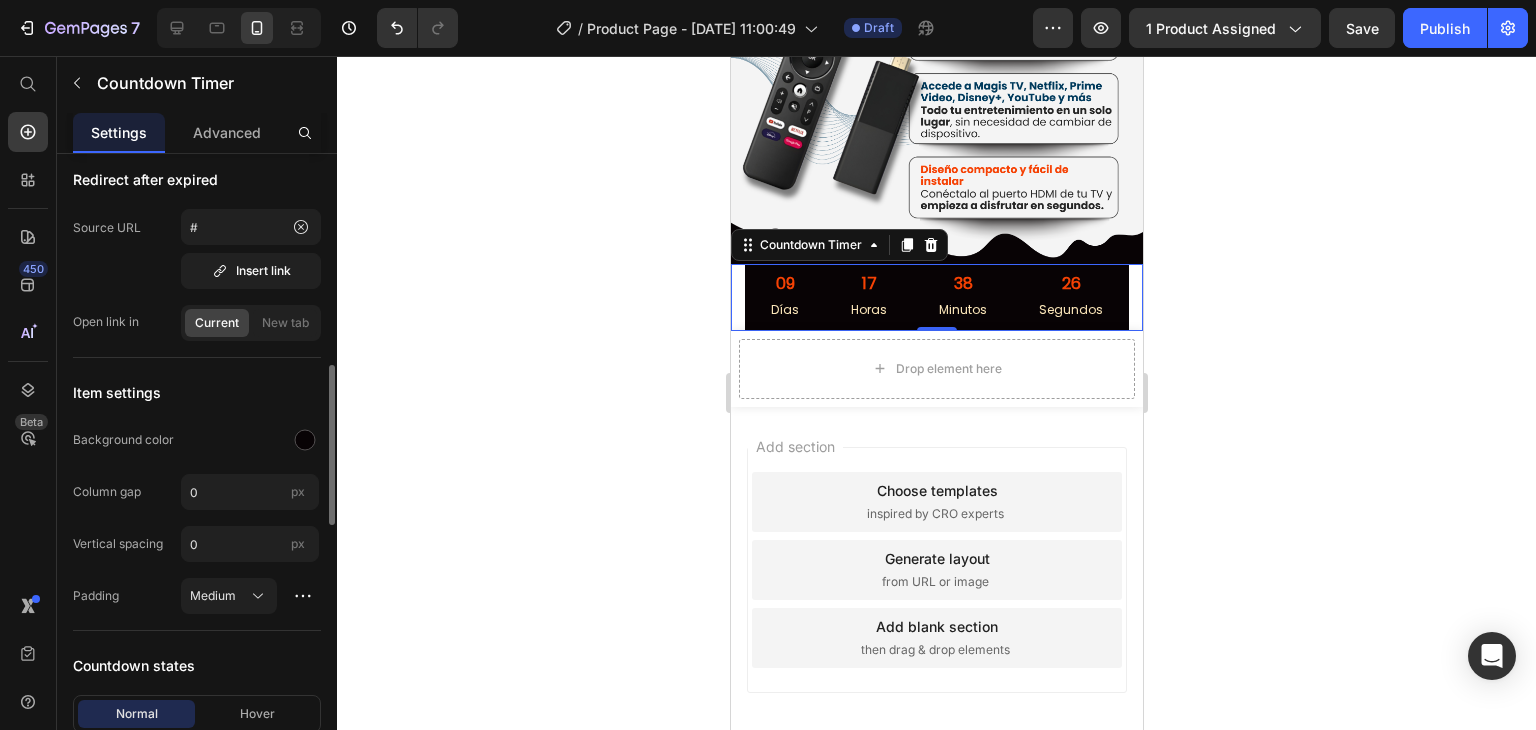 scroll, scrollTop: 836, scrollLeft: 0, axis: vertical 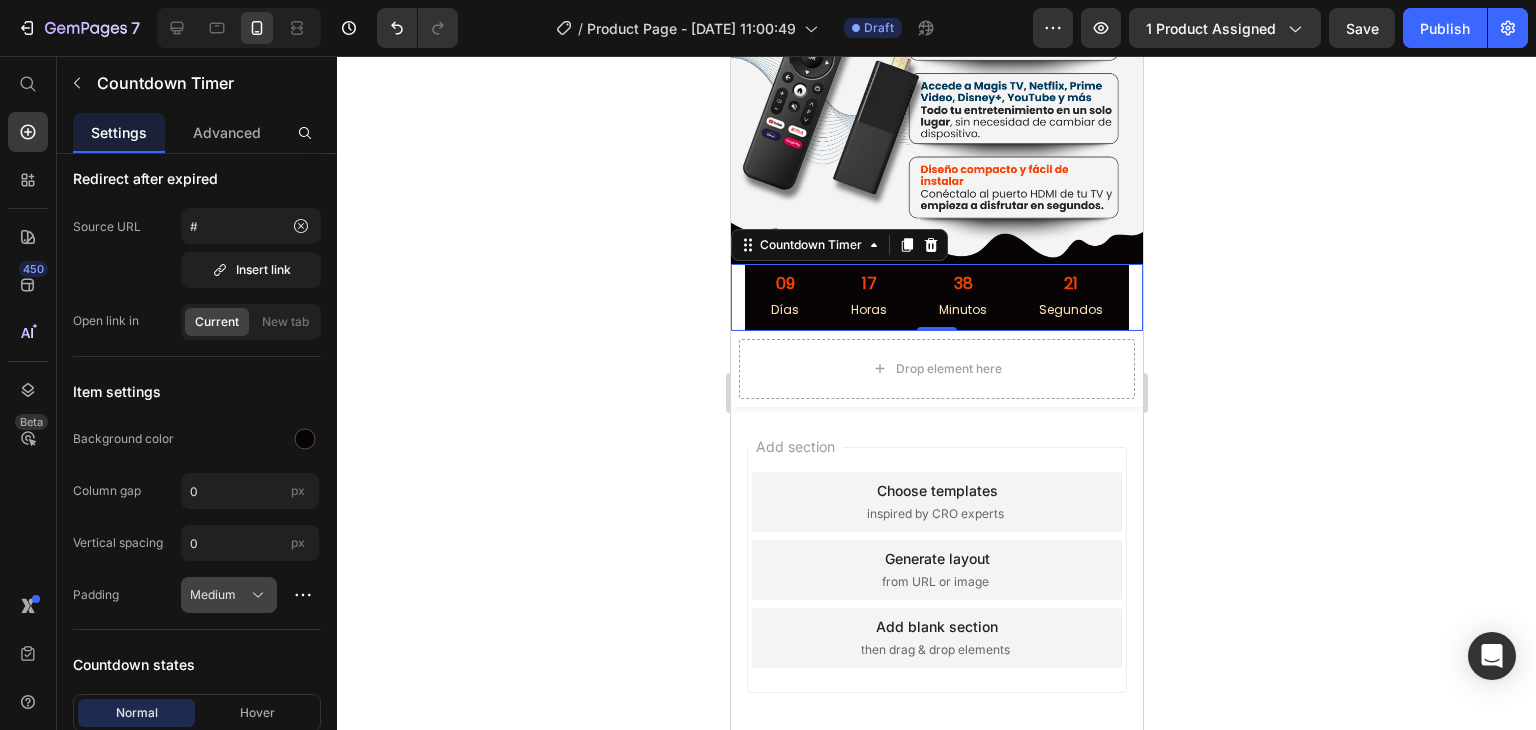 click on "Medium" at bounding box center [229, 595] 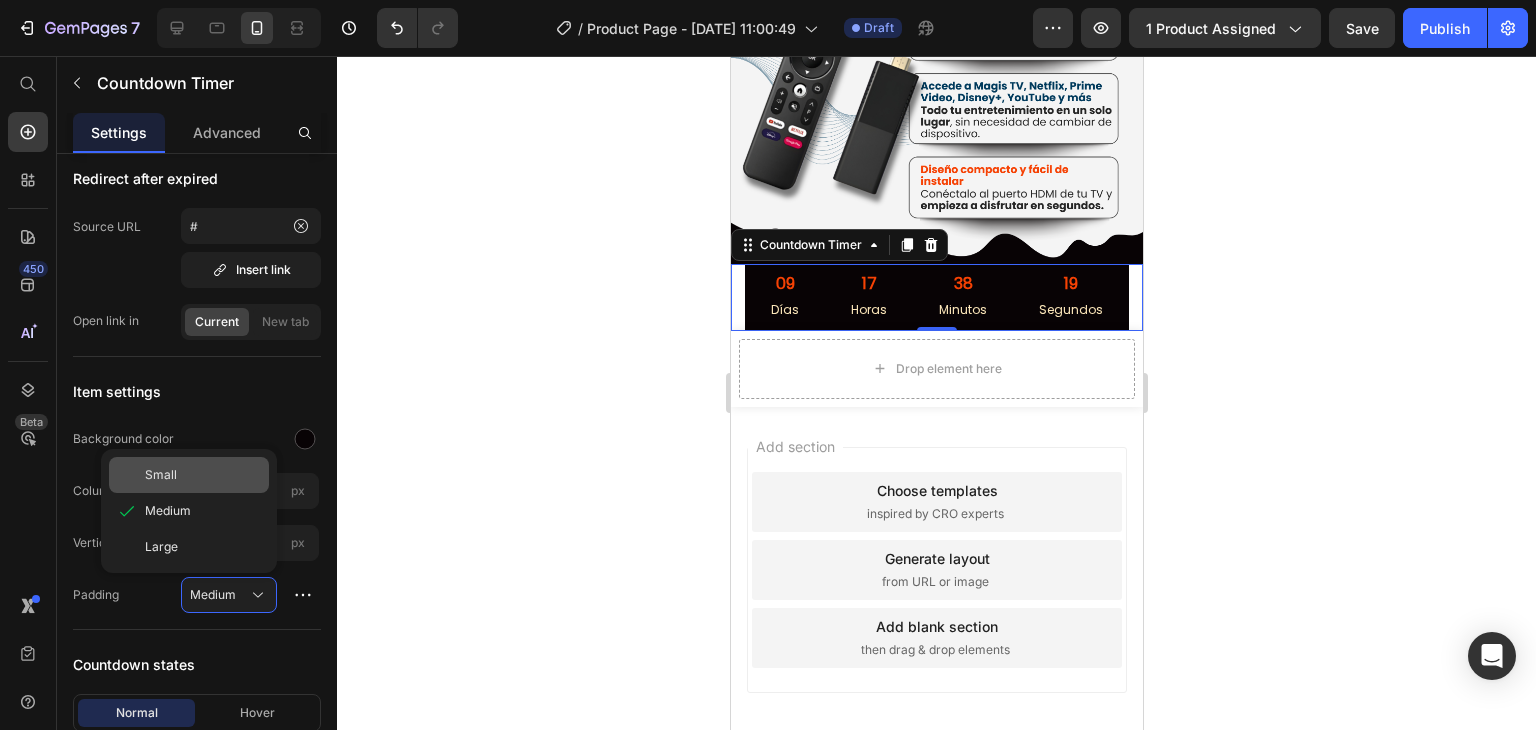 click on "Small" 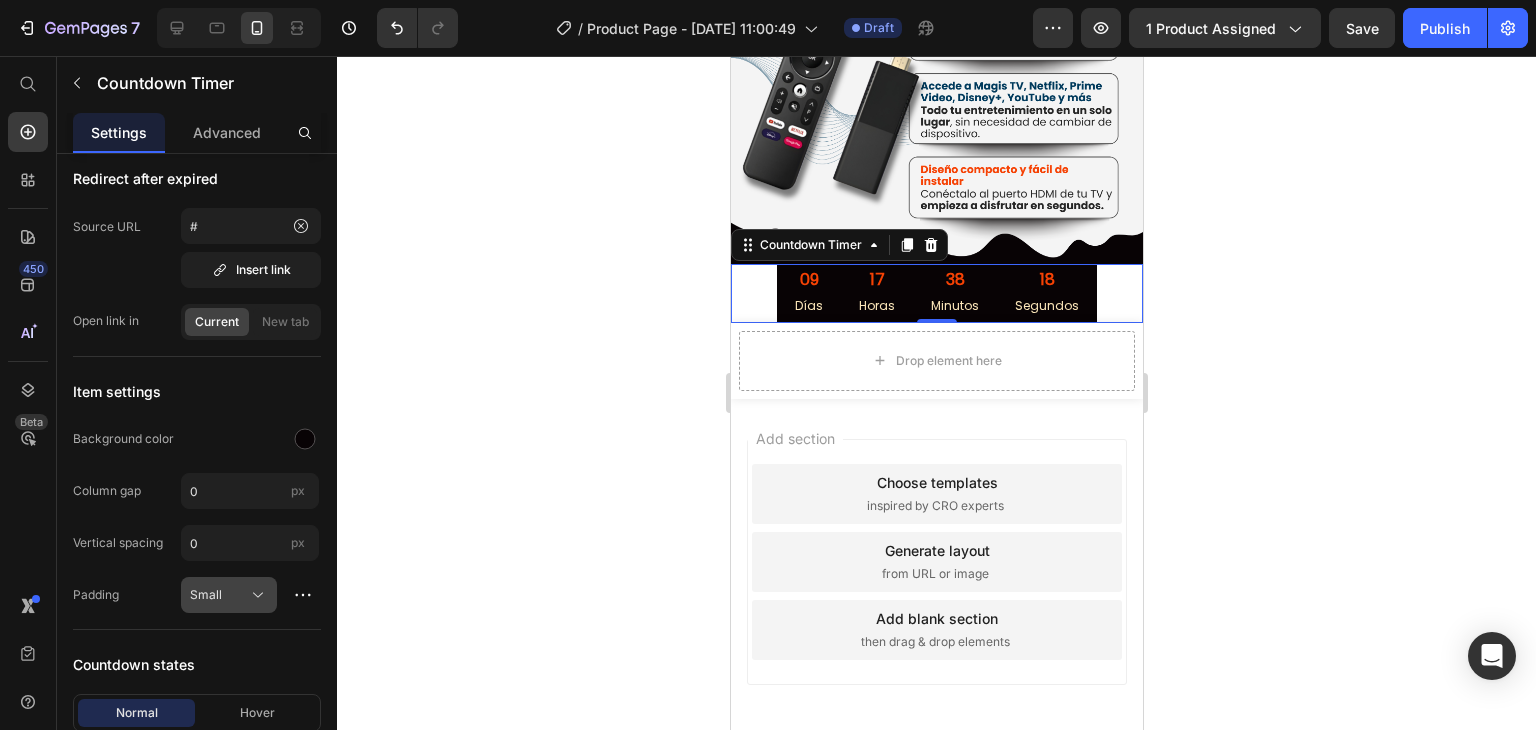 click 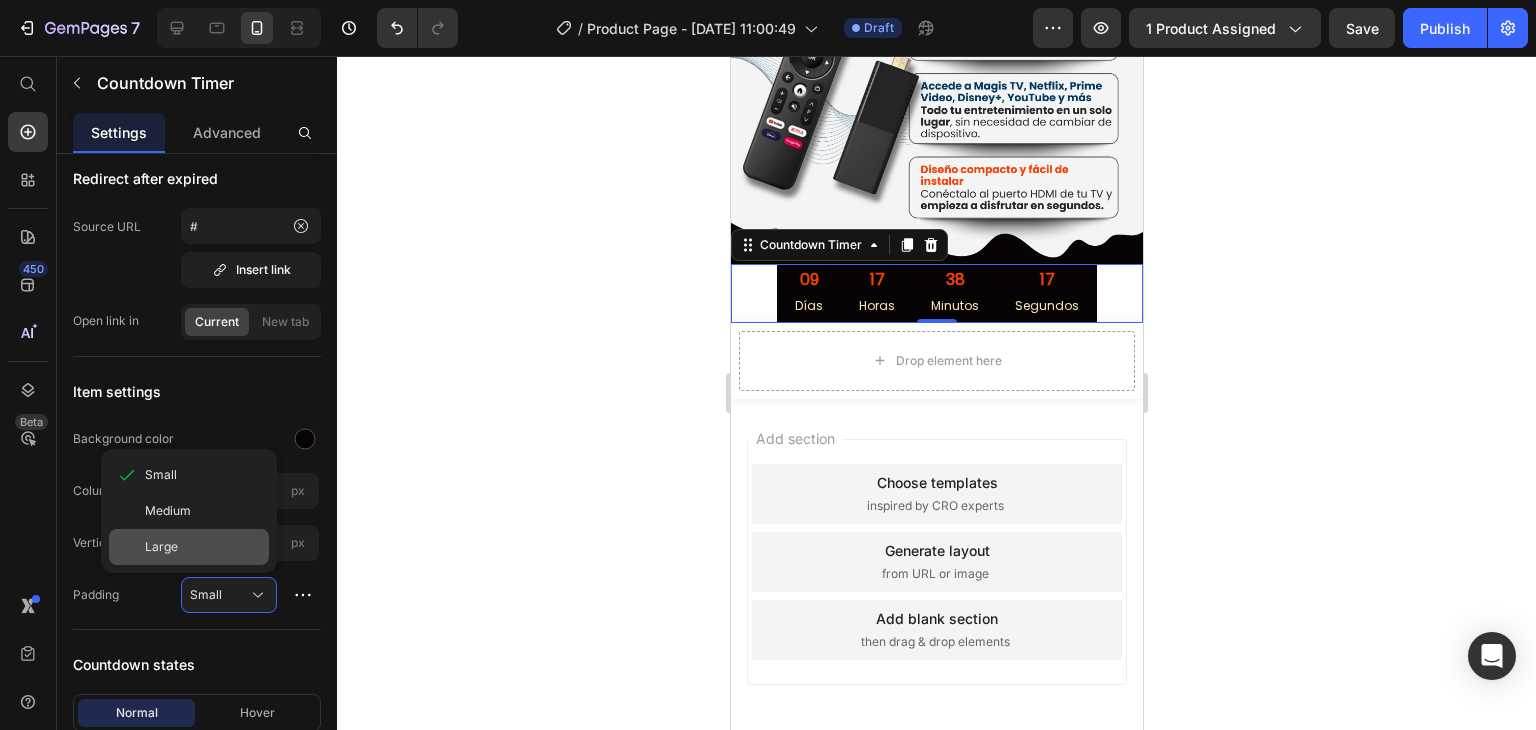 click on "Large" at bounding box center [161, 547] 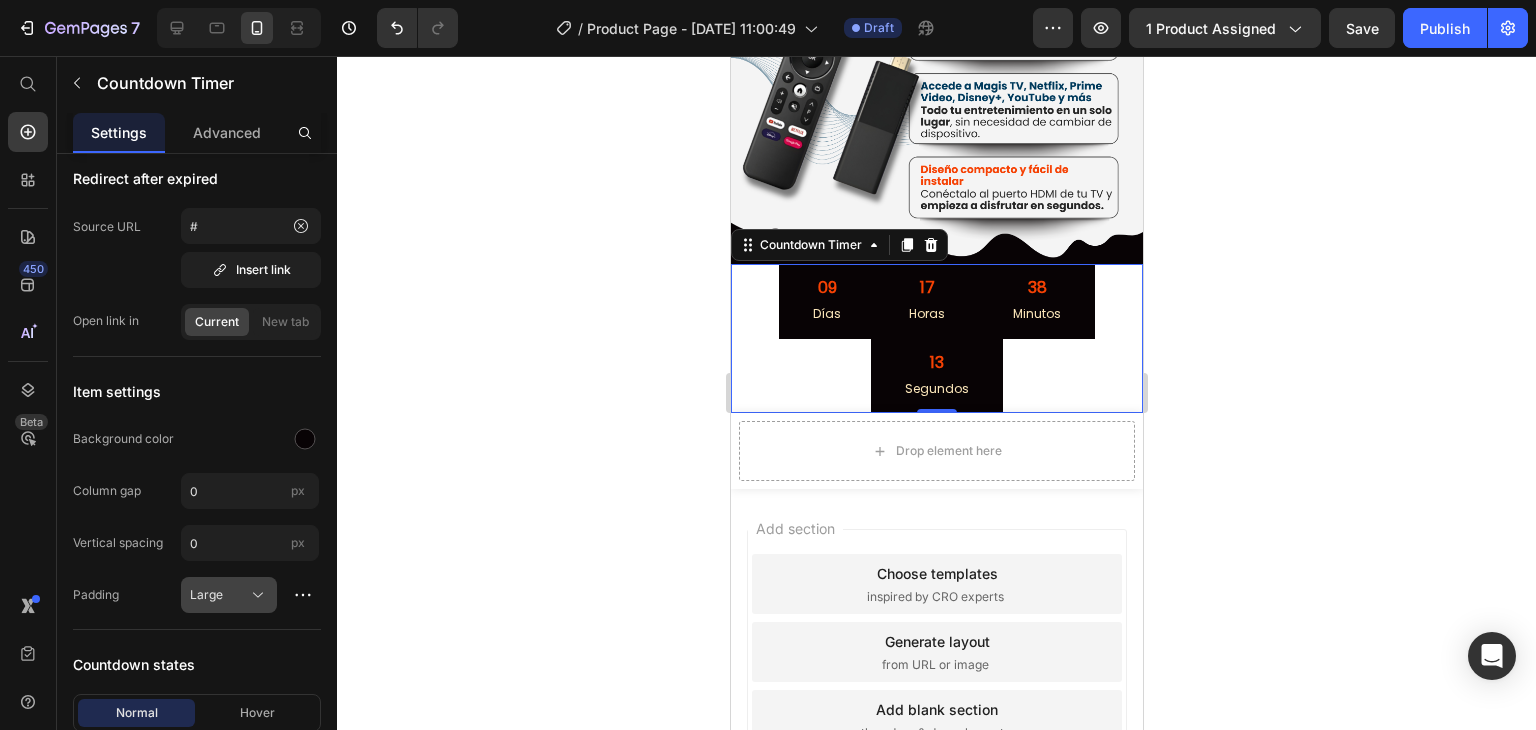 click on "Large" 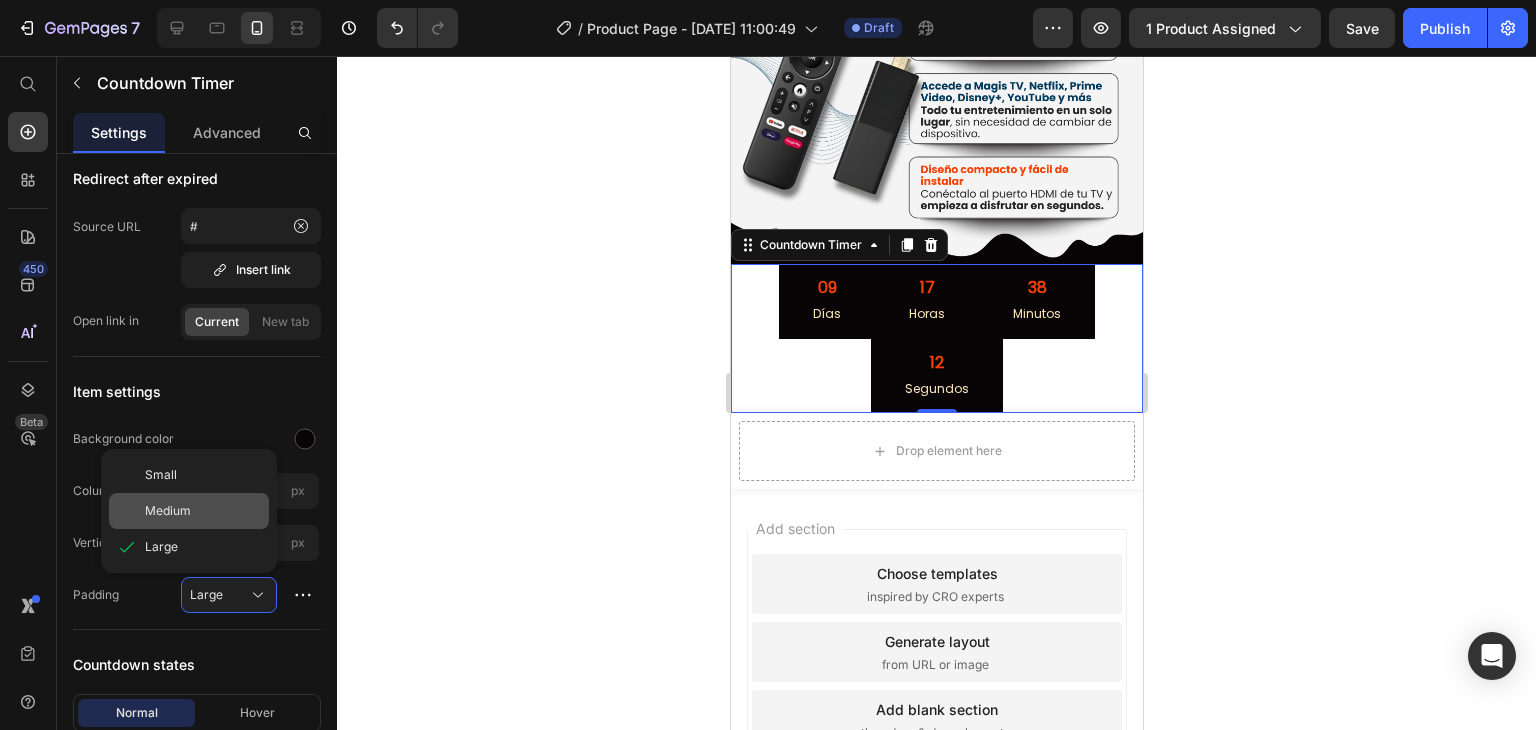 click on "Medium" at bounding box center (203, 511) 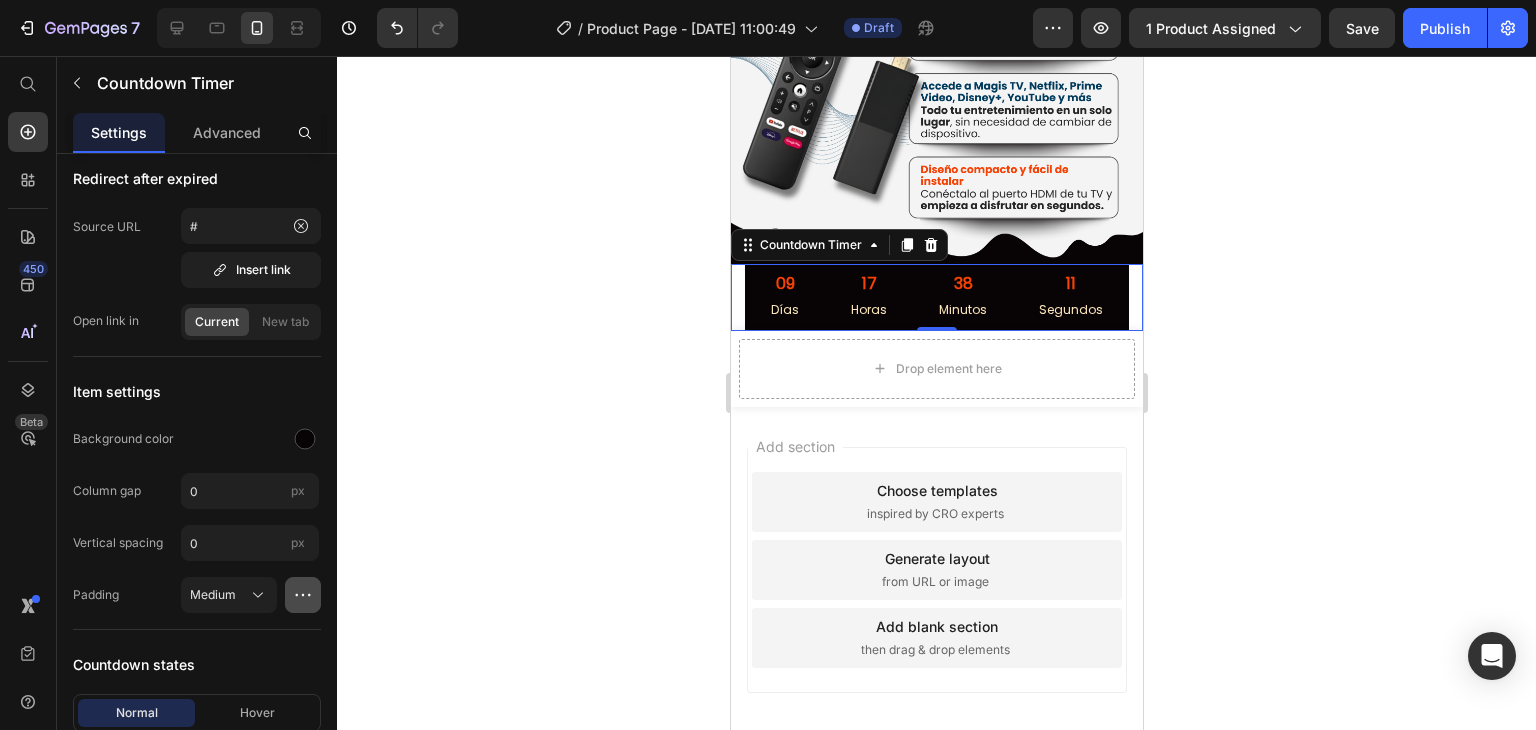 click 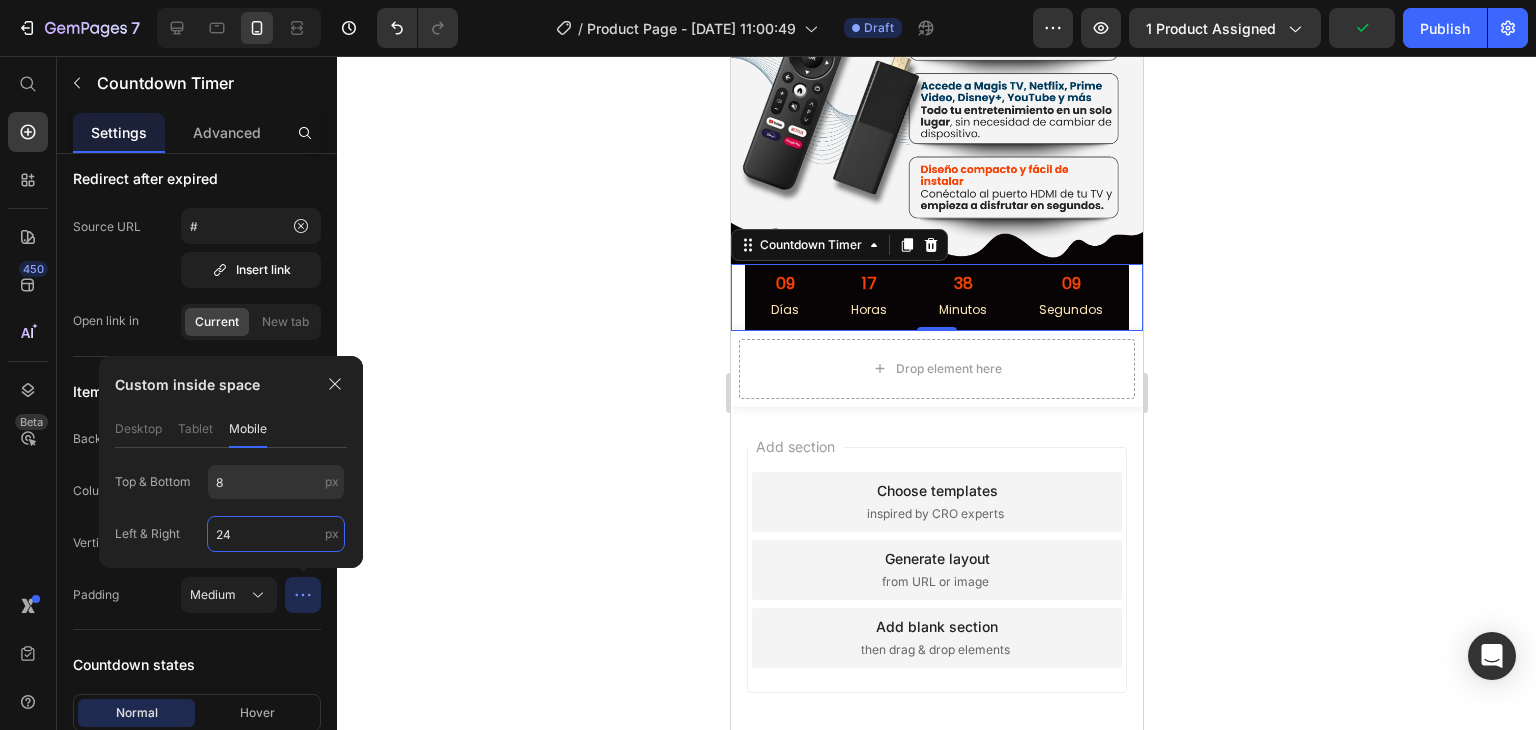 click on "24" at bounding box center [276, 534] 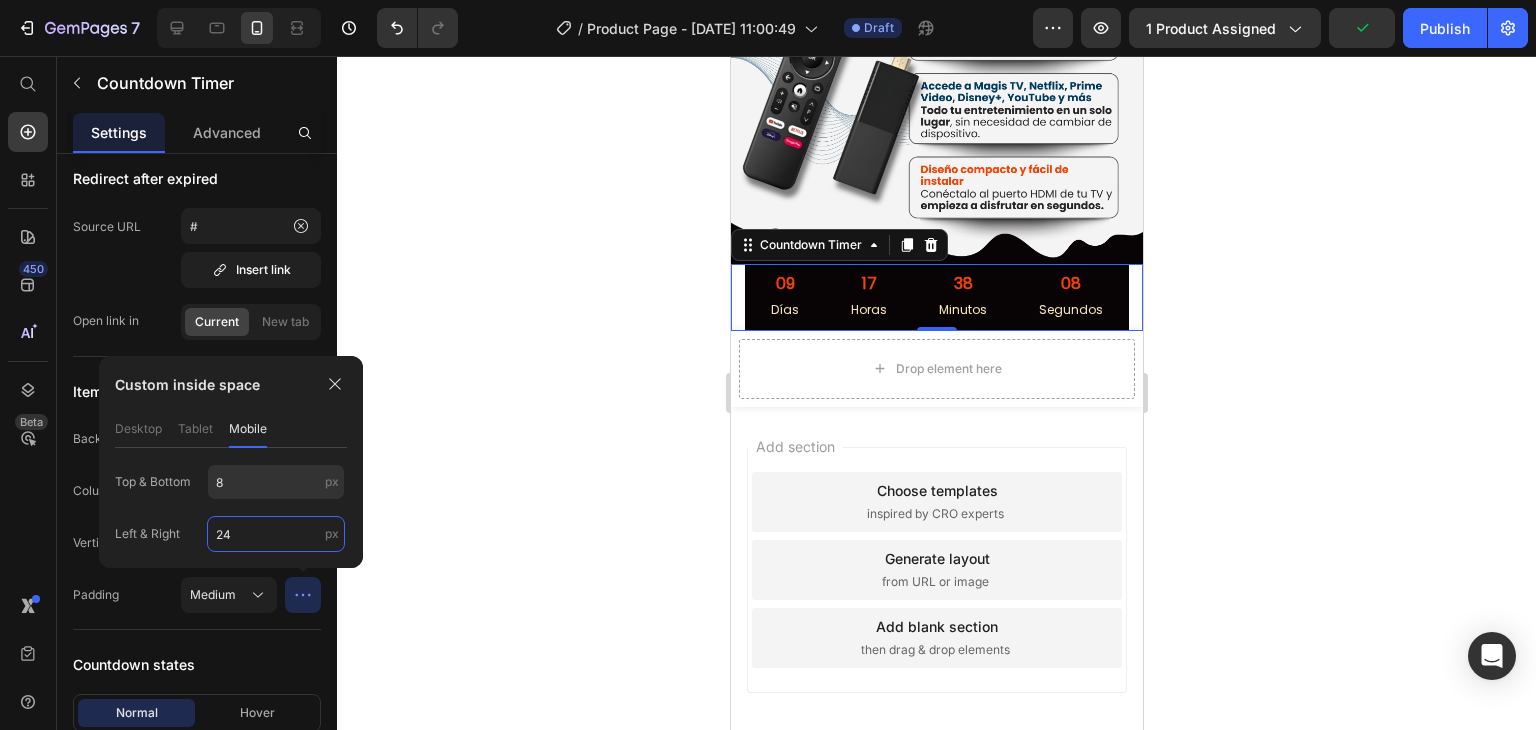 click on "24" at bounding box center (276, 534) 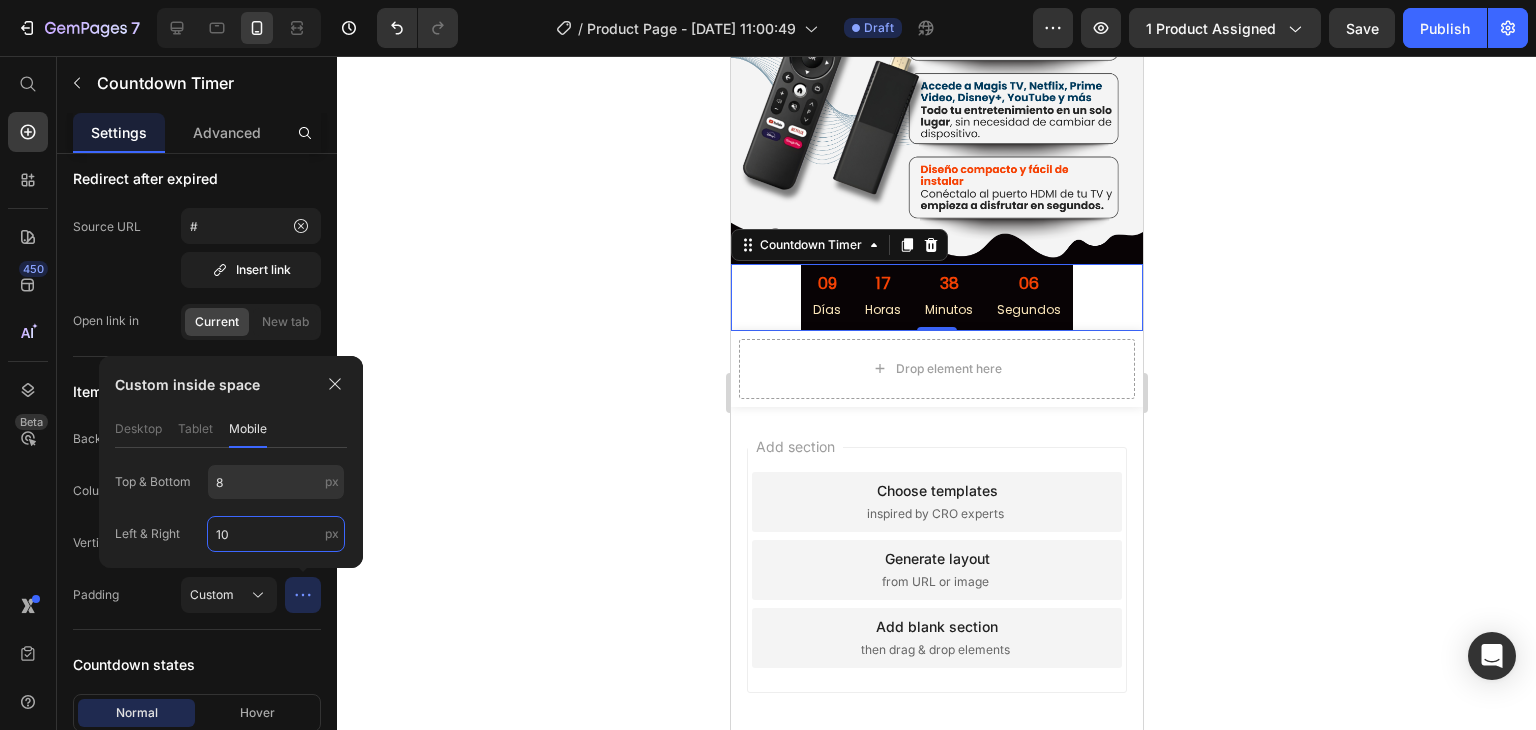click on "10" at bounding box center (276, 534) 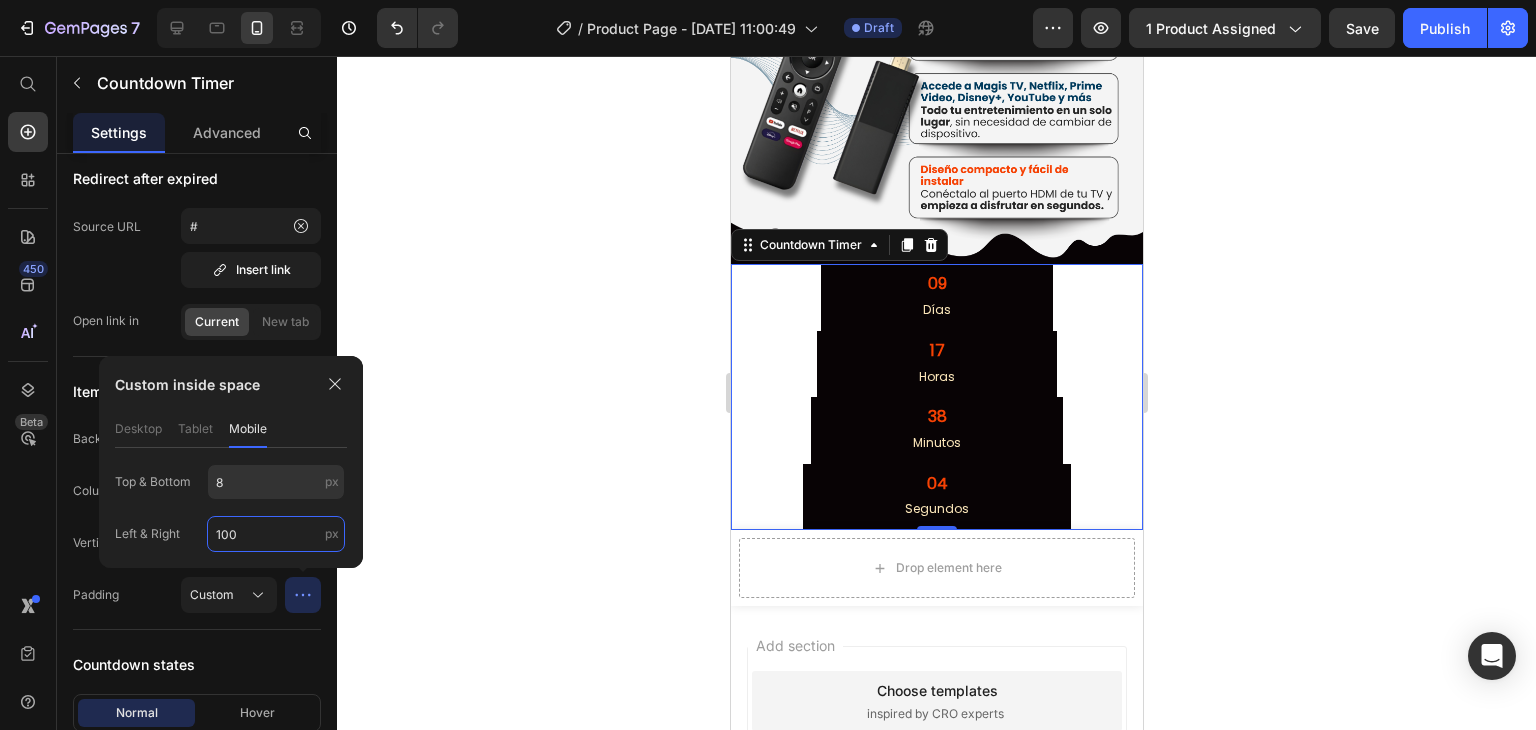click on "100" at bounding box center (276, 534) 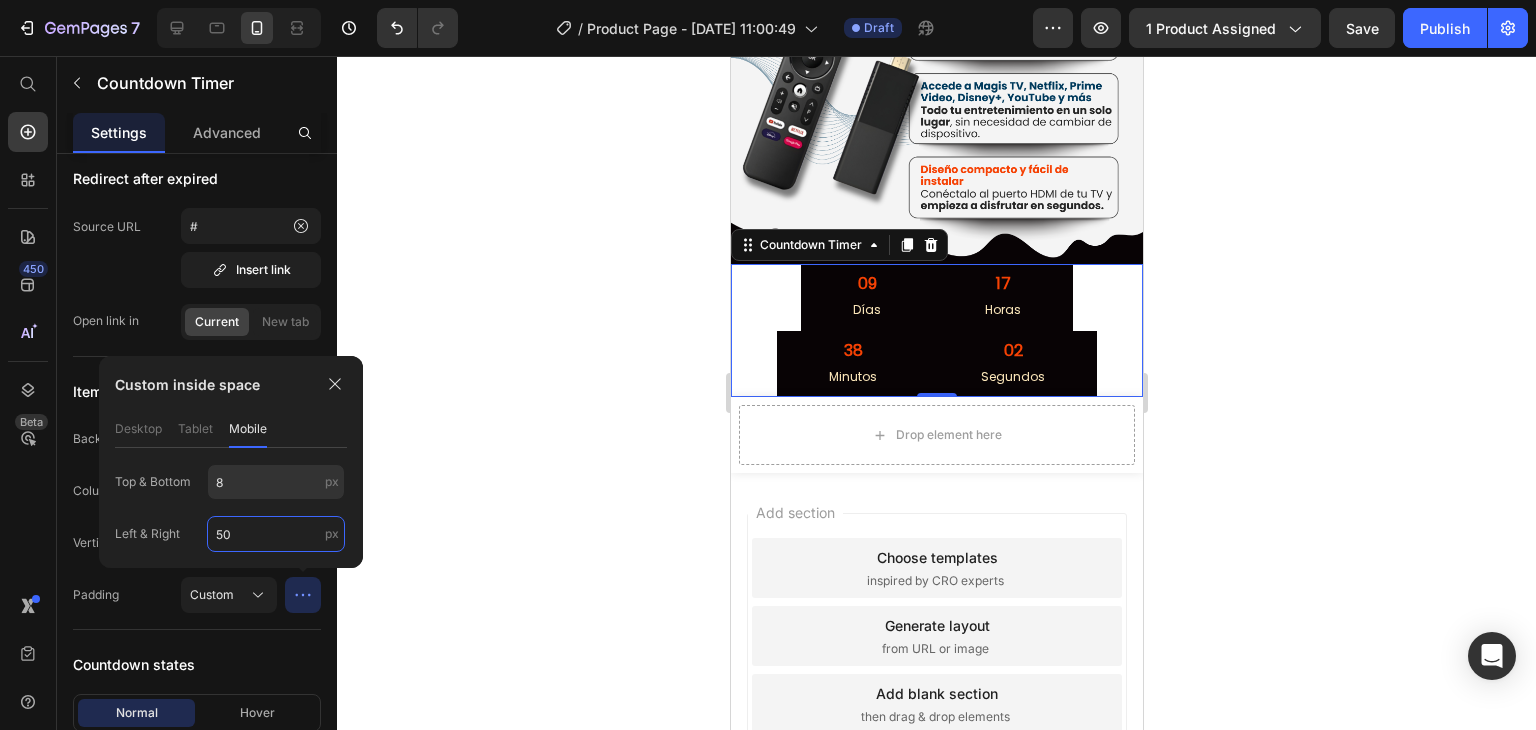 click on "50" at bounding box center (276, 534) 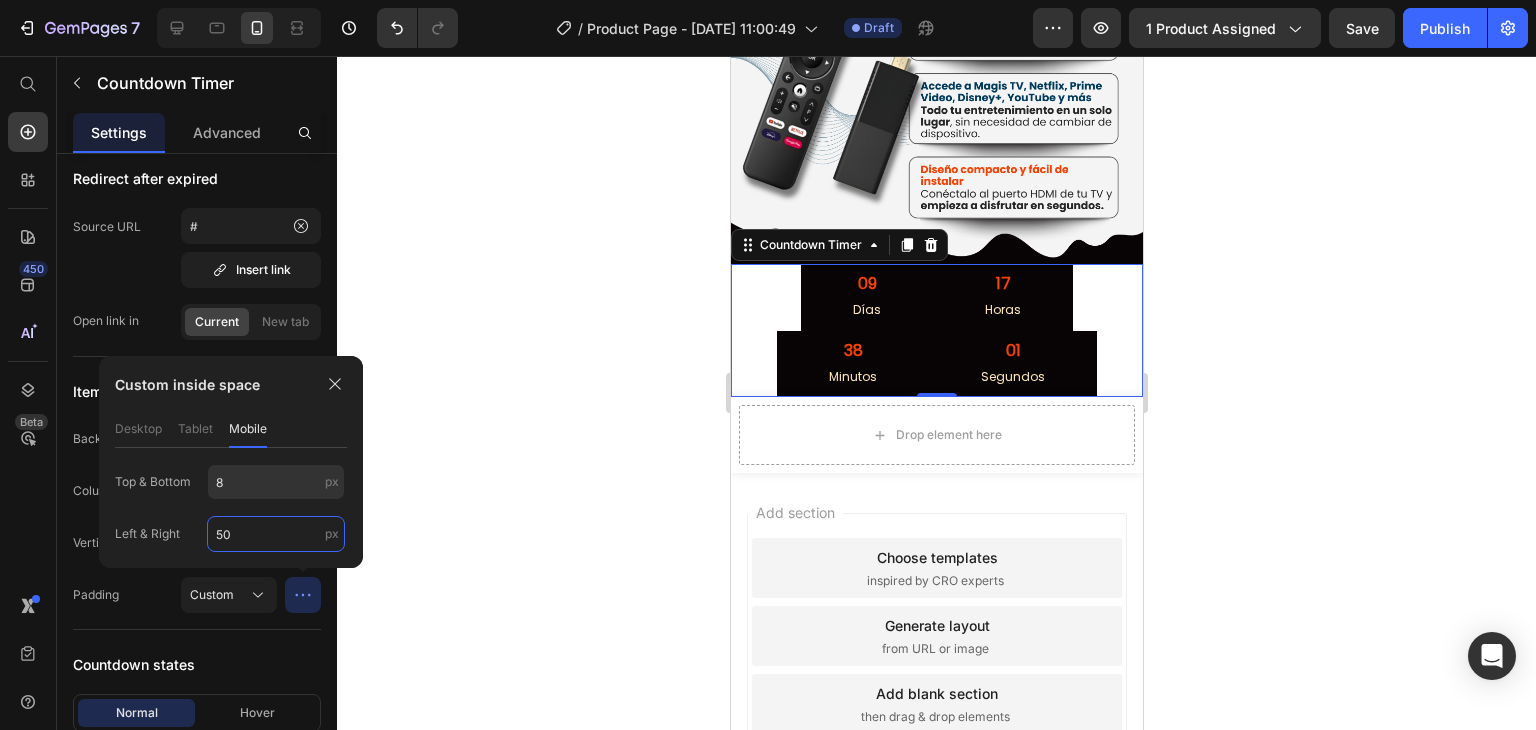 click on "50" at bounding box center [276, 534] 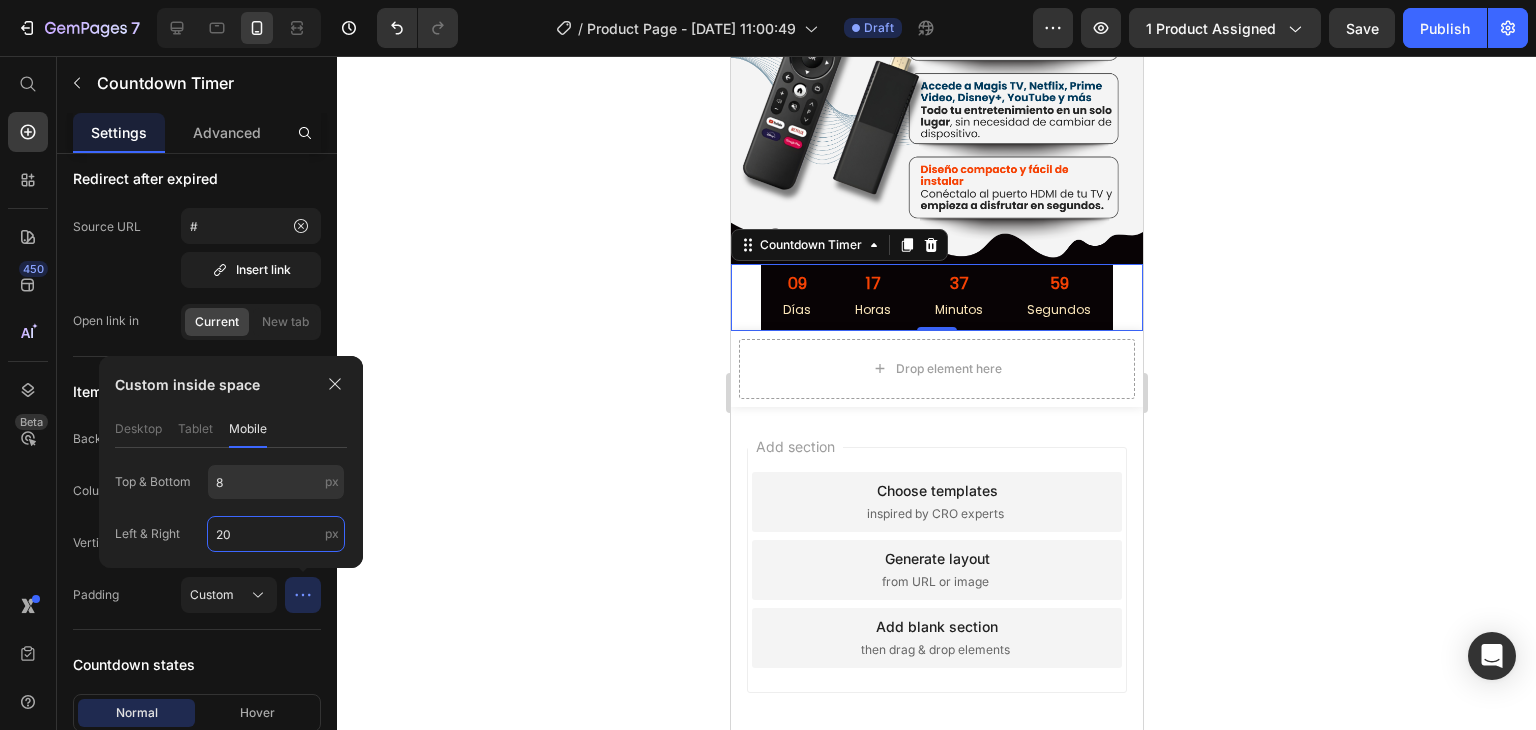 type on "2" 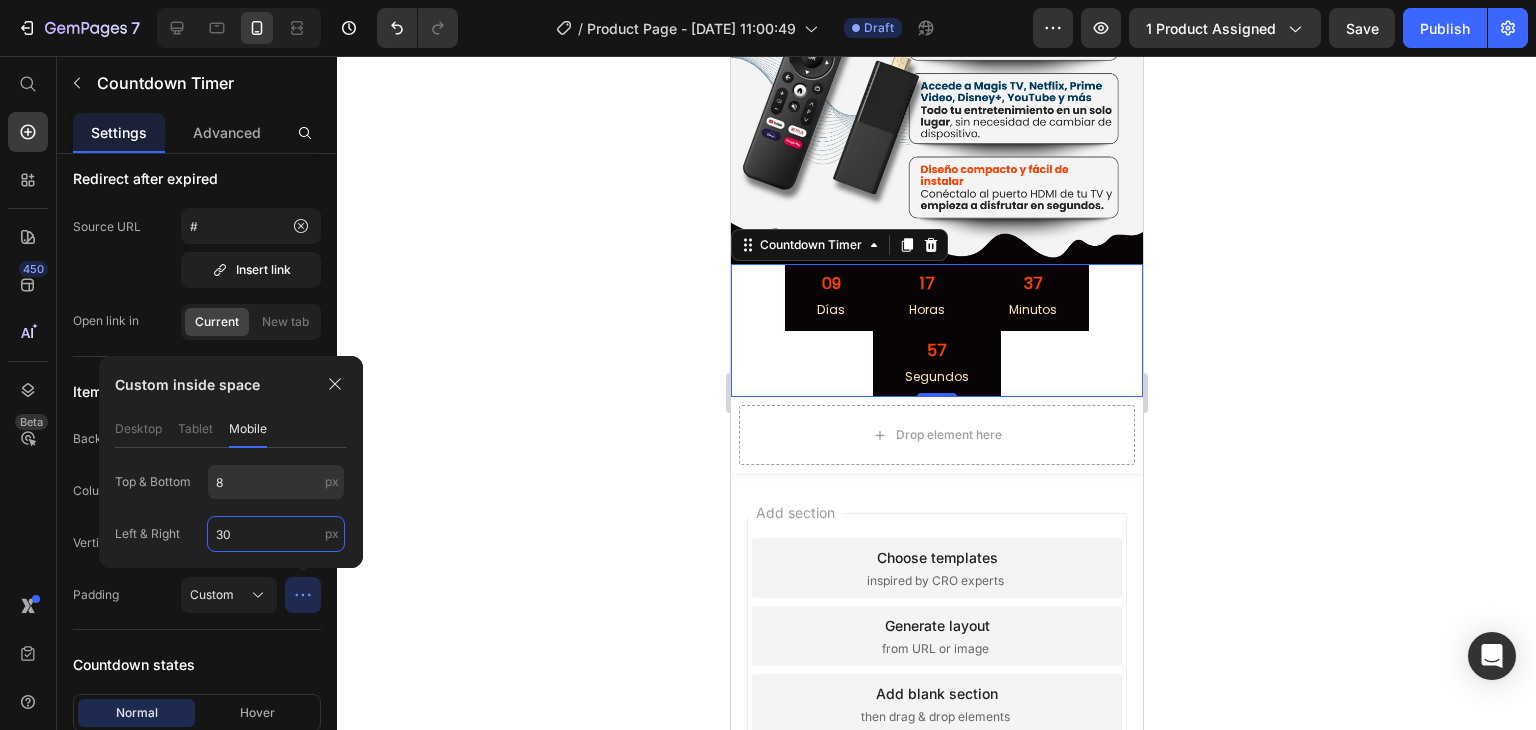 type on "3" 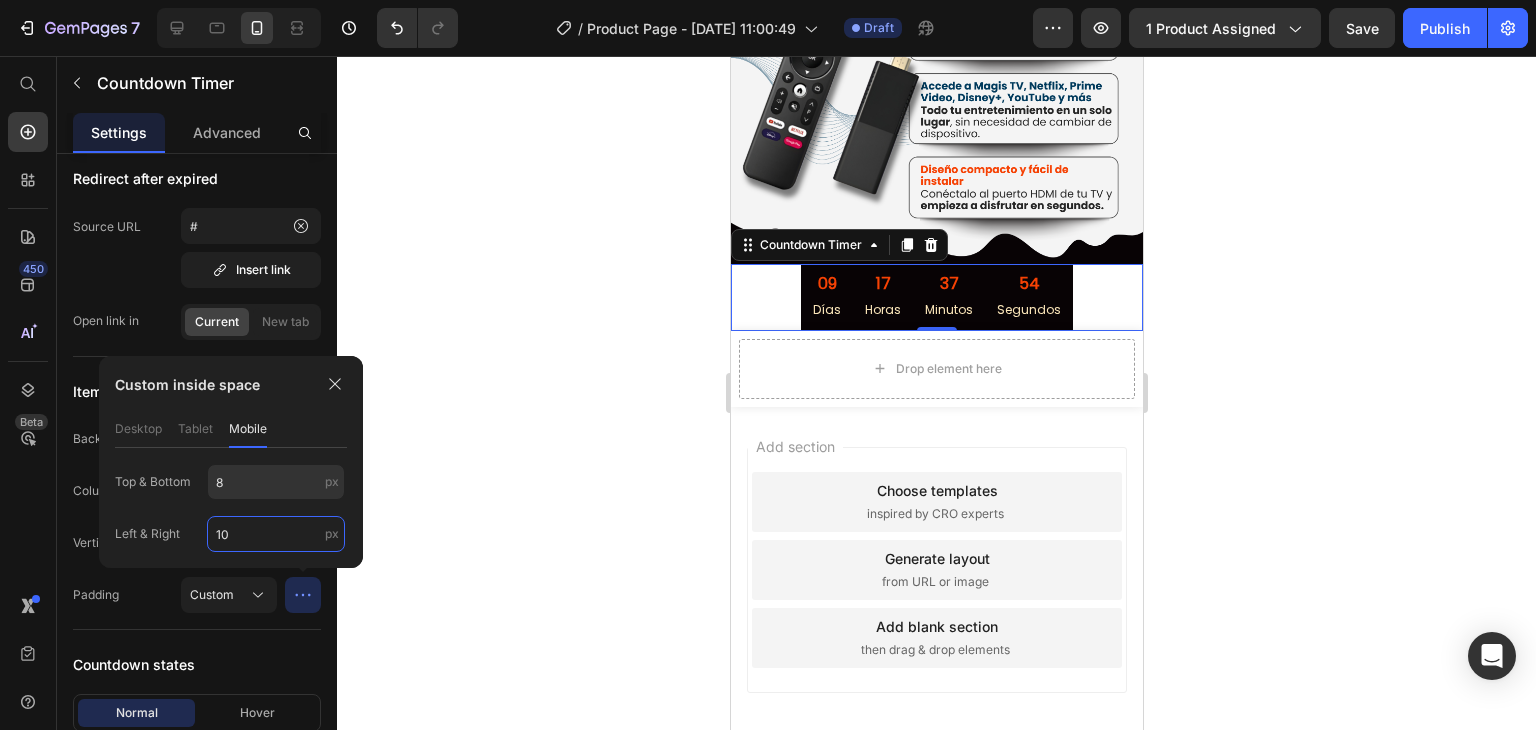 type on "1" 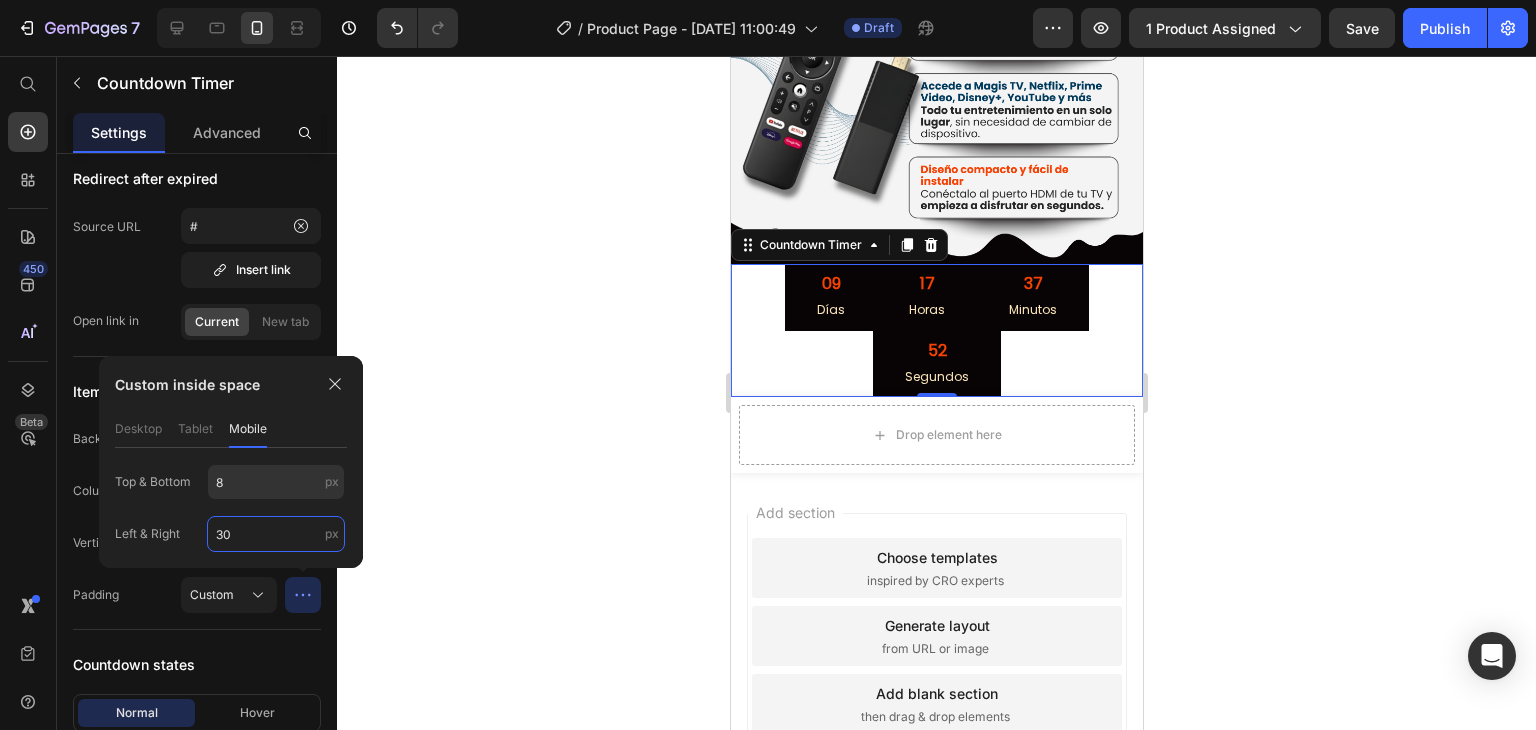 type on "3" 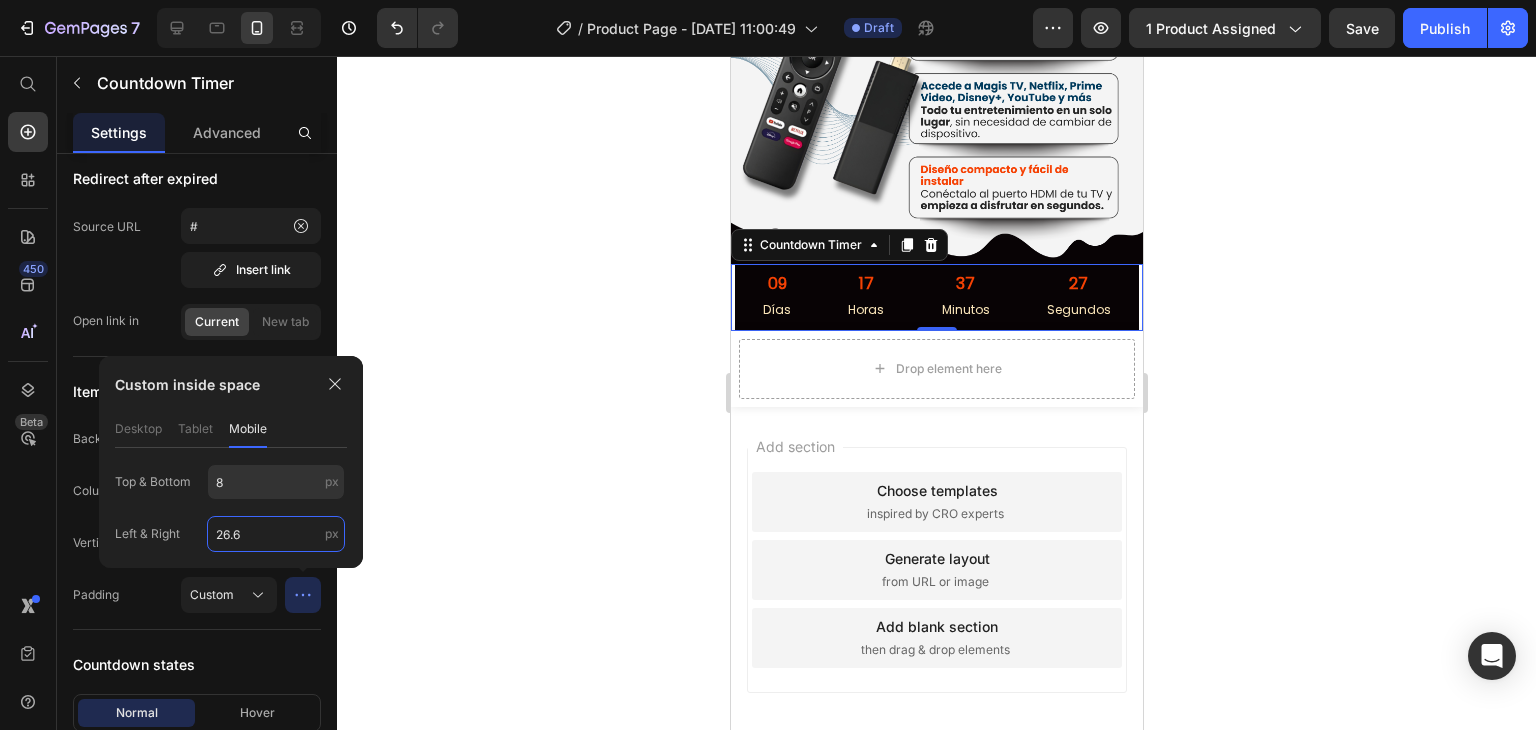 type on "26.6" 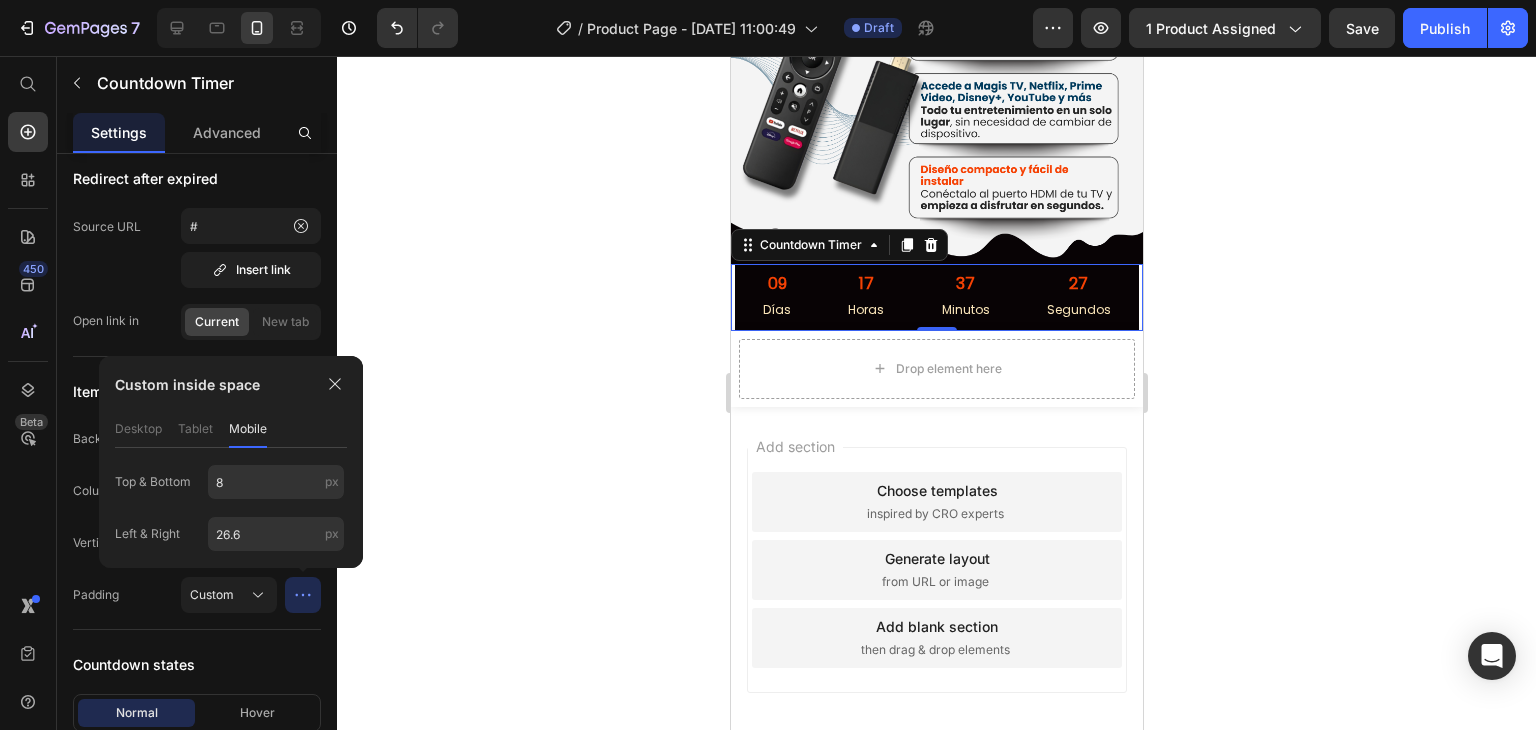 click 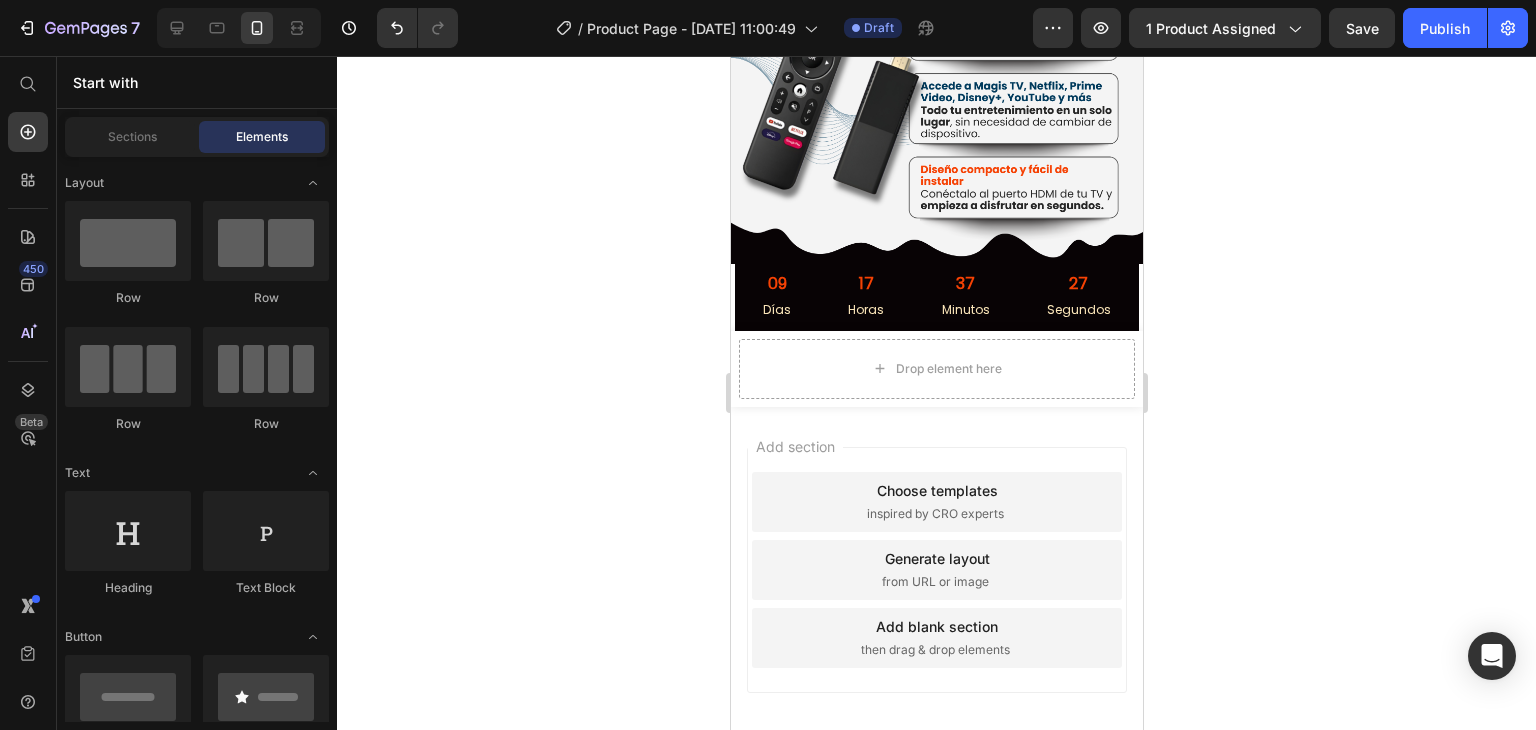 click 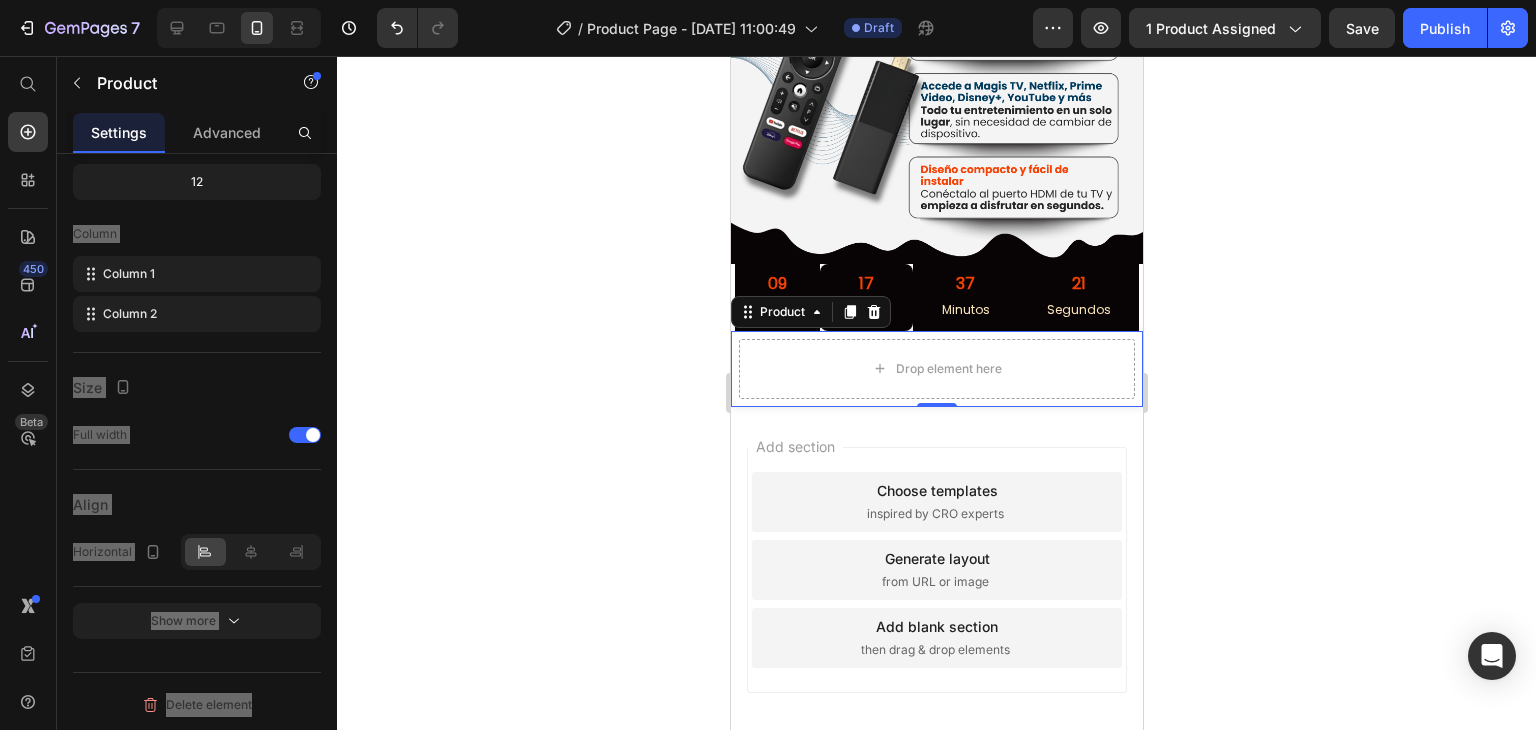 scroll, scrollTop: 0, scrollLeft: 0, axis: both 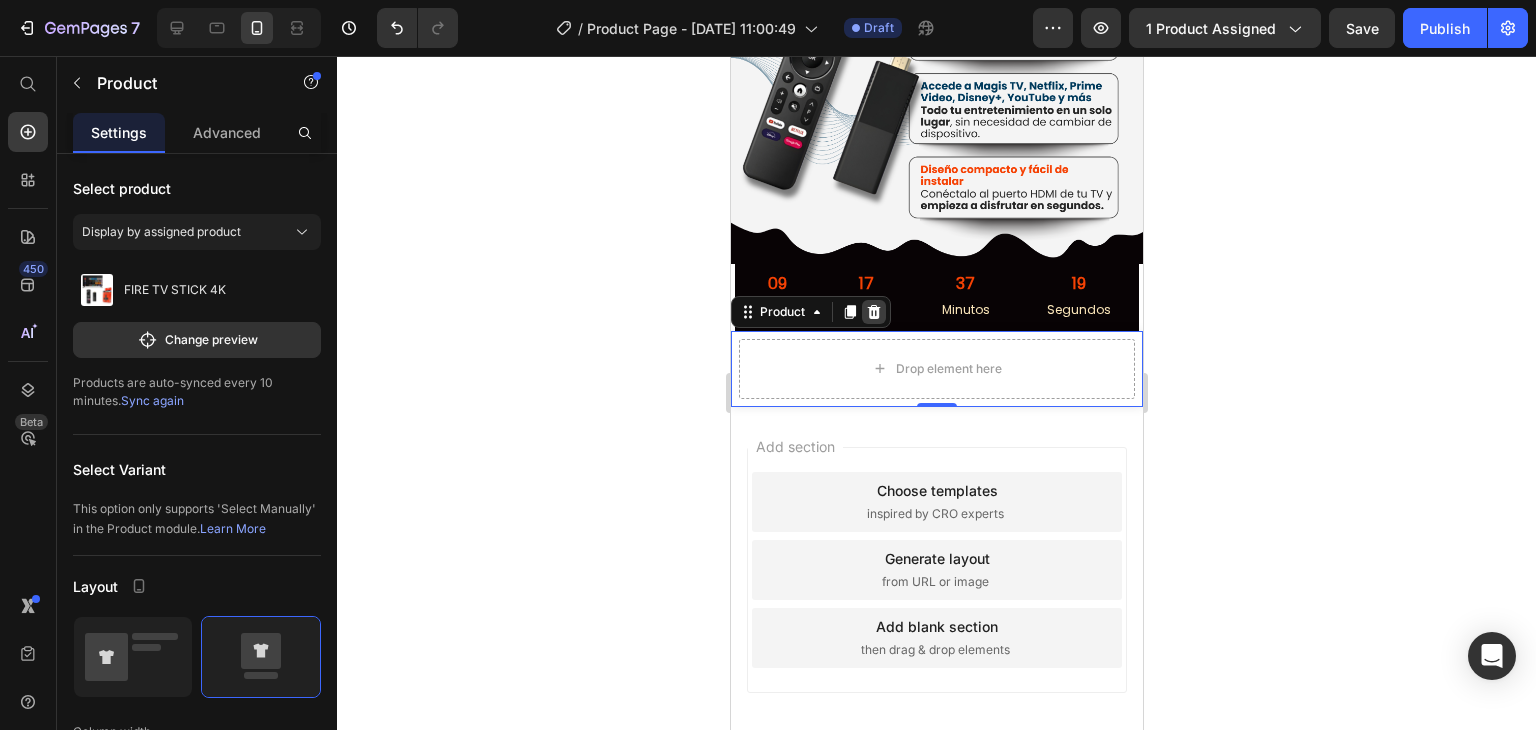 click 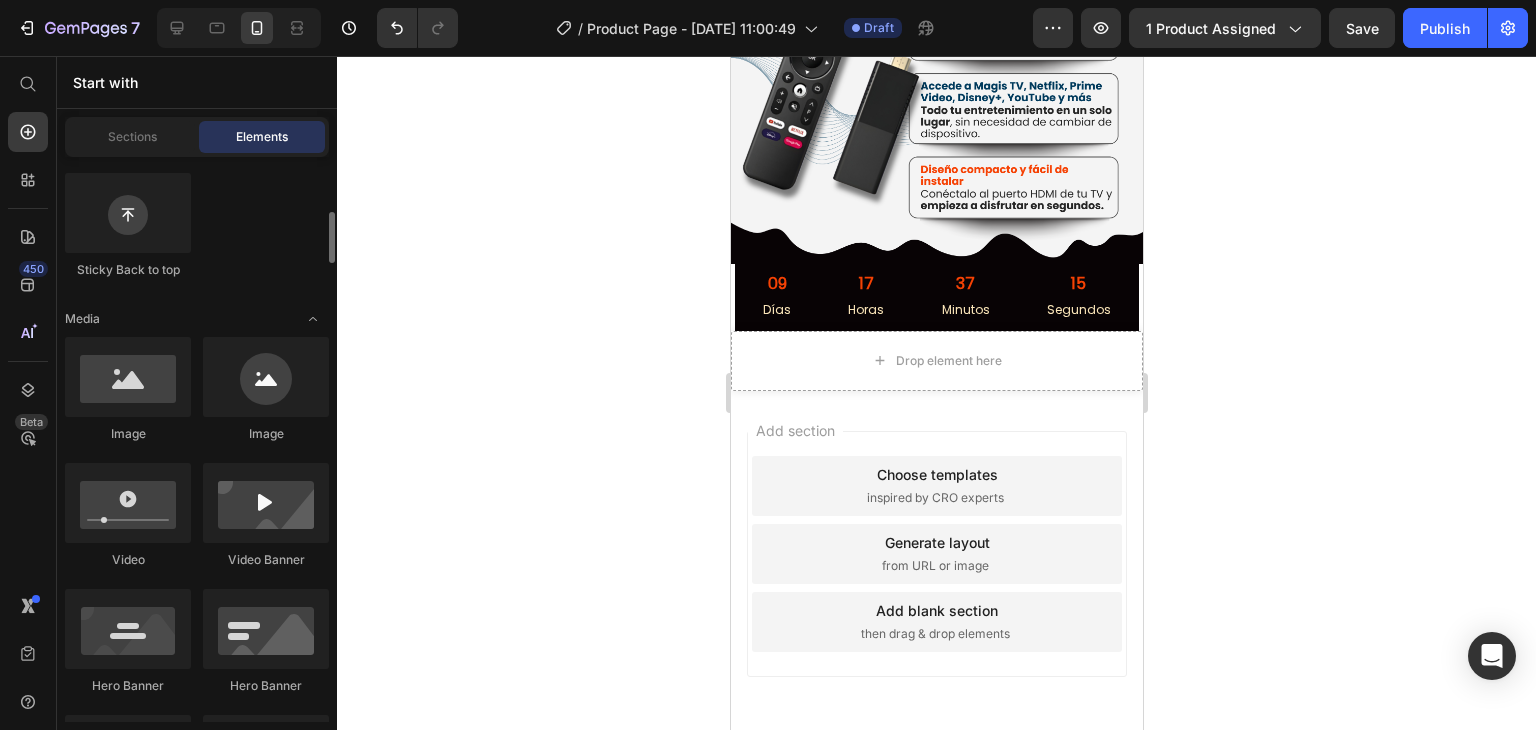scroll, scrollTop: 608, scrollLeft: 0, axis: vertical 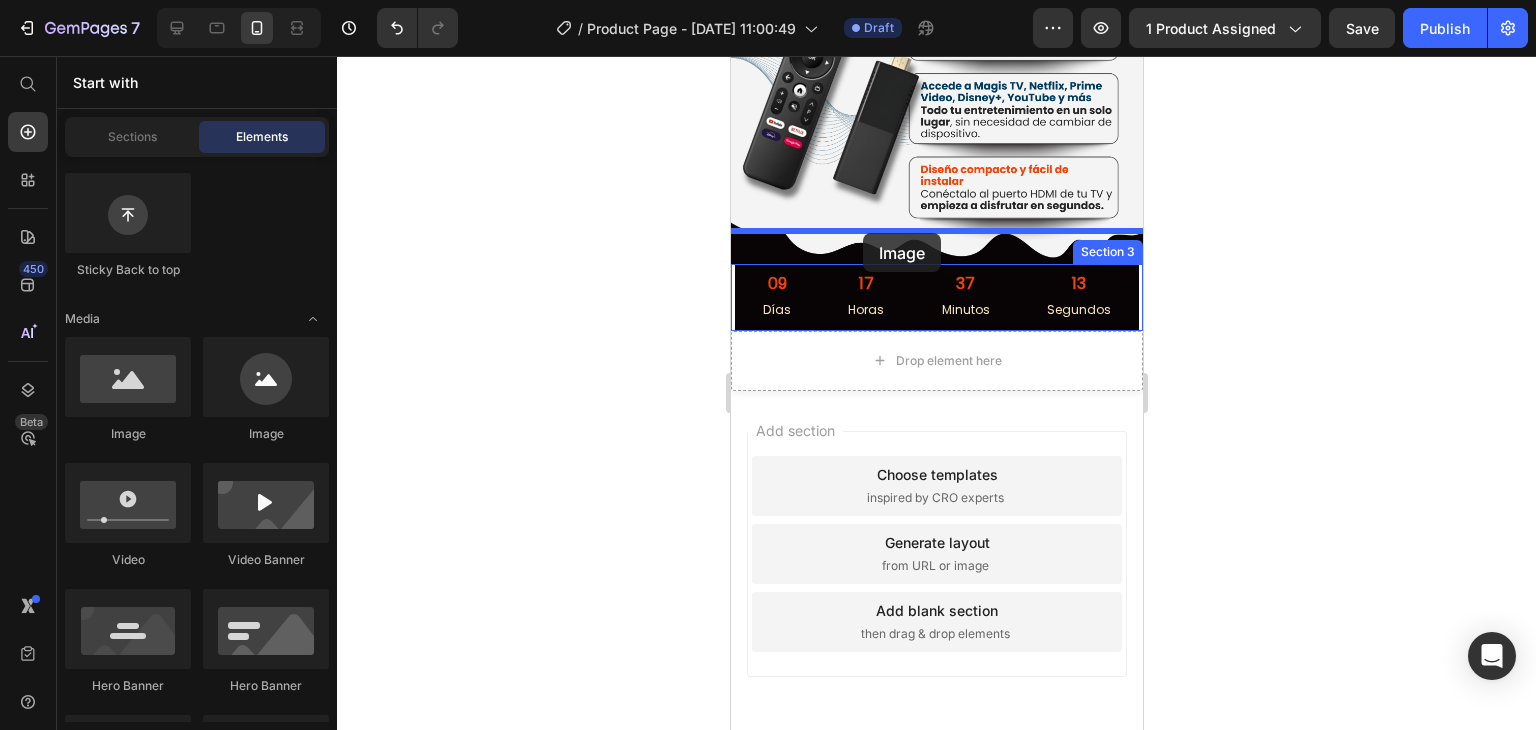 drag, startPoint x: 877, startPoint y: 441, endPoint x: 861, endPoint y: 233, distance: 208.61447 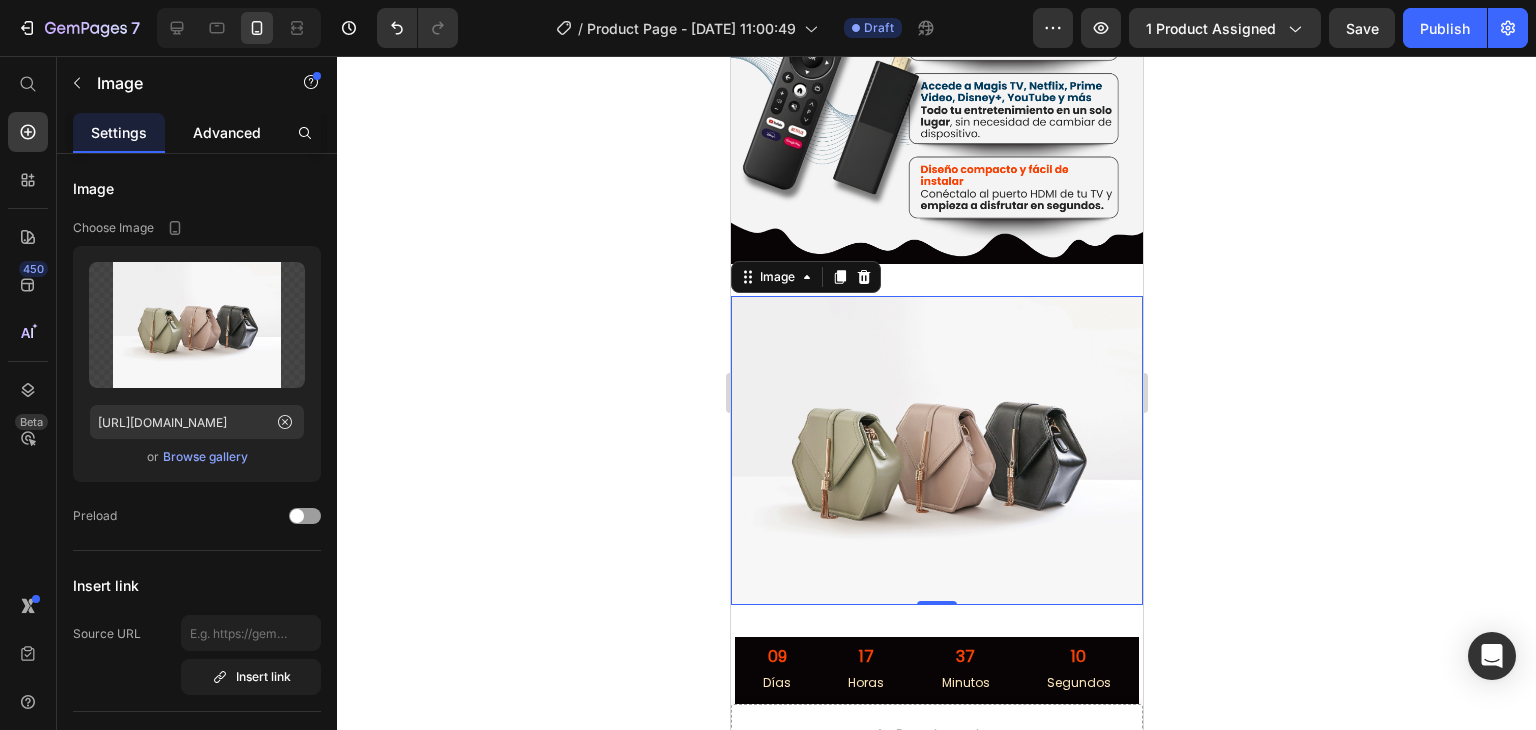 click on "Advanced" at bounding box center [227, 132] 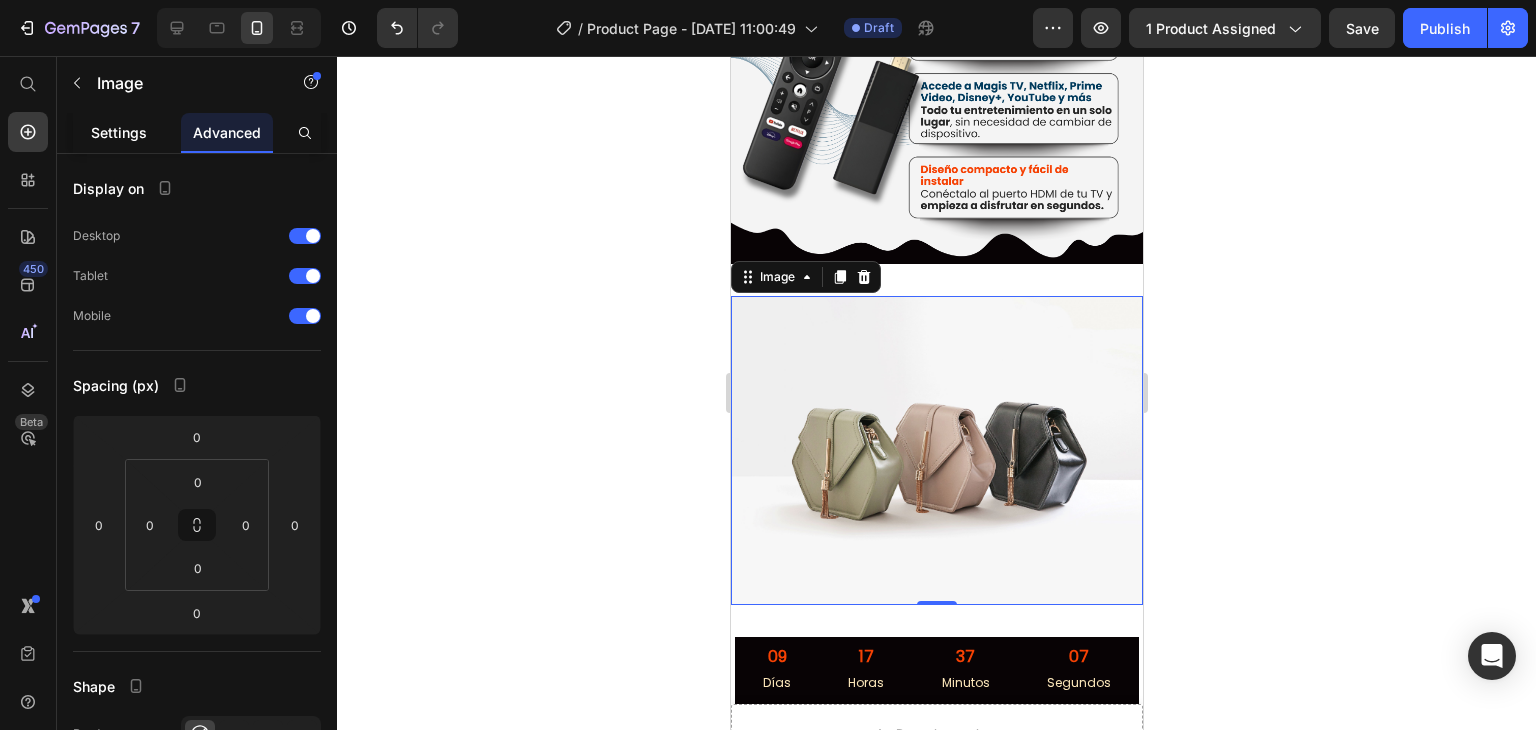 click on "Settings" at bounding box center [119, 132] 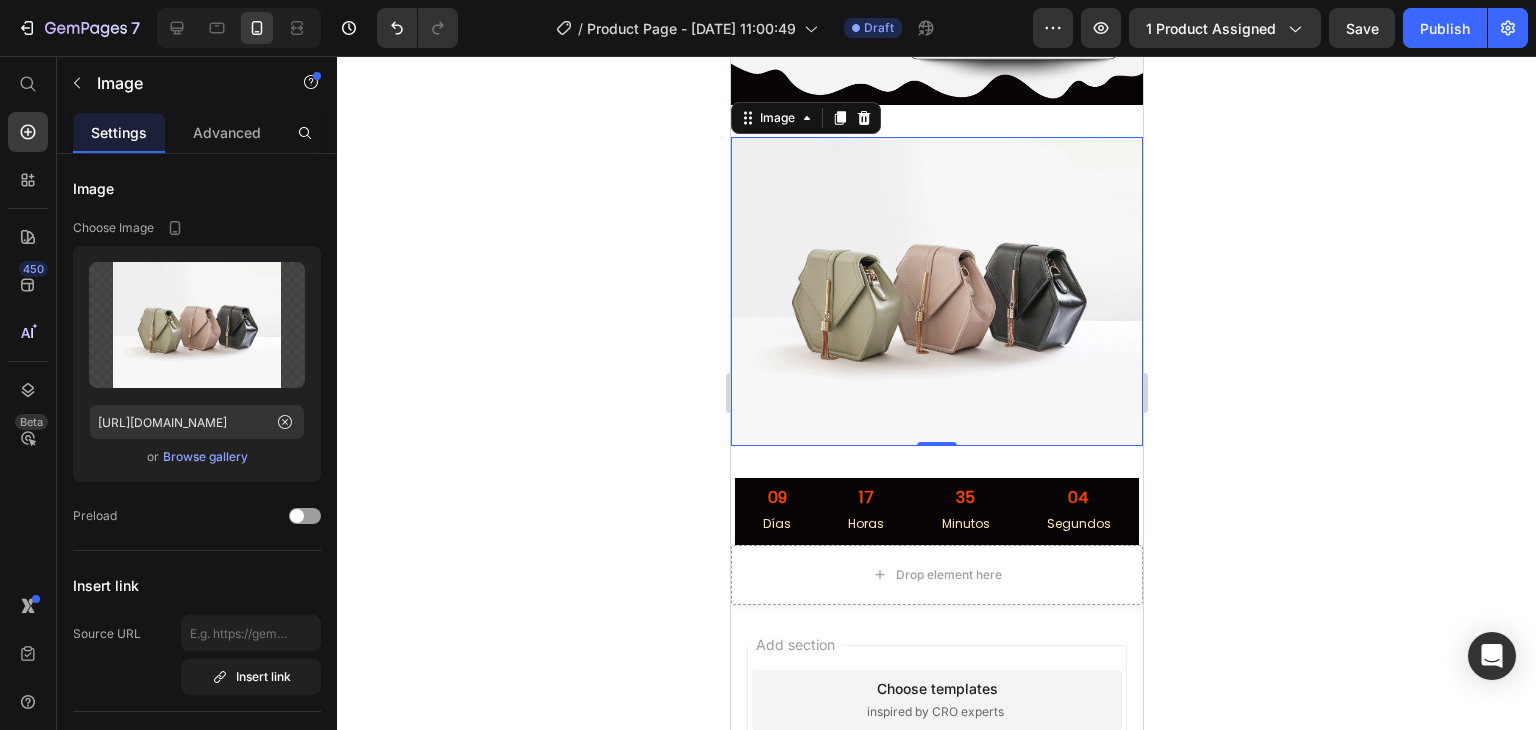 scroll, scrollTop: 963, scrollLeft: 0, axis: vertical 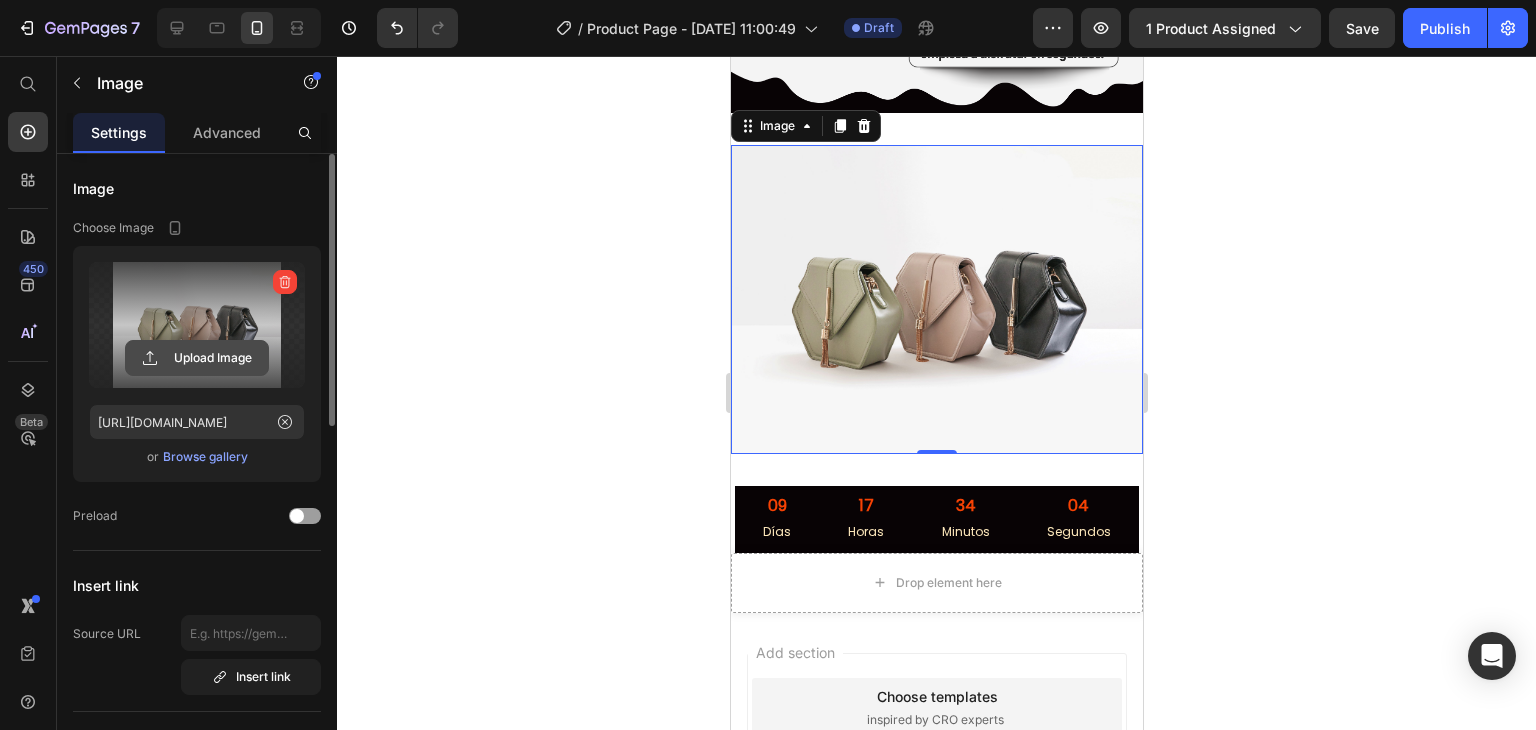 click 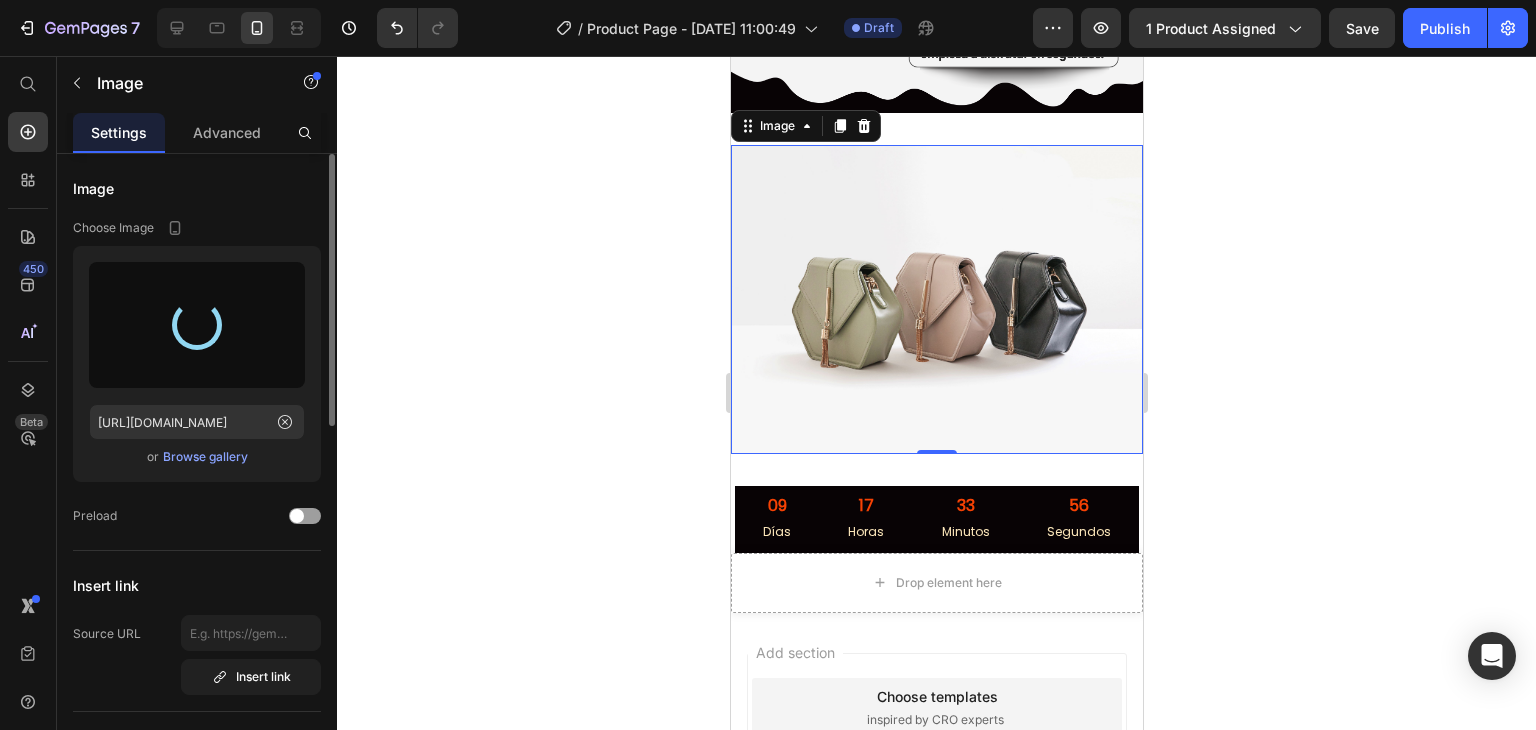 type on "[URL][DOMAIN_NAME]" 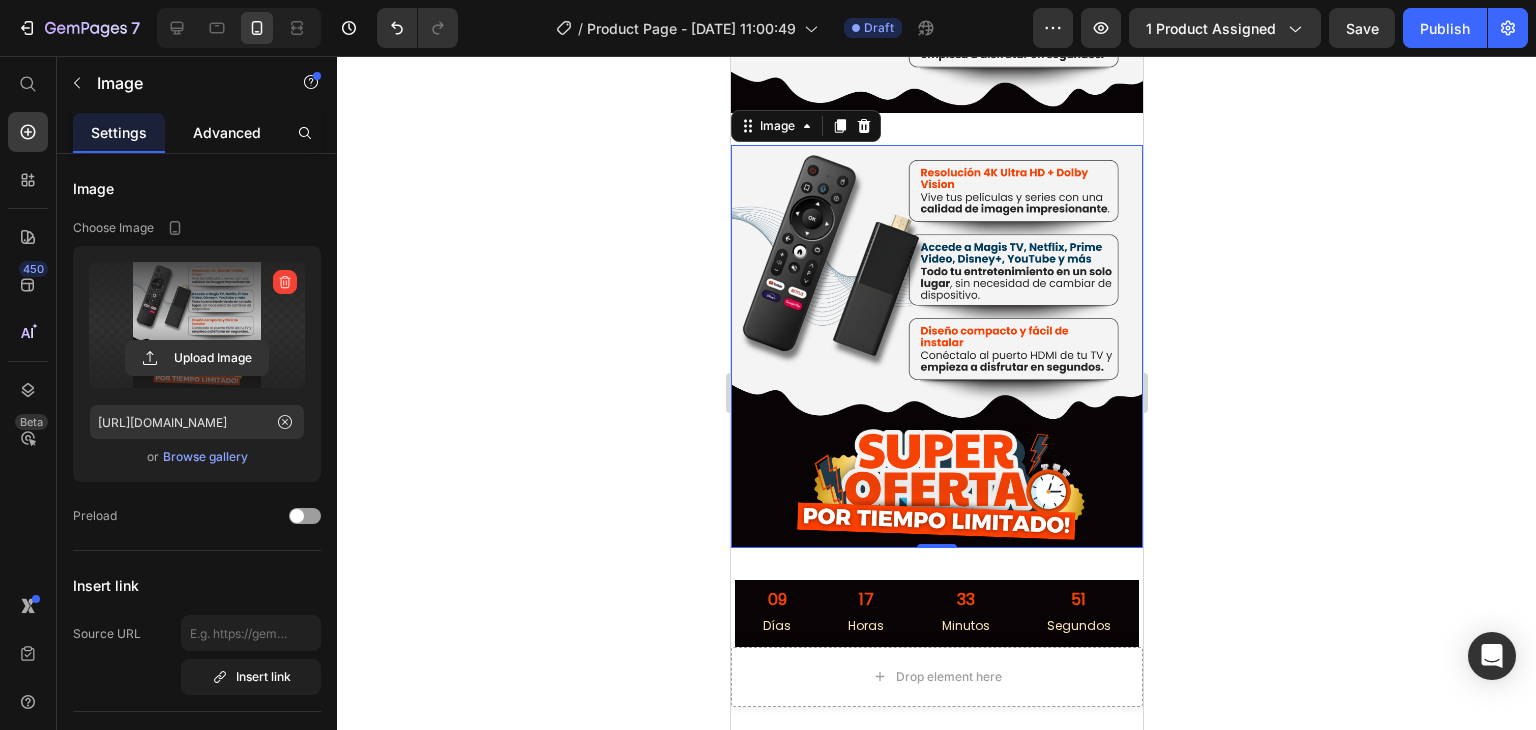 click on "Advanced" at bounding box center [227, 132] 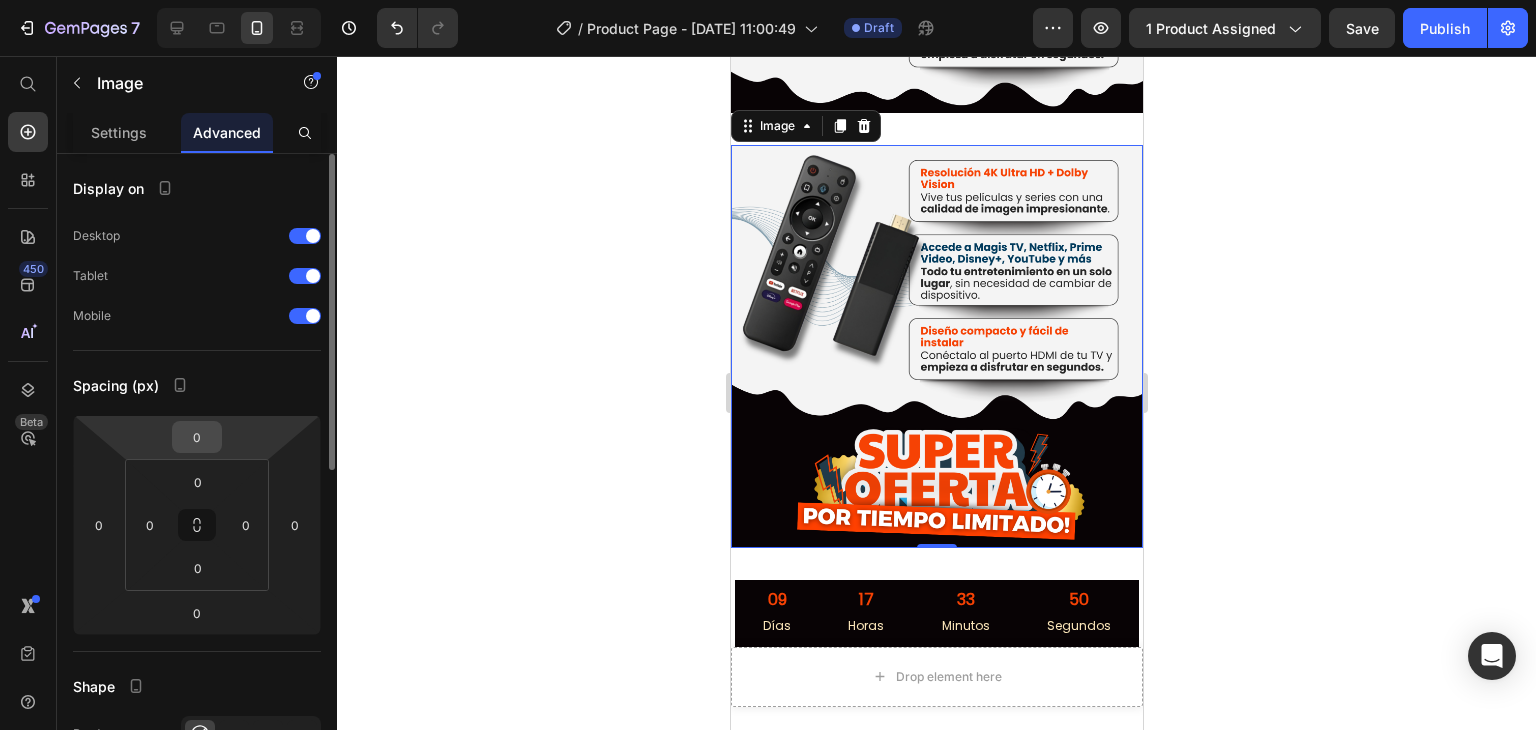 click on "0" at bounding box center [197, 437] 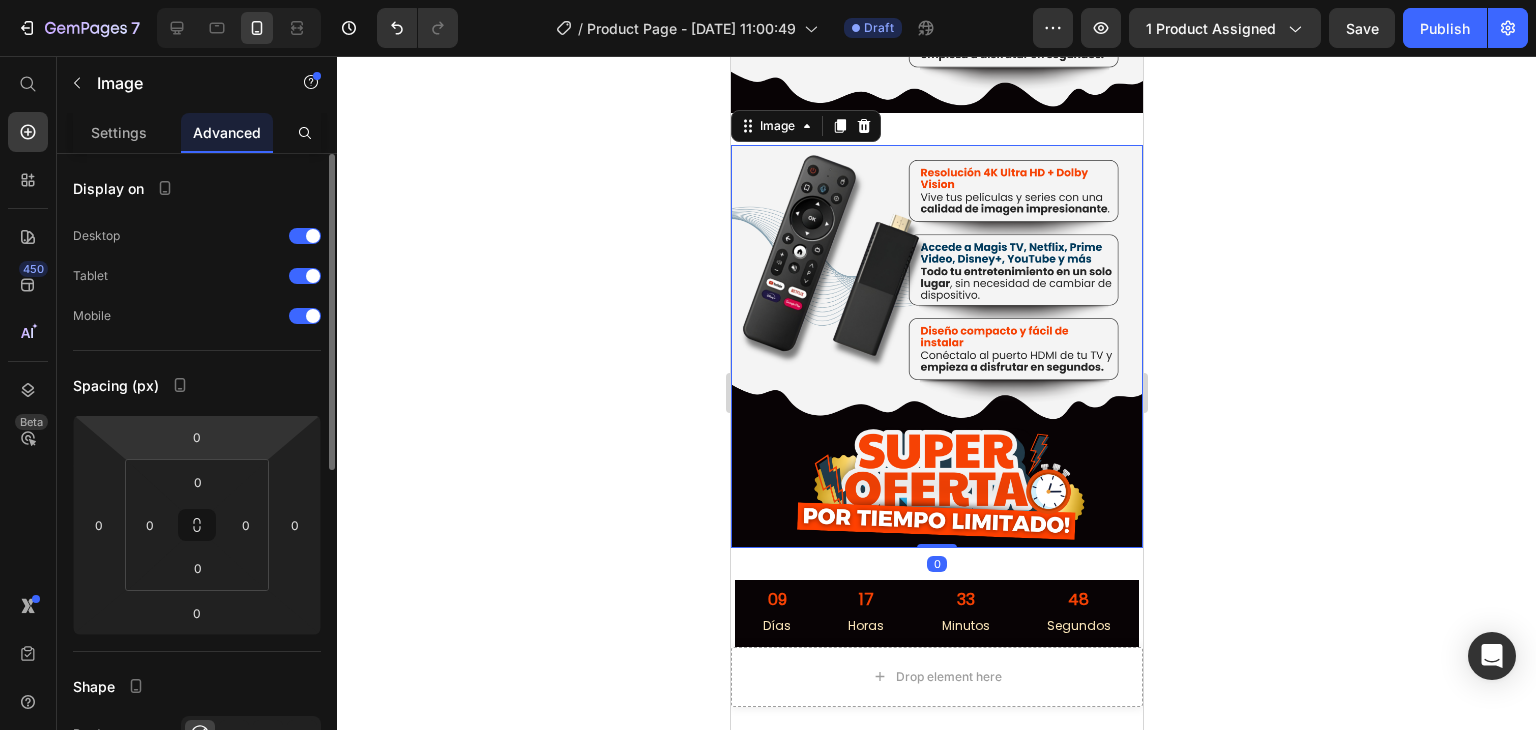 click on "Spacing (px) 0 0 0 0 0 0 0 0" 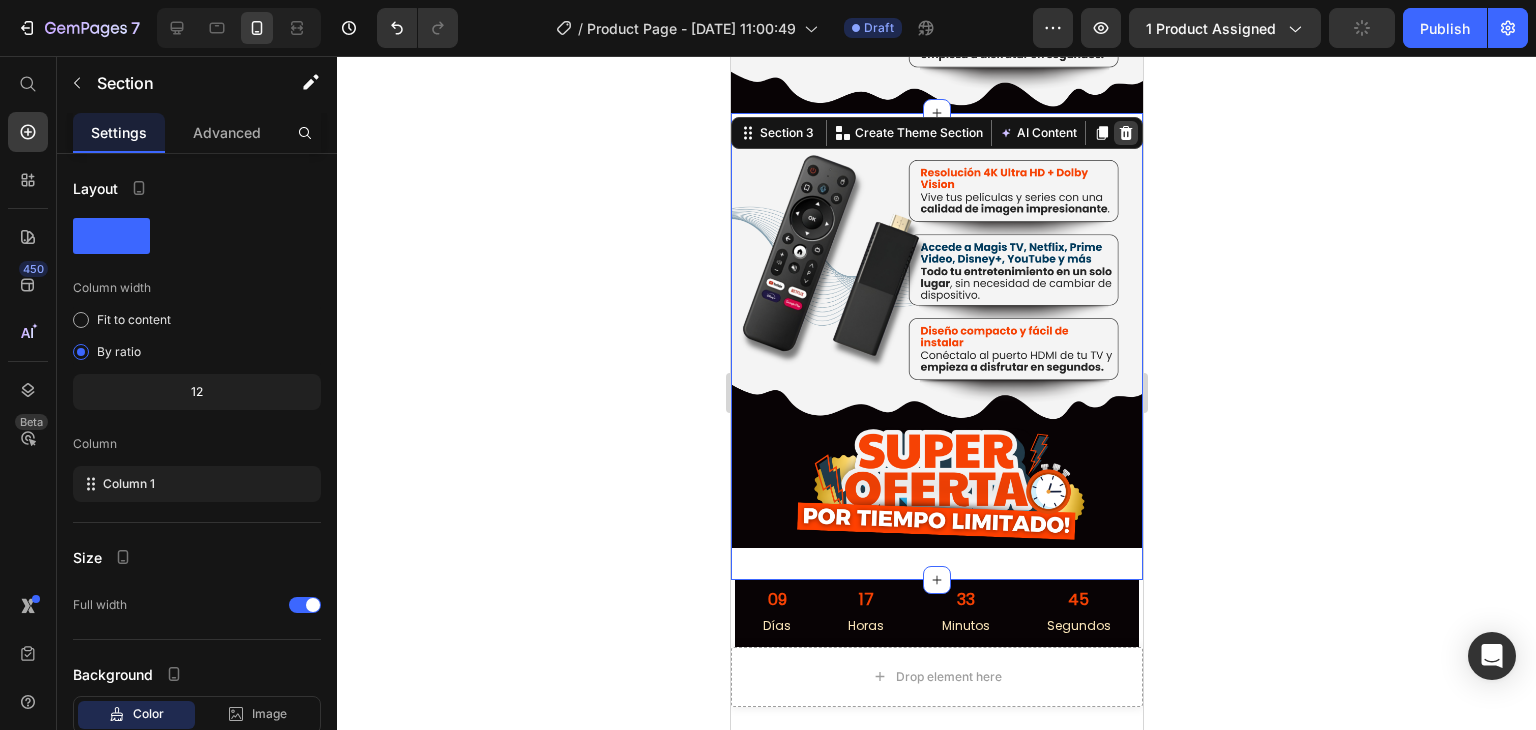 click 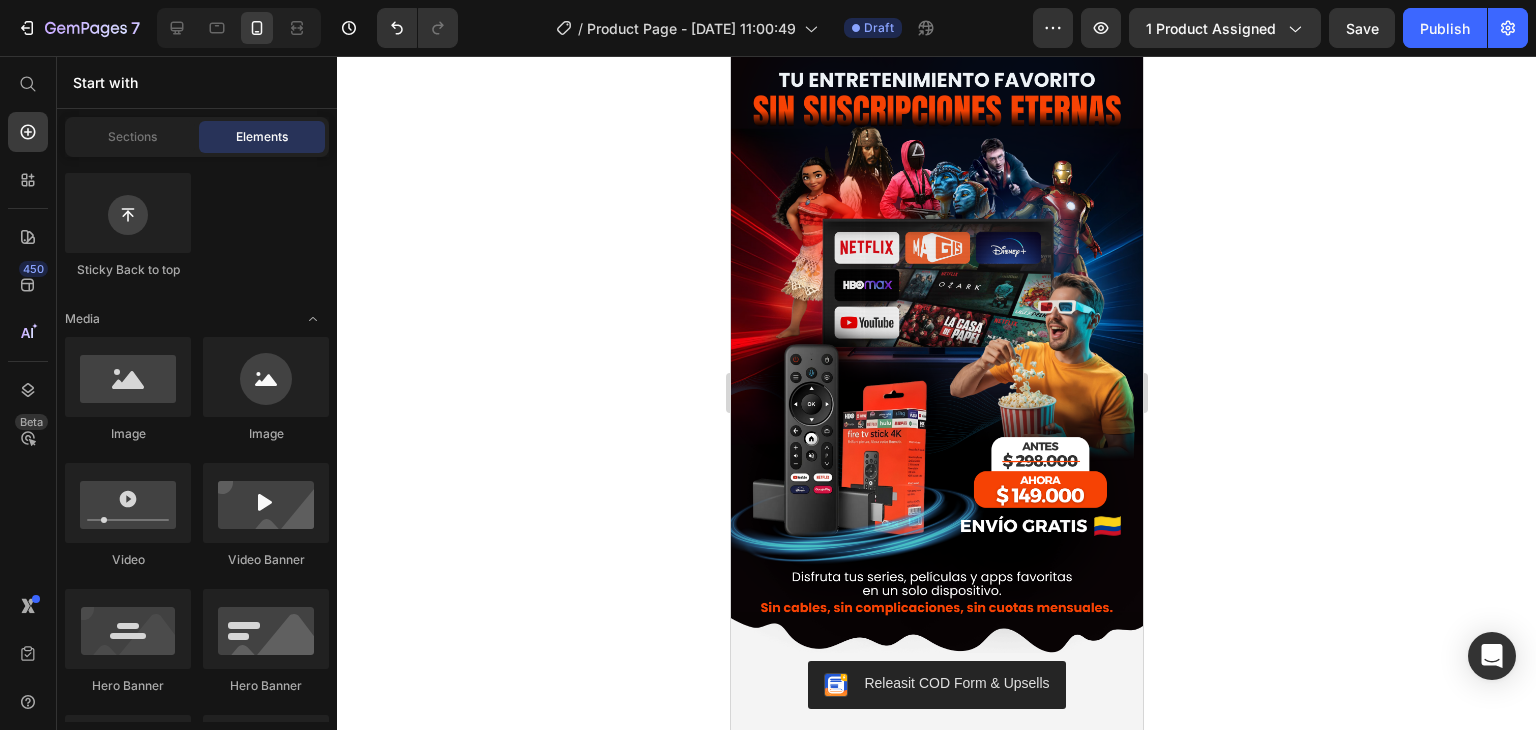 scroll, scrollTop: 58, scrollLeft: 0, axis: vertical 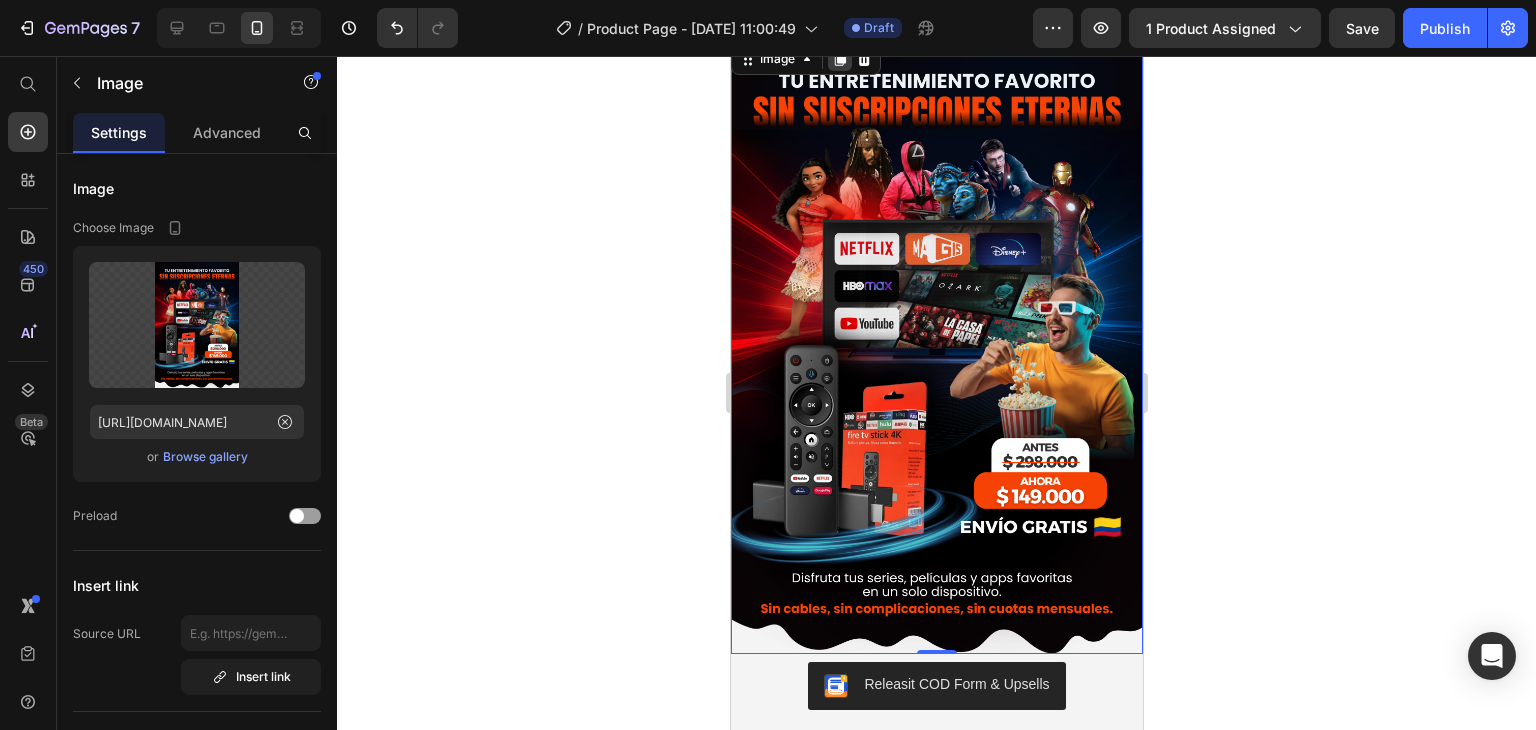 click 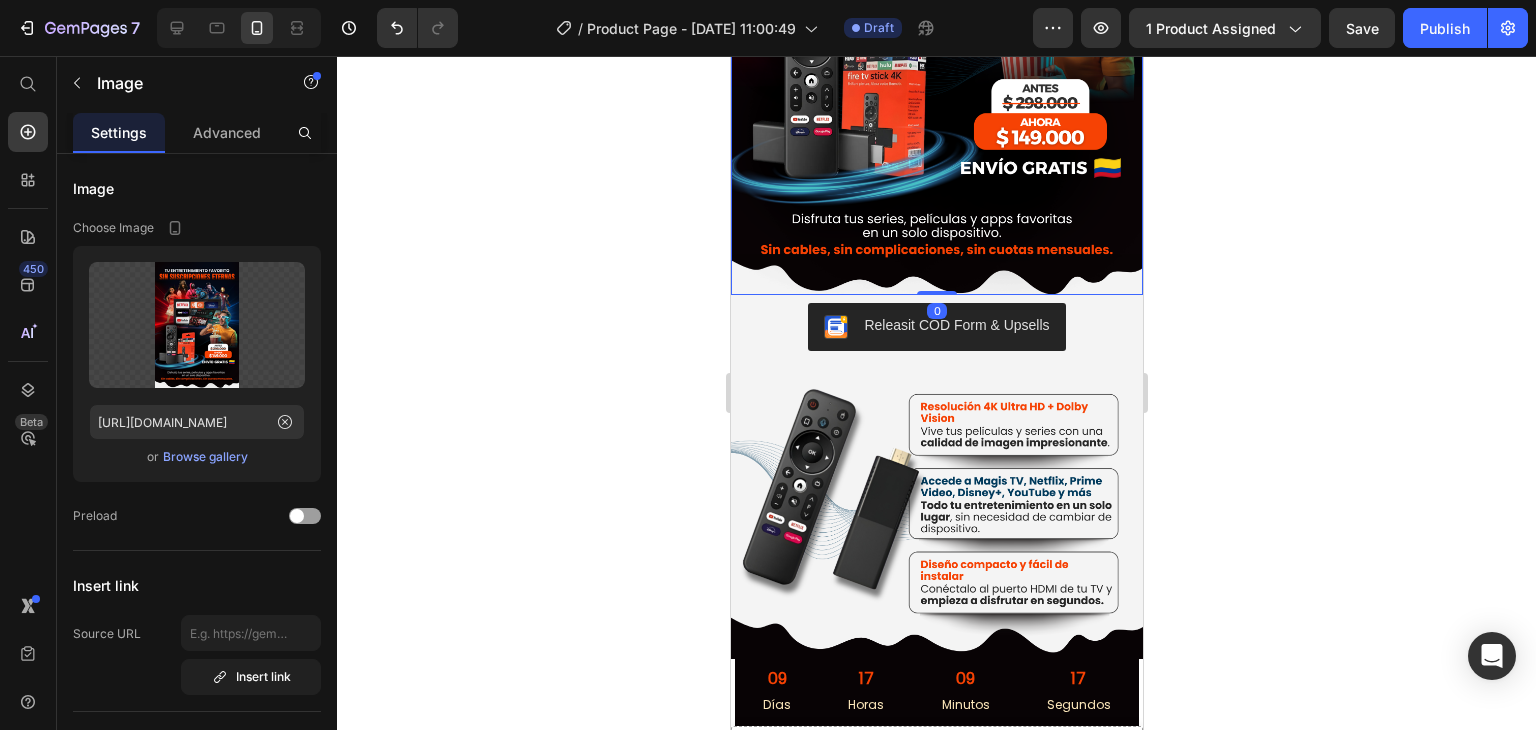 scroll, scrollTop: 1035, scrollLeft: 0, axis: vertical 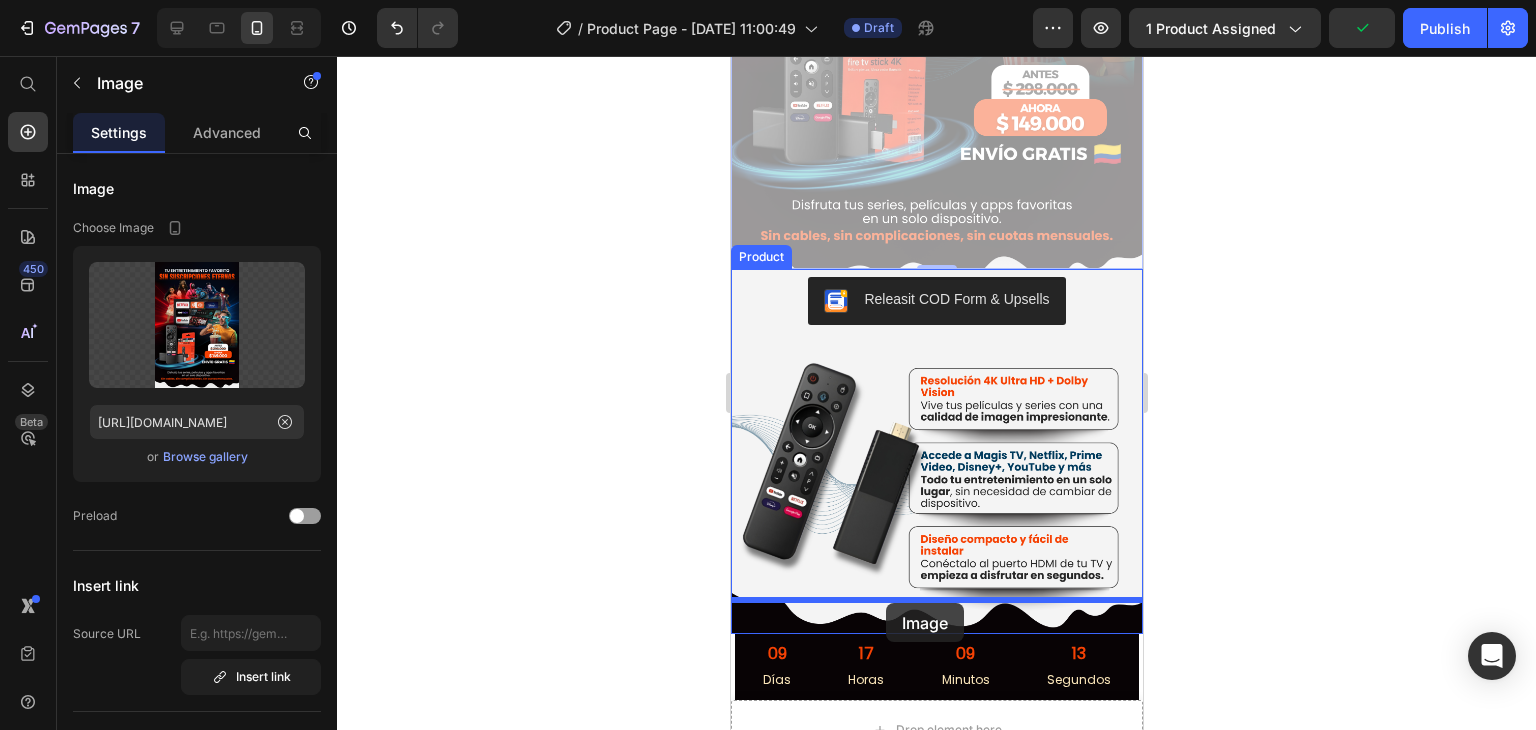 drag, startPoint x: 893, startPoint y: 201, endPoint x: 885, endPoint y: 603, distance: 402.0796 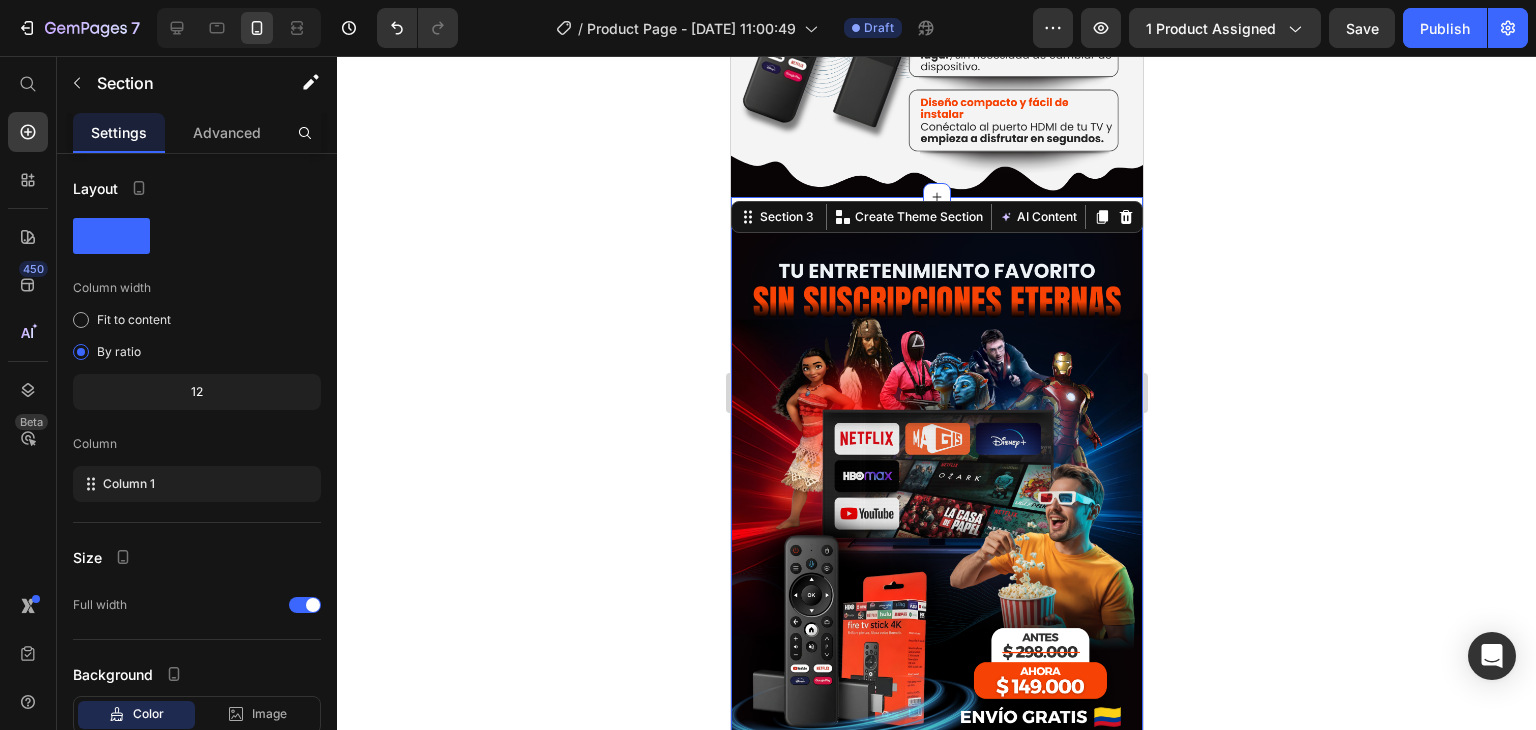 scroll, scrollTop: 880, scrollLeft: 0, axis: vertical 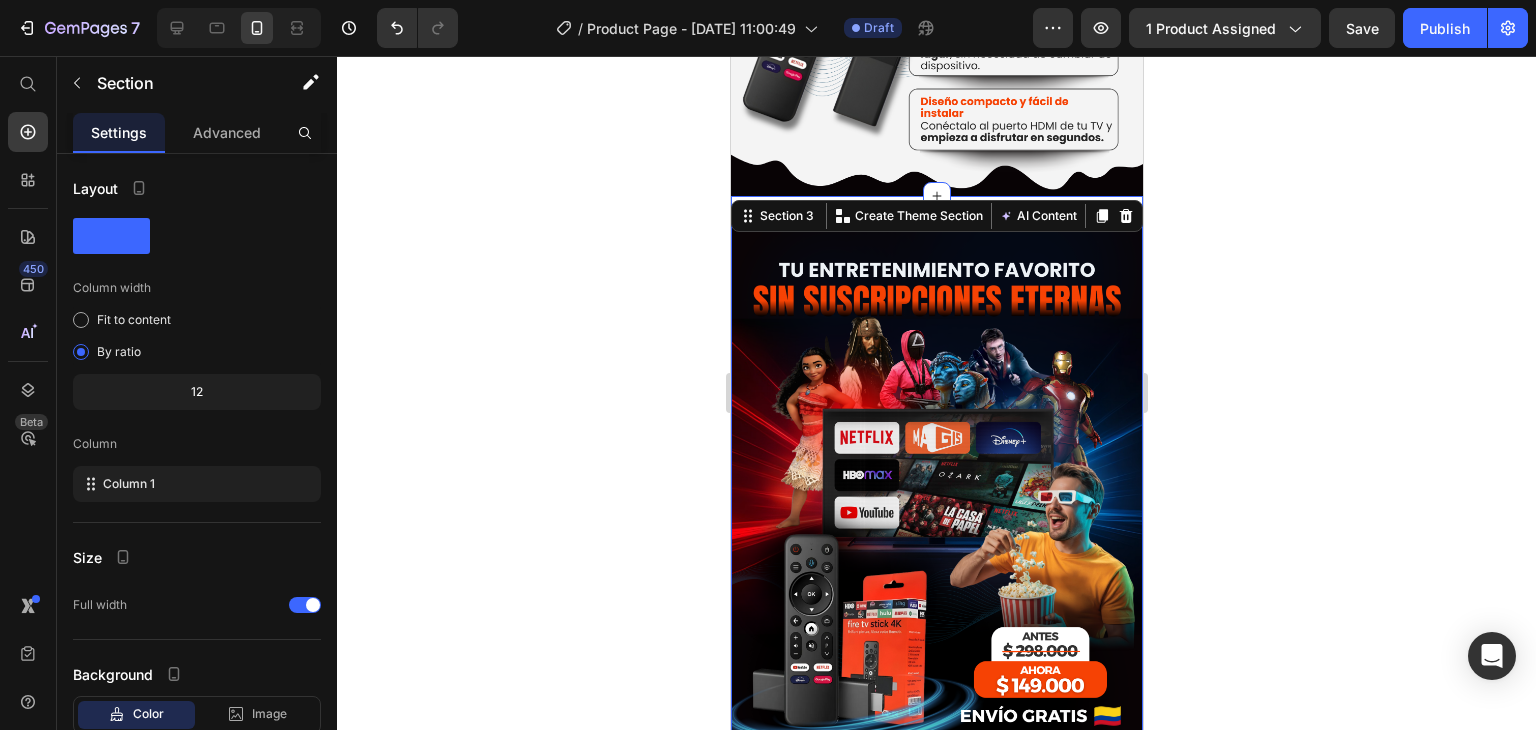 click 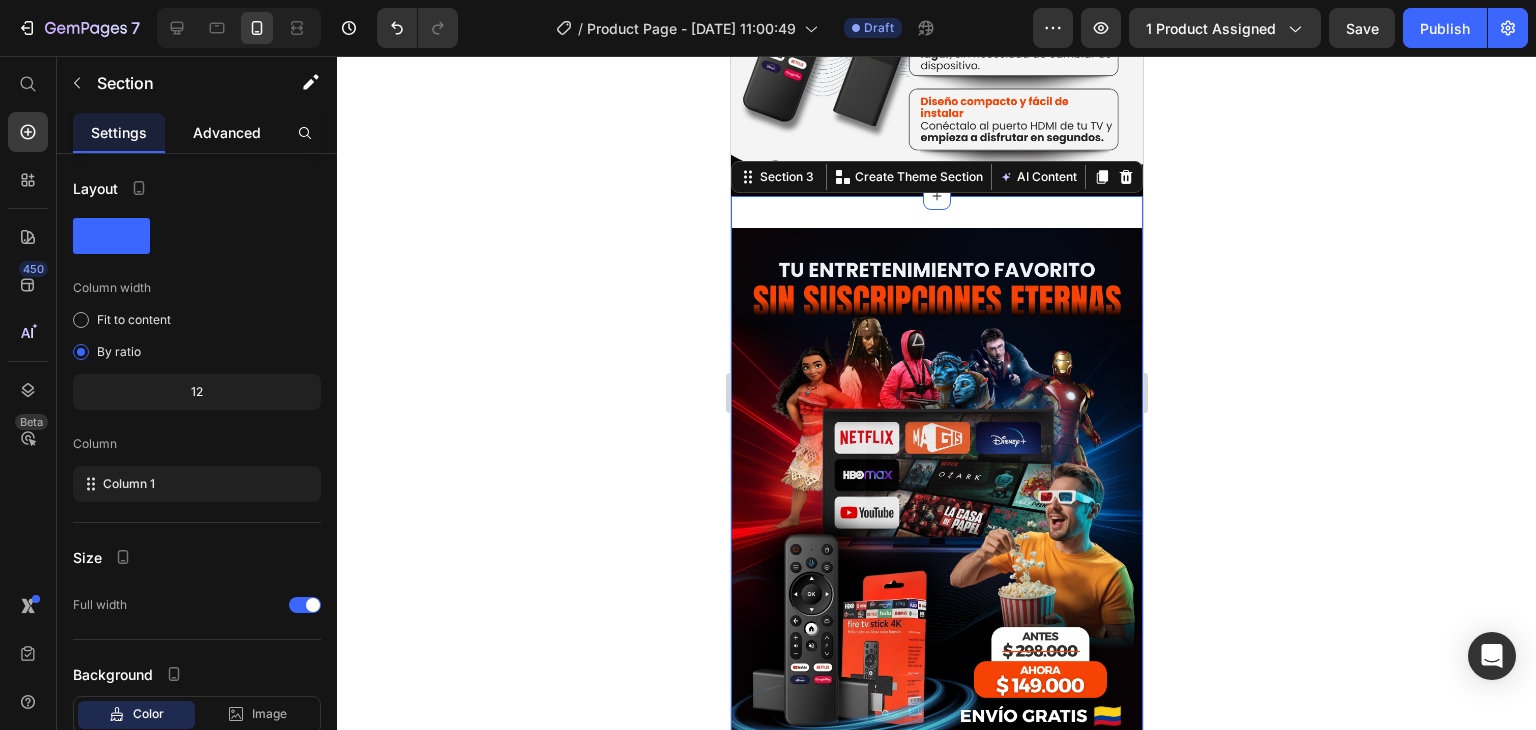 click on "Advanced" 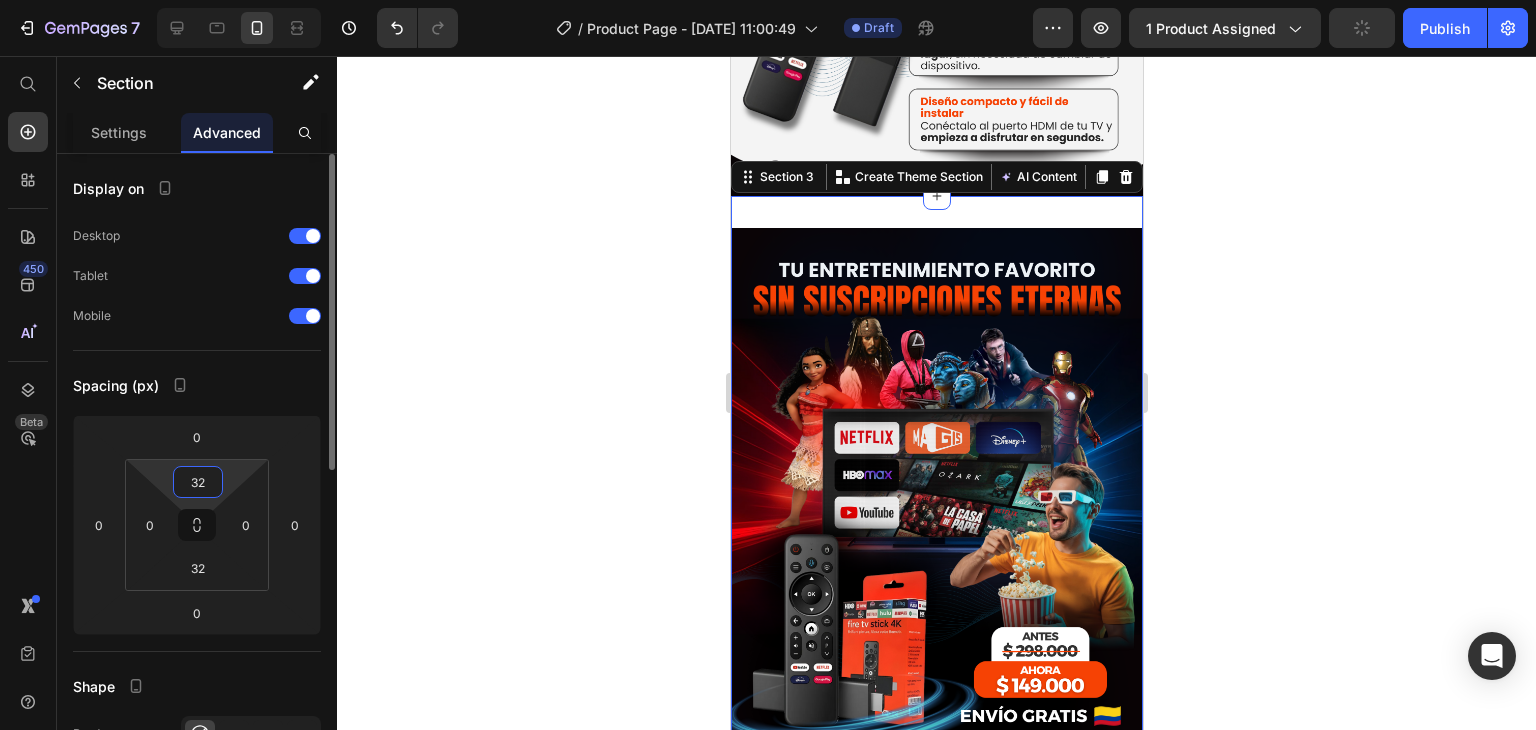 click on "32" at bounding box center [198, 482] 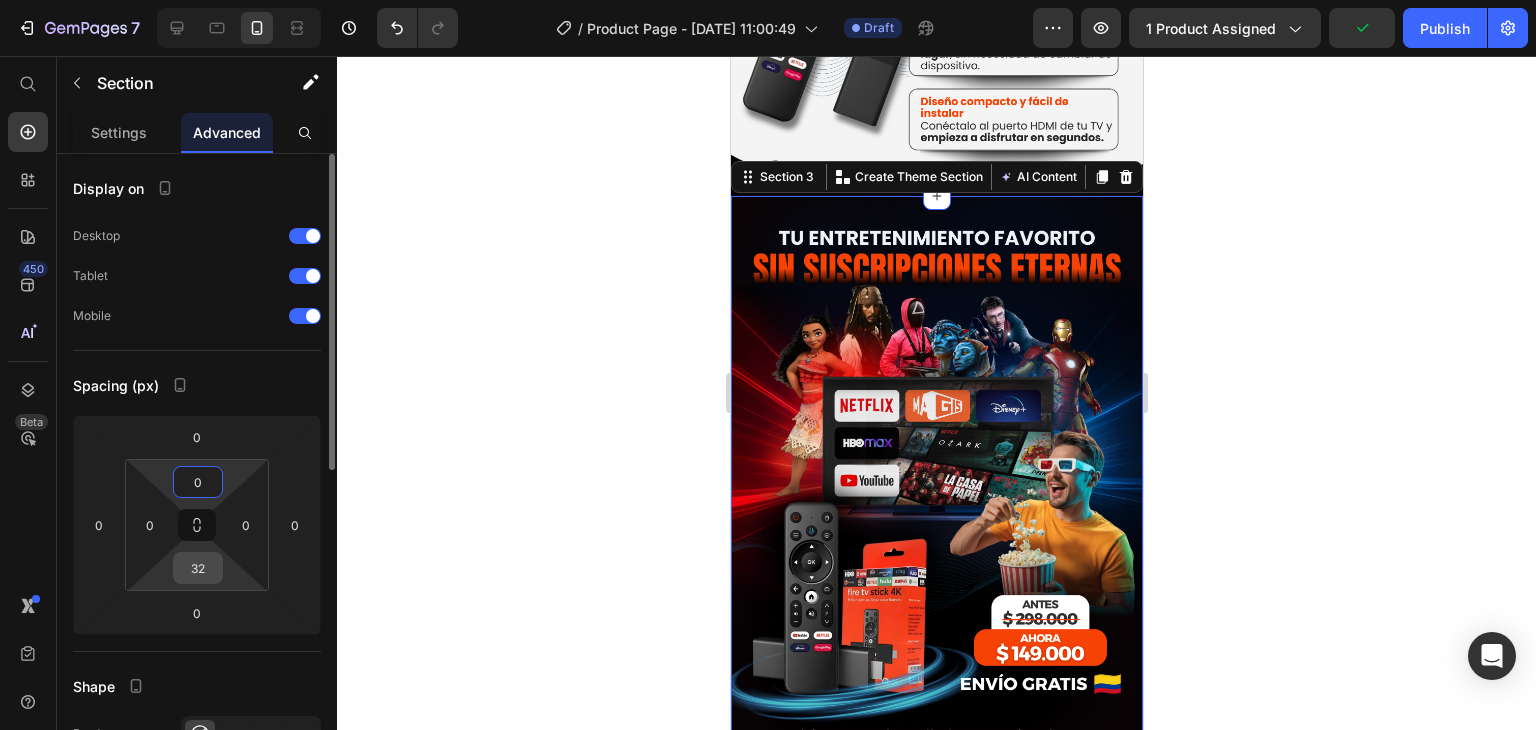 type on "0" 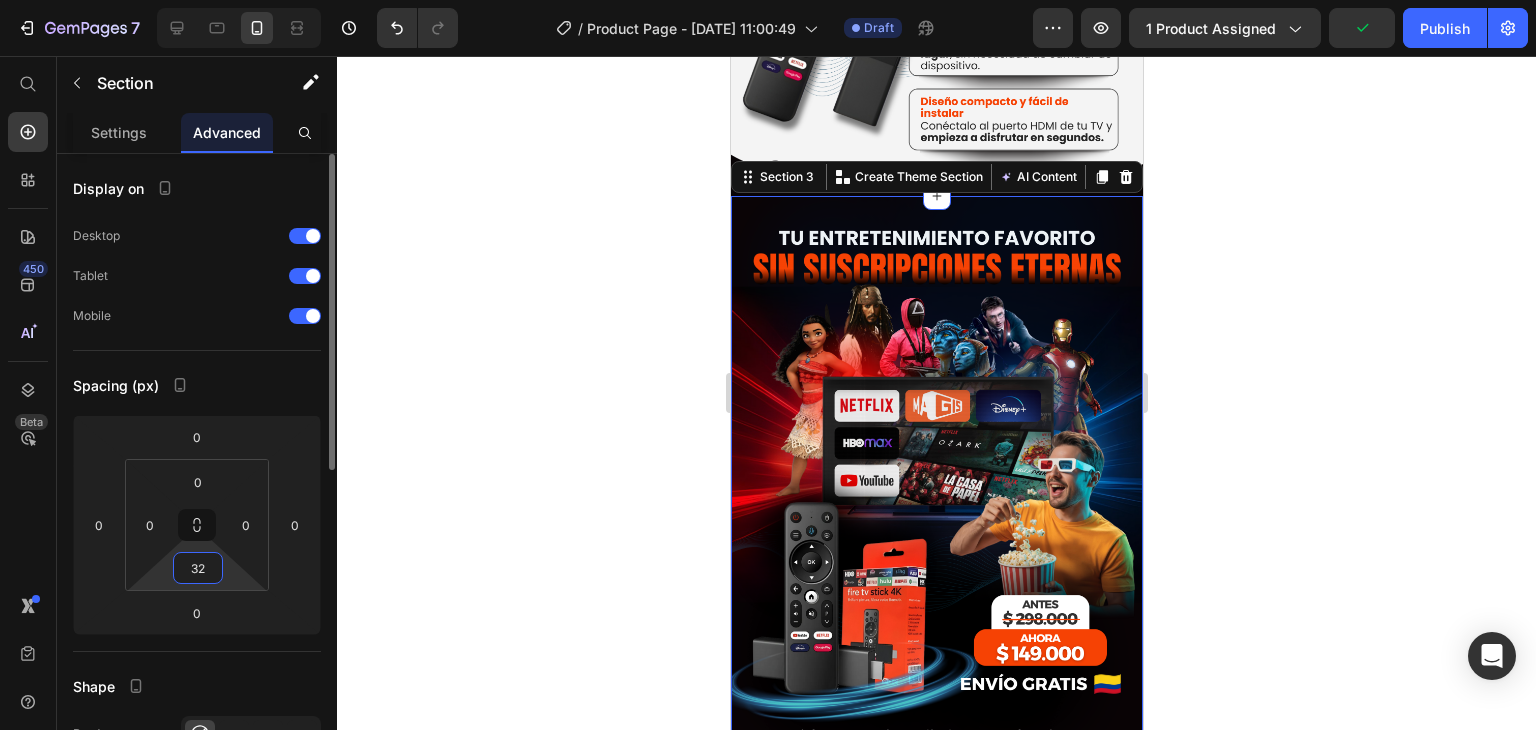 click on "32" at bounding box center (198, 568) 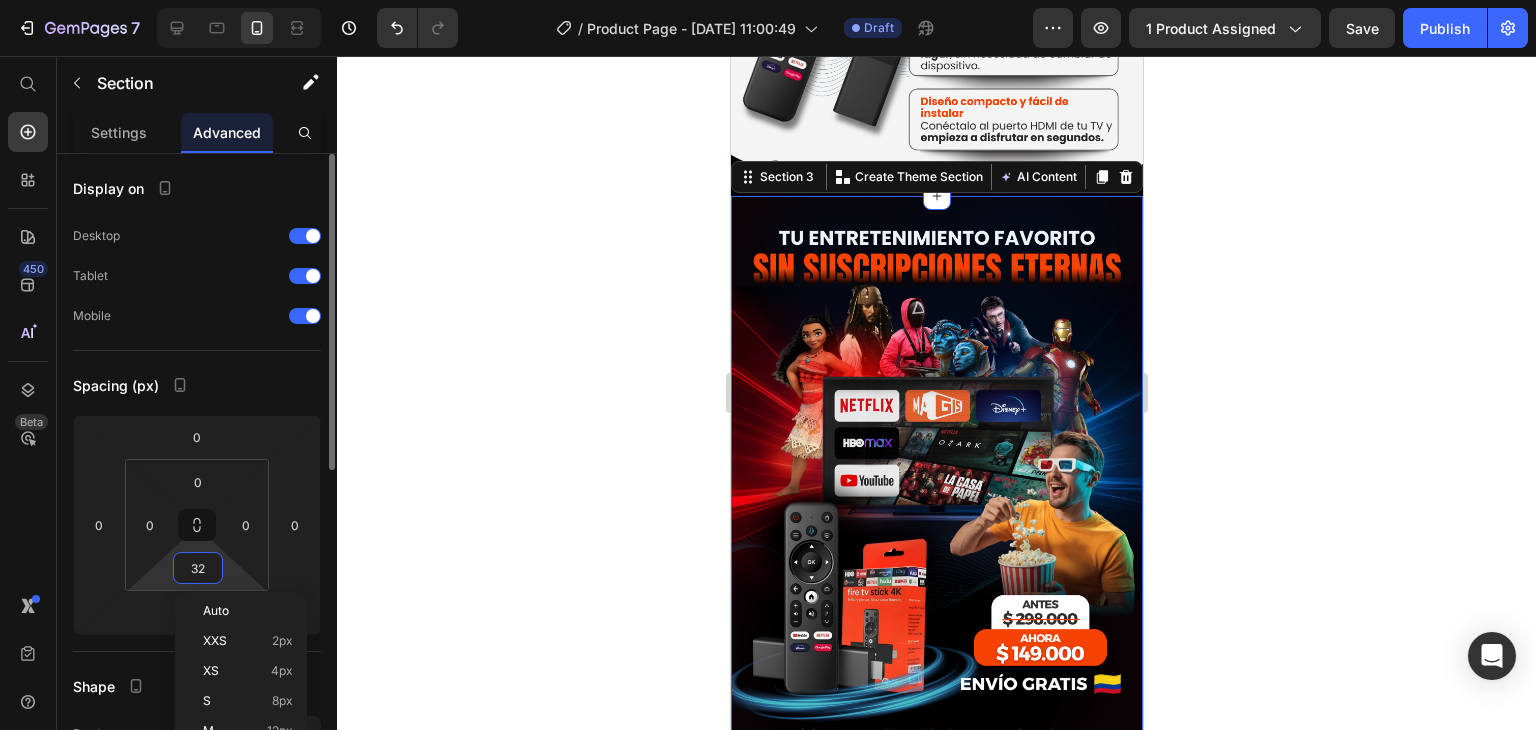 type on "0" 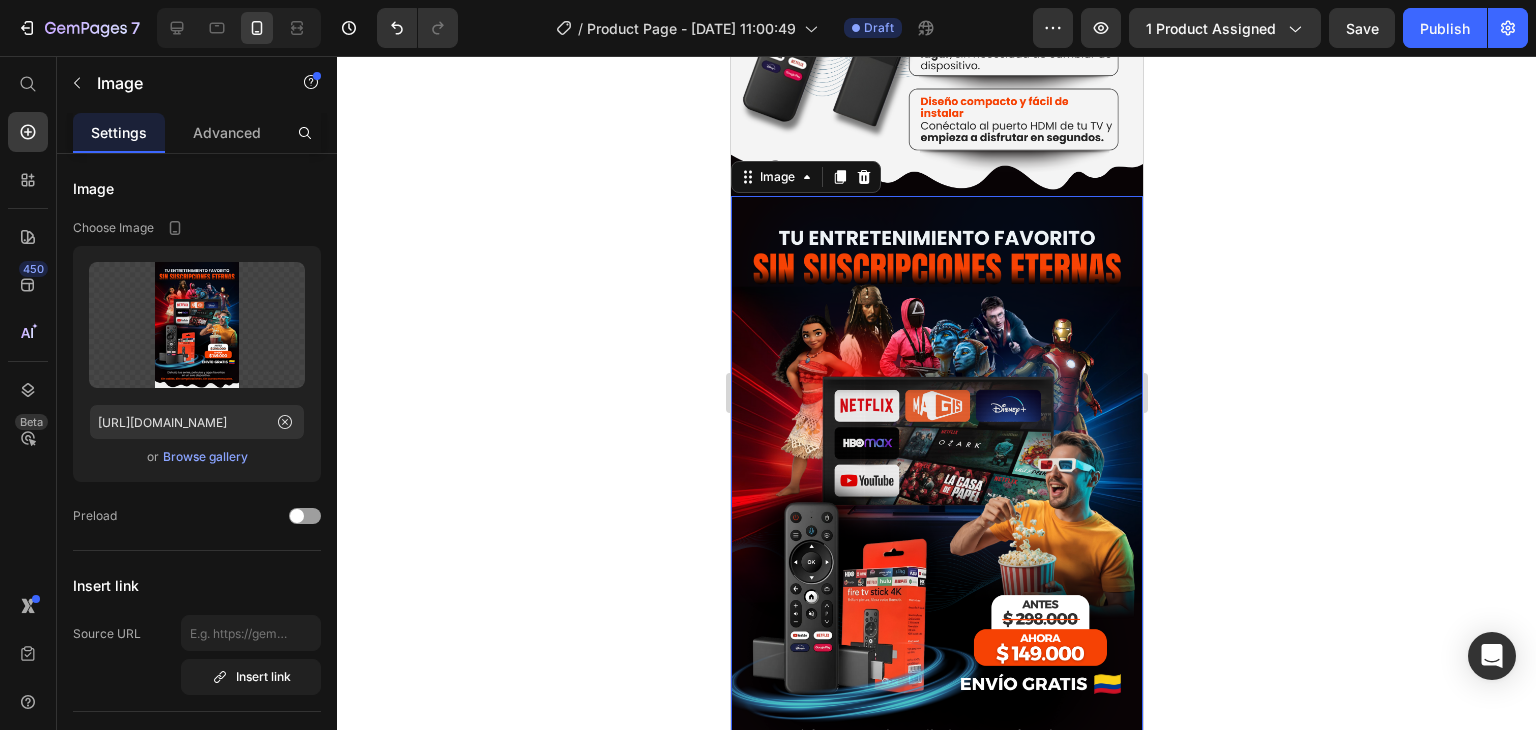 click at bounding box center [936, 503] 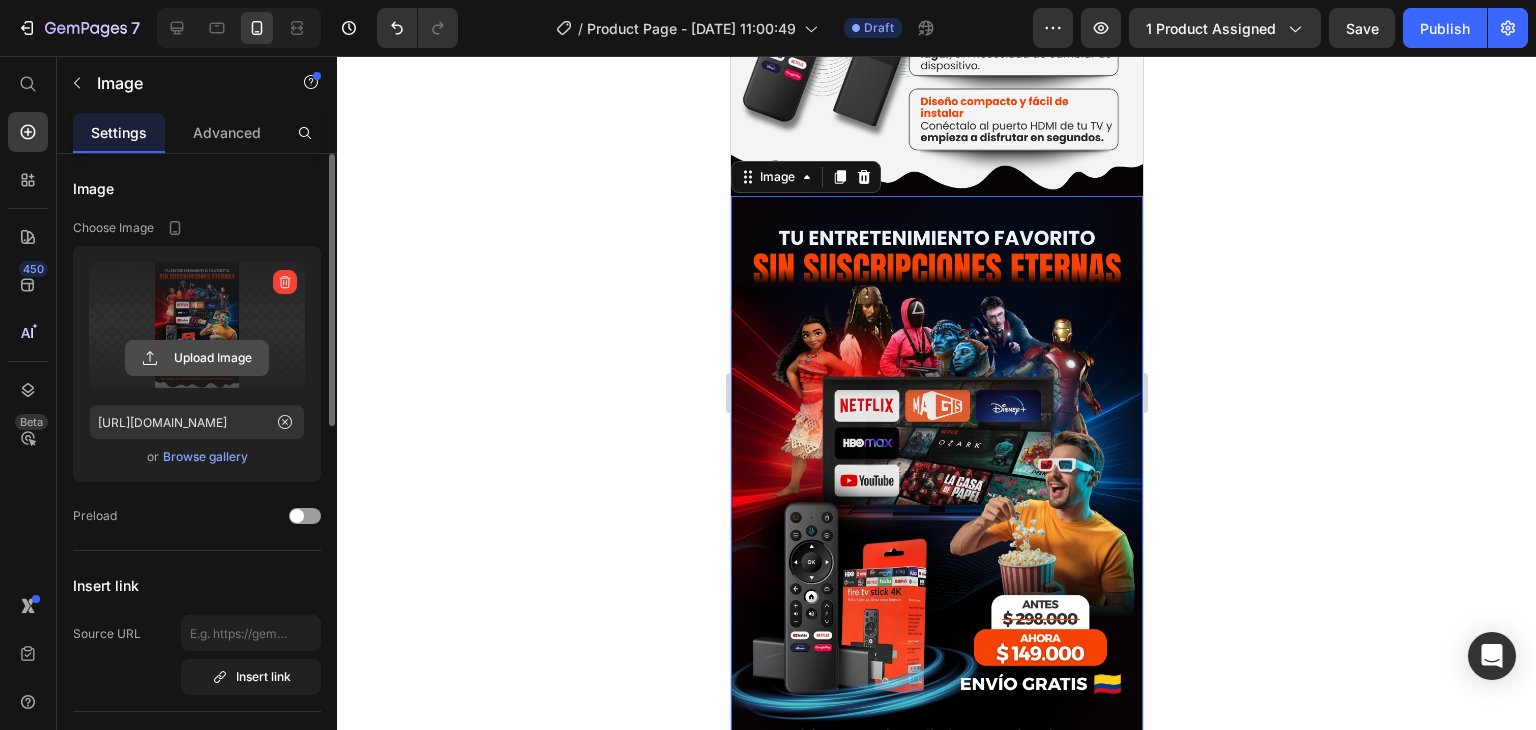 click 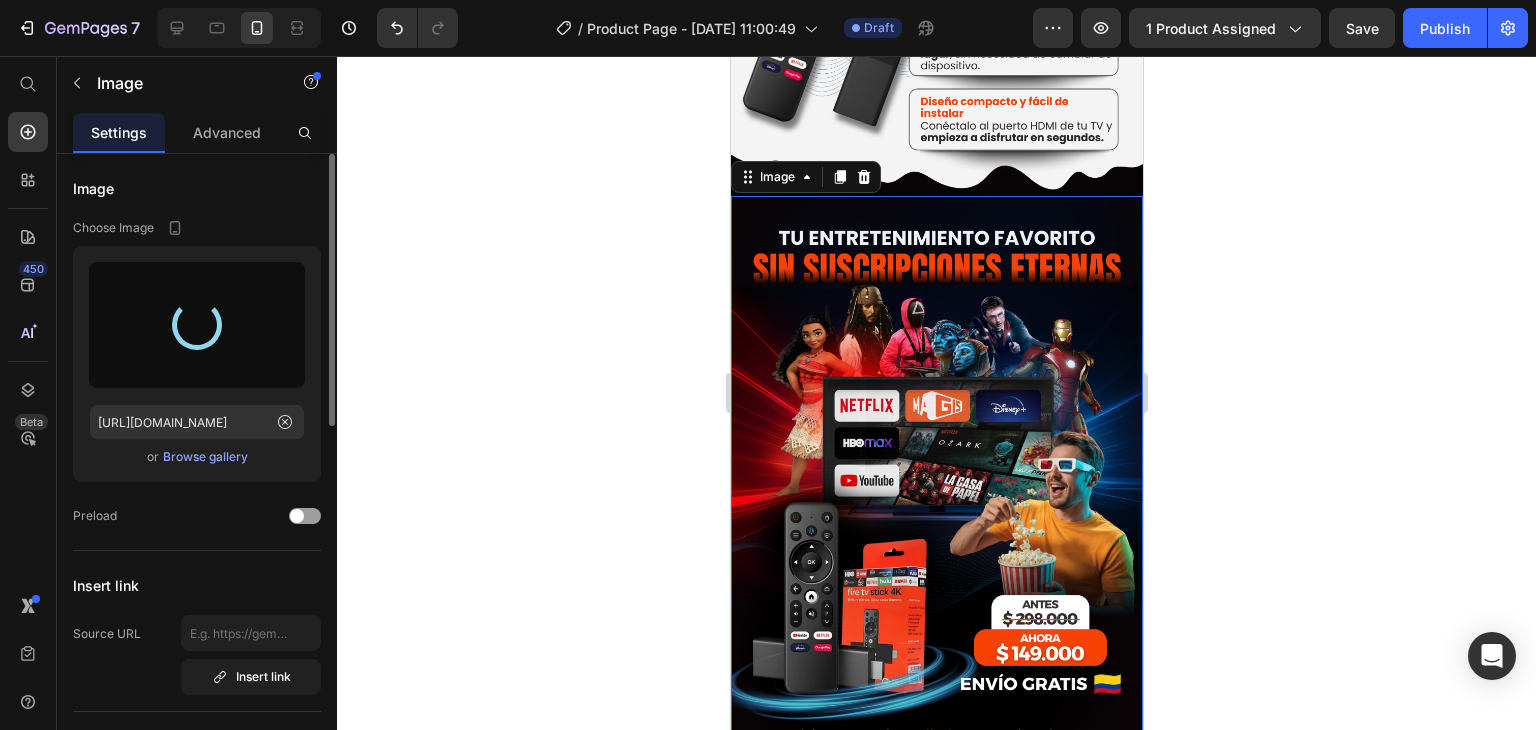 type on "[URL][DOMAIN_NAME]" 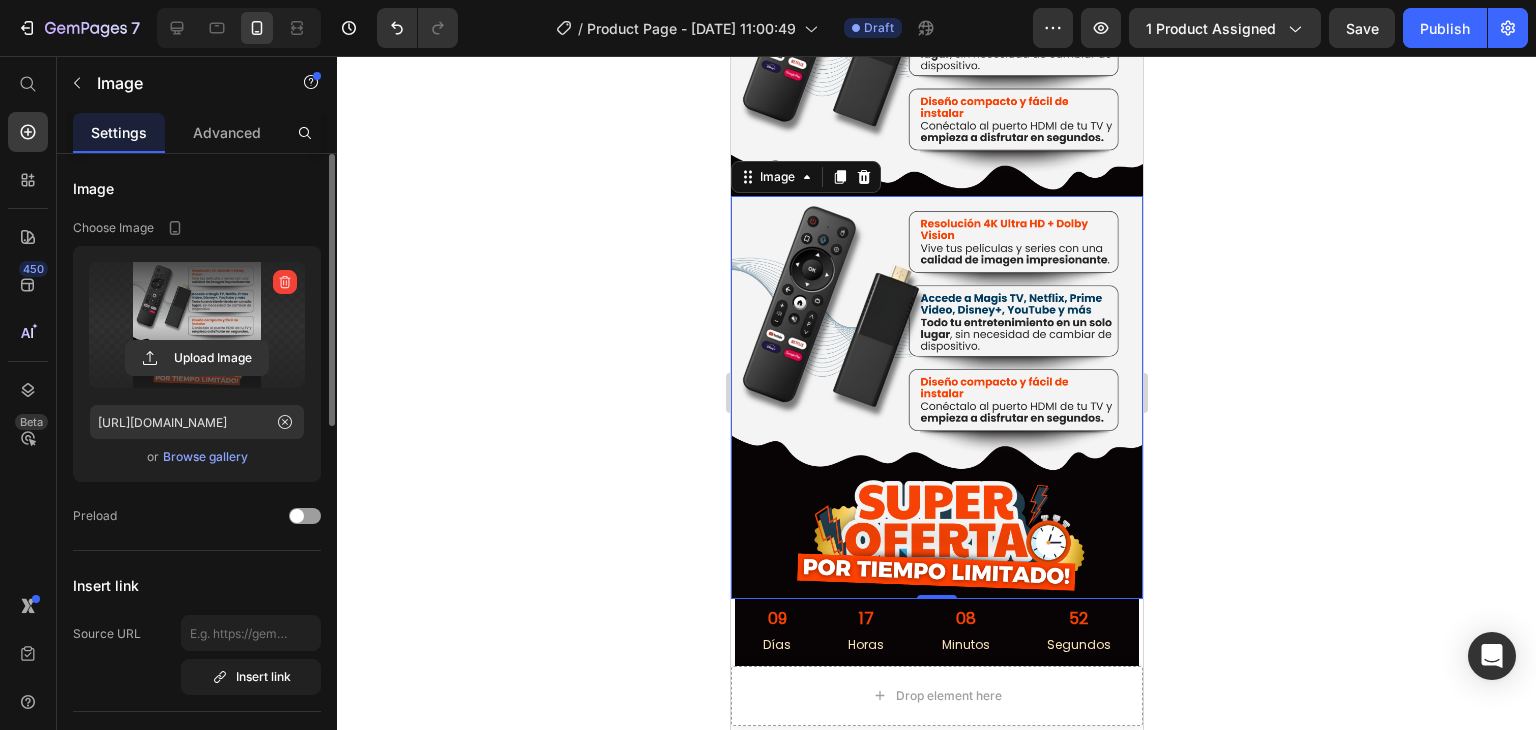 click 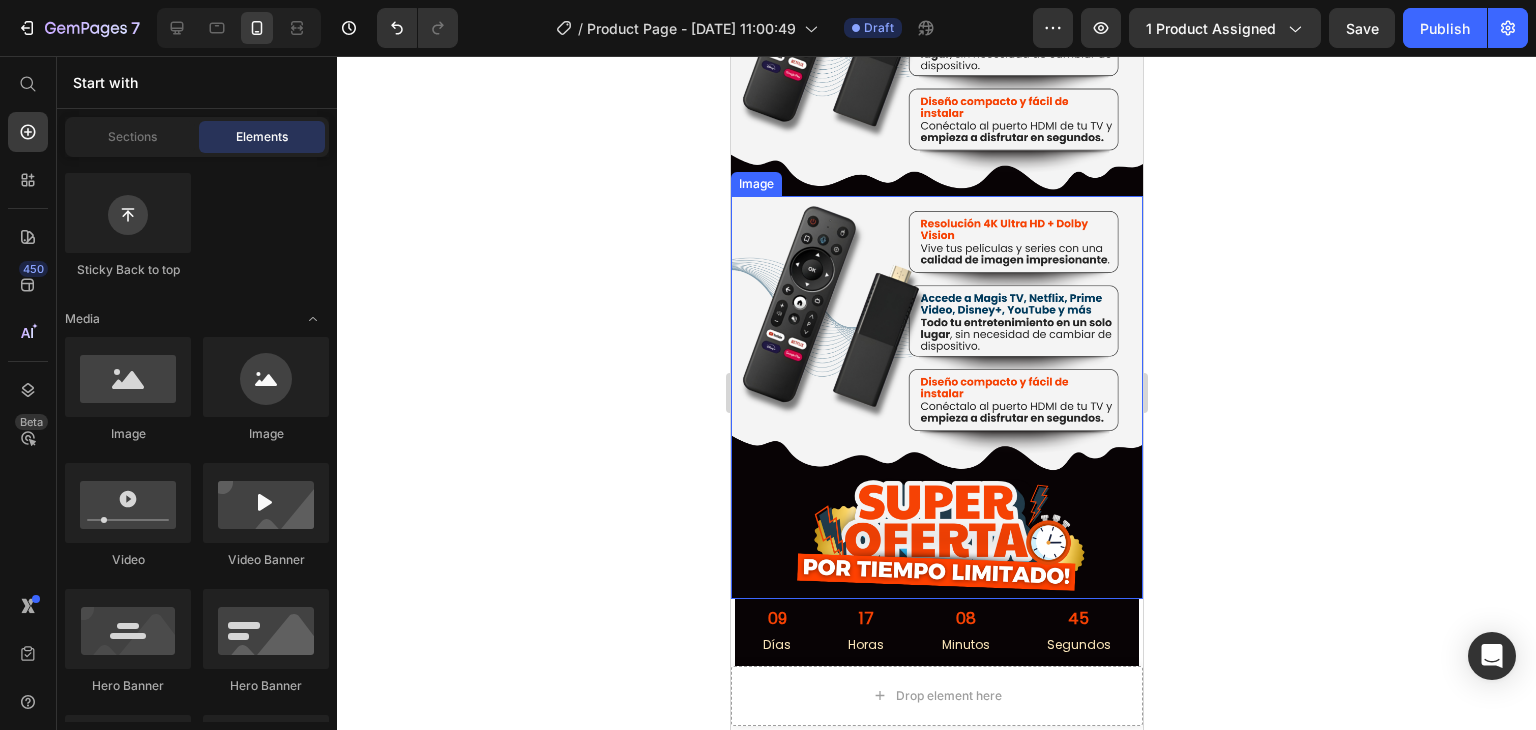 scroll, scrollTop: 644, scrollLeft: 0, axis: vertical 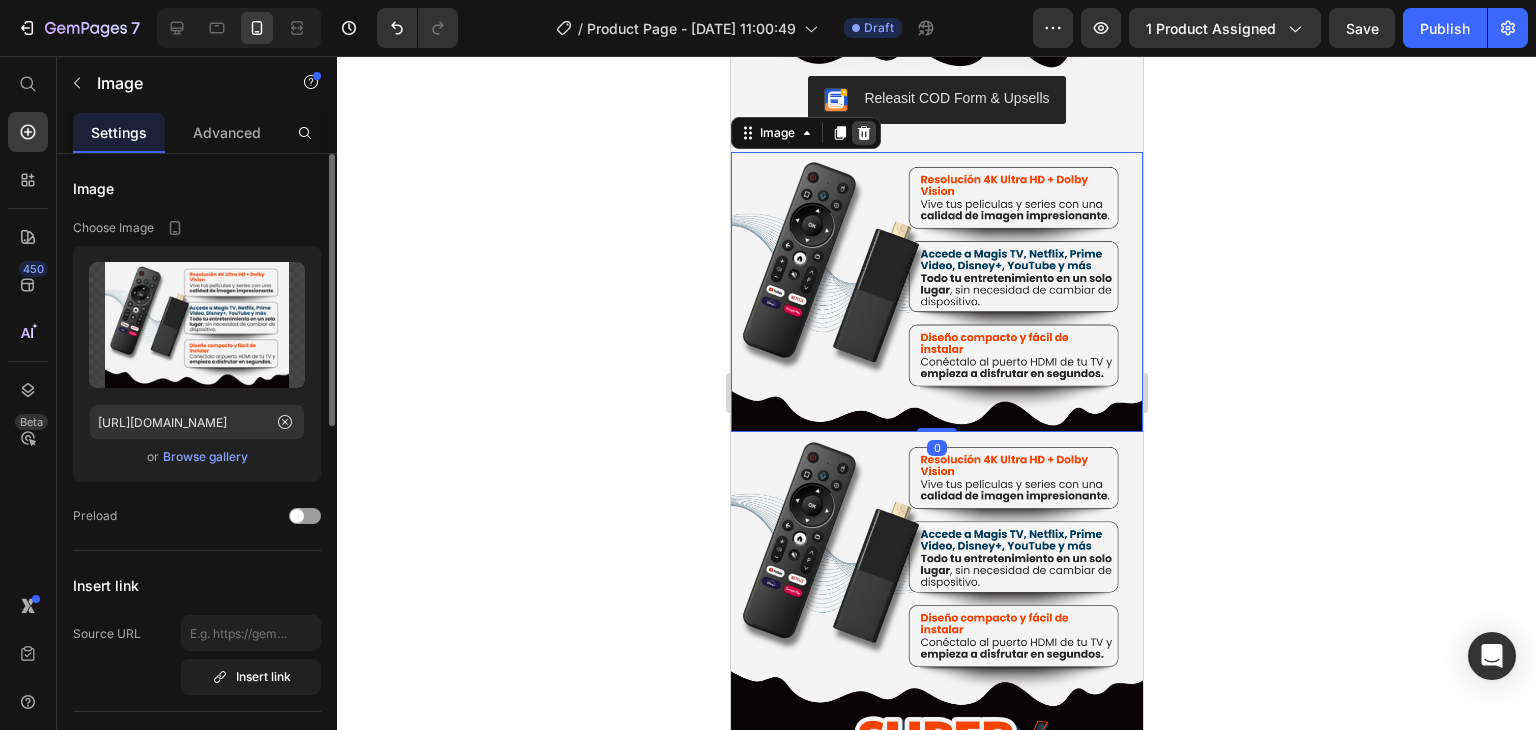 click 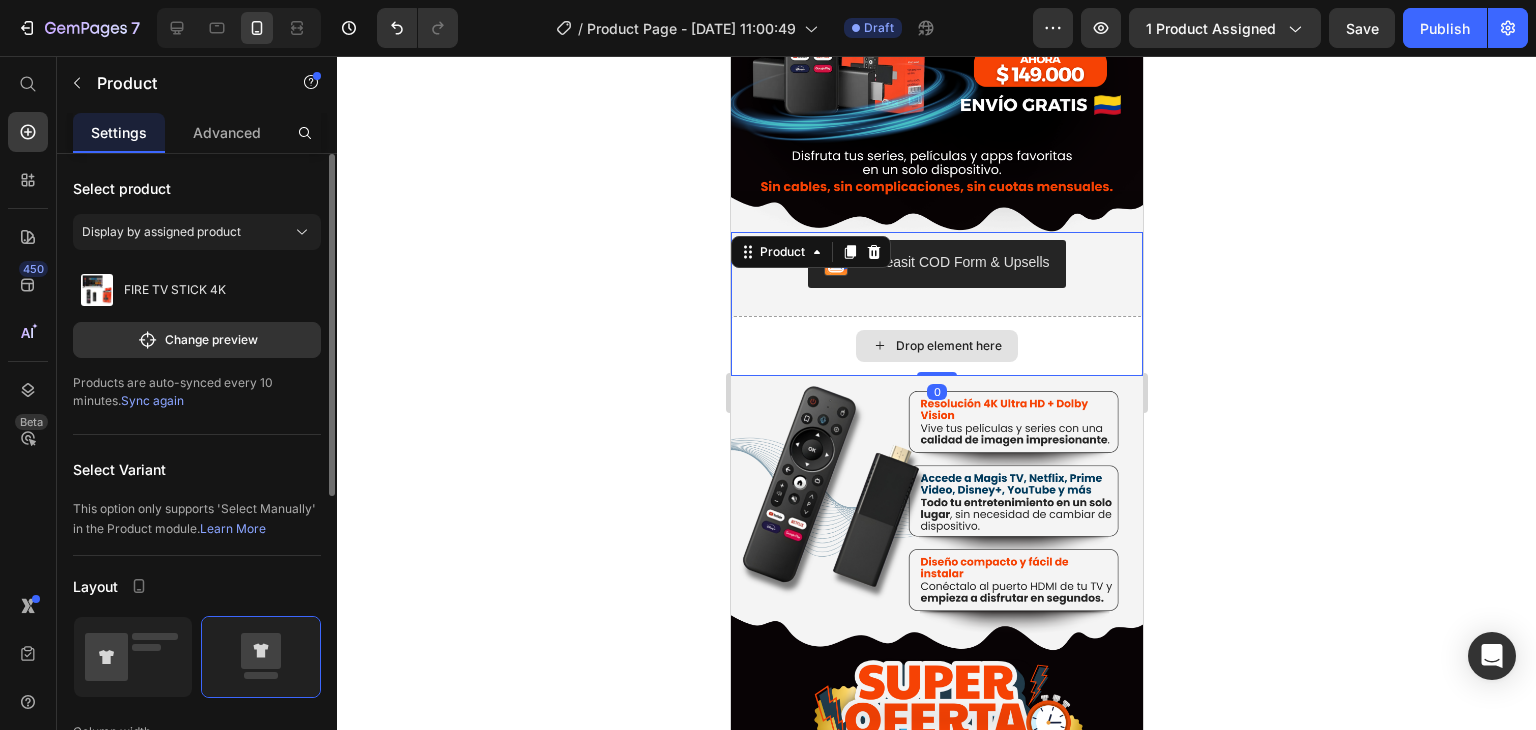 scroll, scrollTop: 457, scrollLeft: 0, axis: vertical 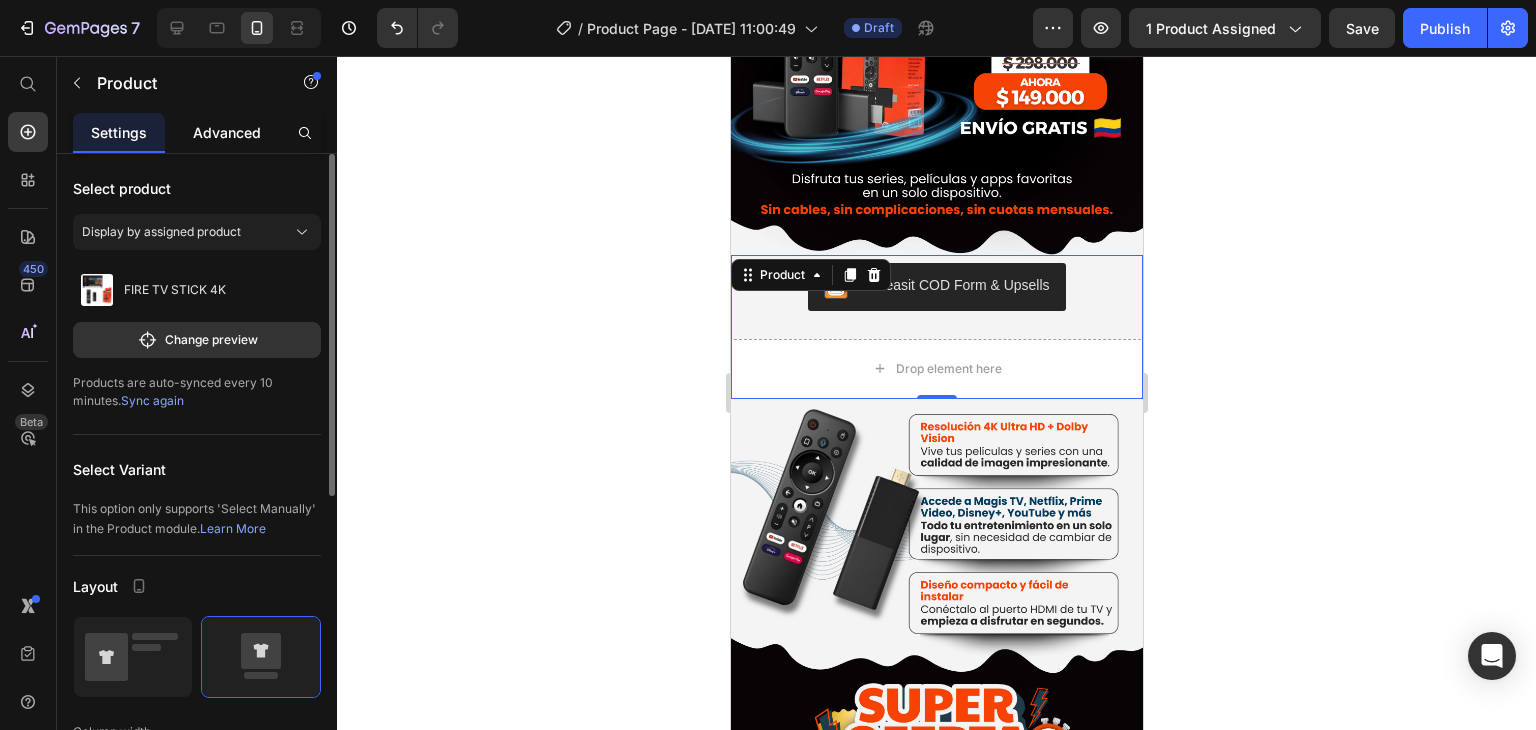 click on "Advanced" at bounding box center [227, 132] 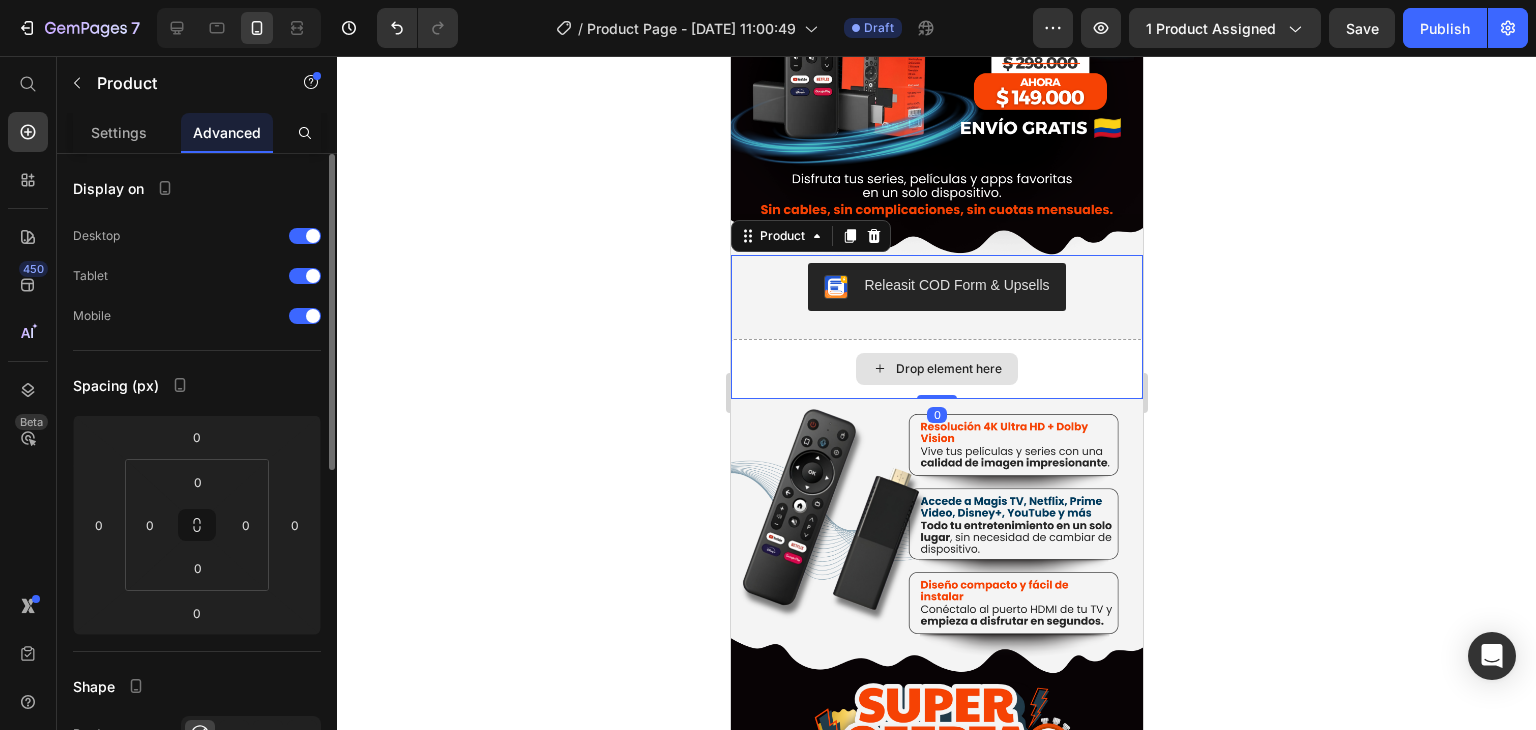 drag, startPoint x: 929, startPoint y: 373, endPoint x: 935, endPoint y: 317, distance: 56.32051 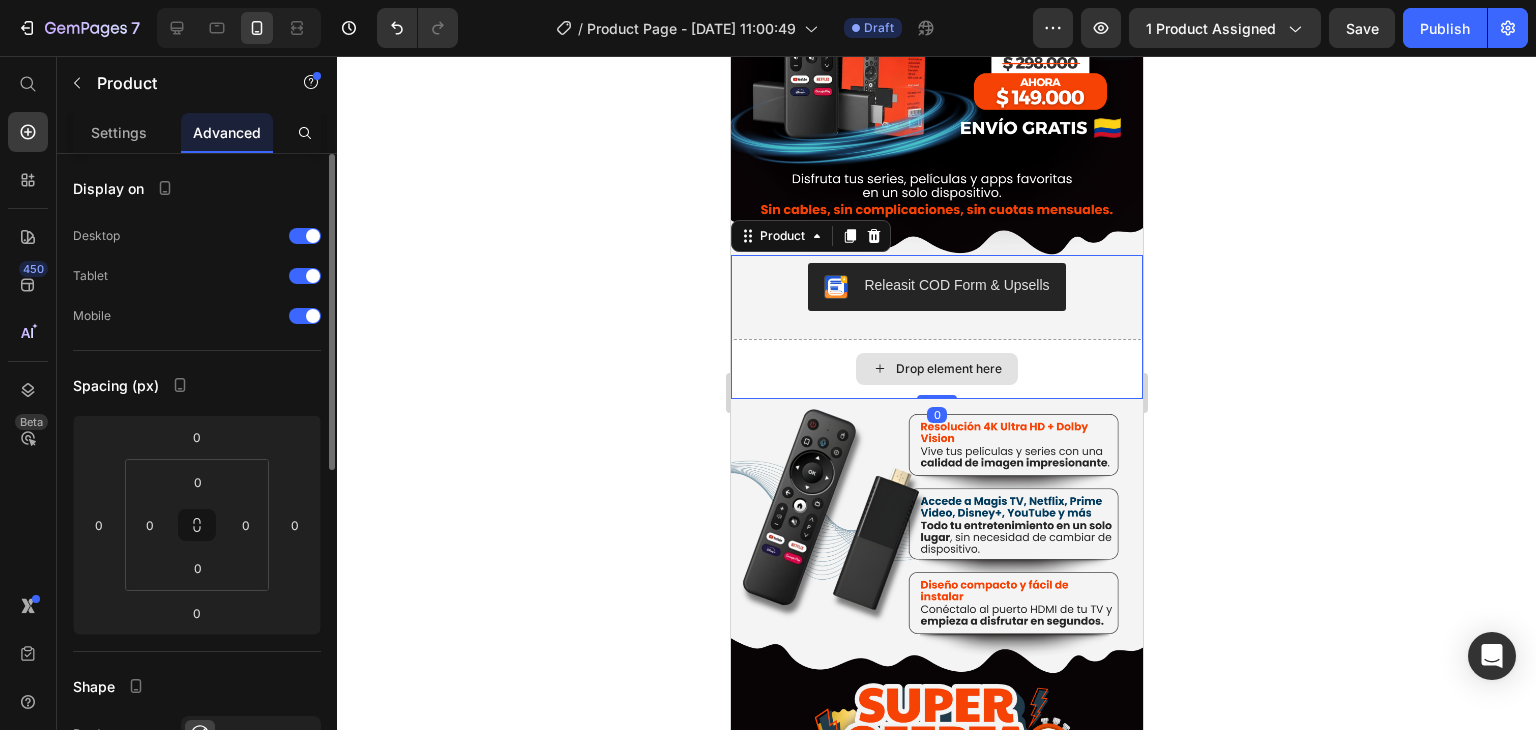 click on "Releasit COD Form & Upsells Releasit COD Form & Upsells
Drop element here Product   0" at bounding box center (936, 327) 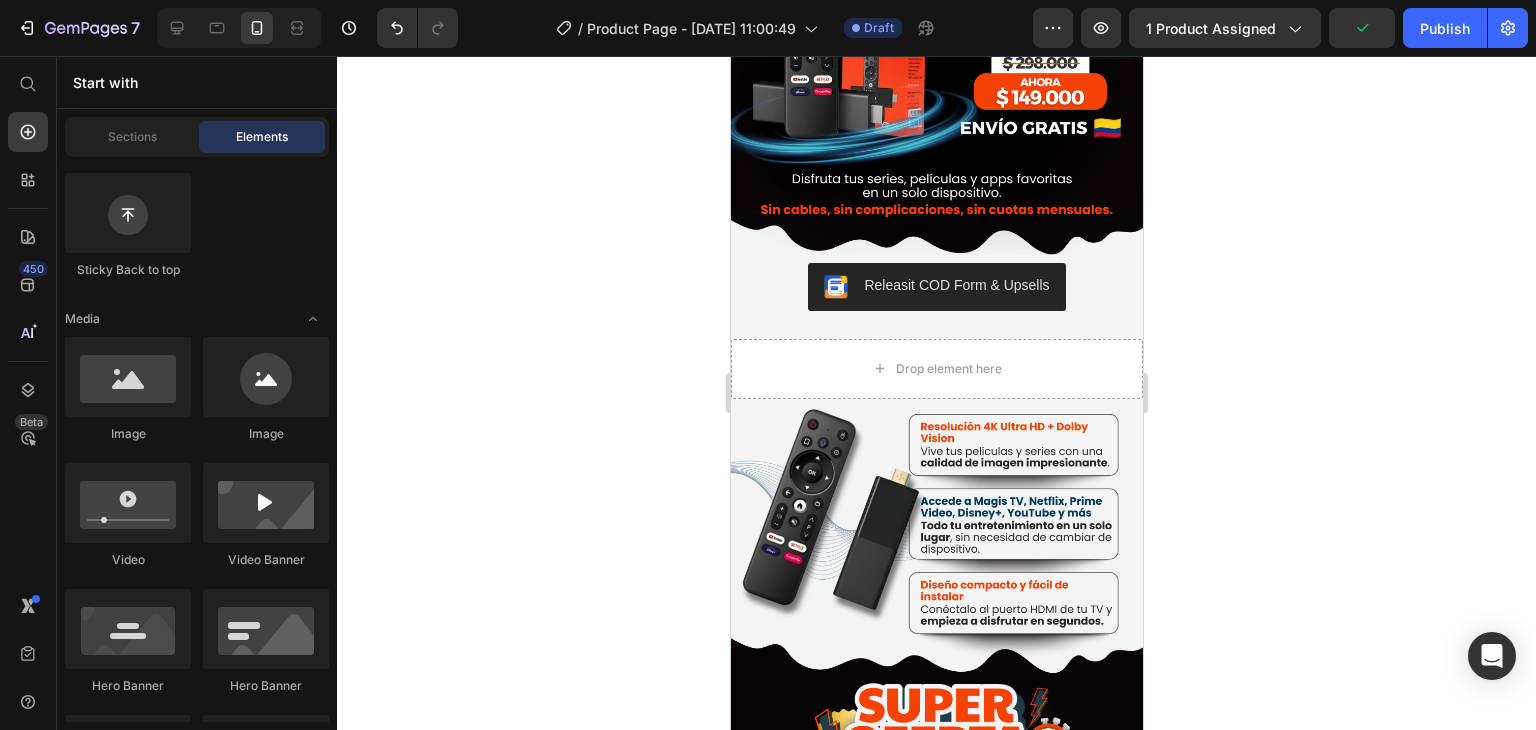 scroll, scrollTop: 414, scrollLeft: 0, axis: vertical 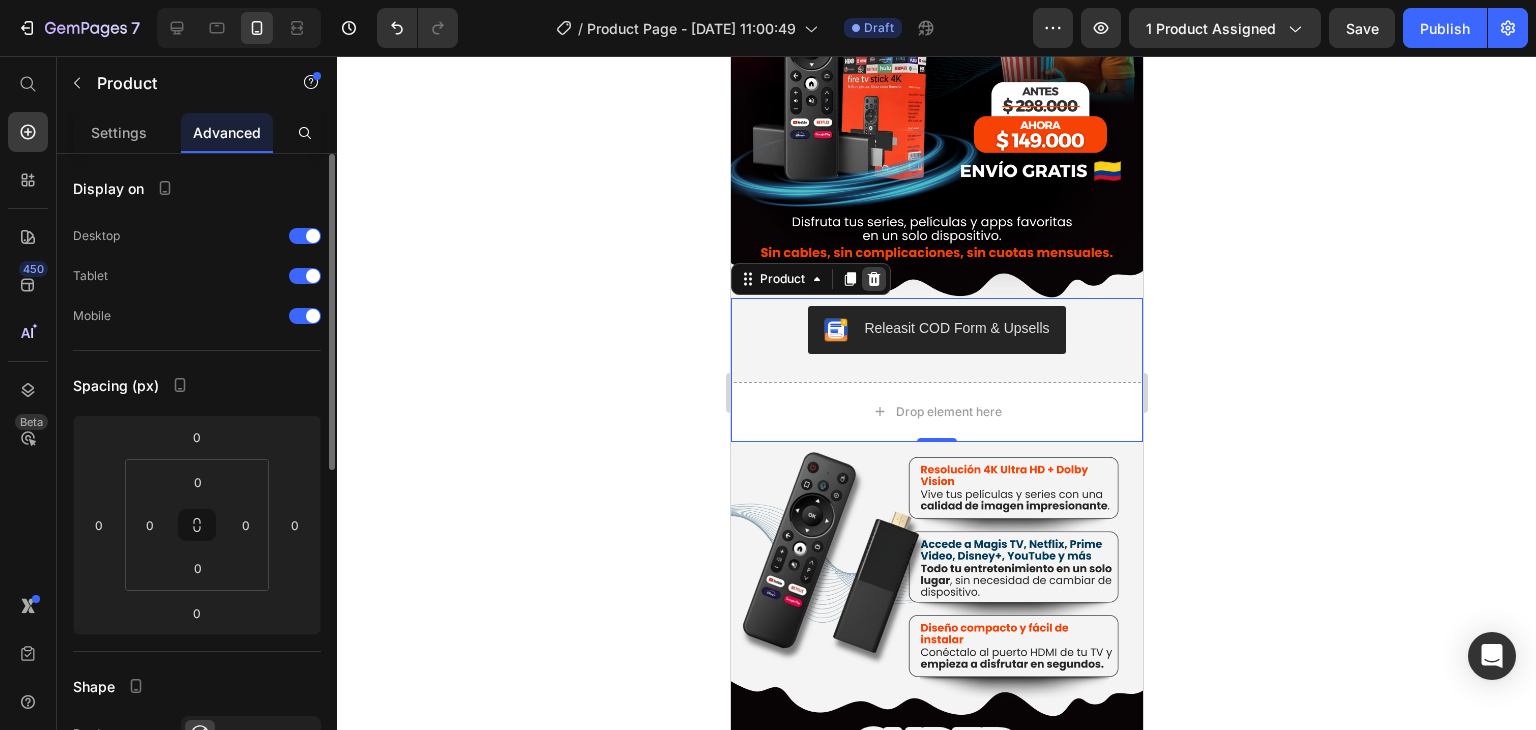 click 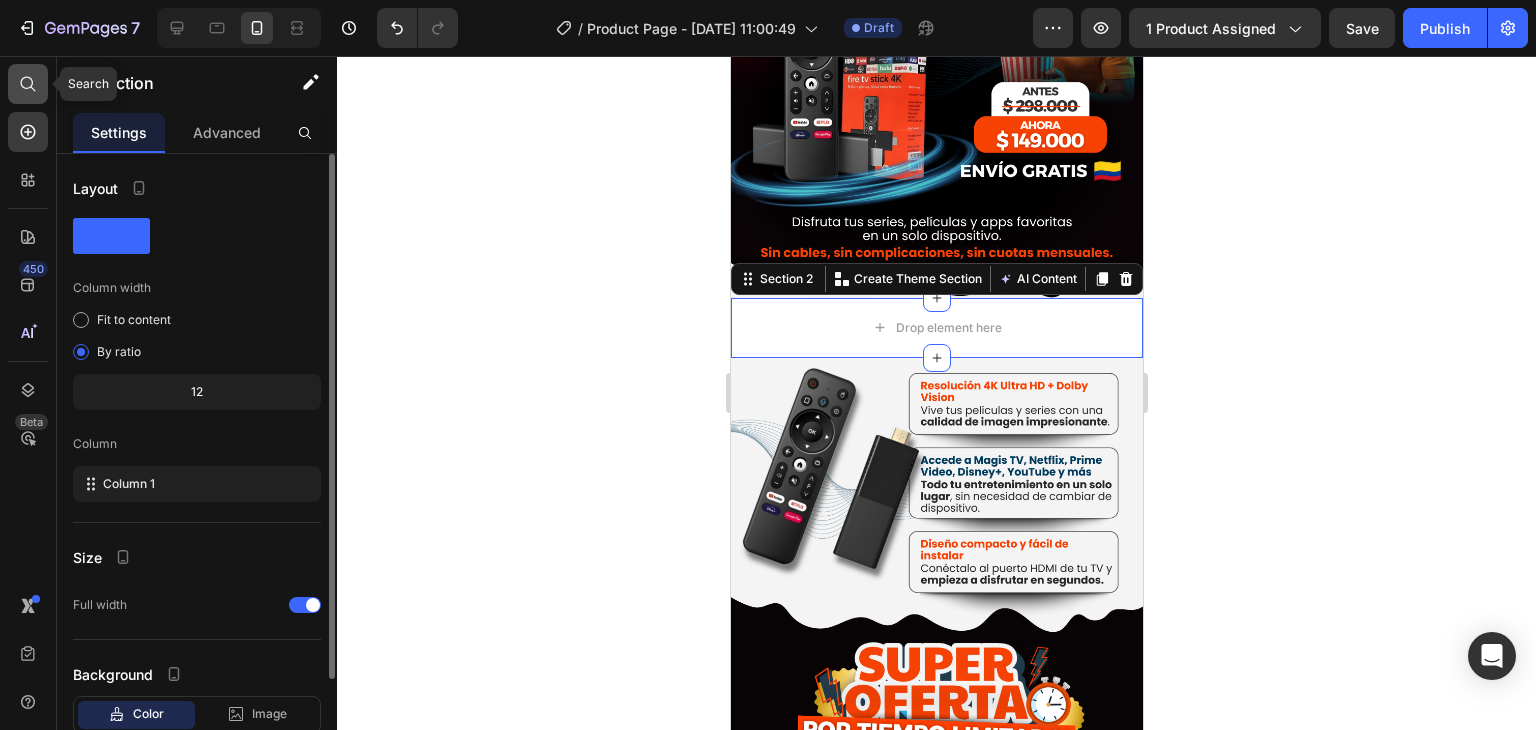 click 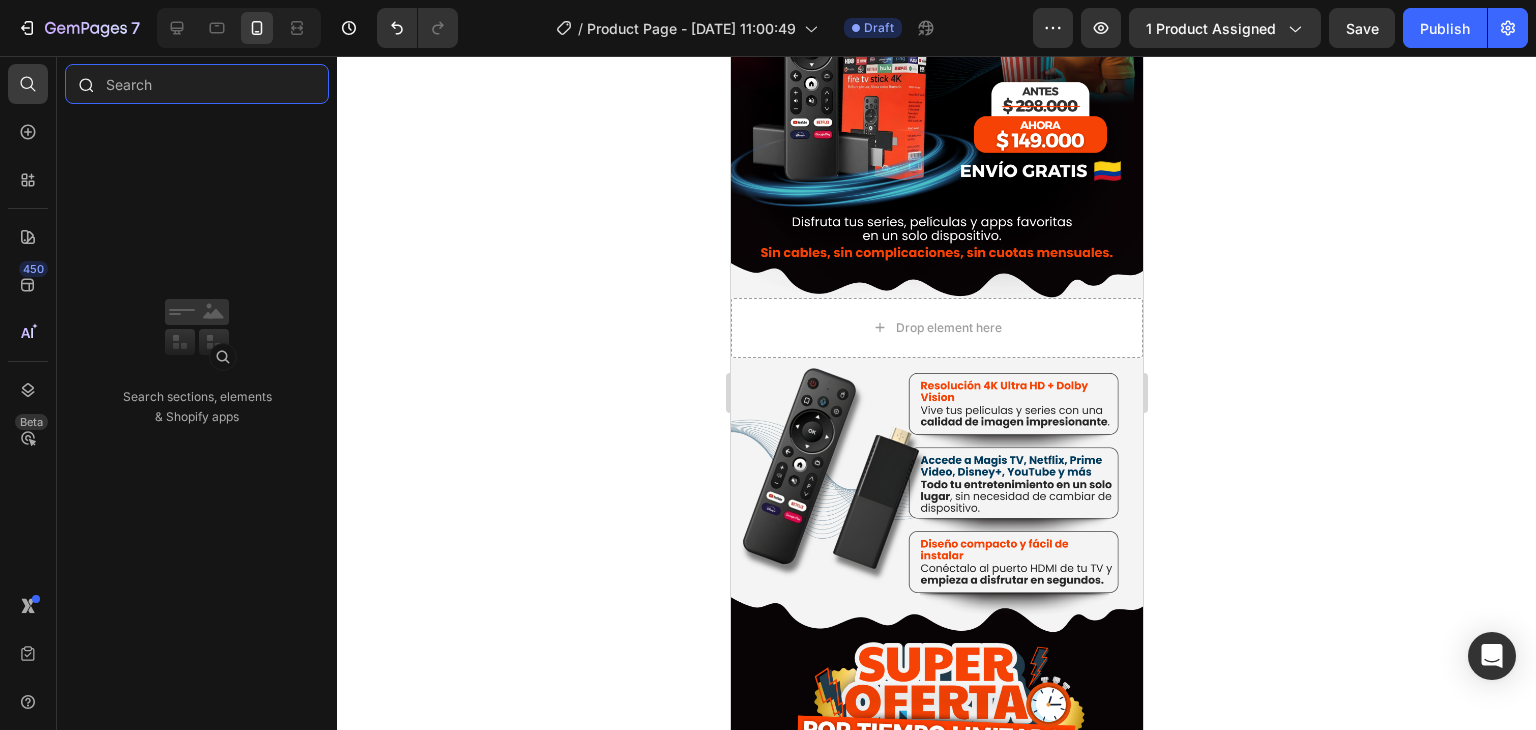 click at bounding box center (197, 84) 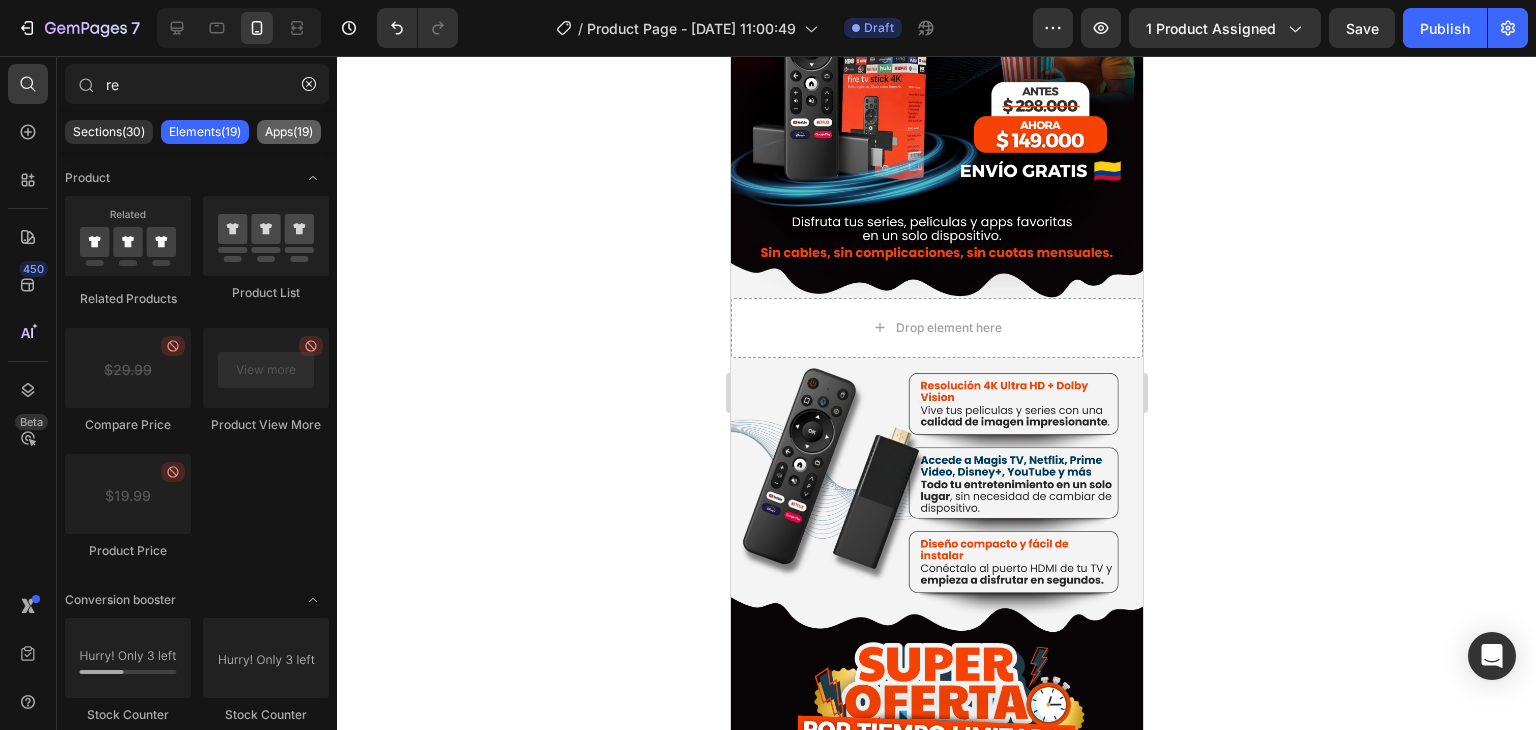 click on "Apps(19)" at bounding box center (289, 132) 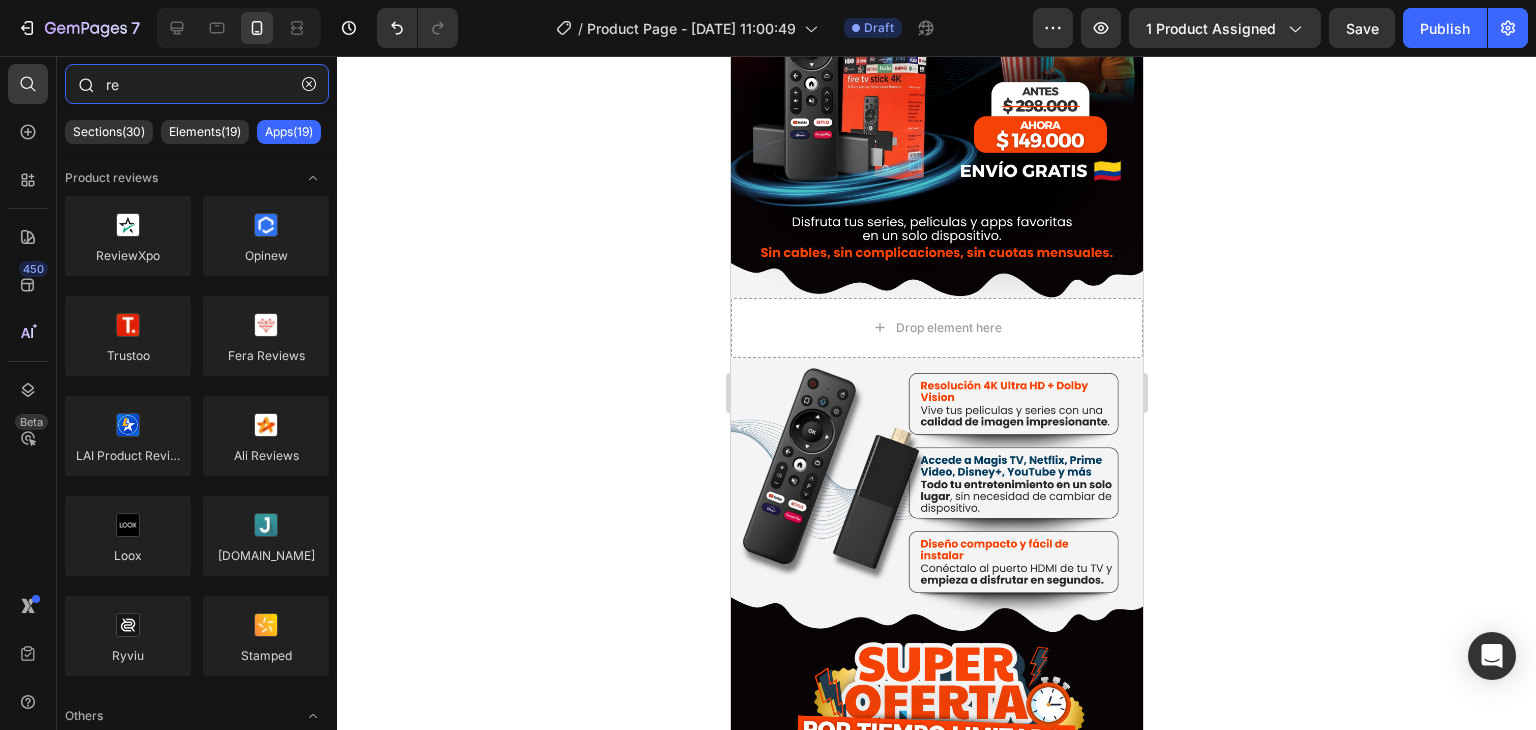 click on "re" at bounding box center [197, 84] 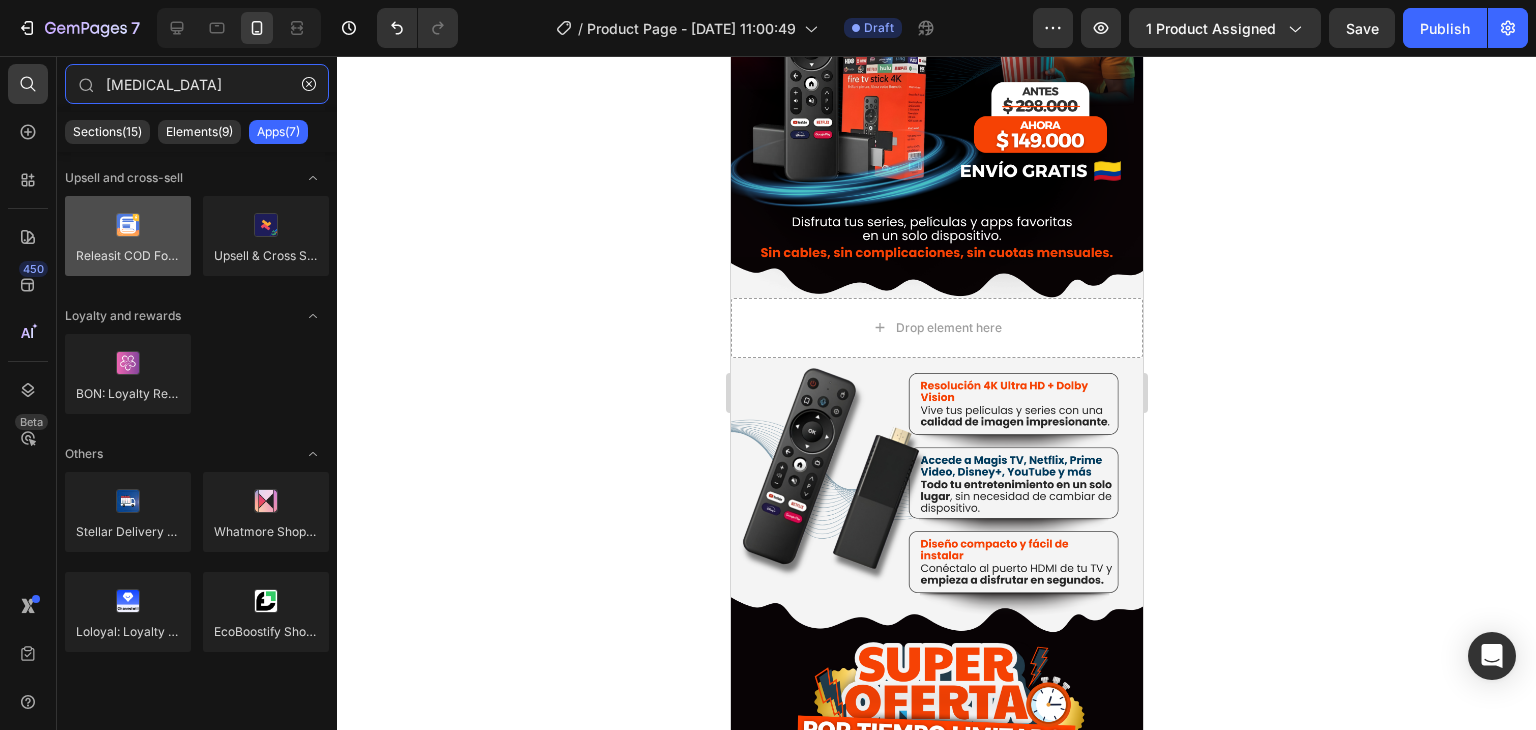 type on "[MEDICAL_DATA]" 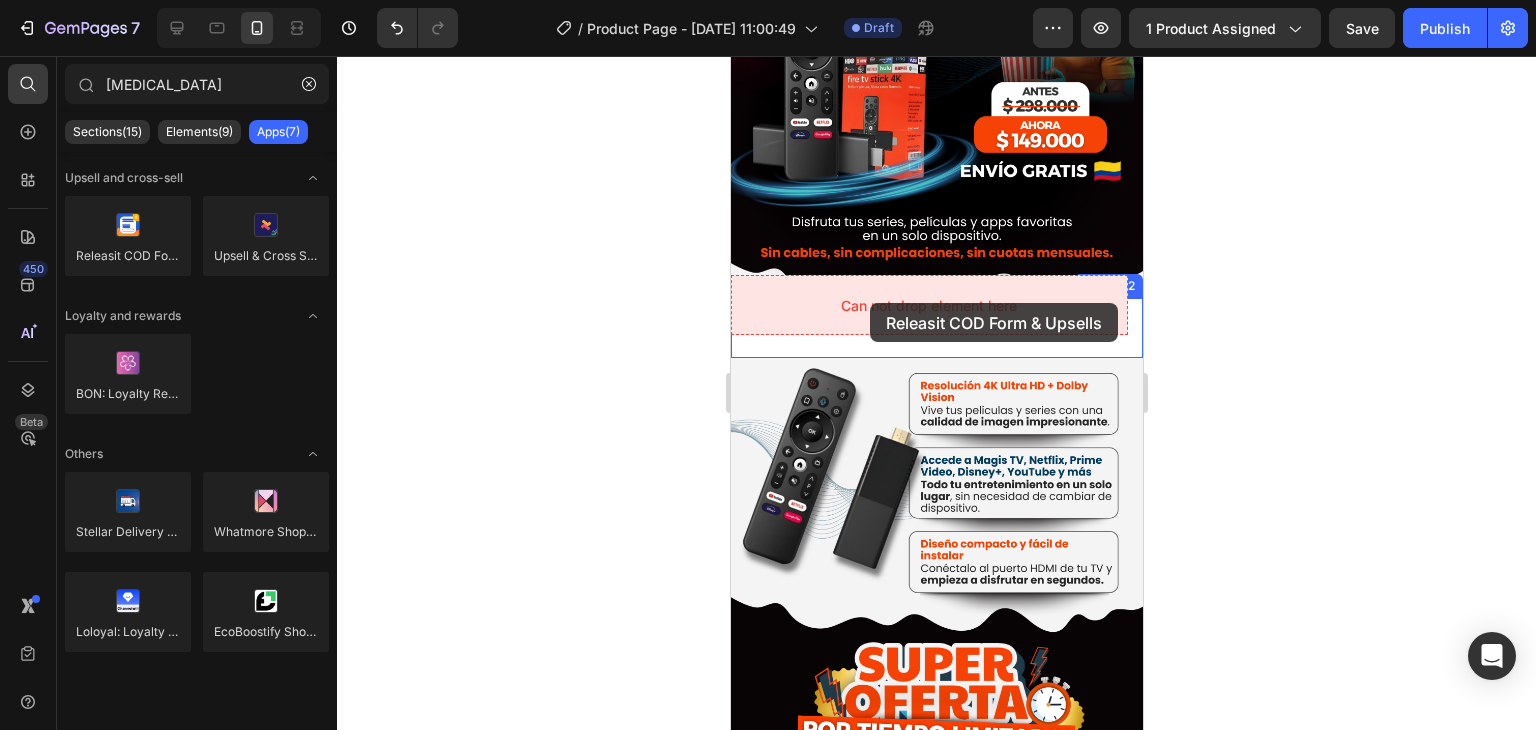 drag, startPoint x: 868, startPoint y: 287, endPoint x: 869, endPoint y: 303, distance: 16.03122 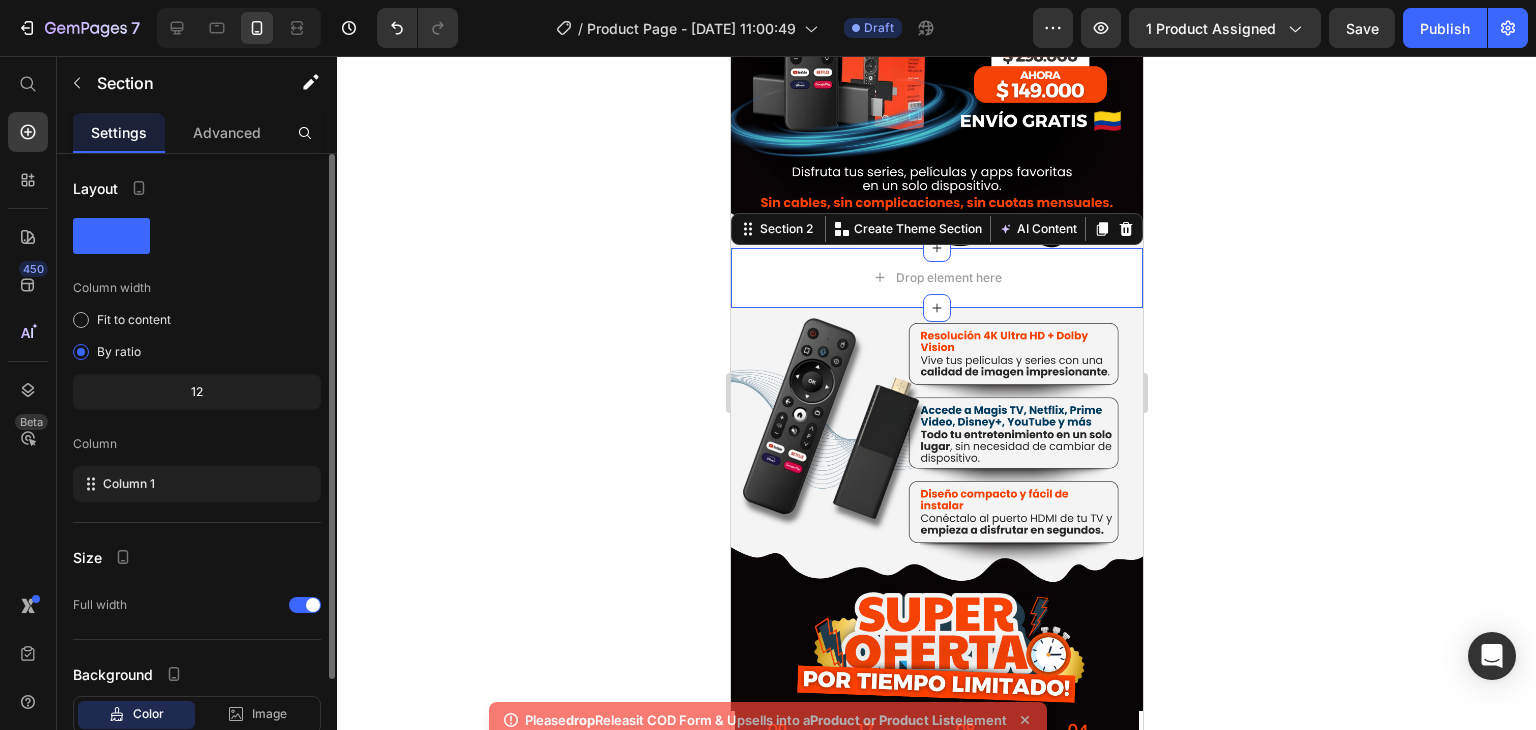 scroll, scrollTop: 462, scrollLeft: 0, axis: vertical 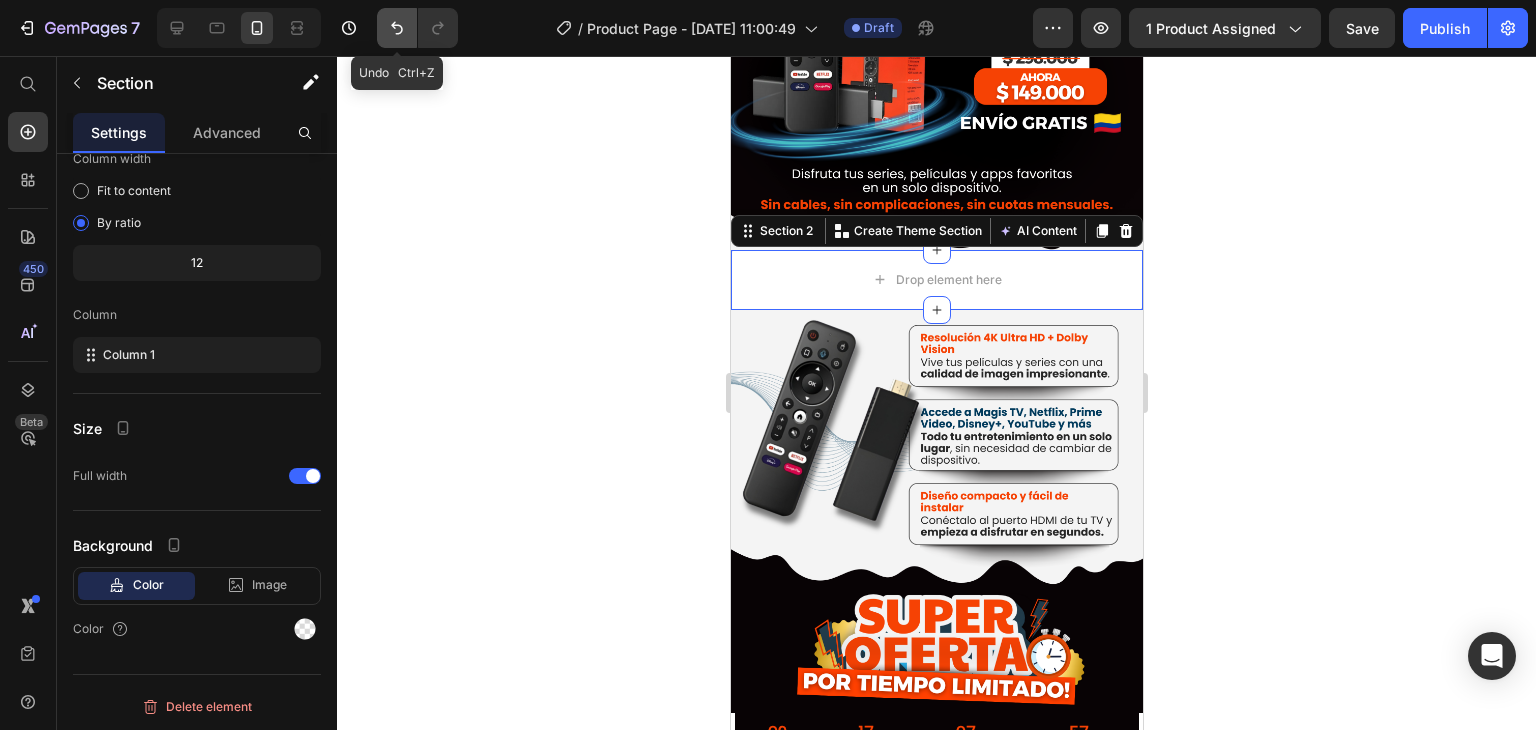click 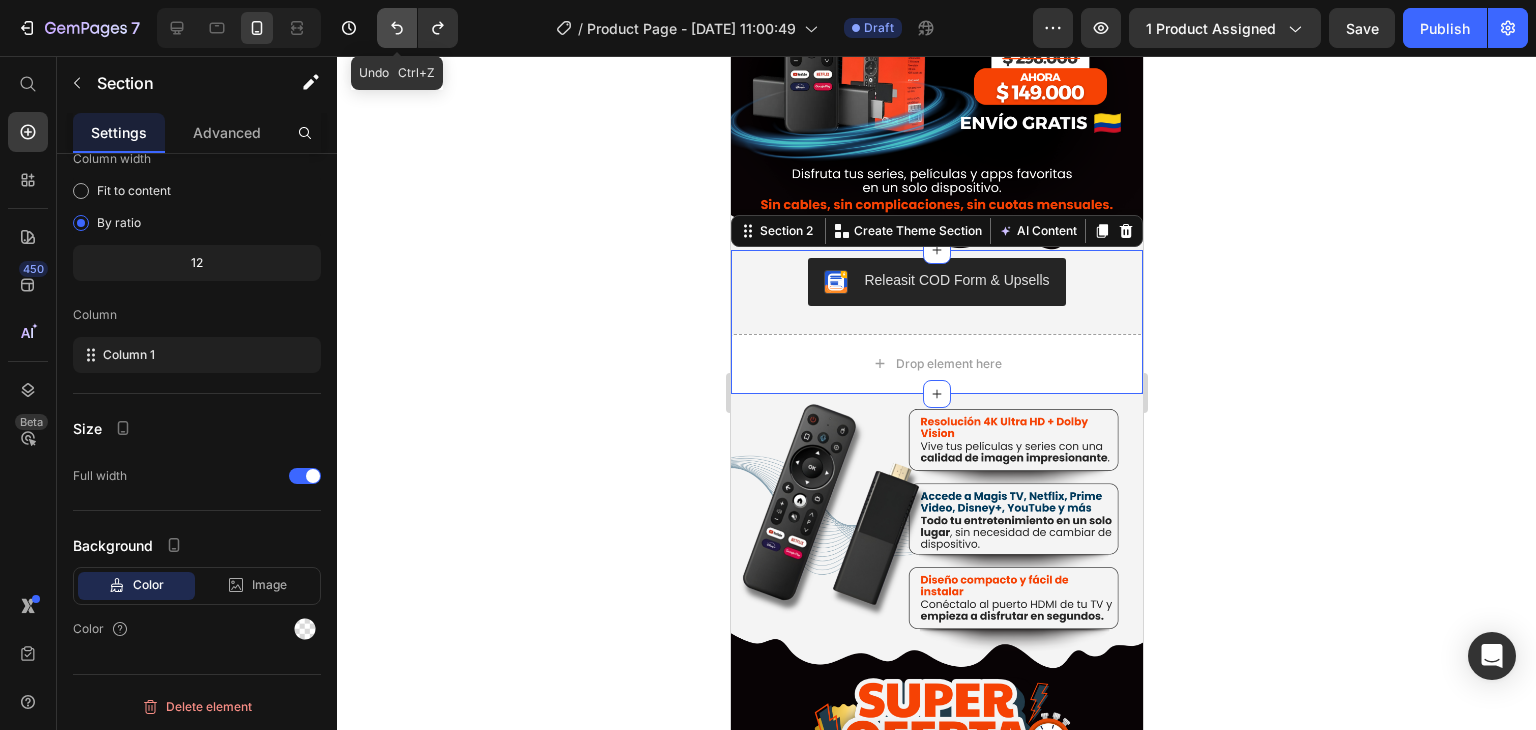 click 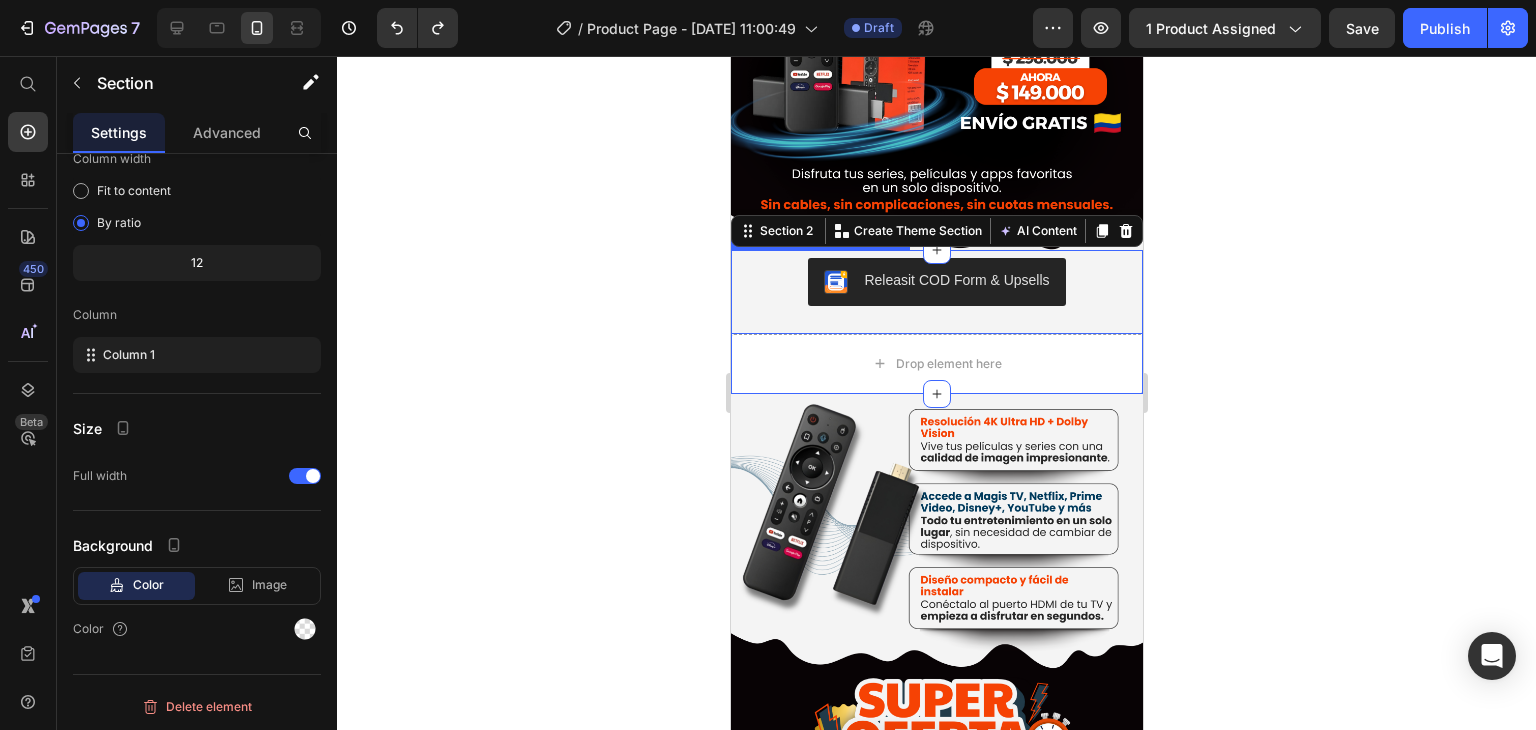 scroll, scrollTop: 0, scrollLeft: 0, axis: both 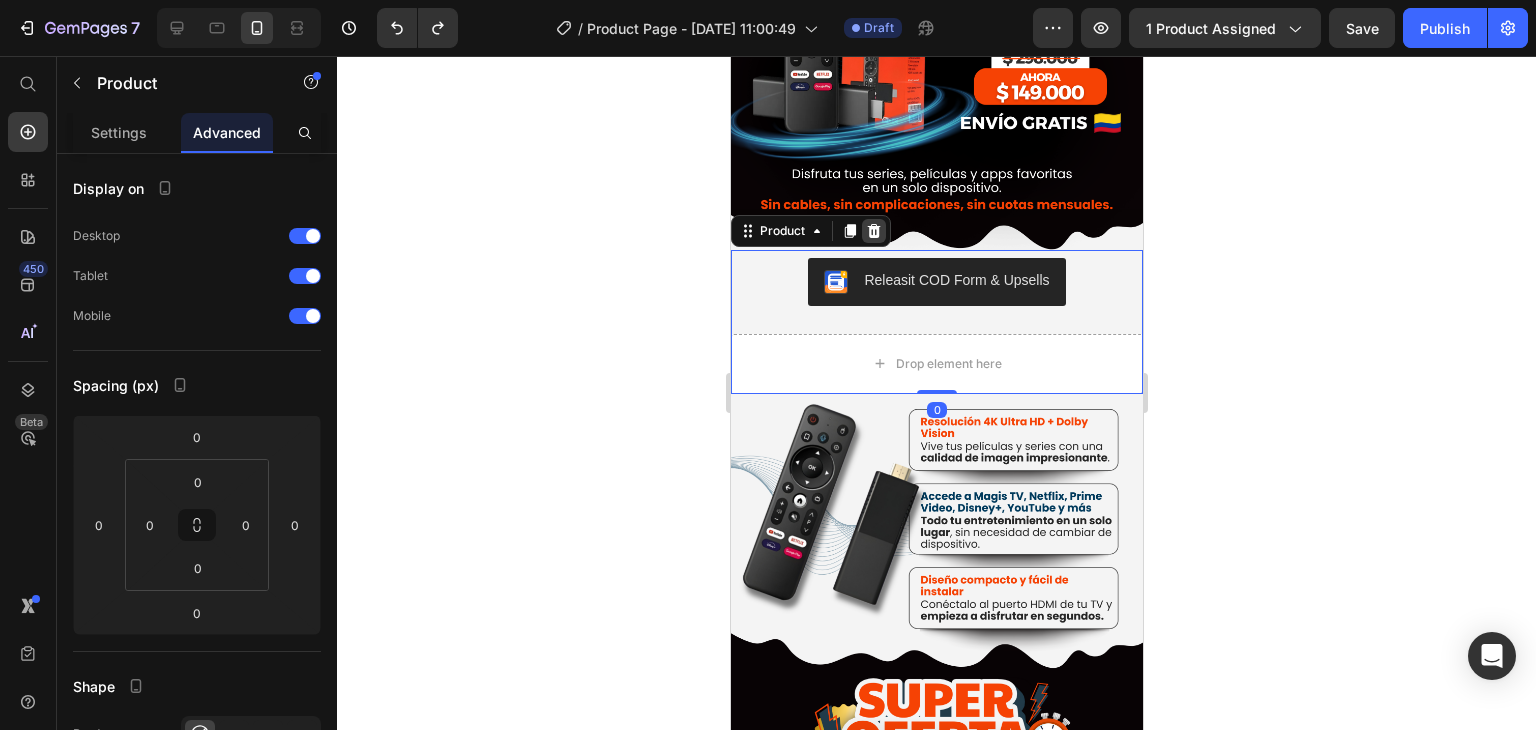 click at bounding box center [873, 231] 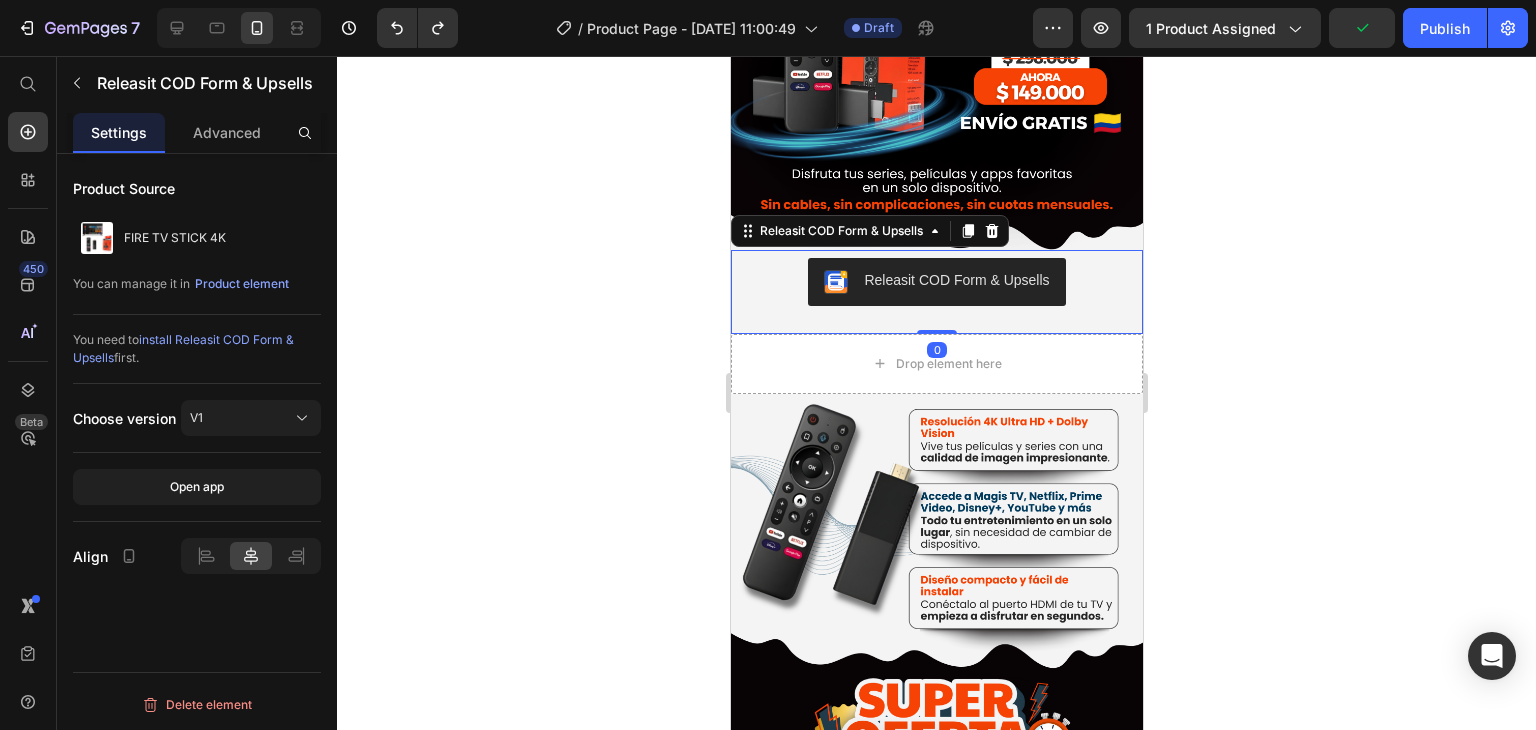 drag, startPoint x: 933, startPoint y: 305, endPoint x: 941, endPoint y: 285, distance: 21.540659 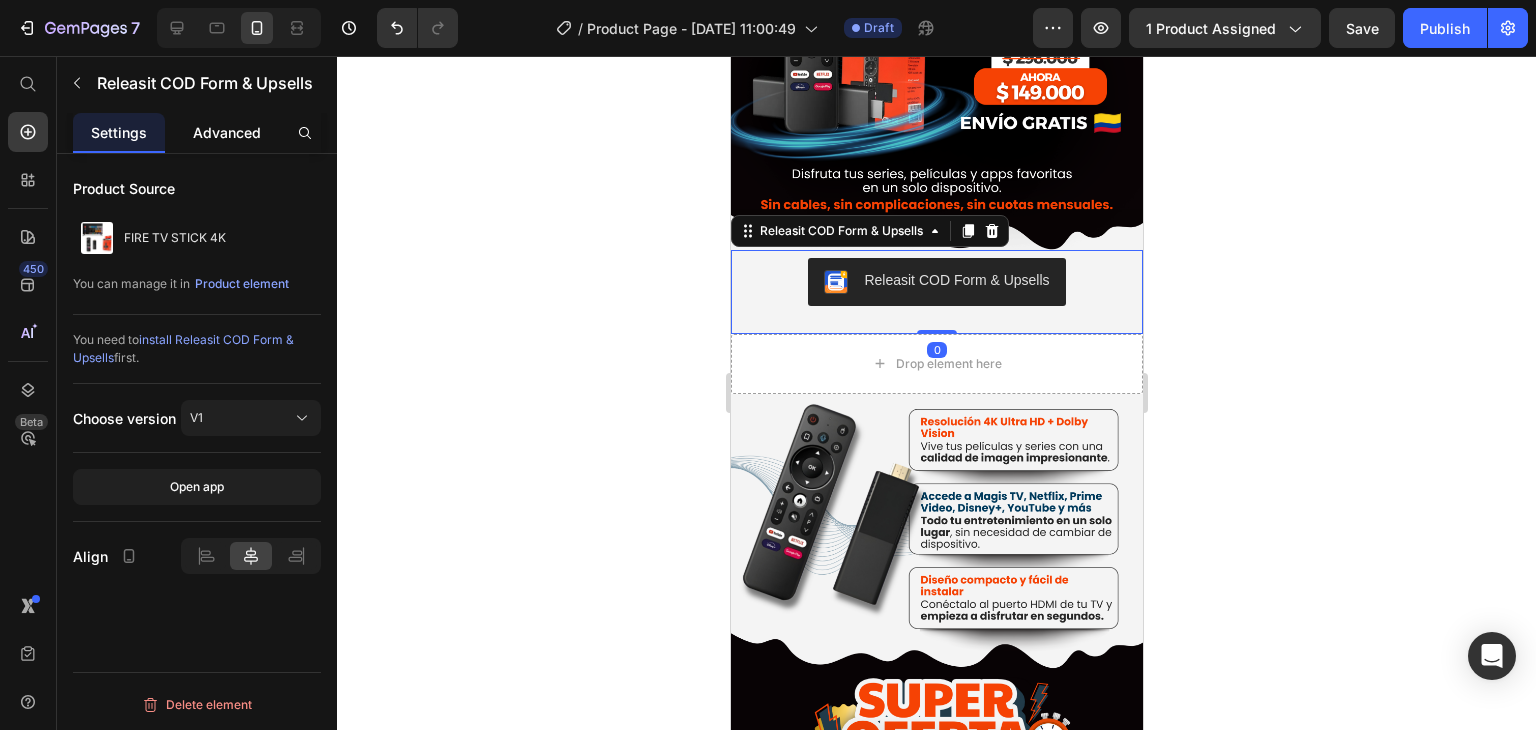 click on "Advanced" 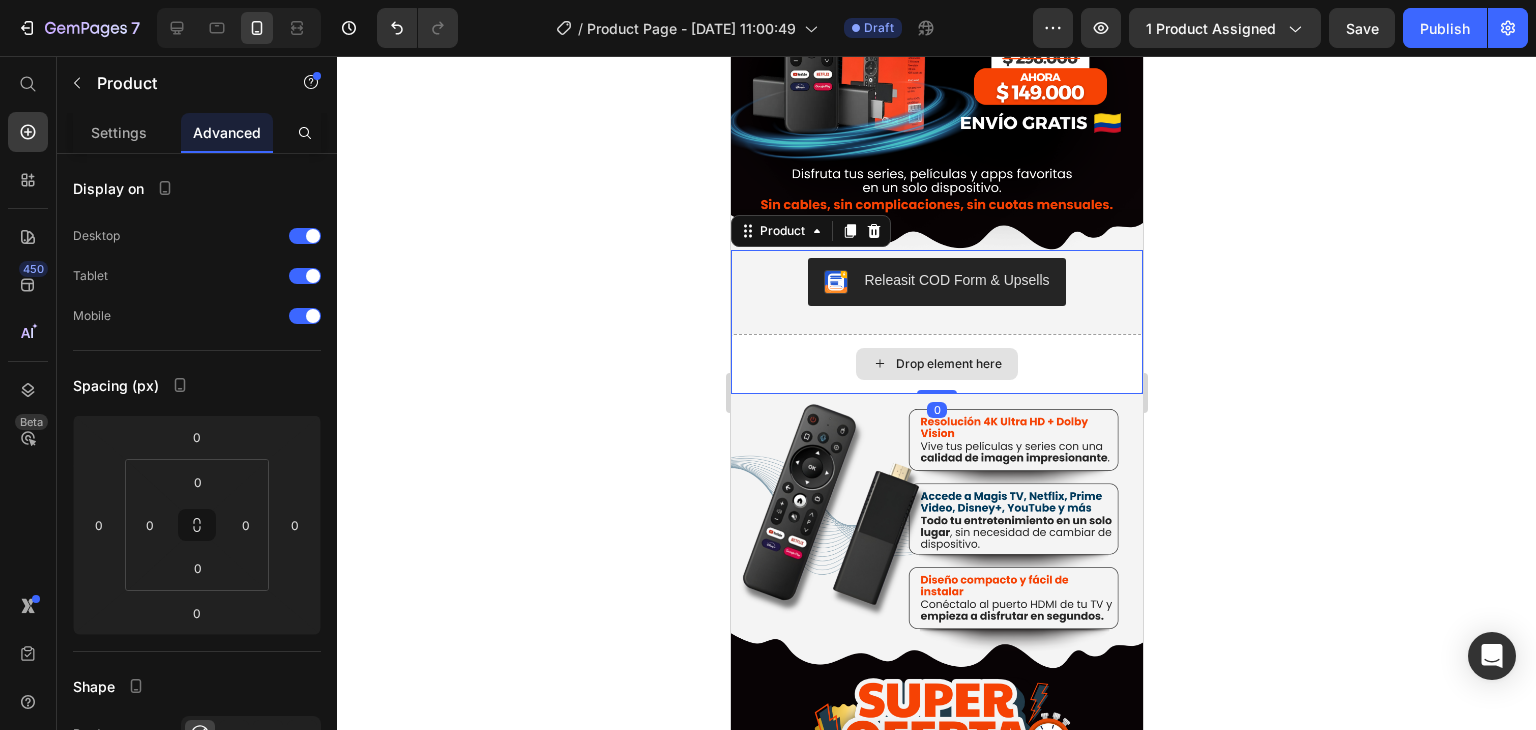 click on "Drop element here" at bounding box center (936, 364) 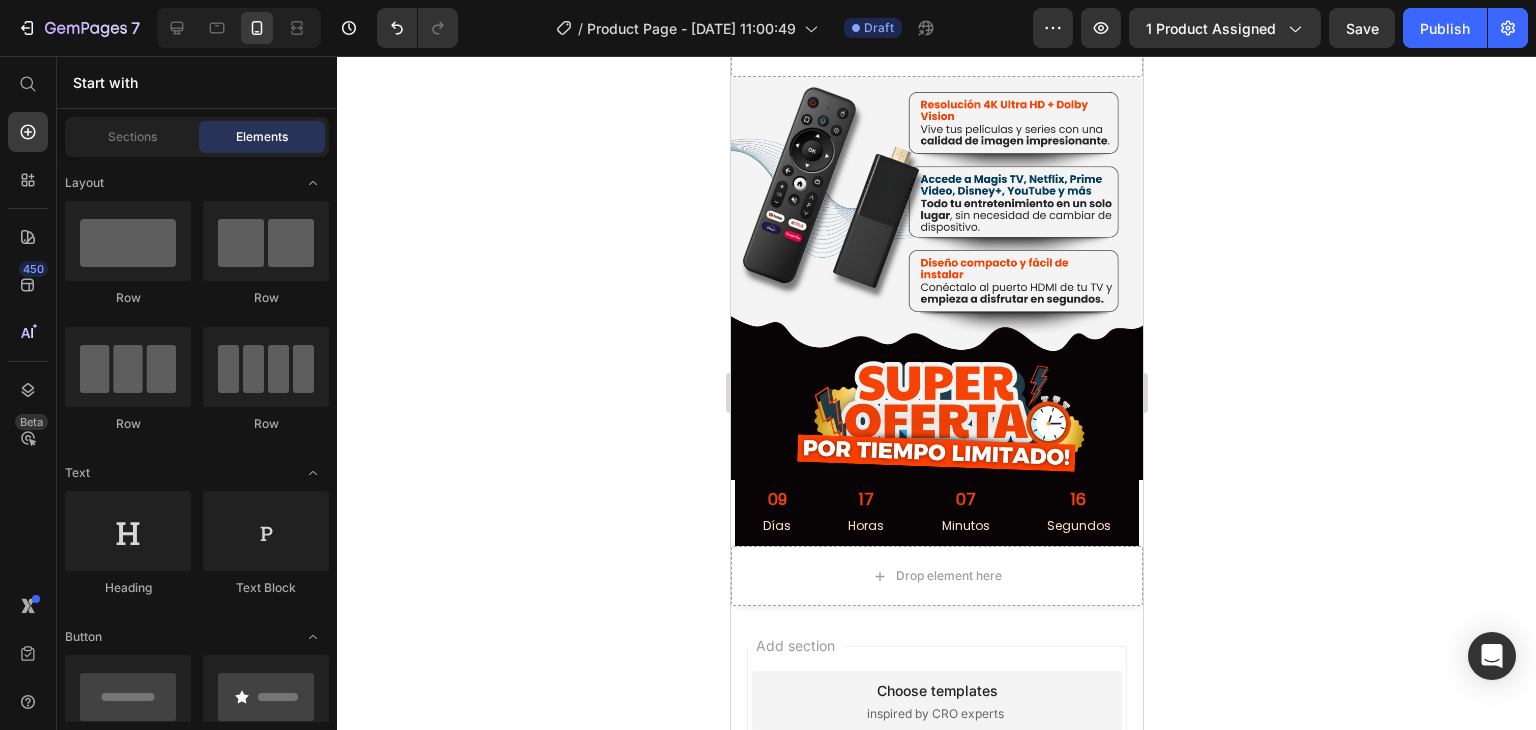 scroll, scrollTop: 0, scrollLeft: 0, axis: both 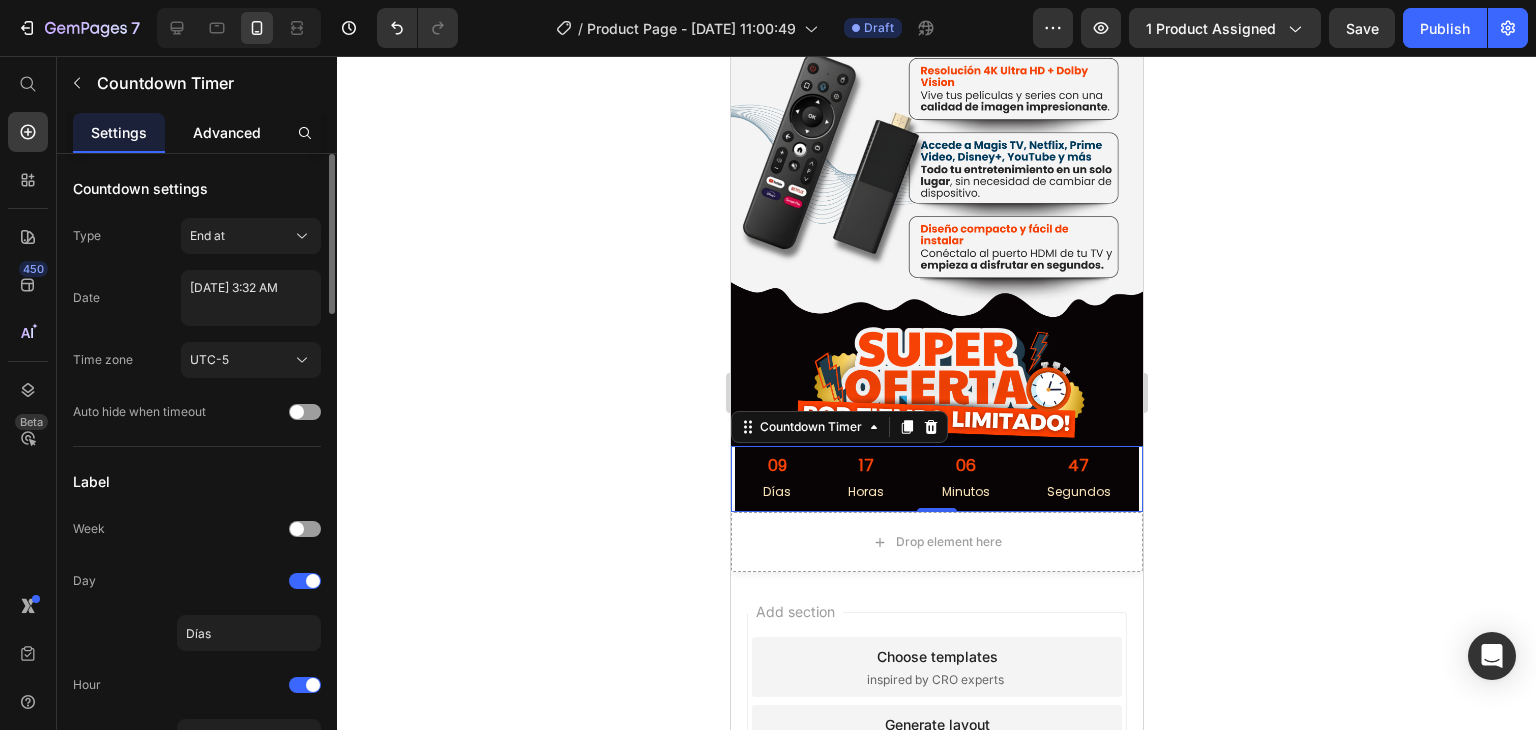 click on "Advanced" 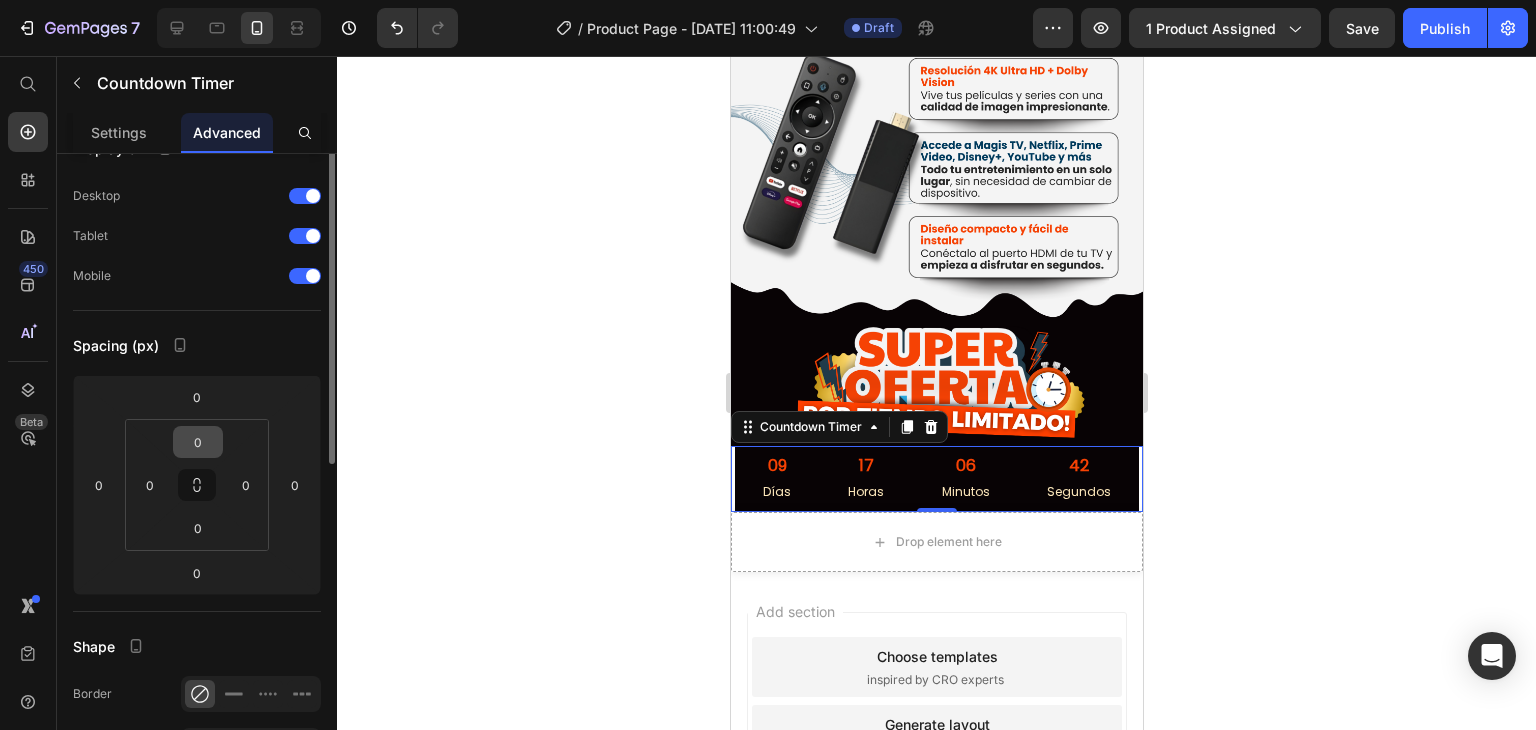 scroll, scrollTop: 0, scrollLeft: 0, axis: both 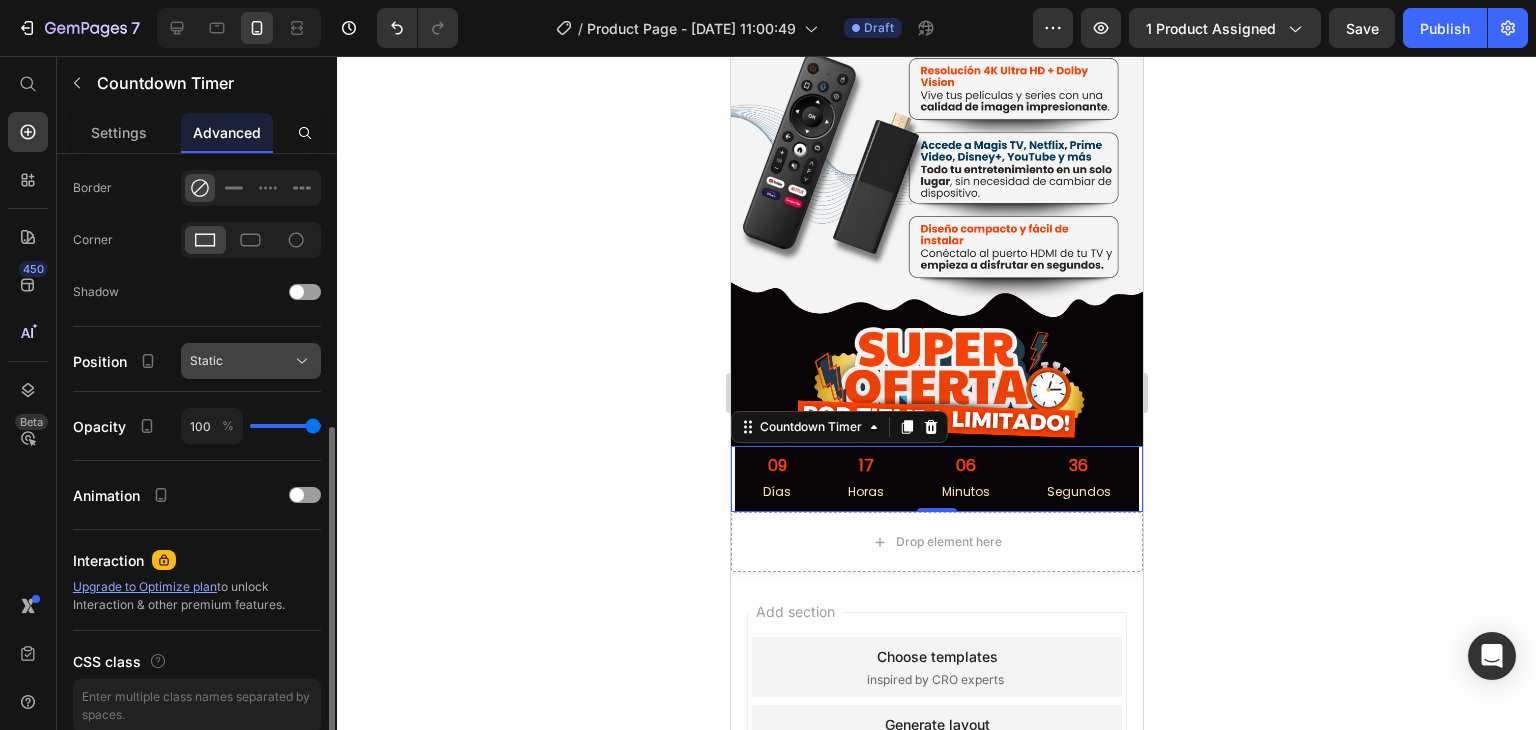 click on "Static" at bounding box center (251, 361) 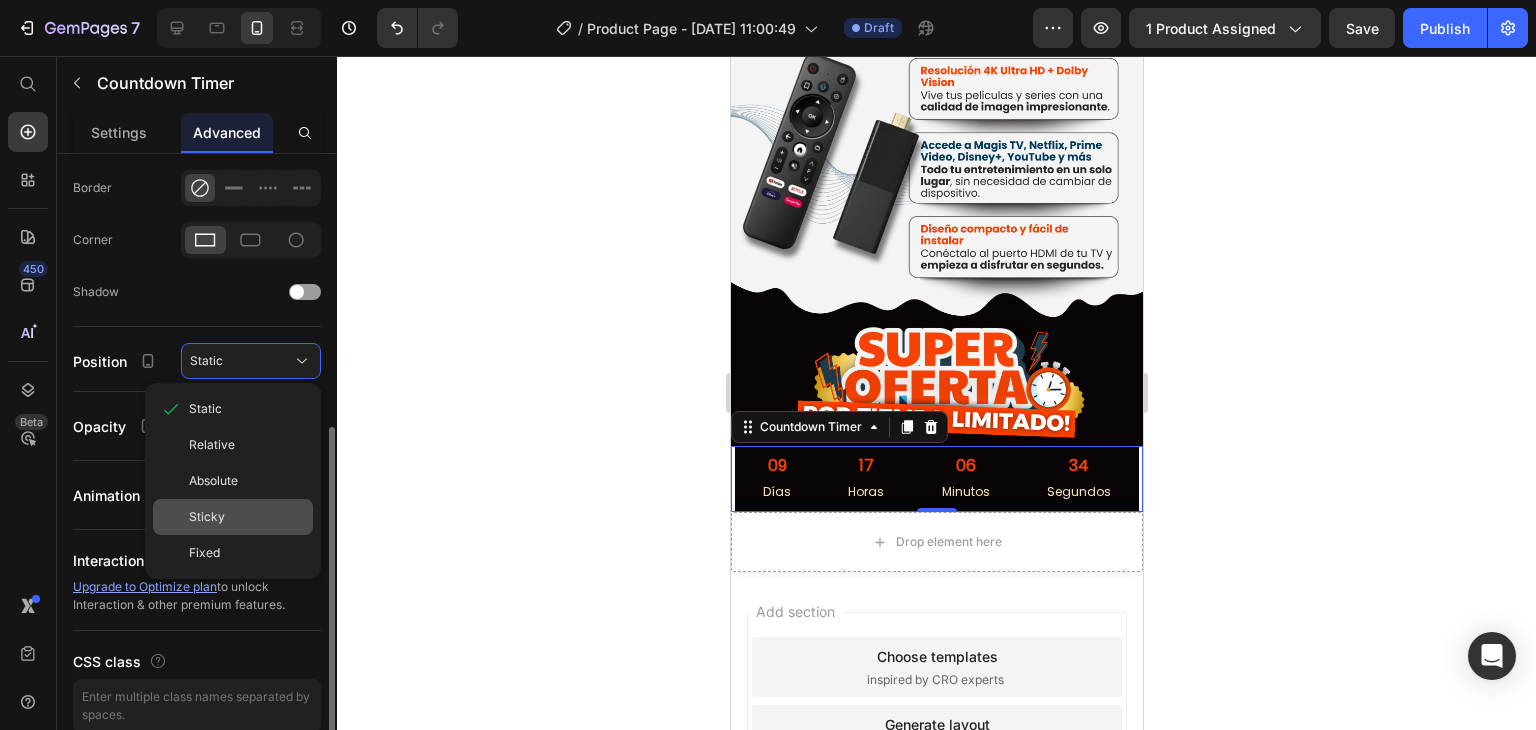 click on "Sticky" 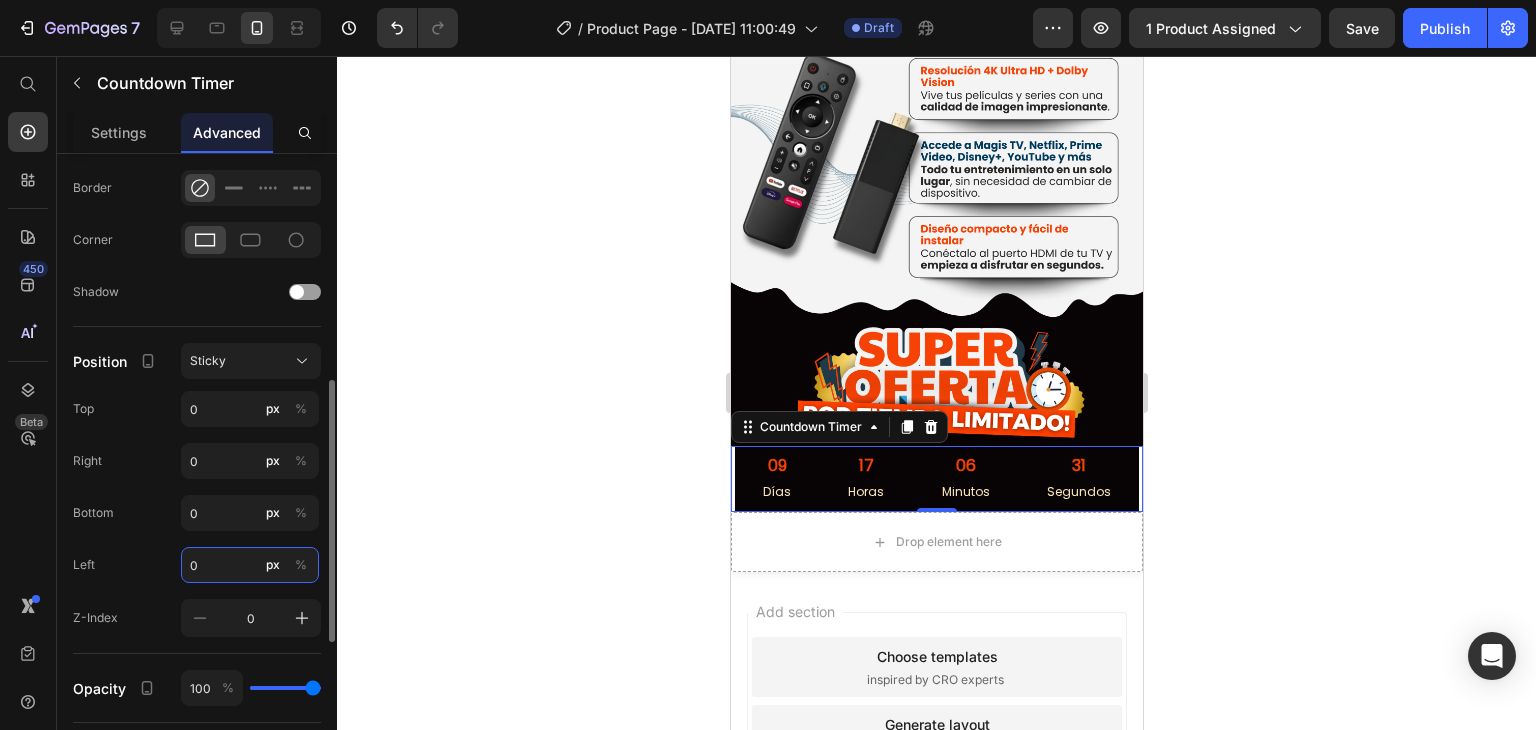 click on "0" at bounding box center (250, 565) 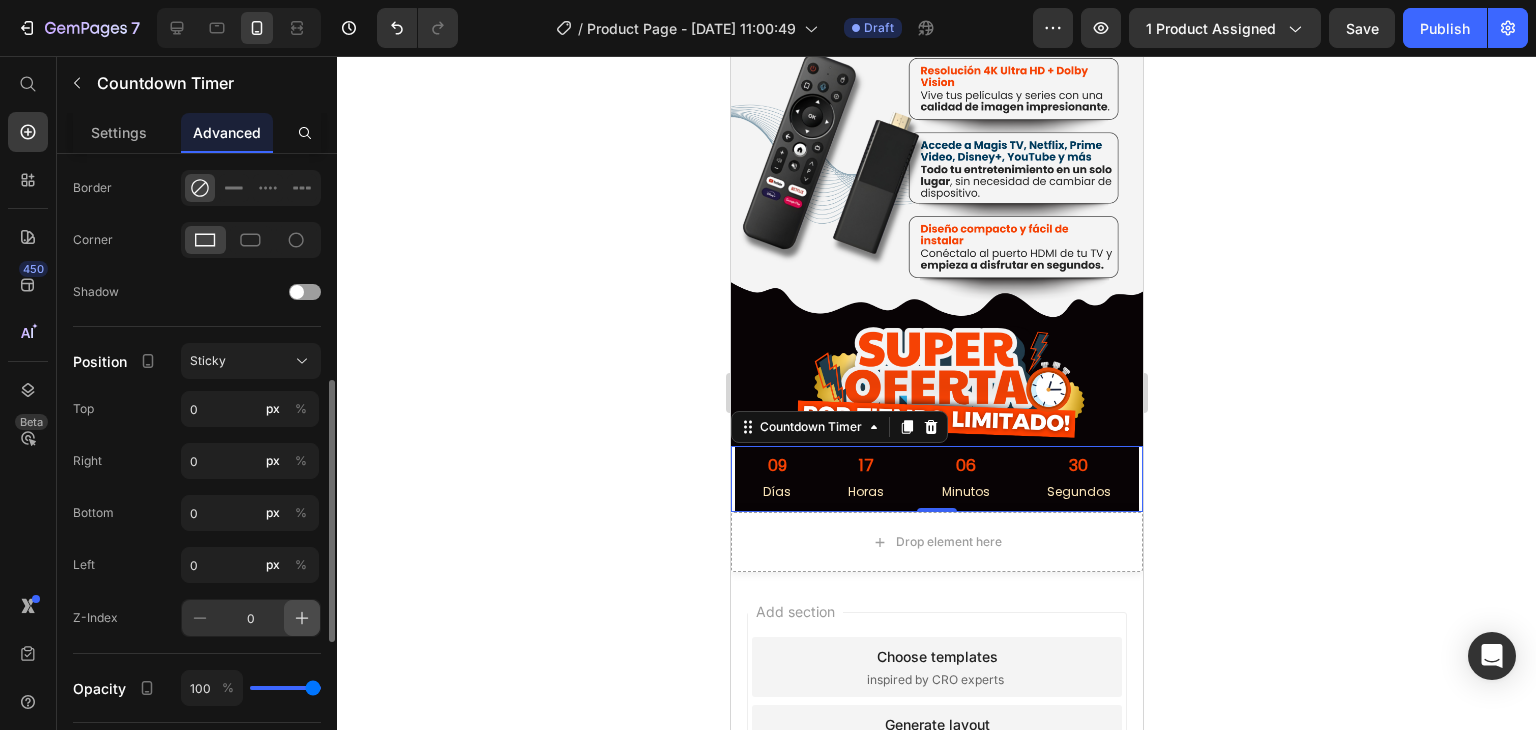 click 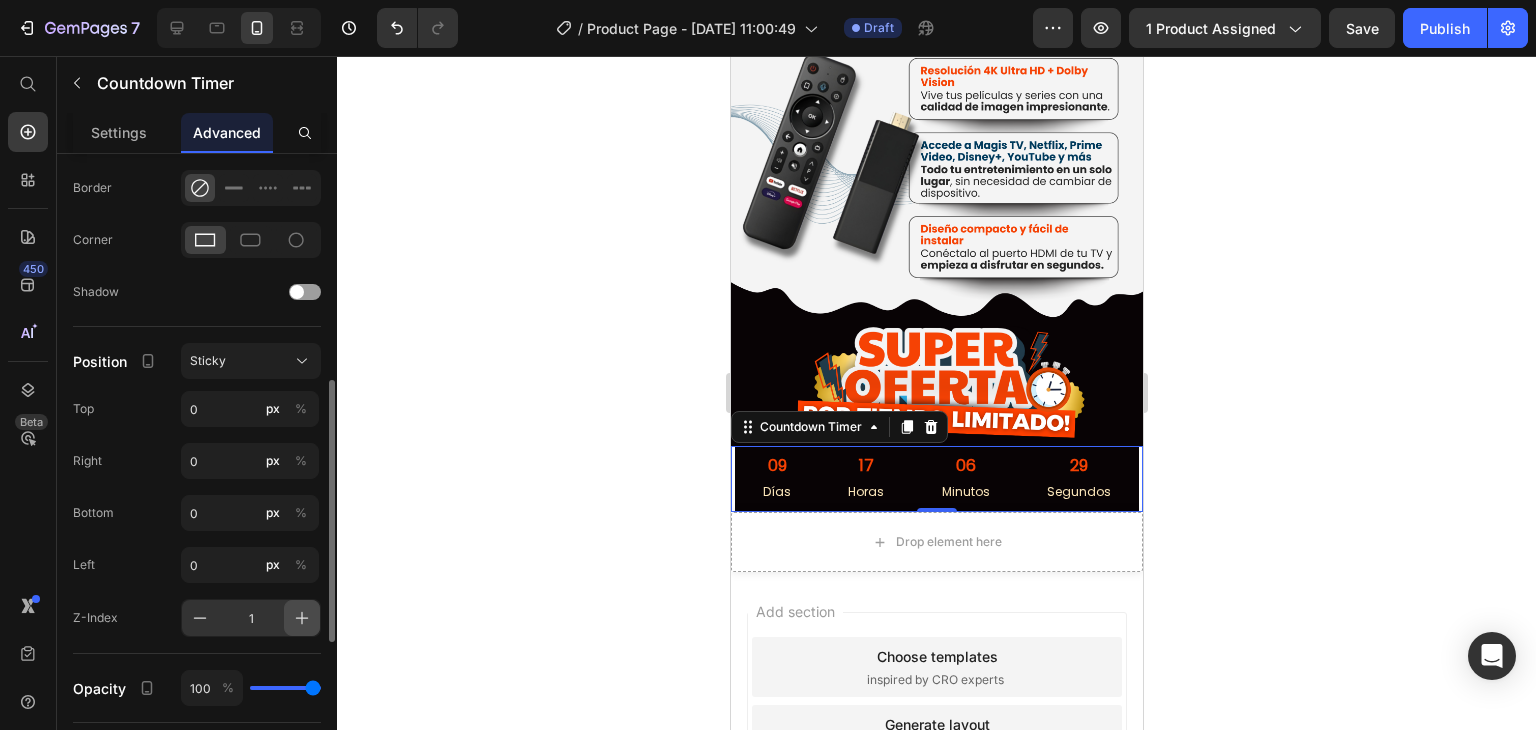 click 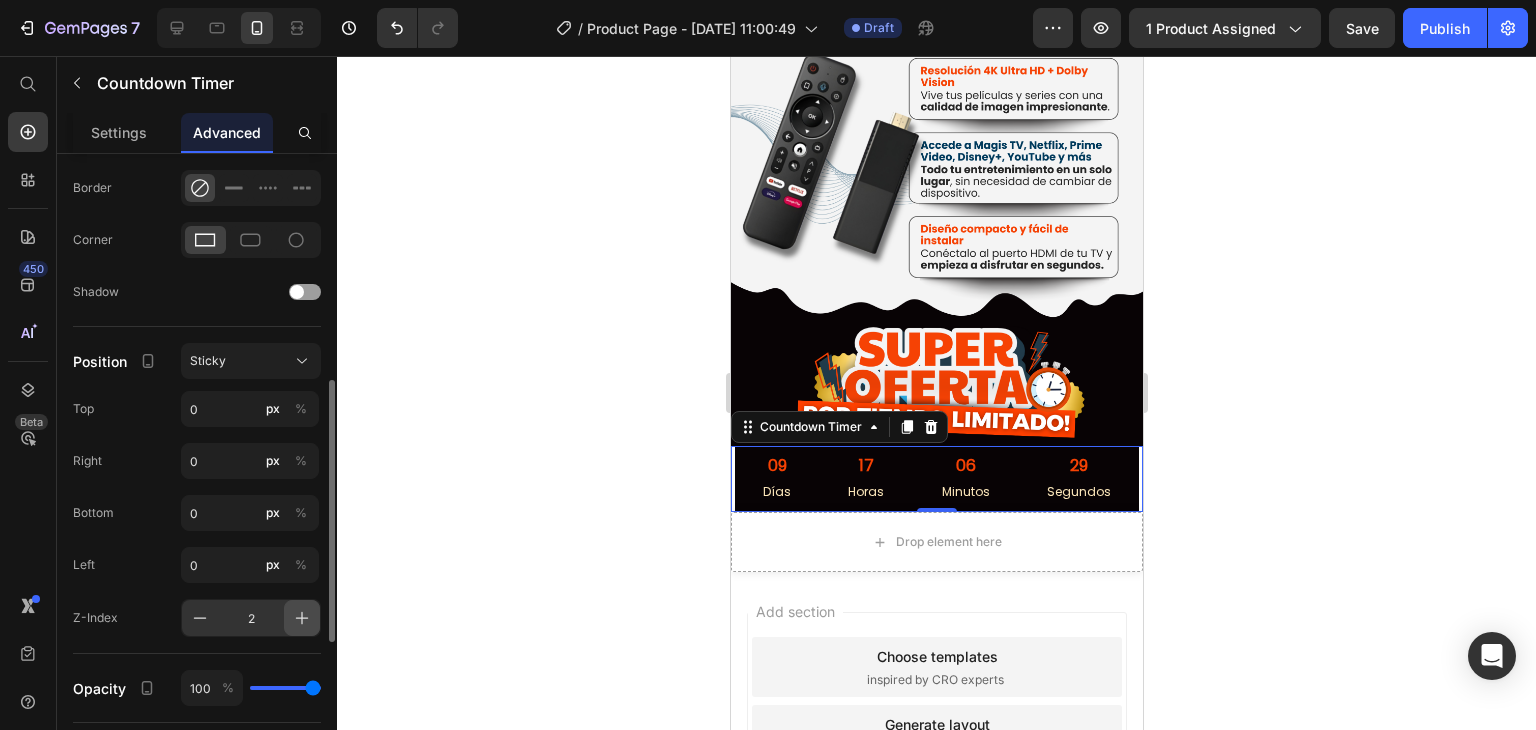 click 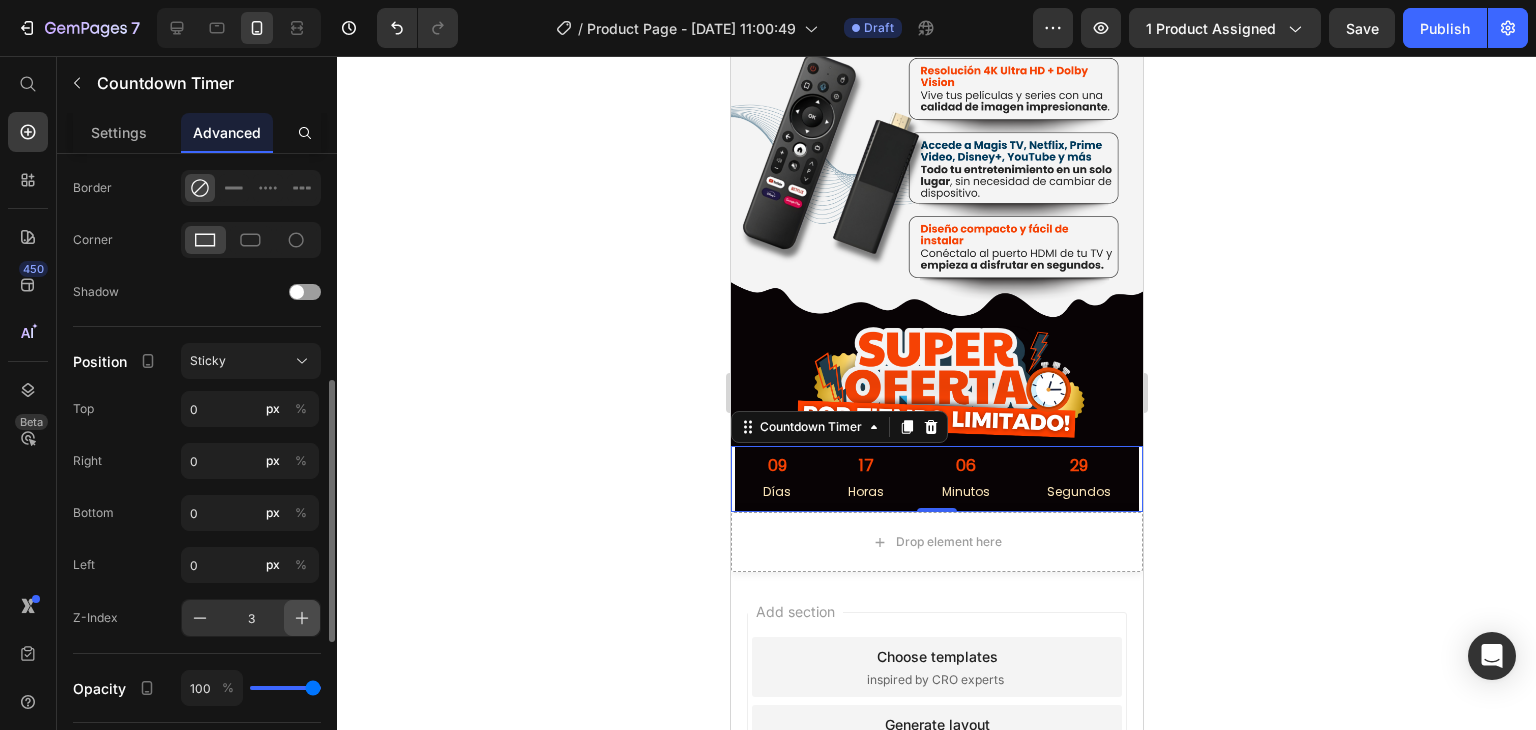 click 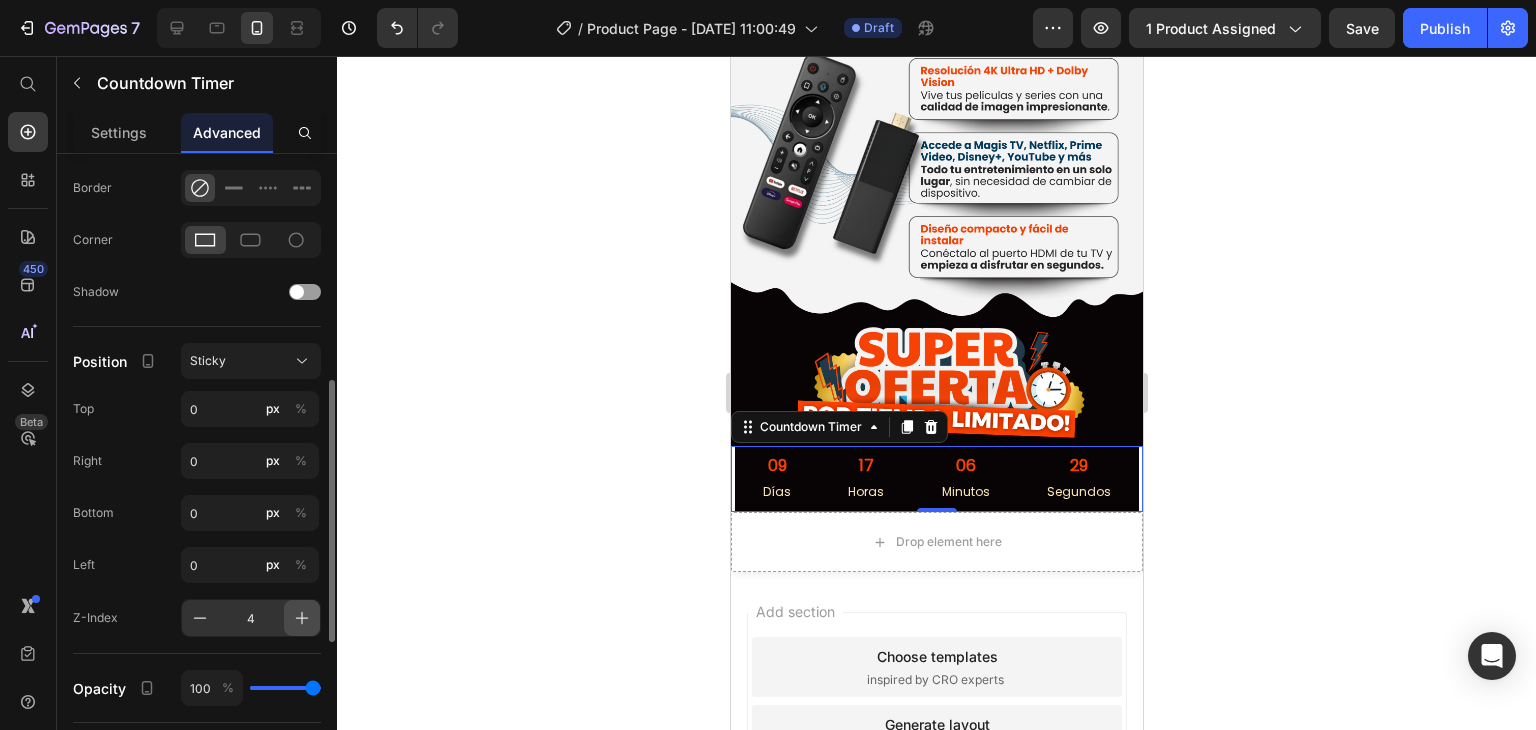 click 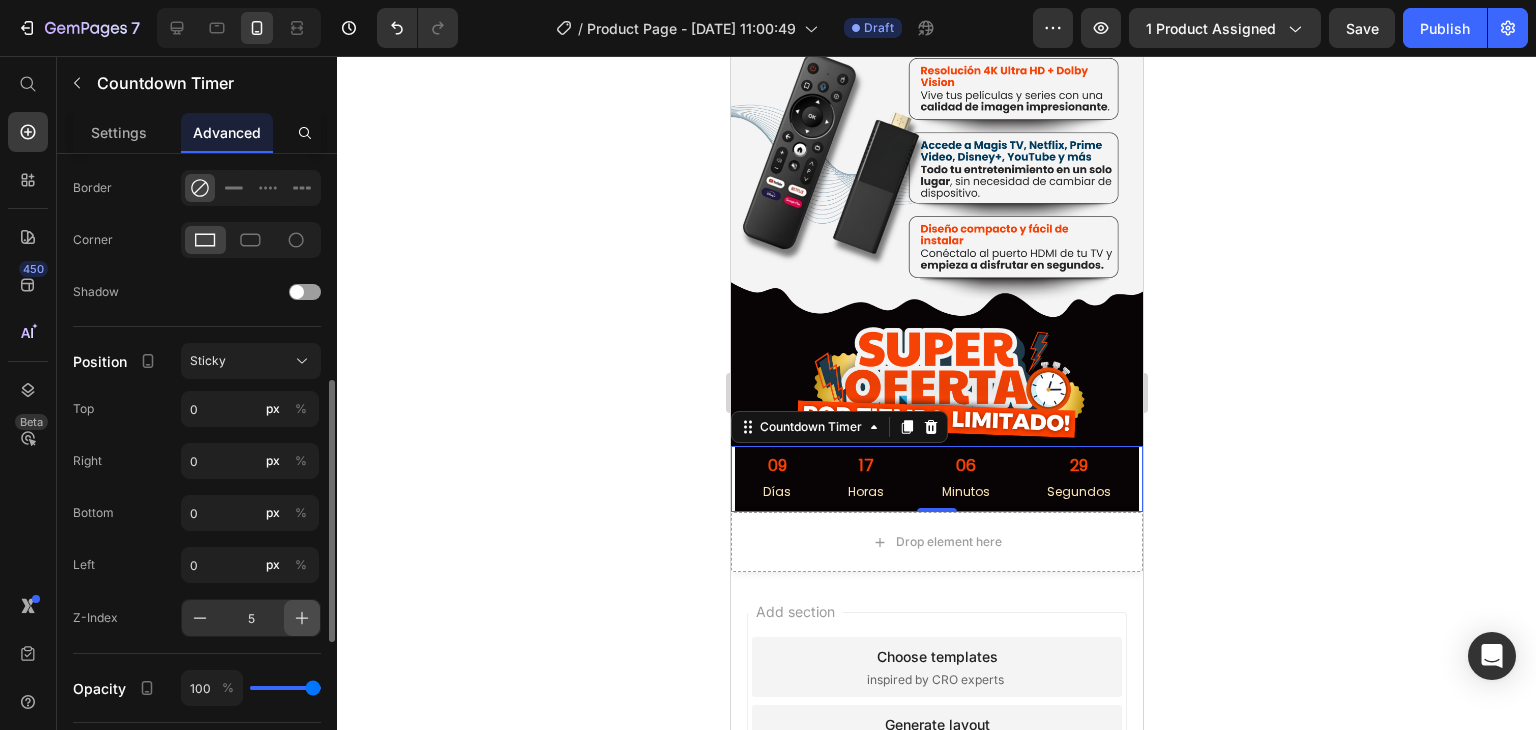 click 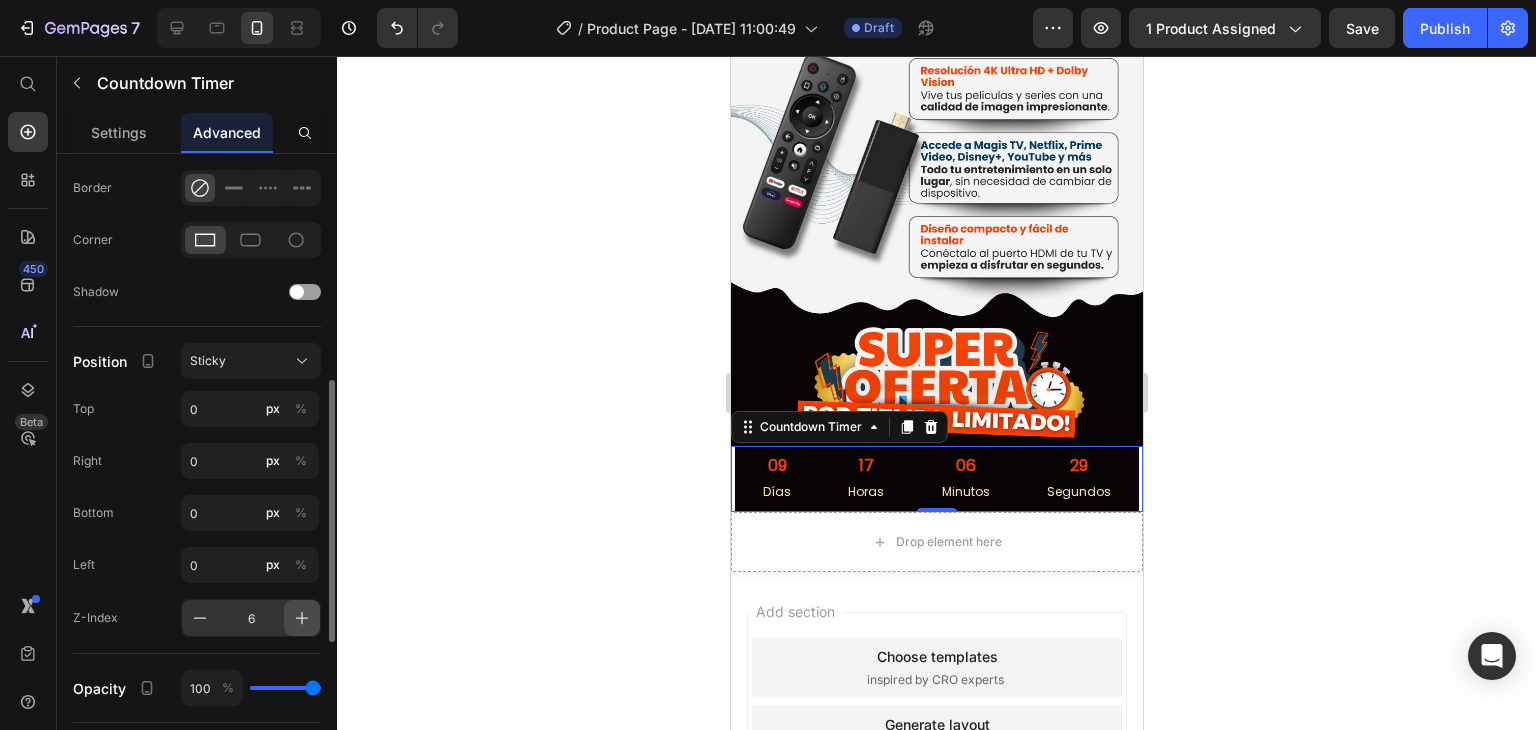 click 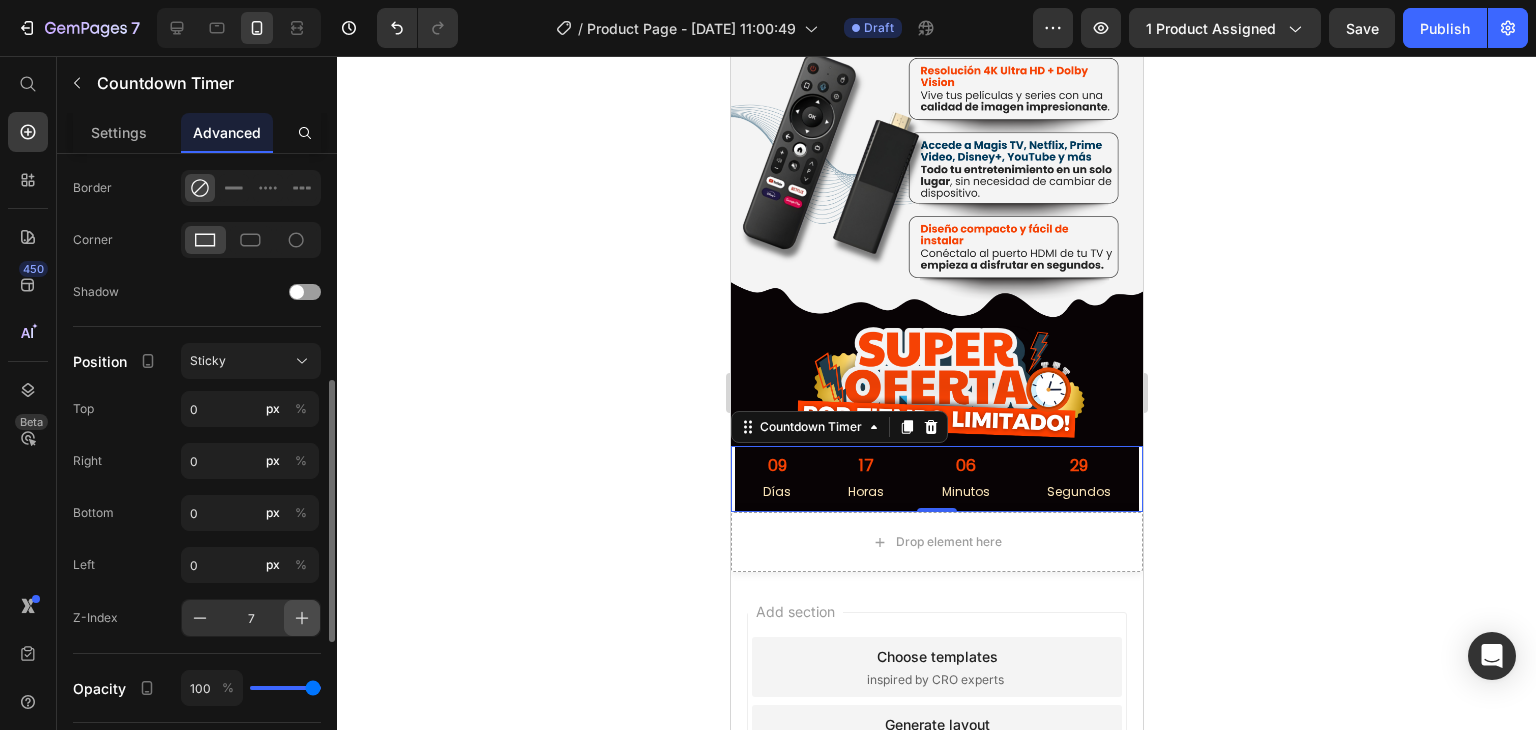 click 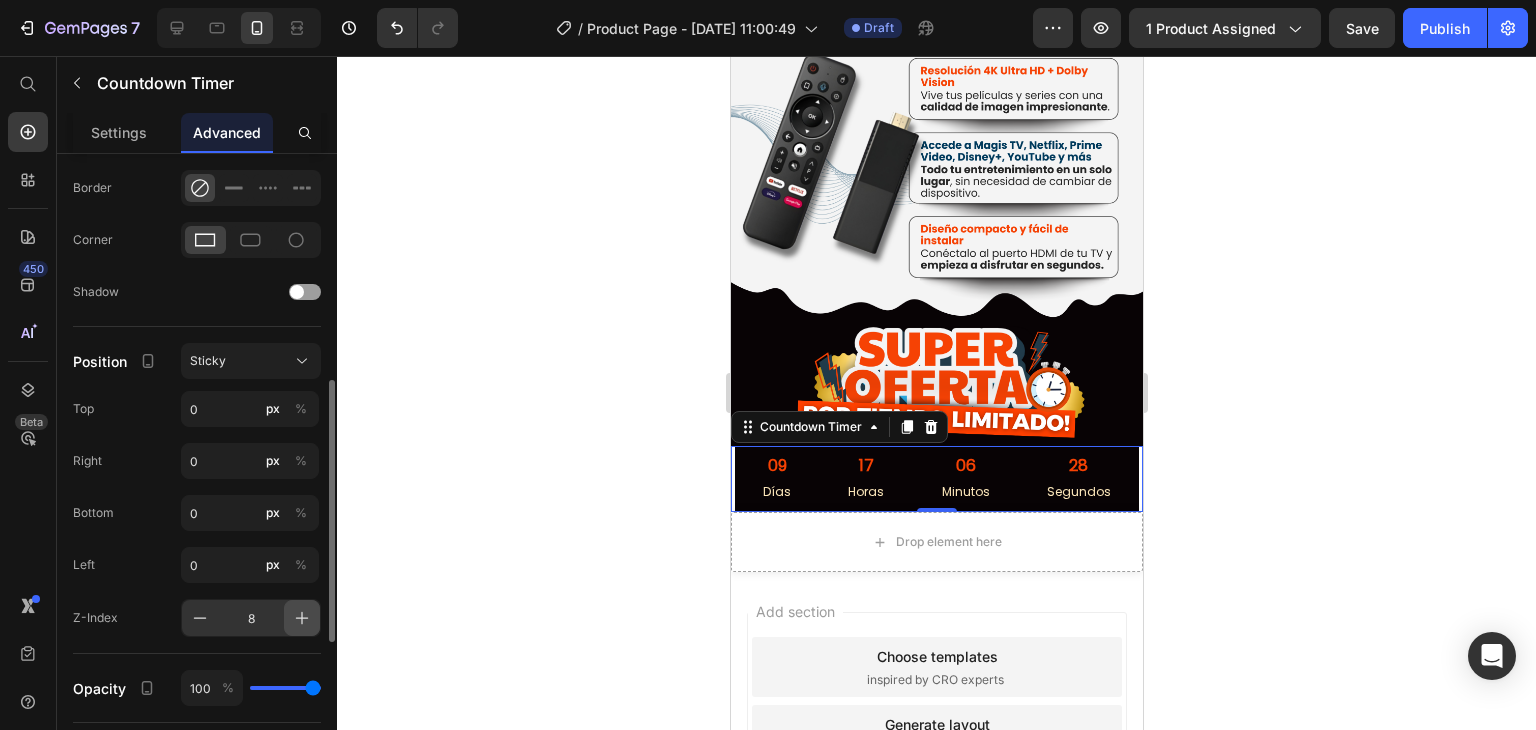 click 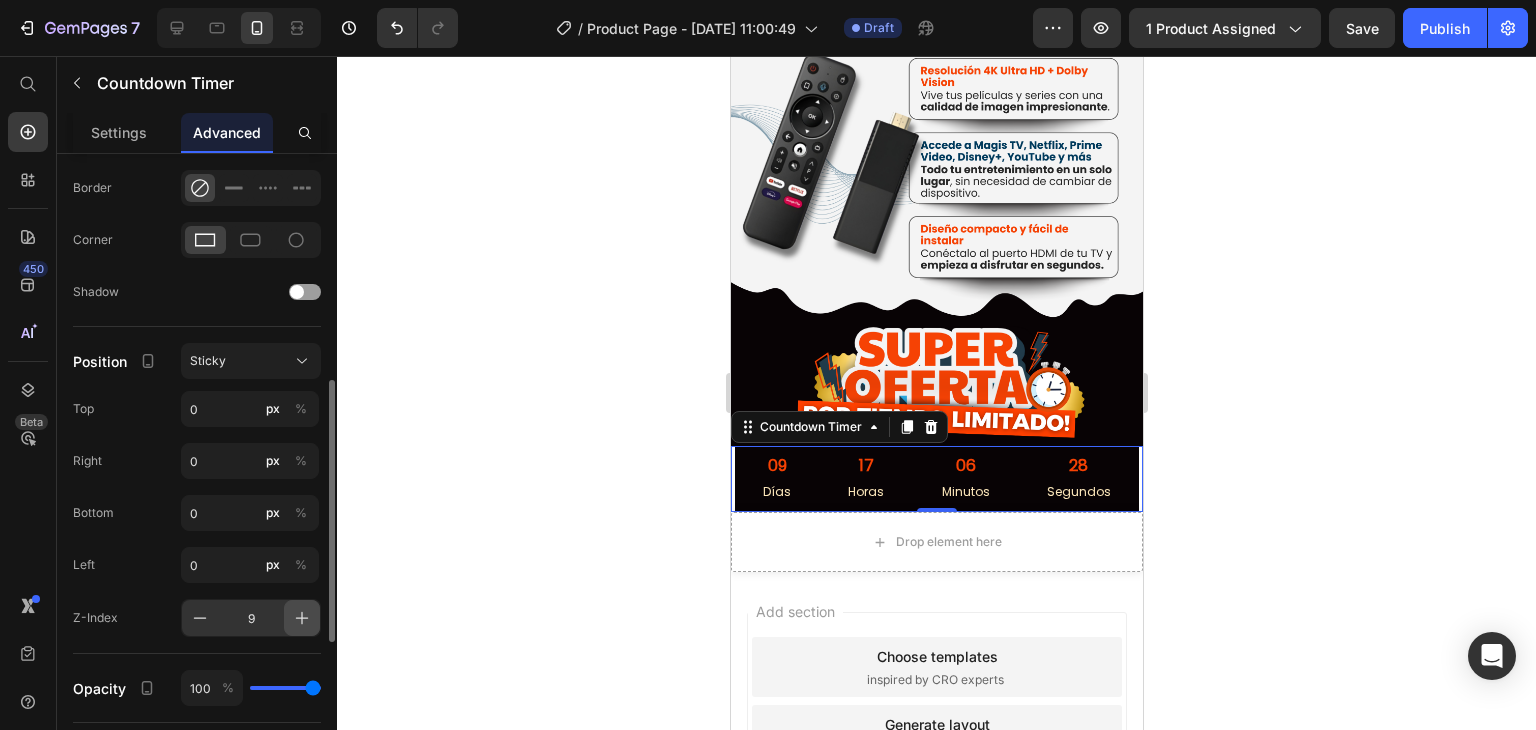 click 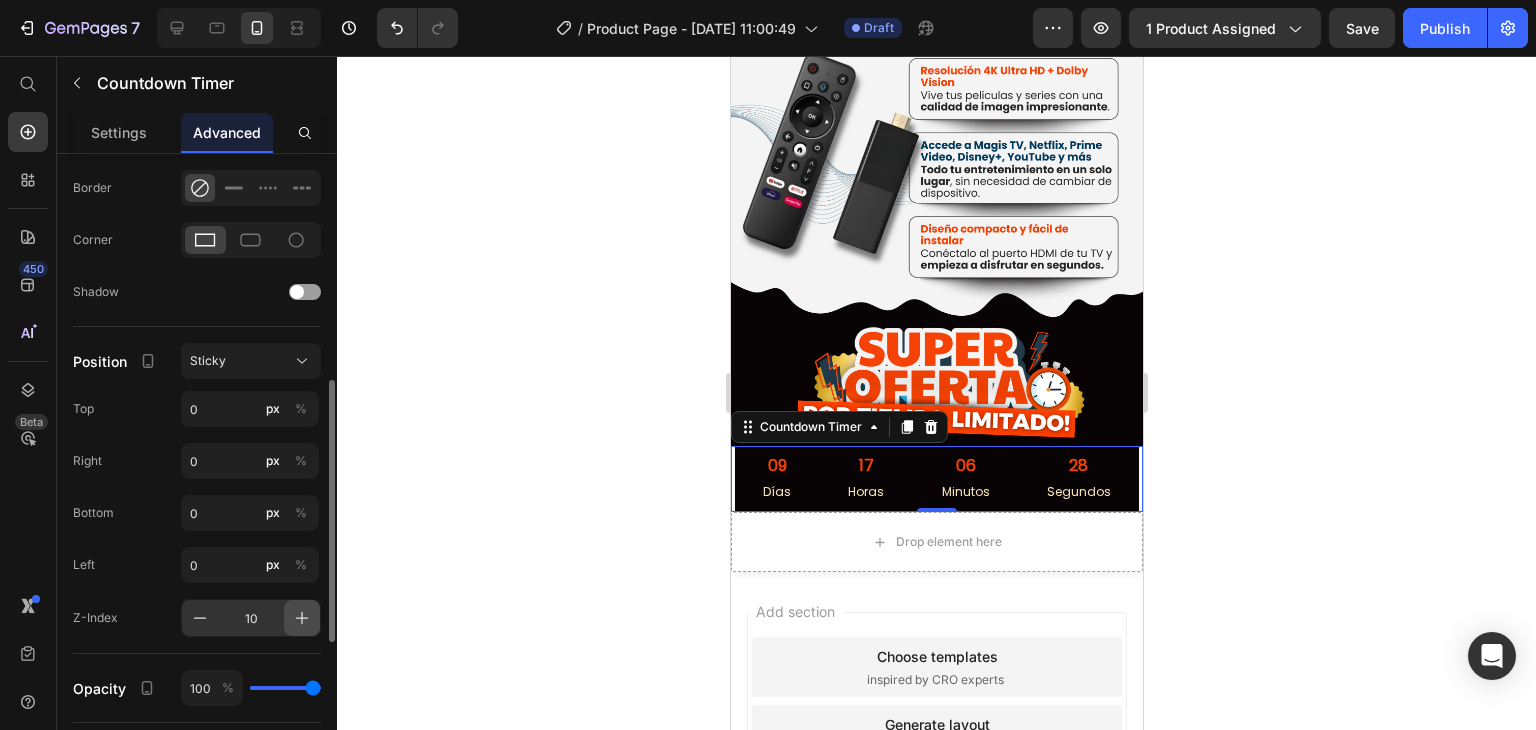 click 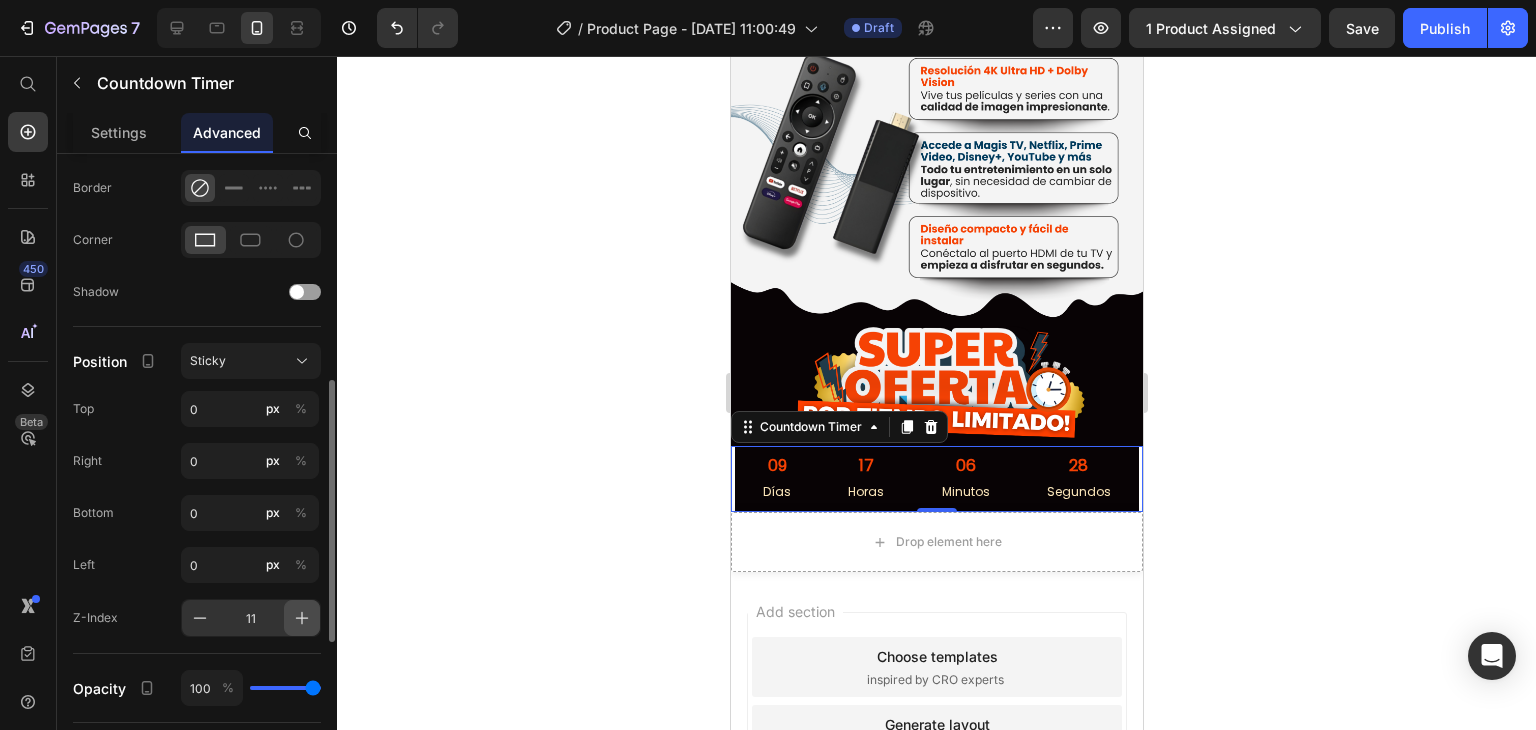 click 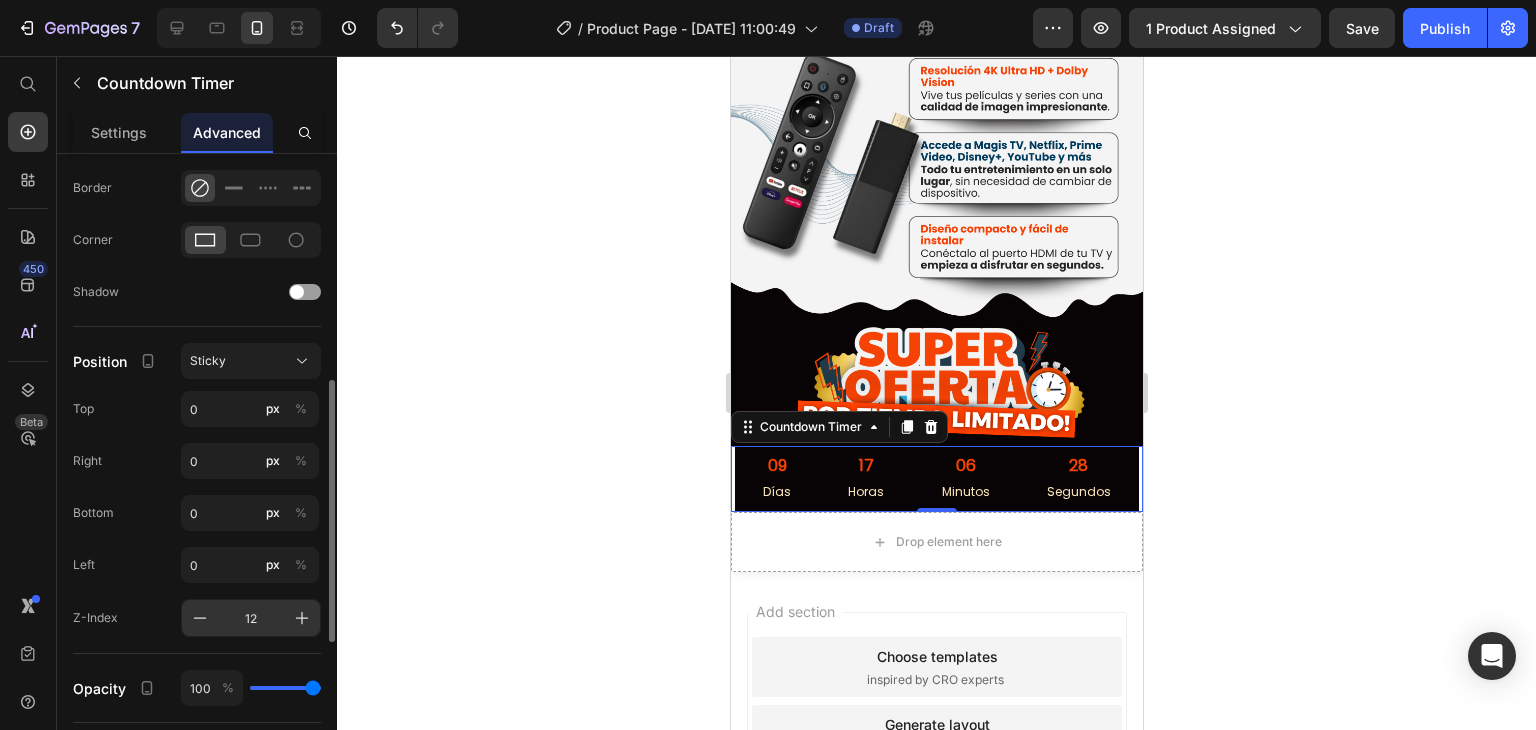 drag, startPoint x: 304, startPoint y: 623, endPoint x: 261, endPoint y: 606, distance: 46.238514 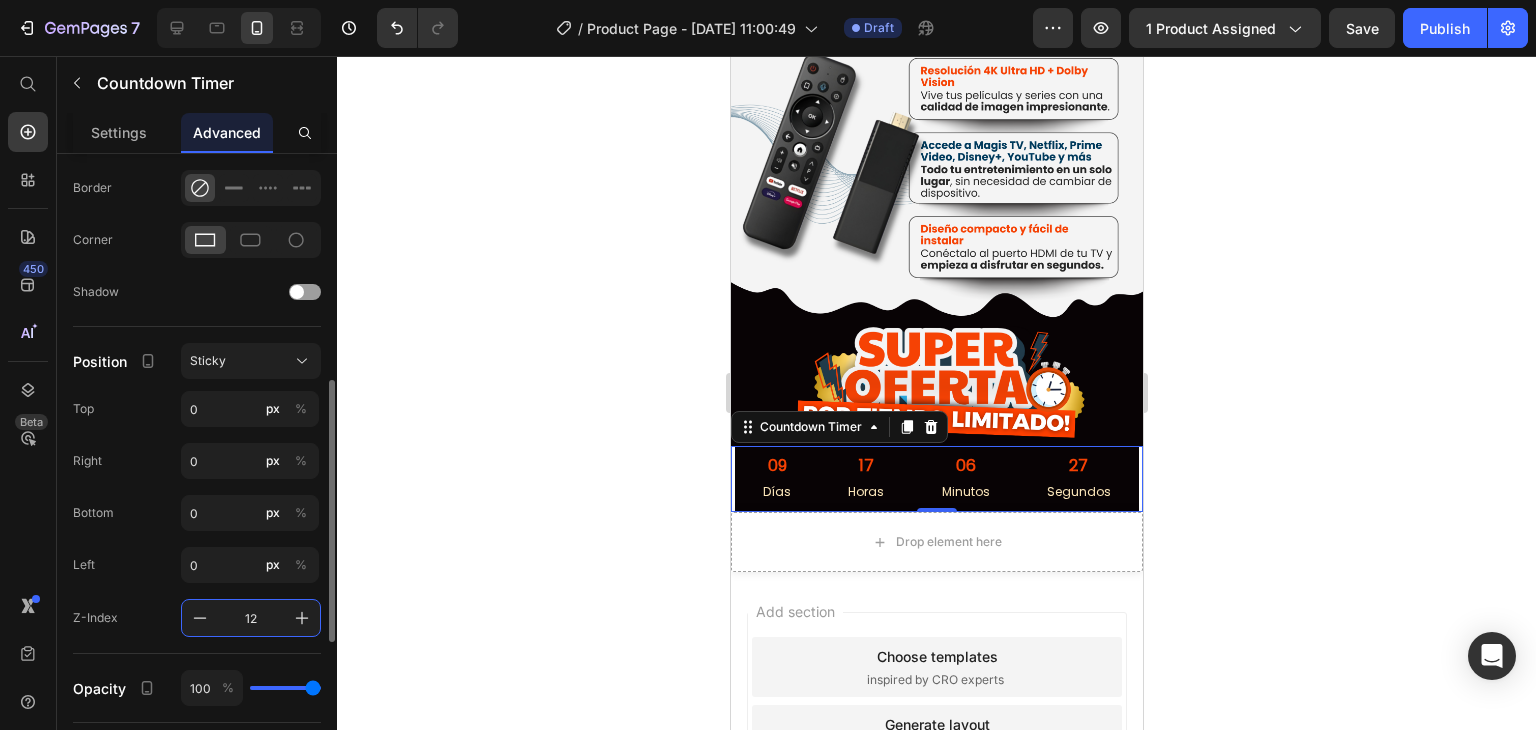 click on "12" at bounding box center [251, 618] 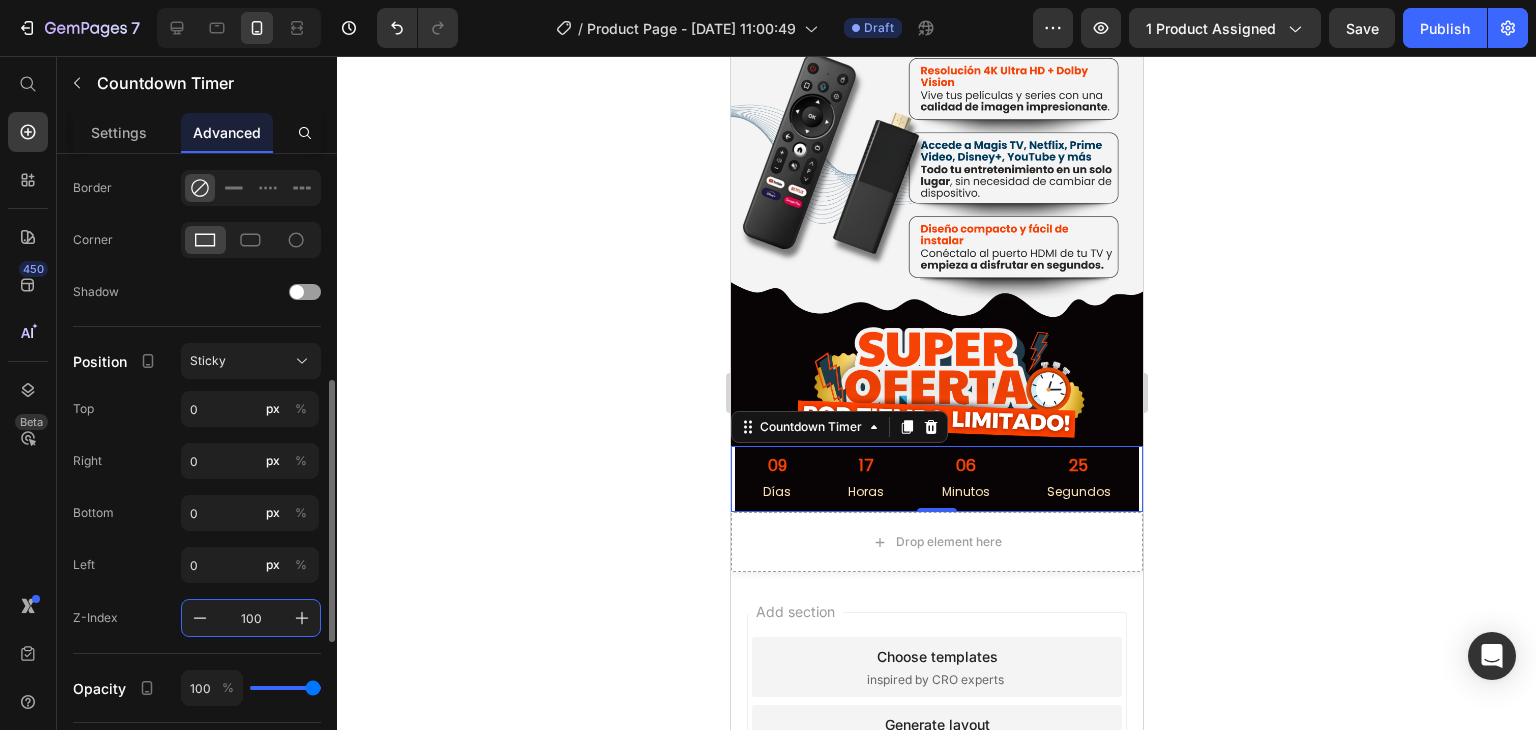 click on "100" at bounding box center [251, 618] 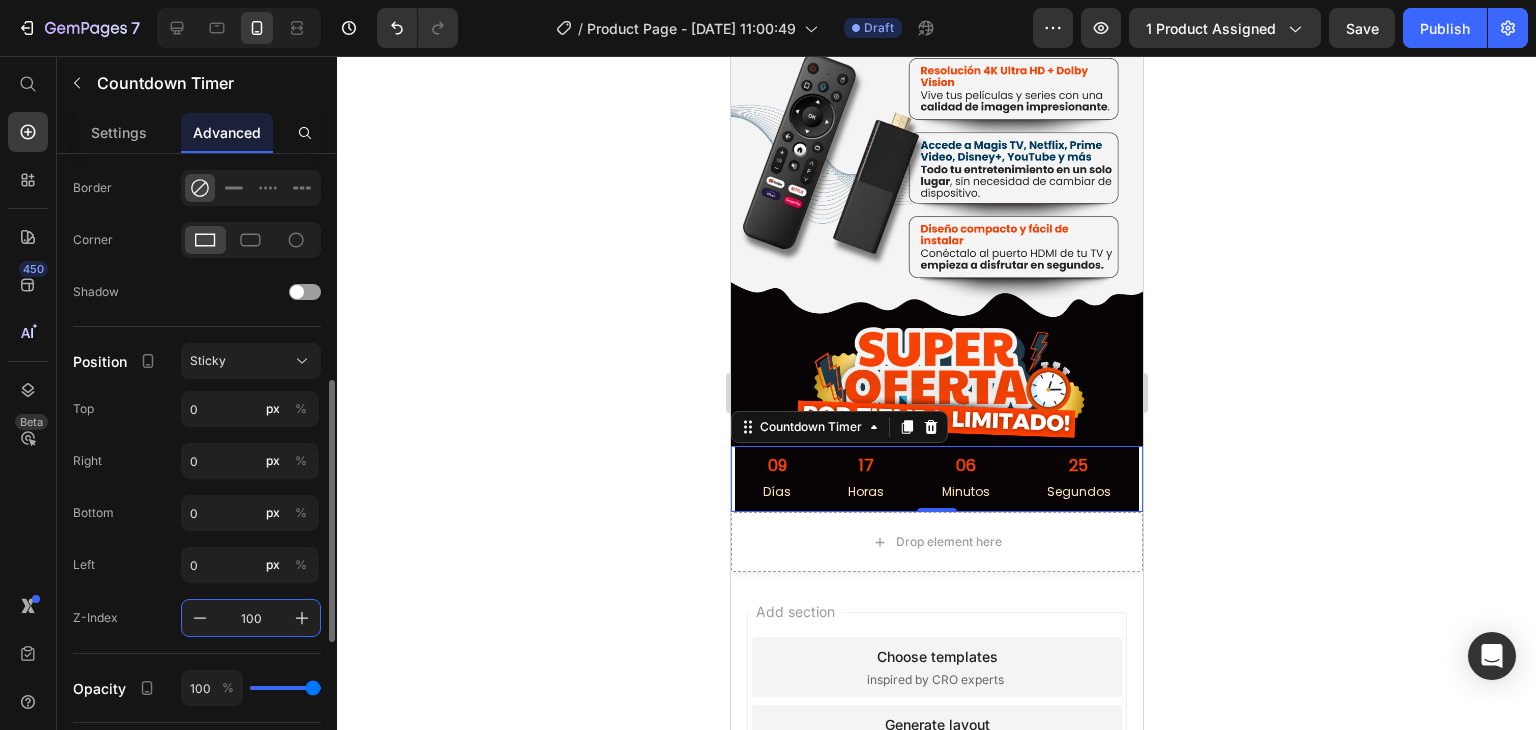 click on "100" at bounding box center (251, 618) 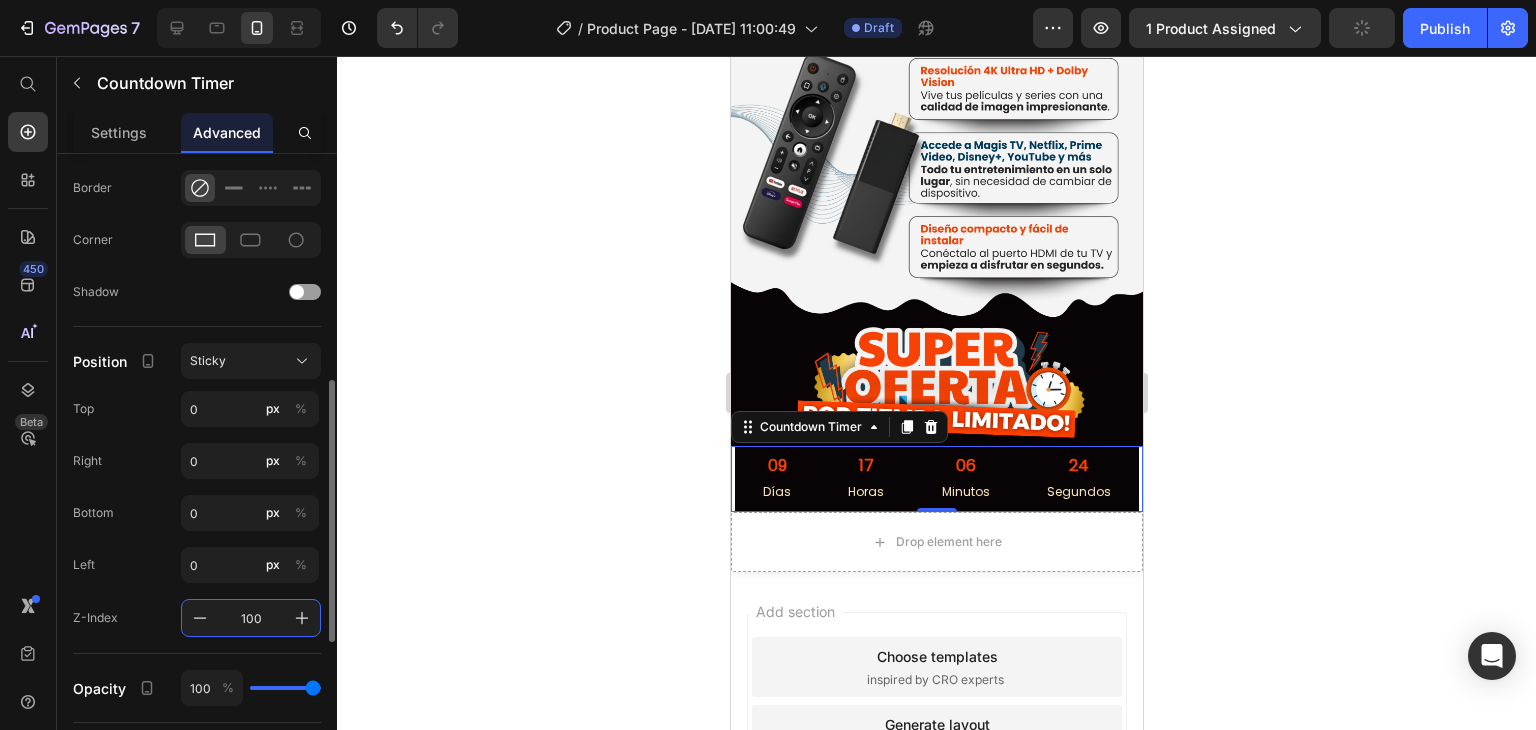click on "100" at bounding box center [251, 618] 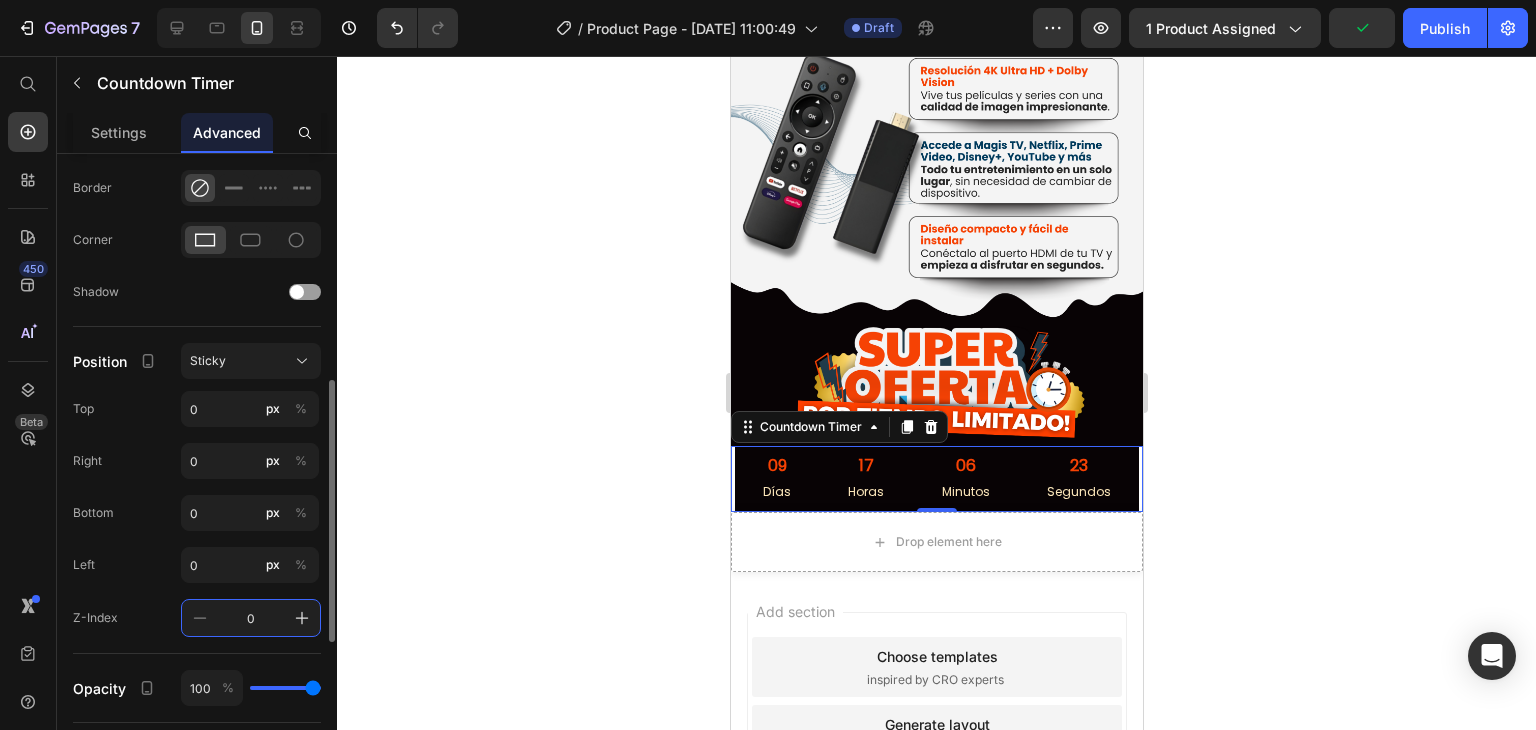 type on "100" 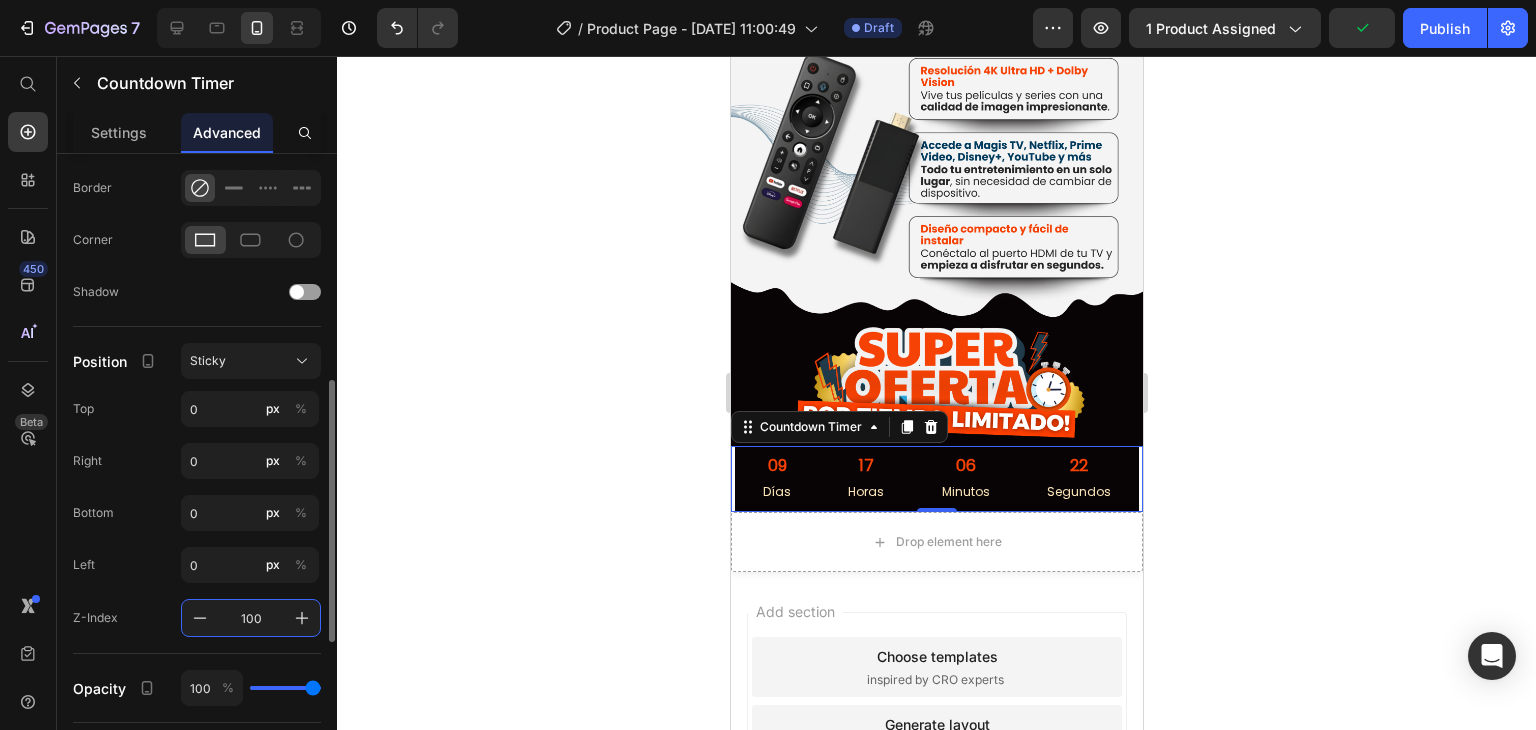 click on "100" at bounding box center (251, 618) 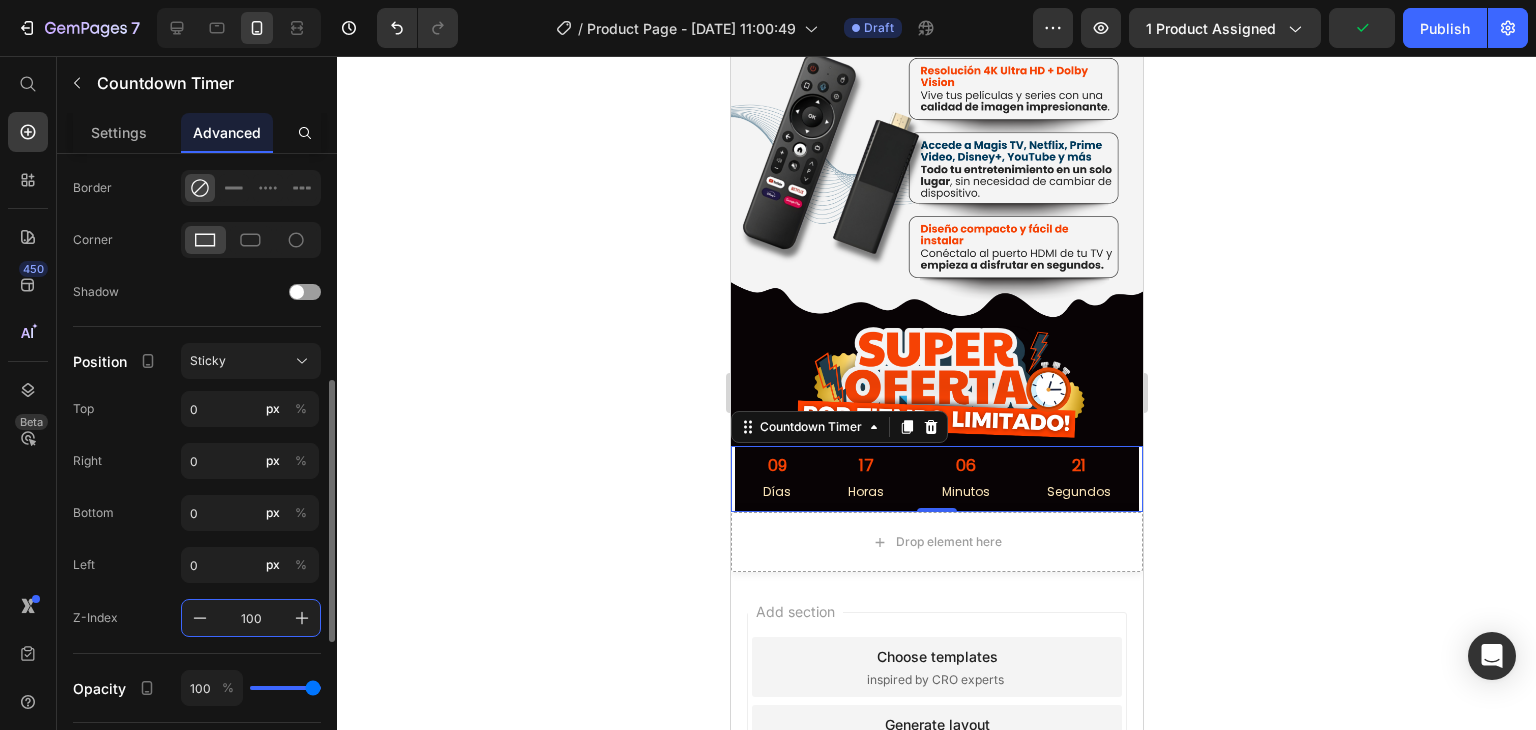 click on "100" at bounding box center [251, 618] 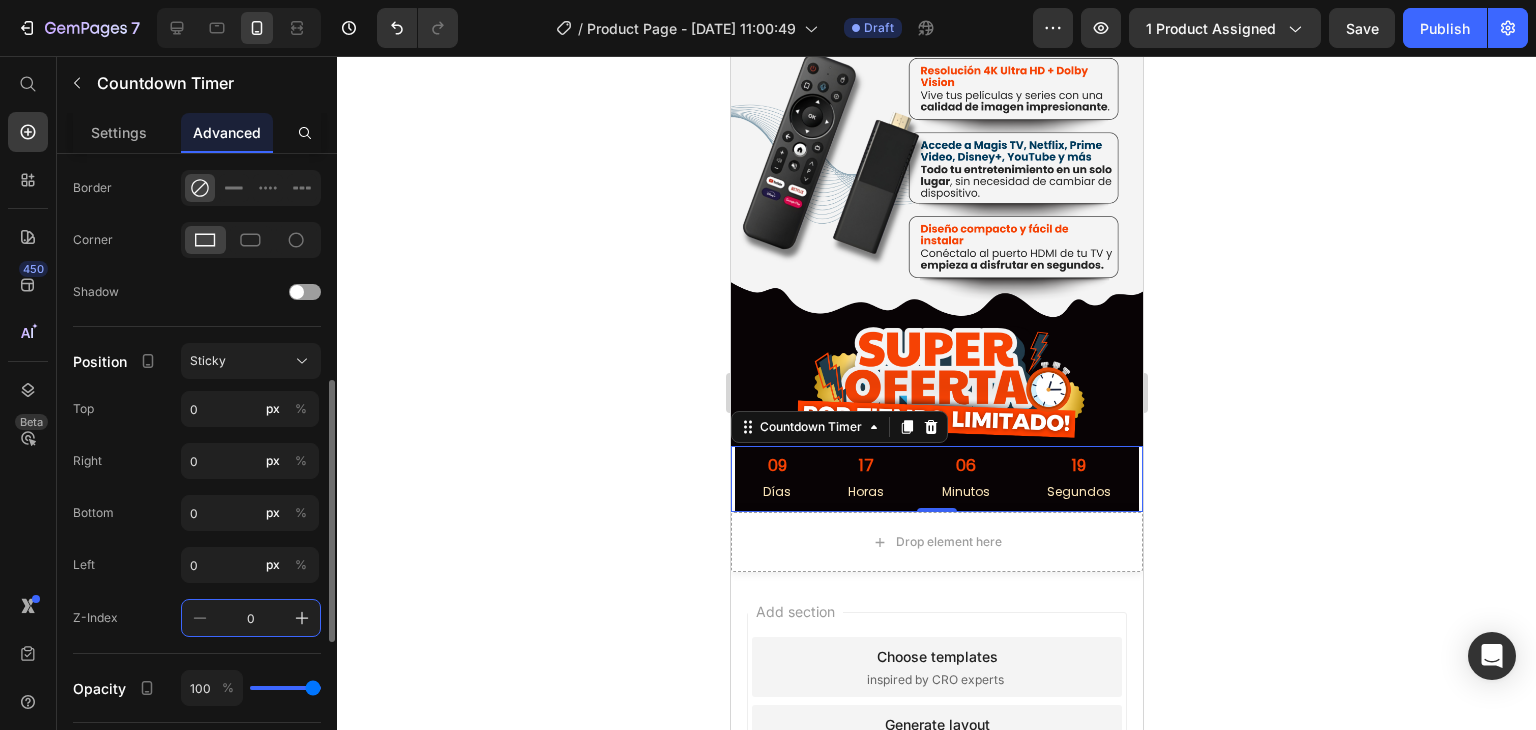 type on "100" 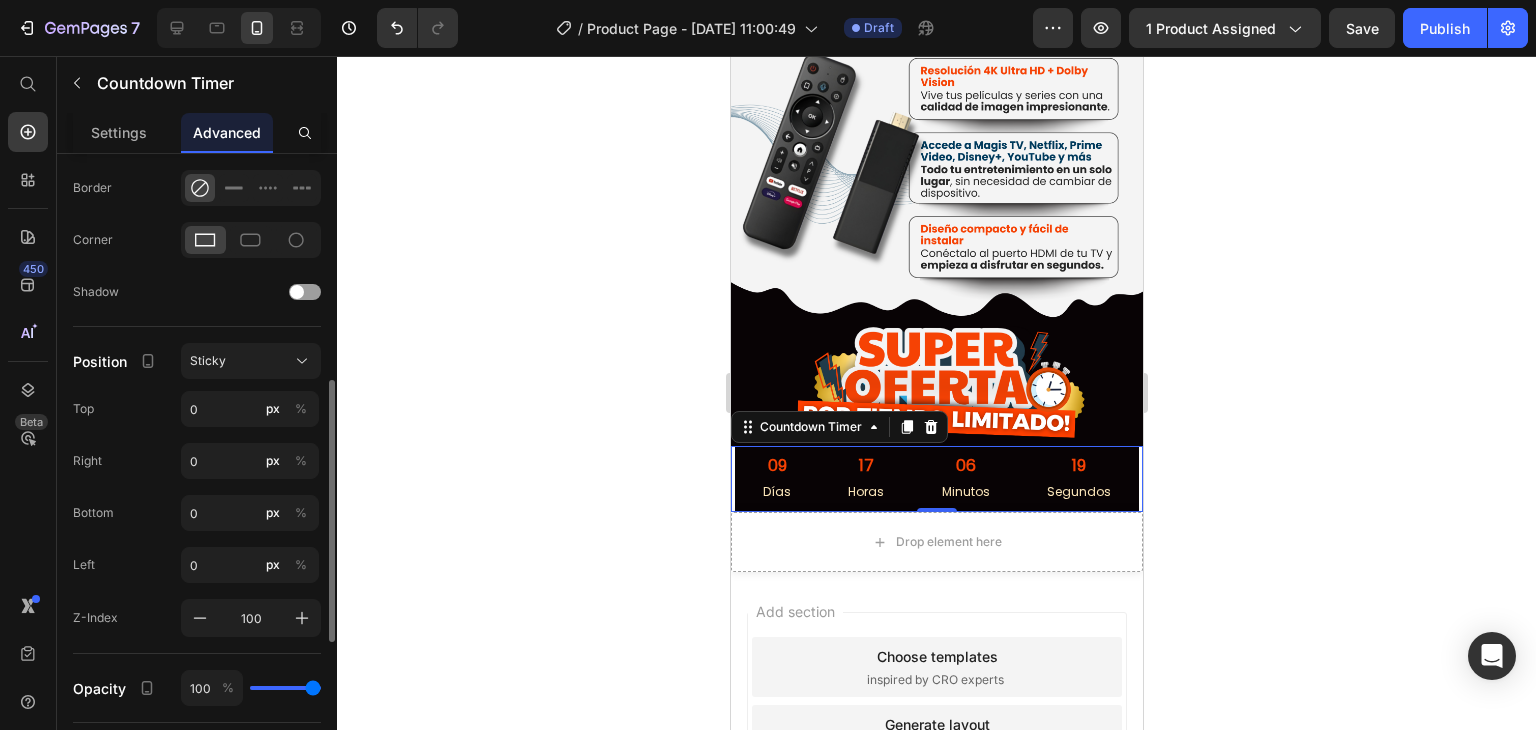 click on "Z-Index 100" 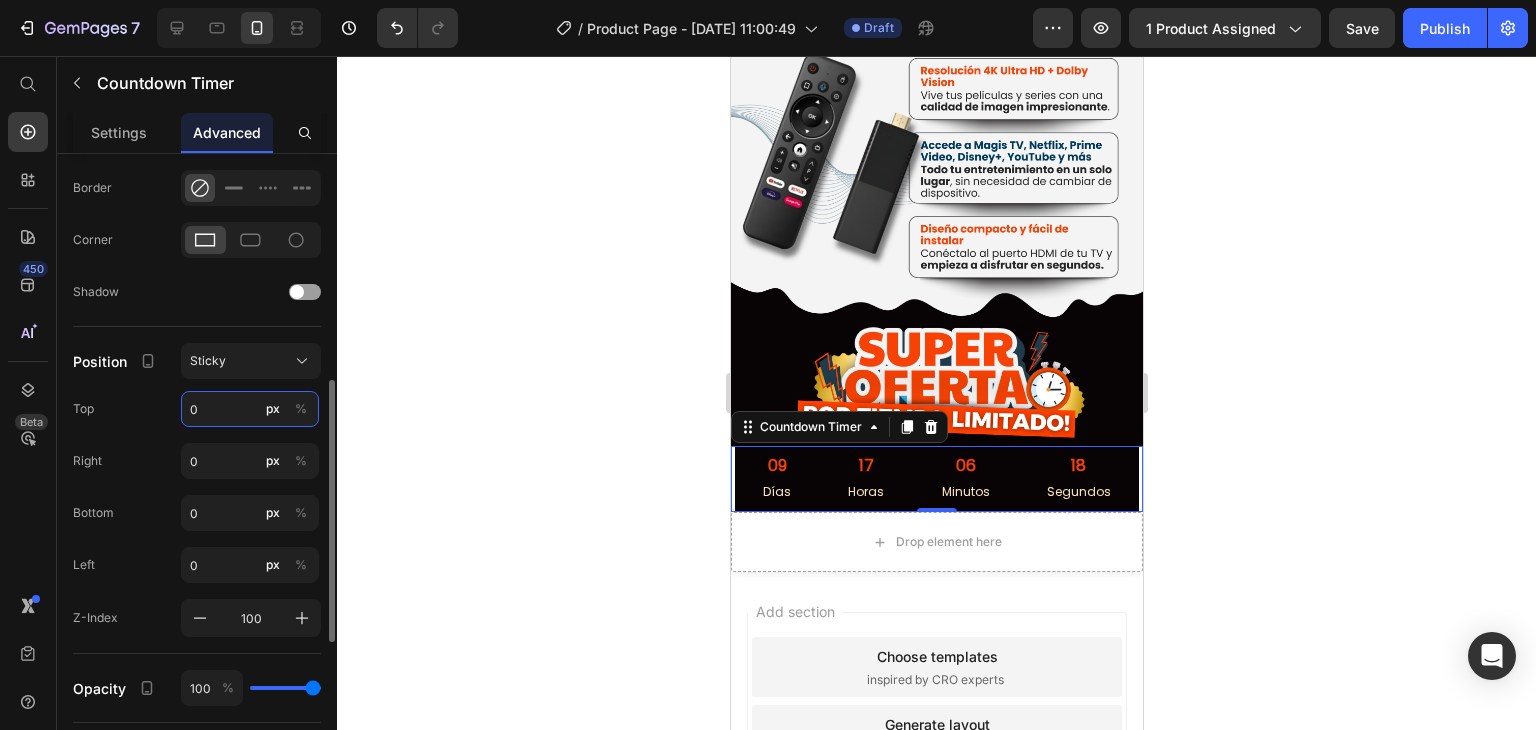 click on "0" at bounding box center [250, 409] 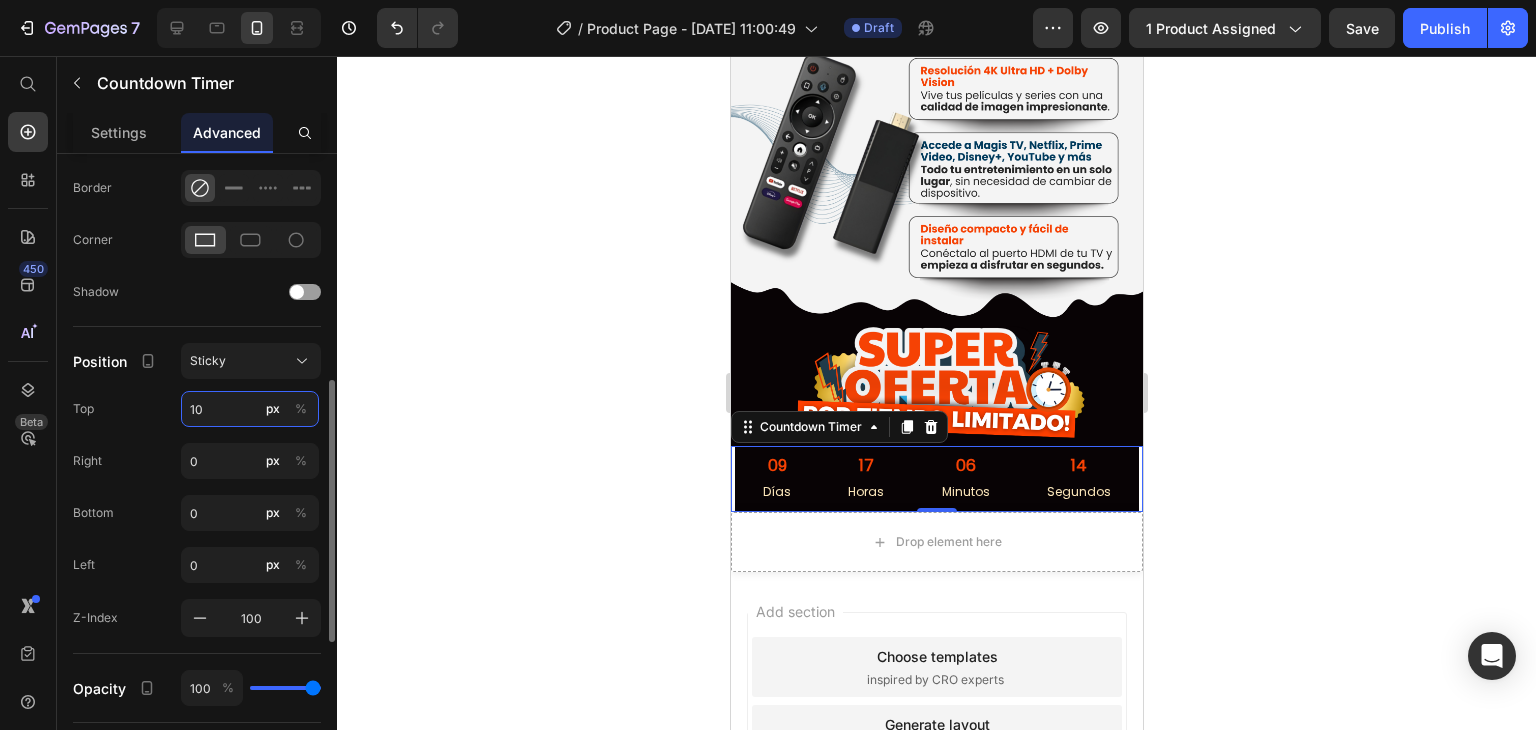 click on "10" at bounding box center [250, 409] 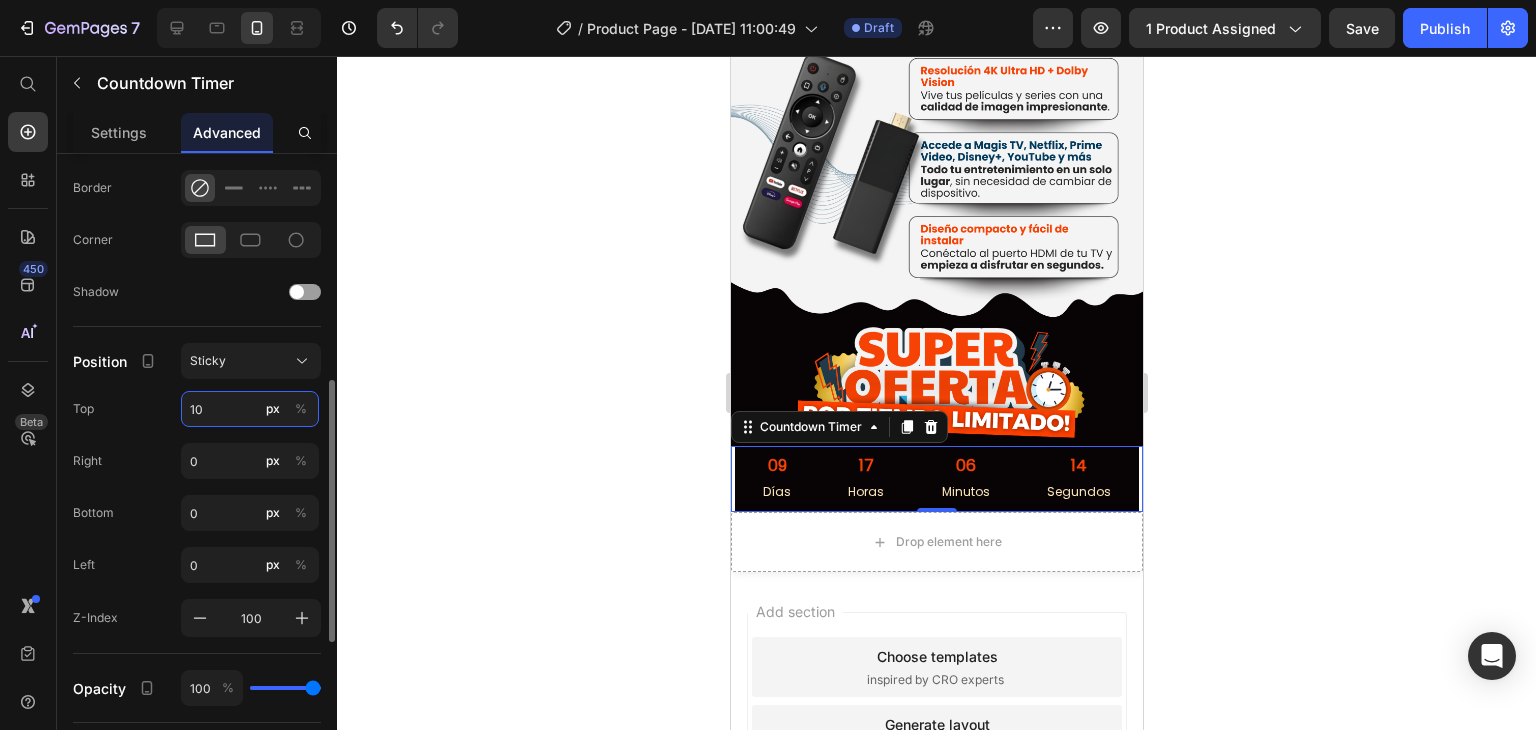 click on "10" at bounding box center [250, 409] 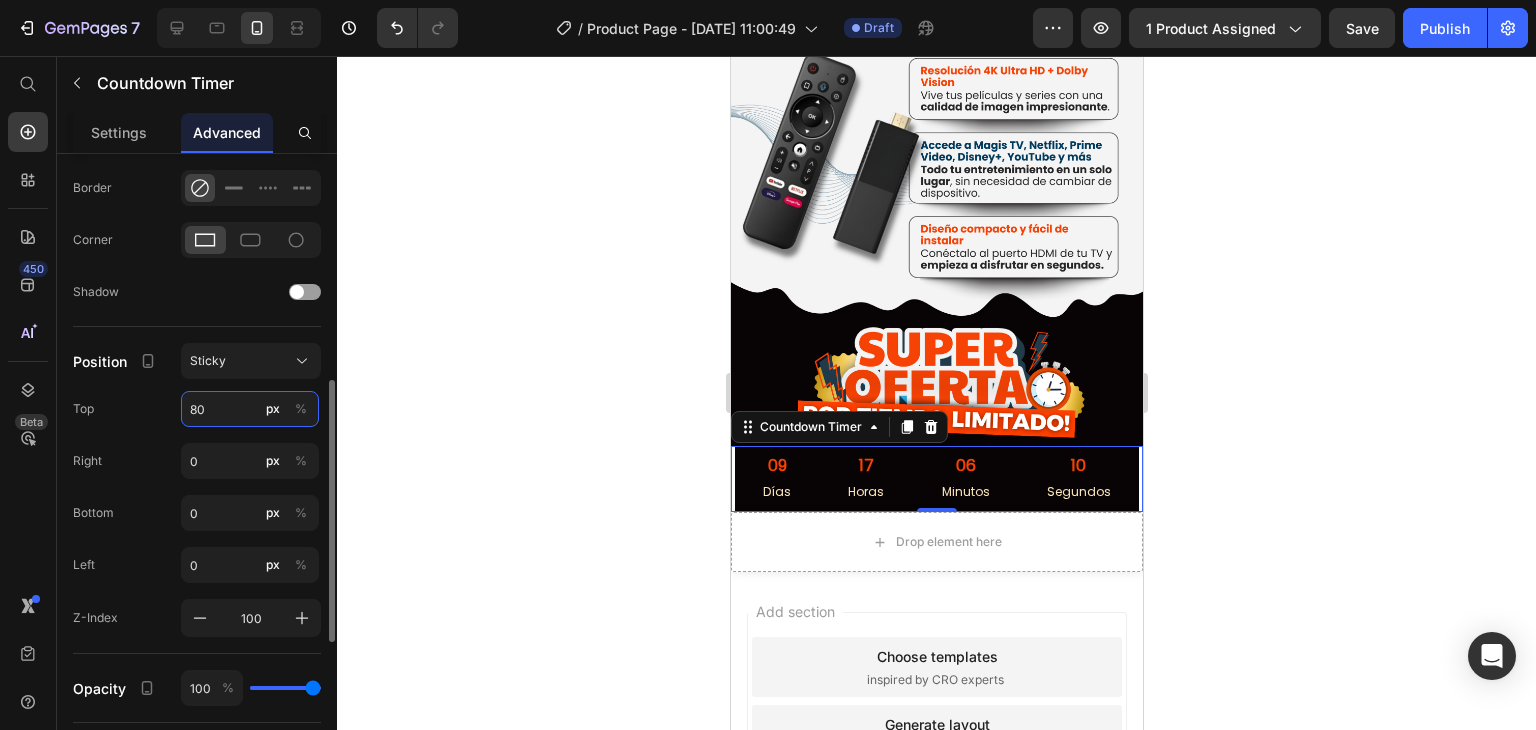 click on "80" at bounding box center [250, 409] 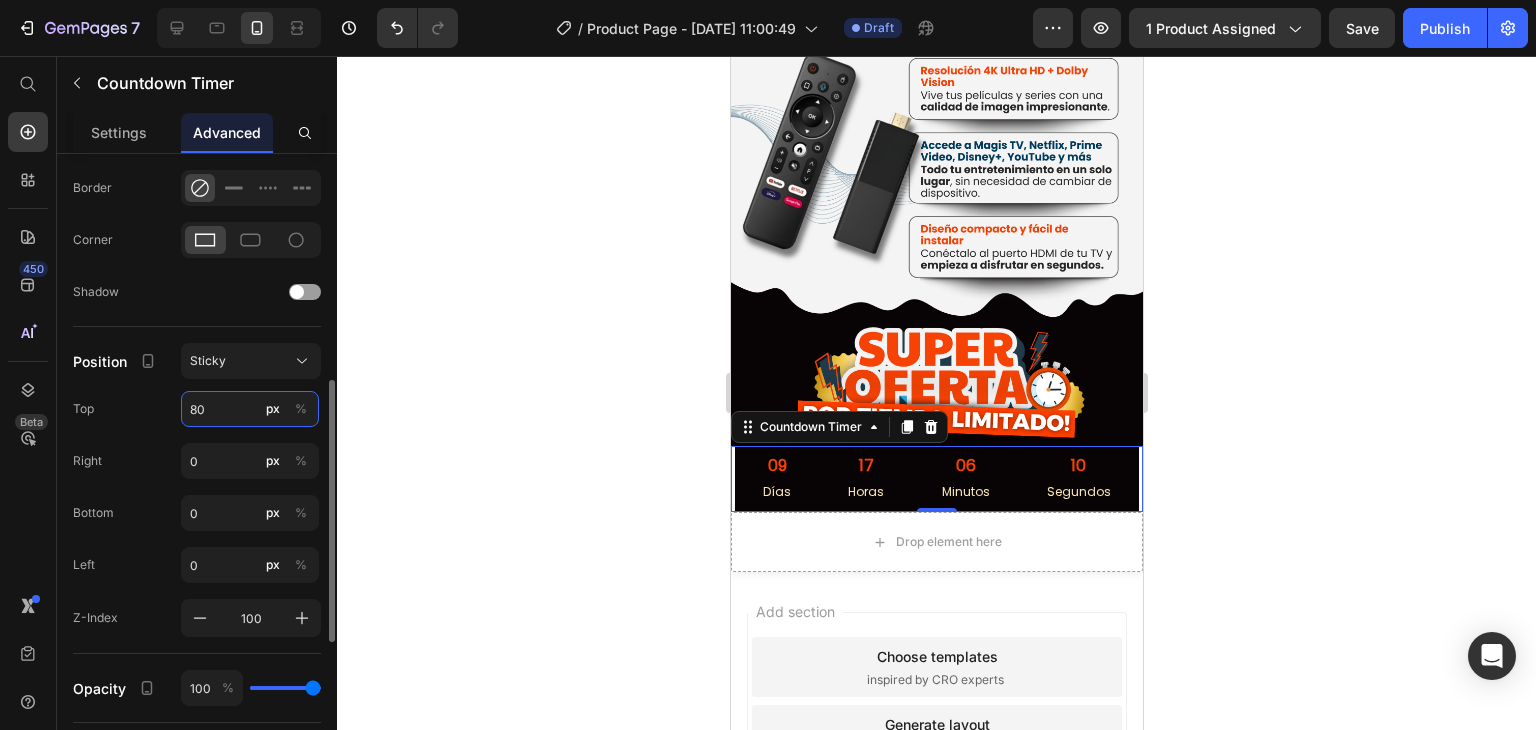 click on "80" at bounding box center (250, 409) 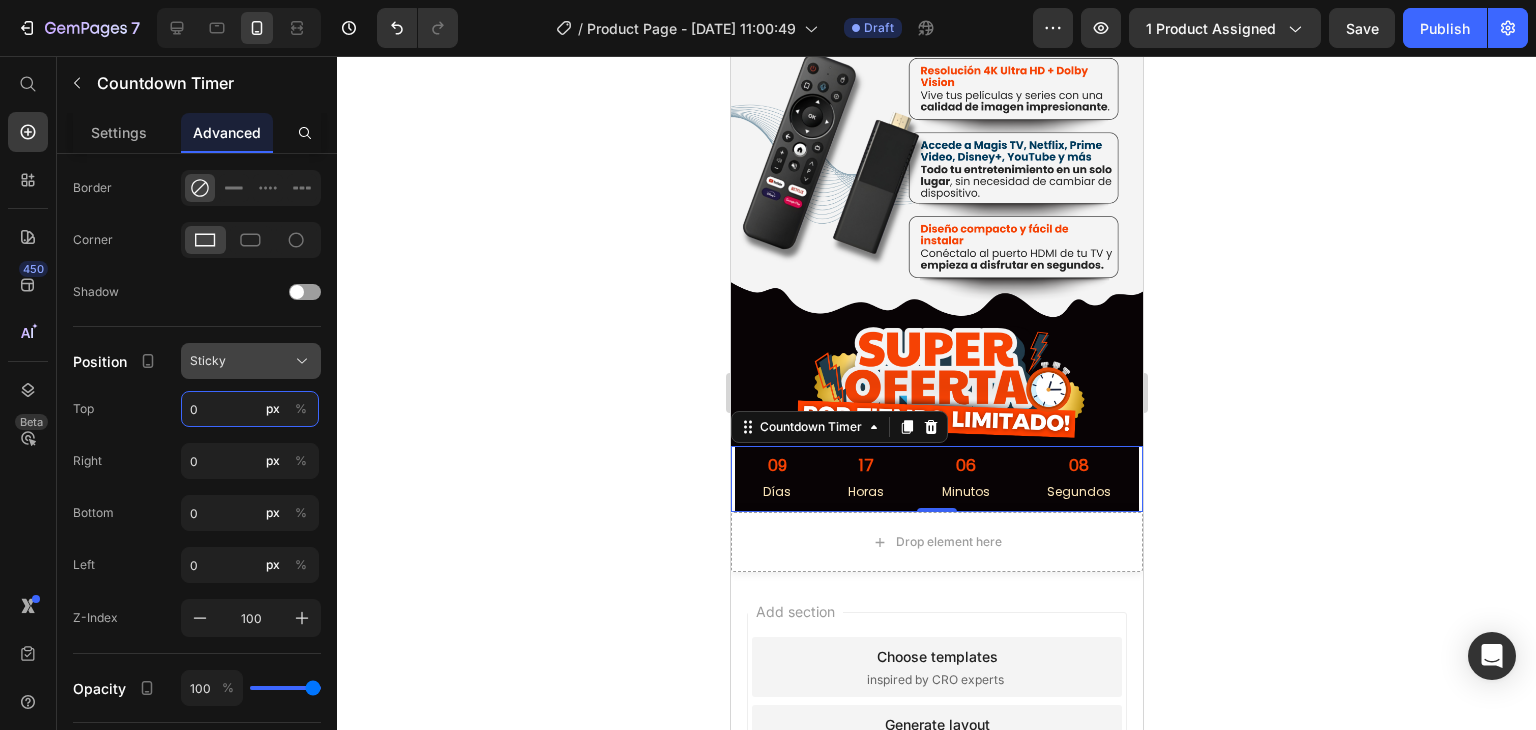 type on "0" 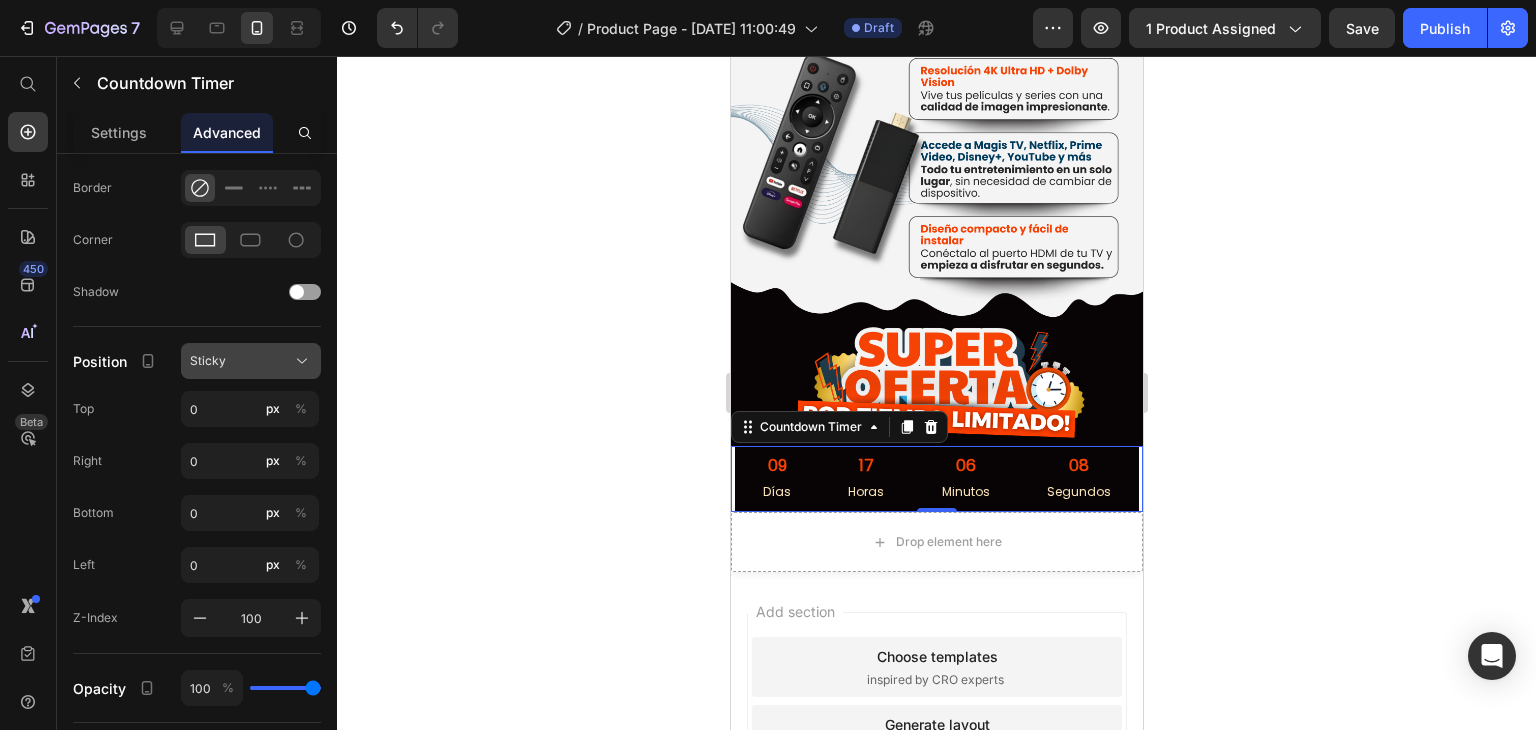 click on "Sticky" 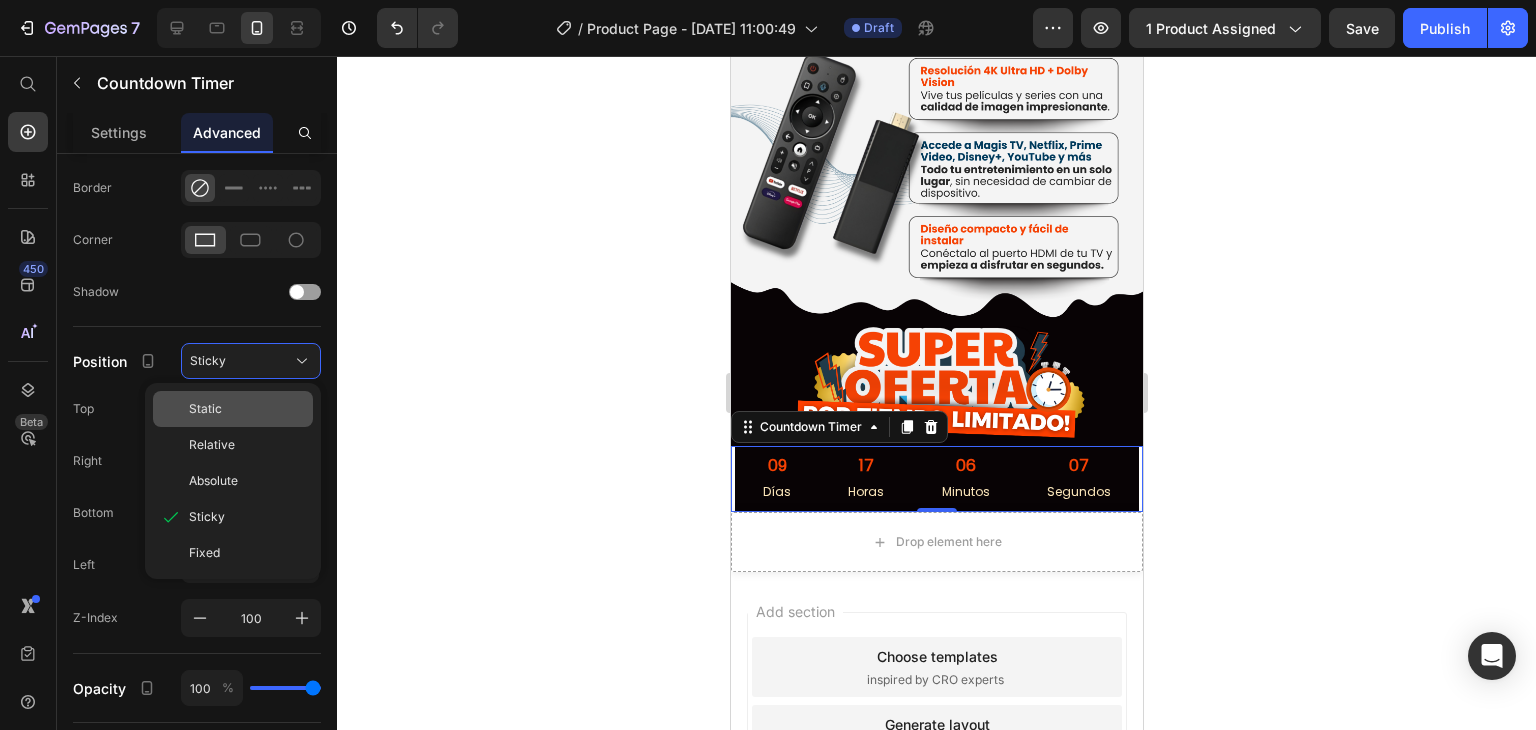 click on "Static" at bounding box center (247, 409) 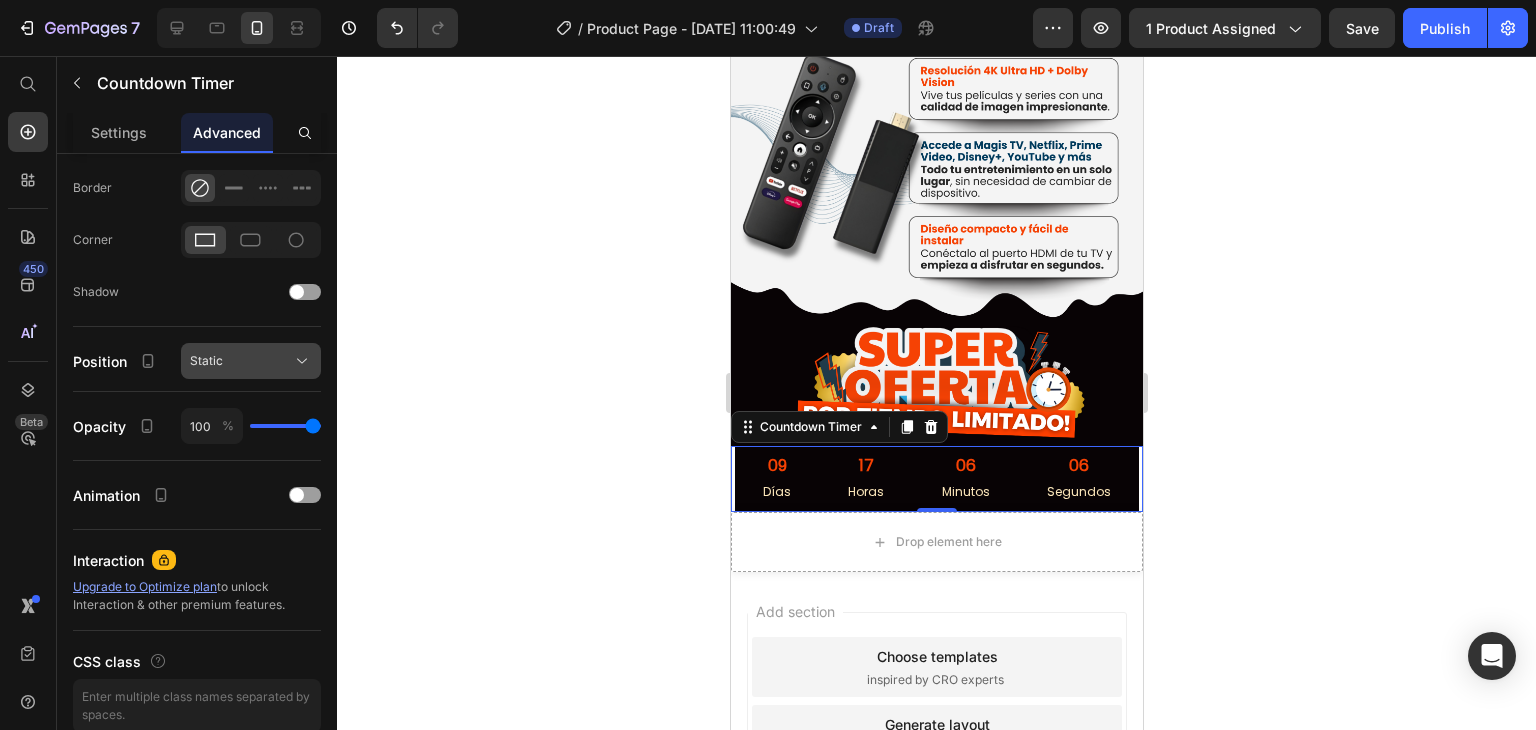 click on "Static" 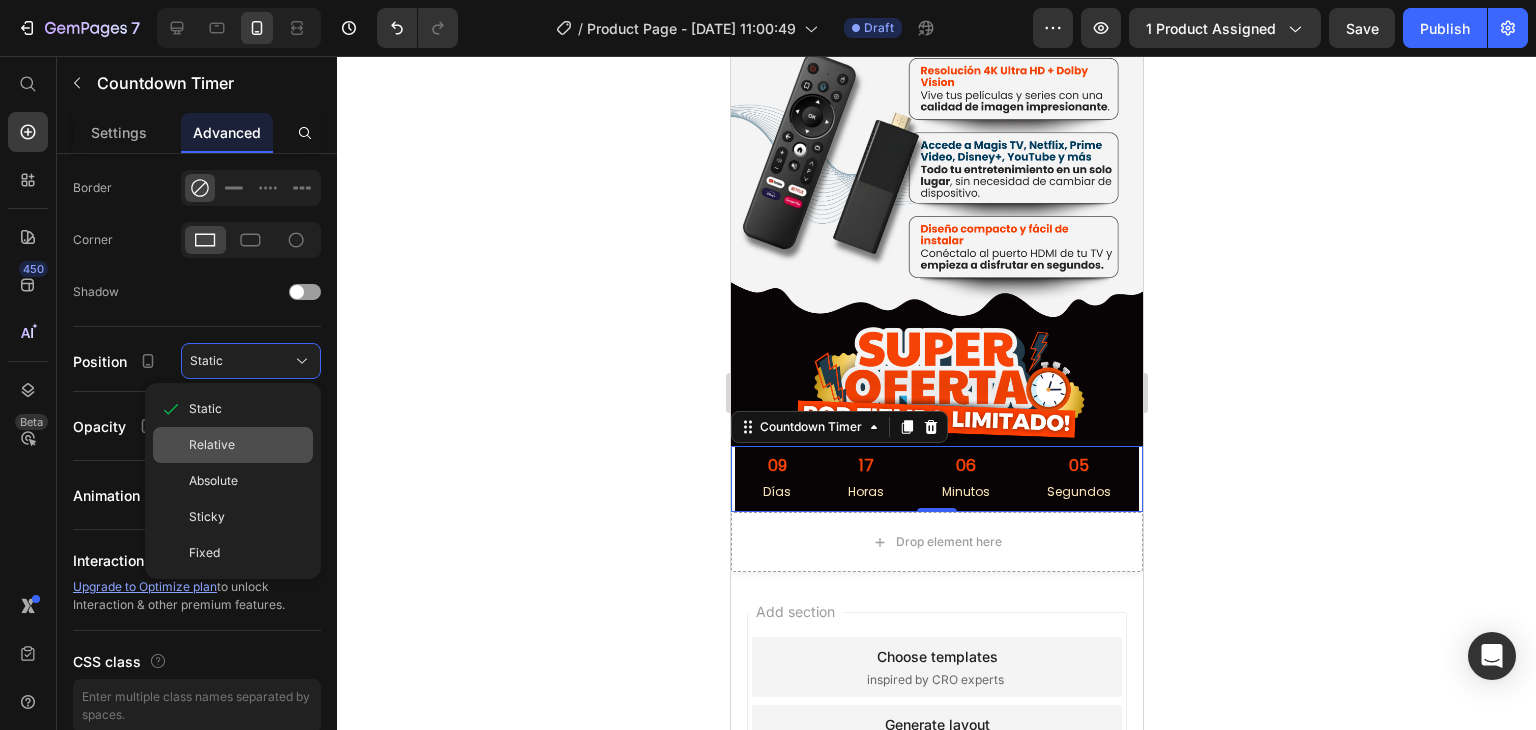 click on "Relative" 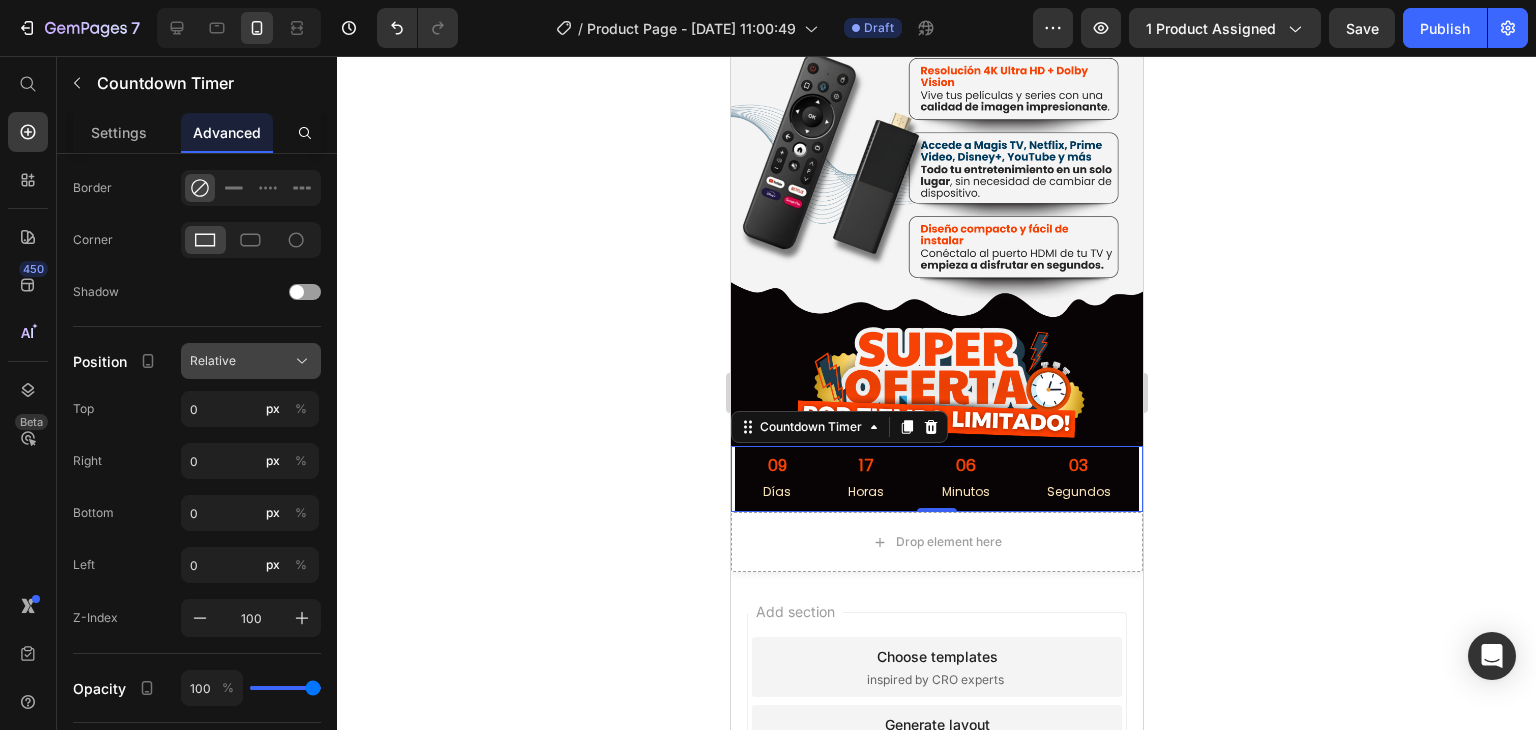 click on "Relative" 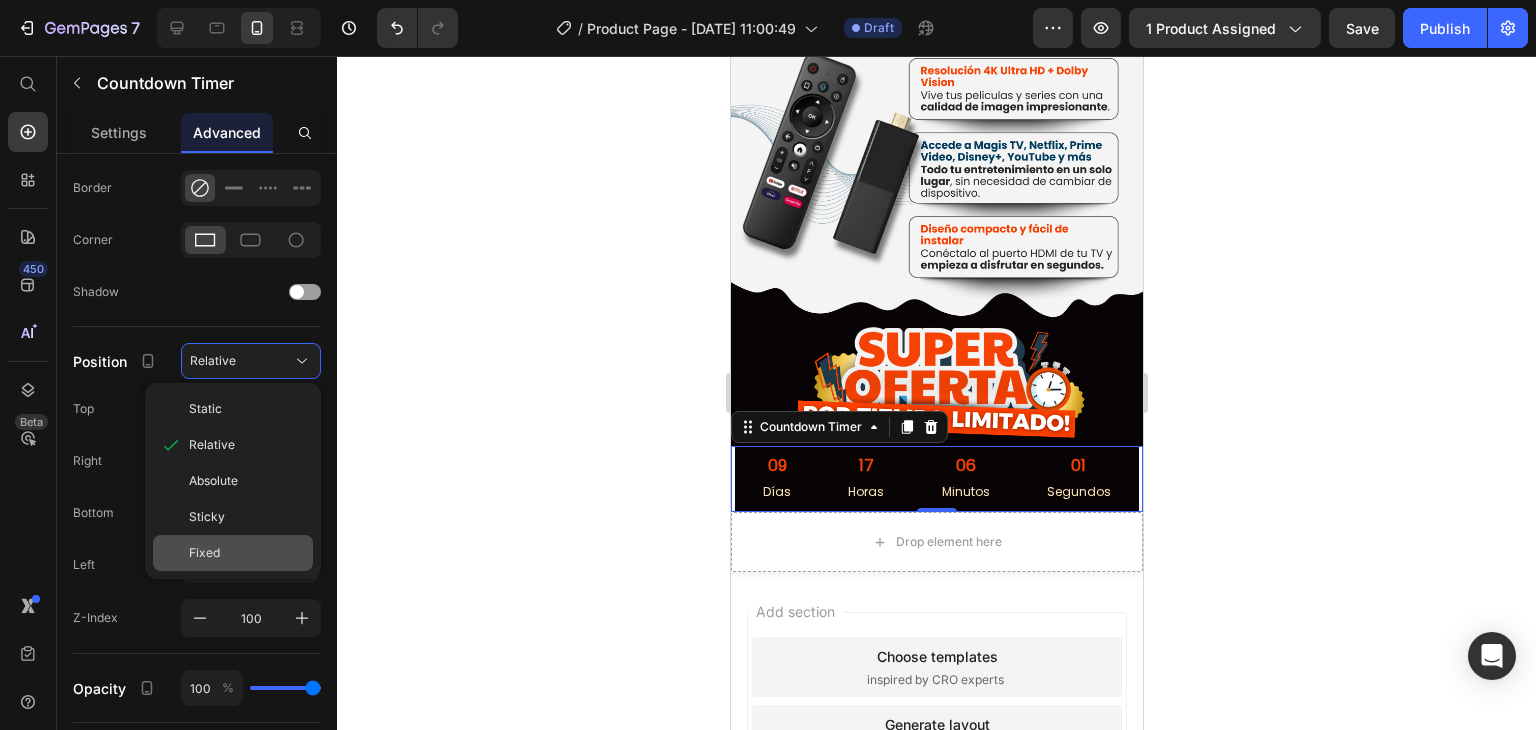 click on "Fixed" at bounding box center (204, 553) 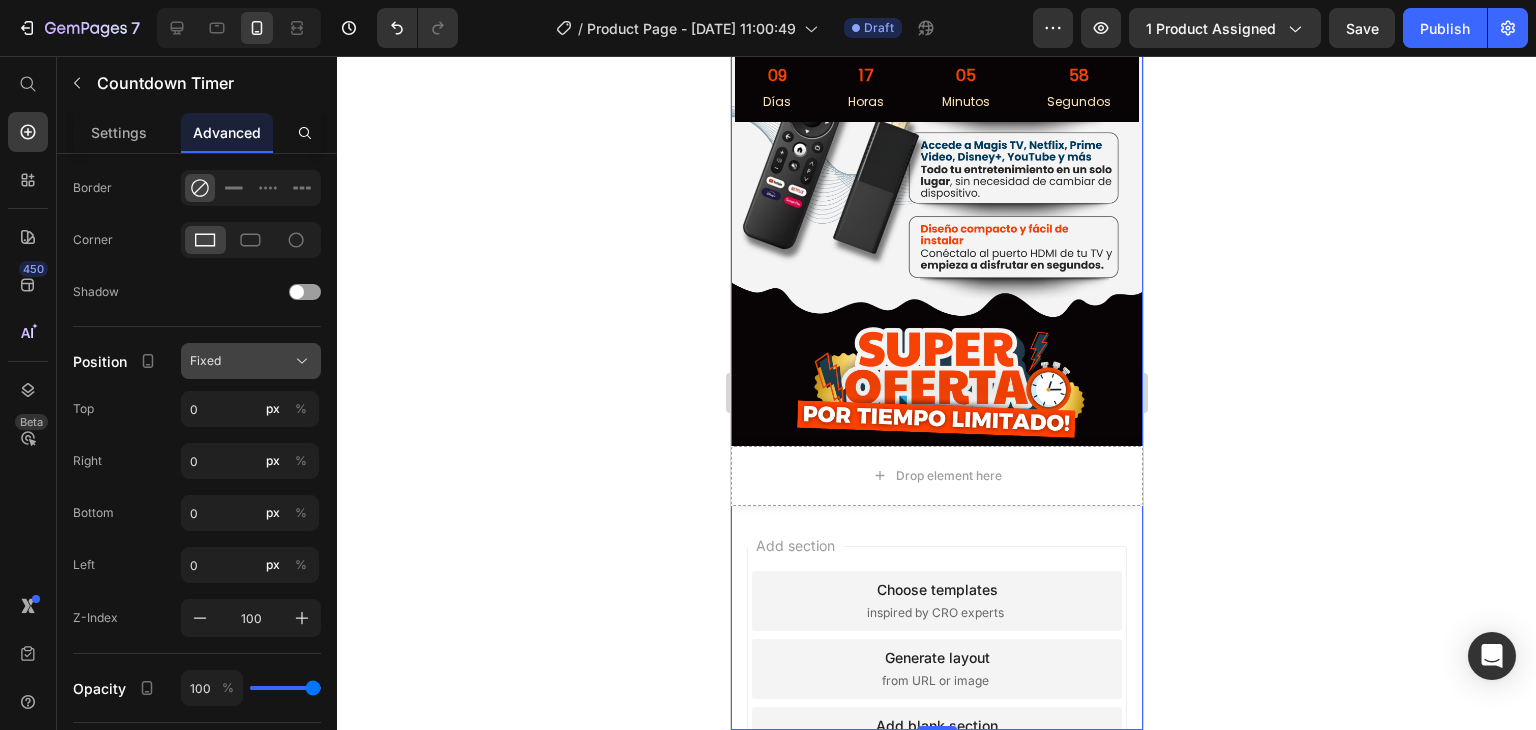 click on "Fixed" 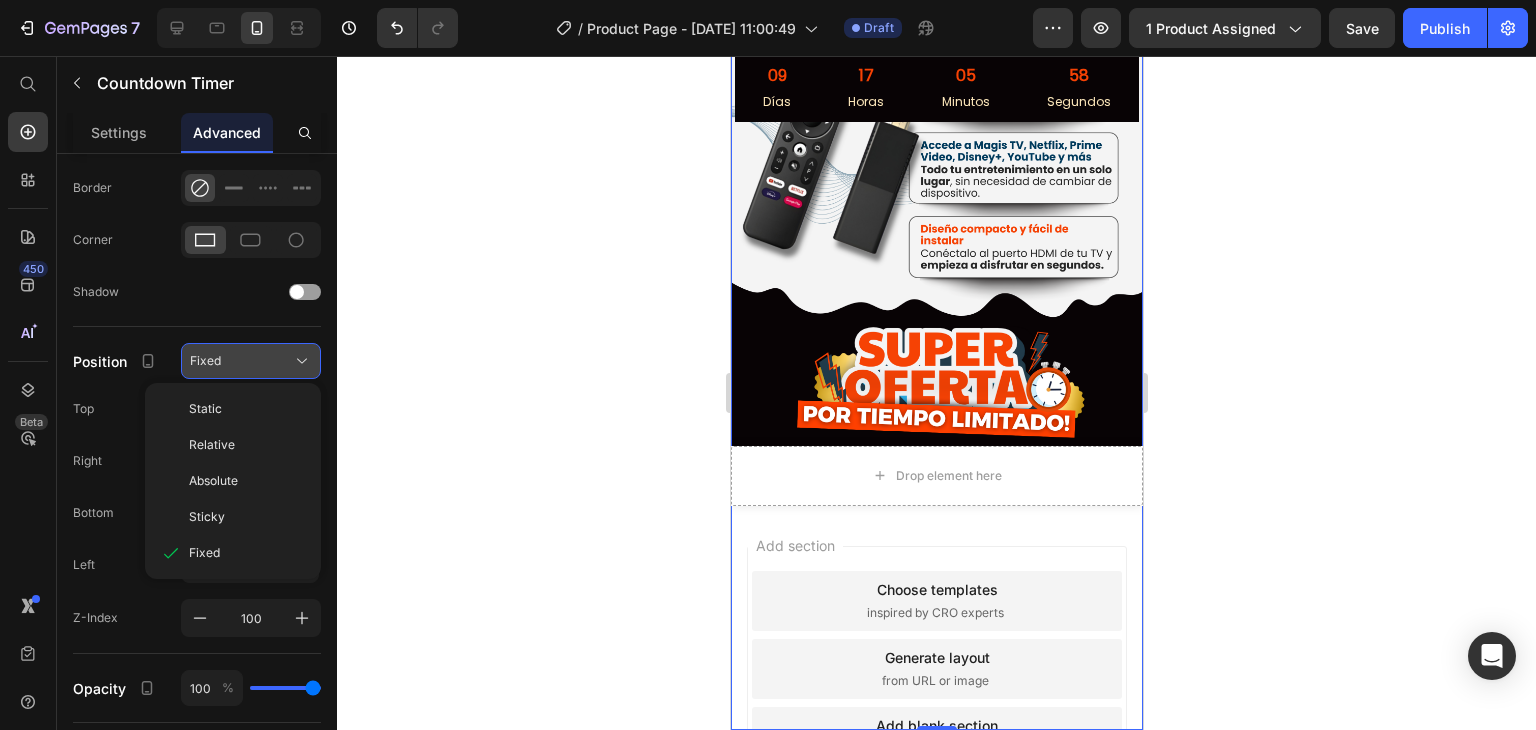 click on "Fixed" 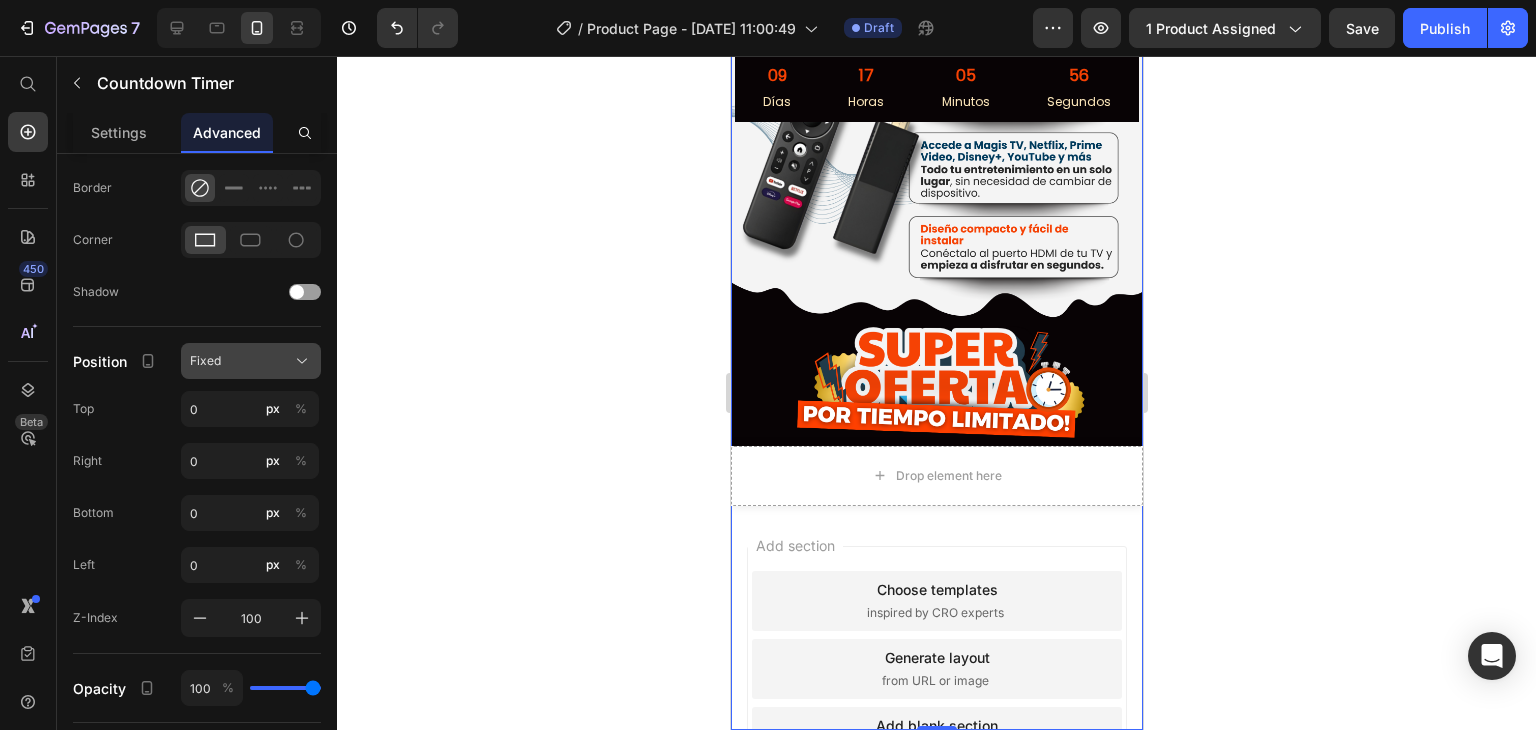 click on "Fixed" 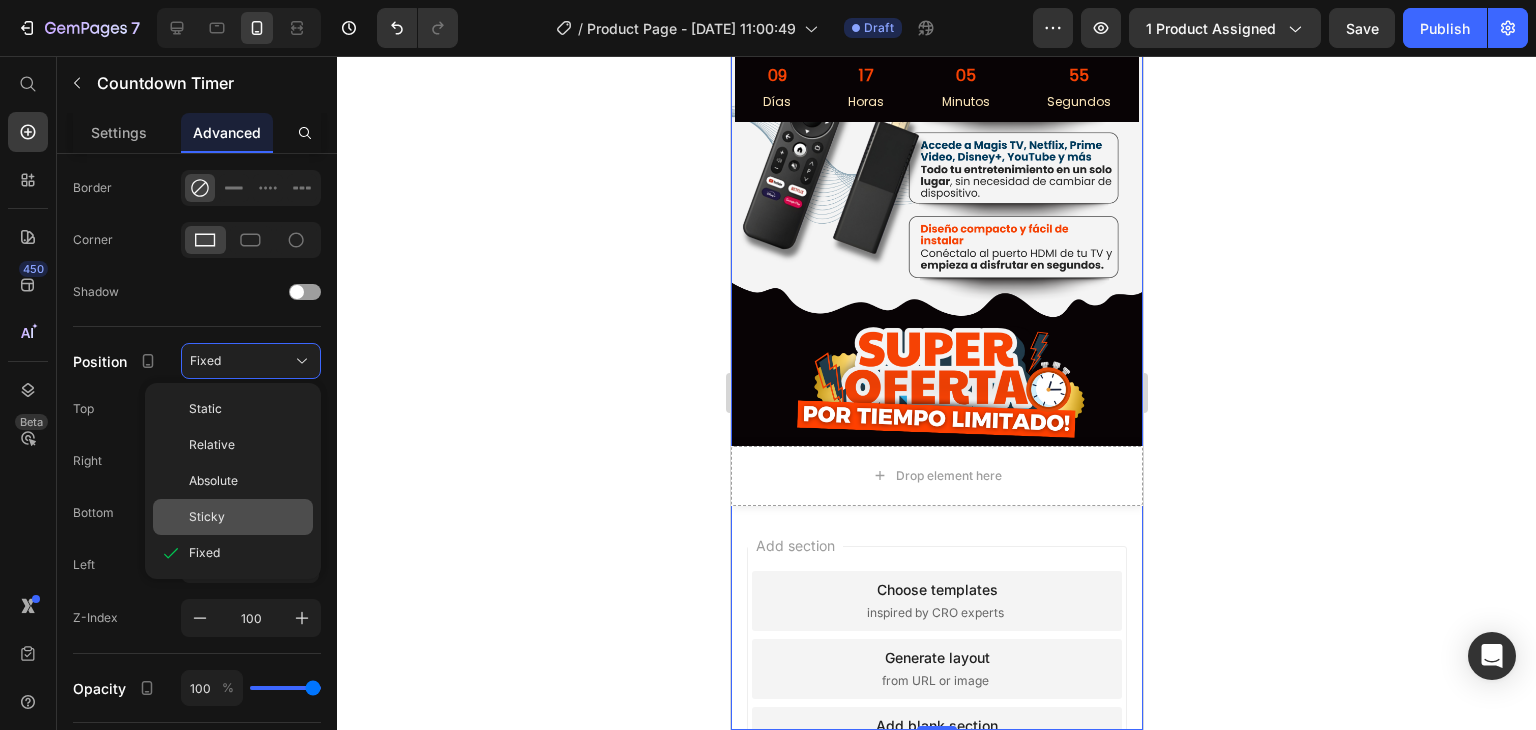 click on "Sticky" at bounding box center [207, 517] 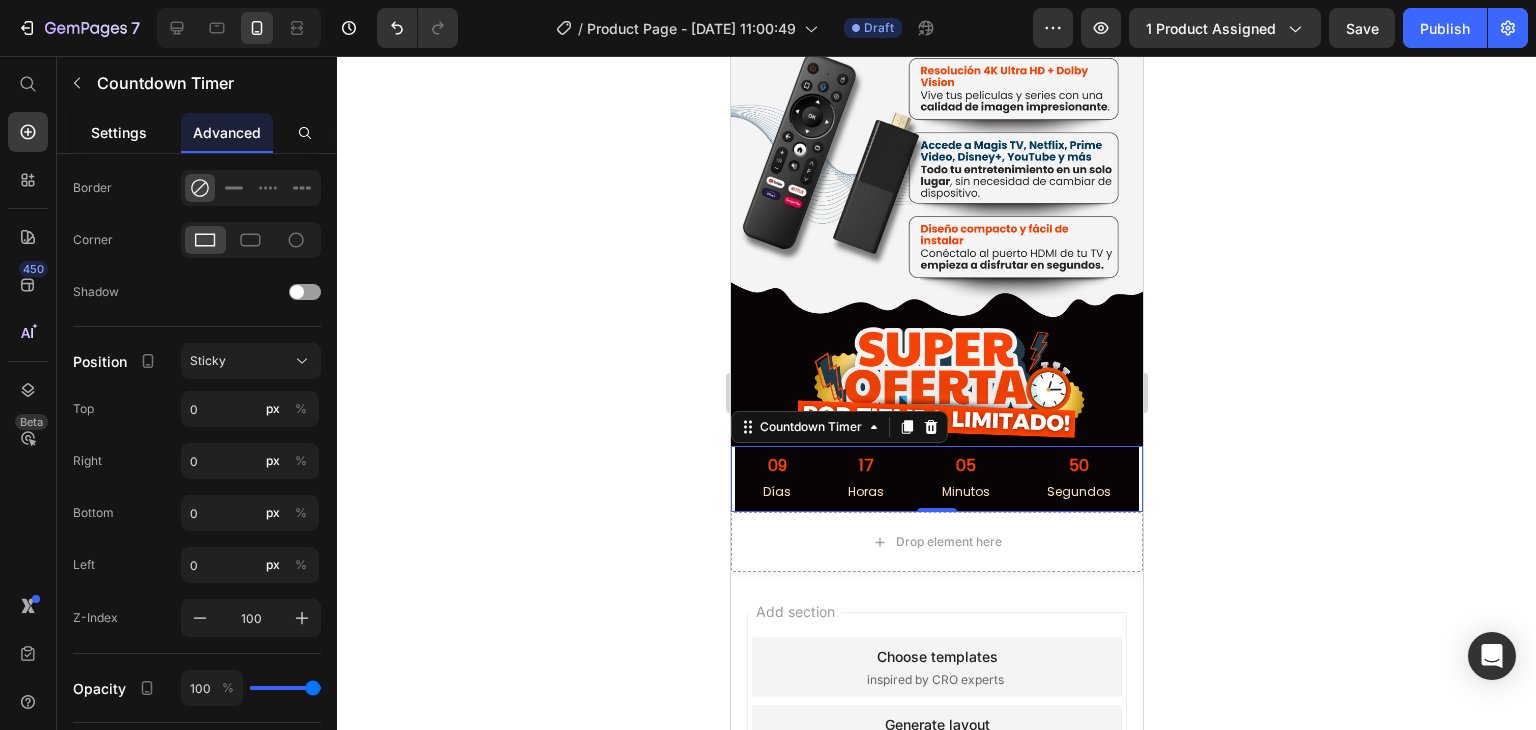 click on "Settings" at bounding box center [119, 132] 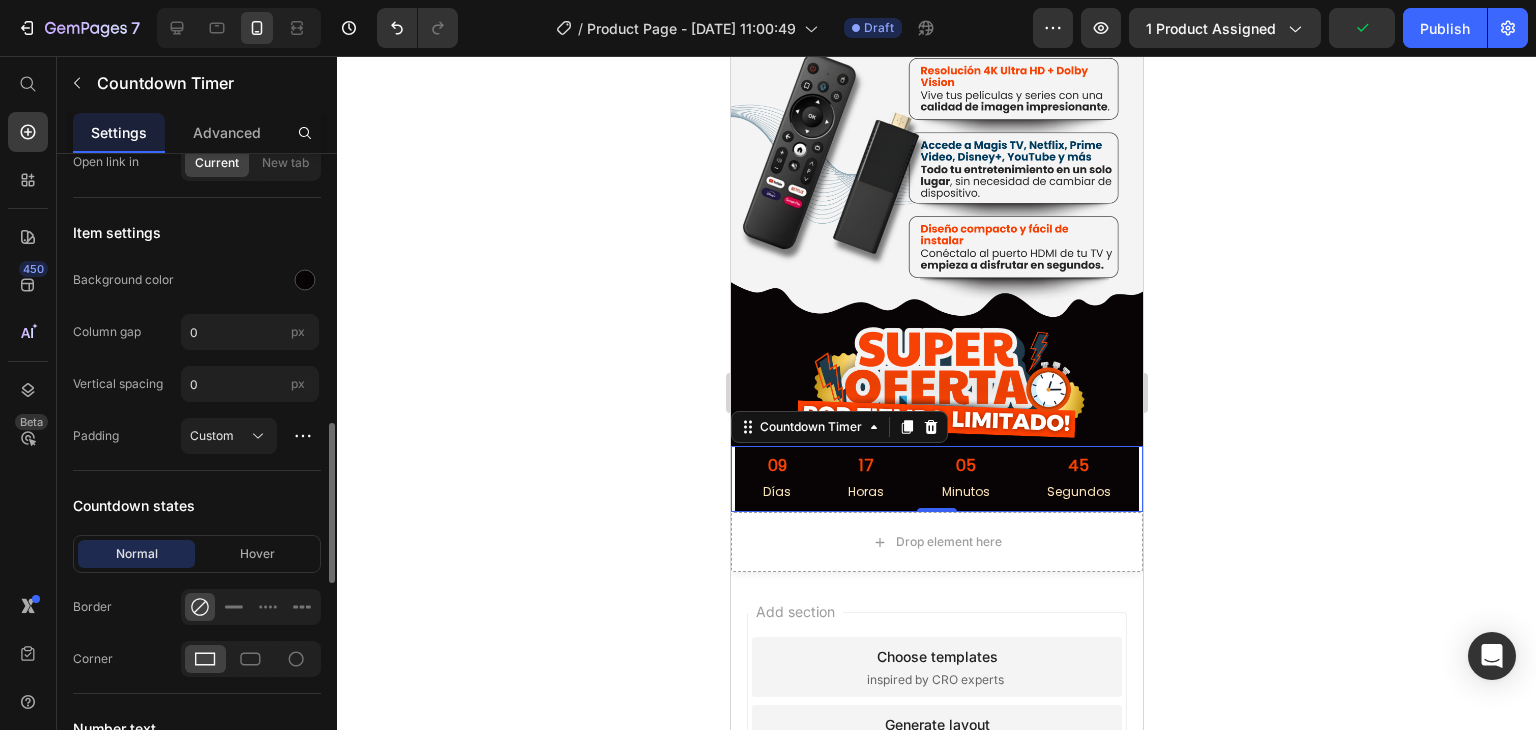 scroll, scrollTop: 1008, scrollLeft: 0, axis: vertical 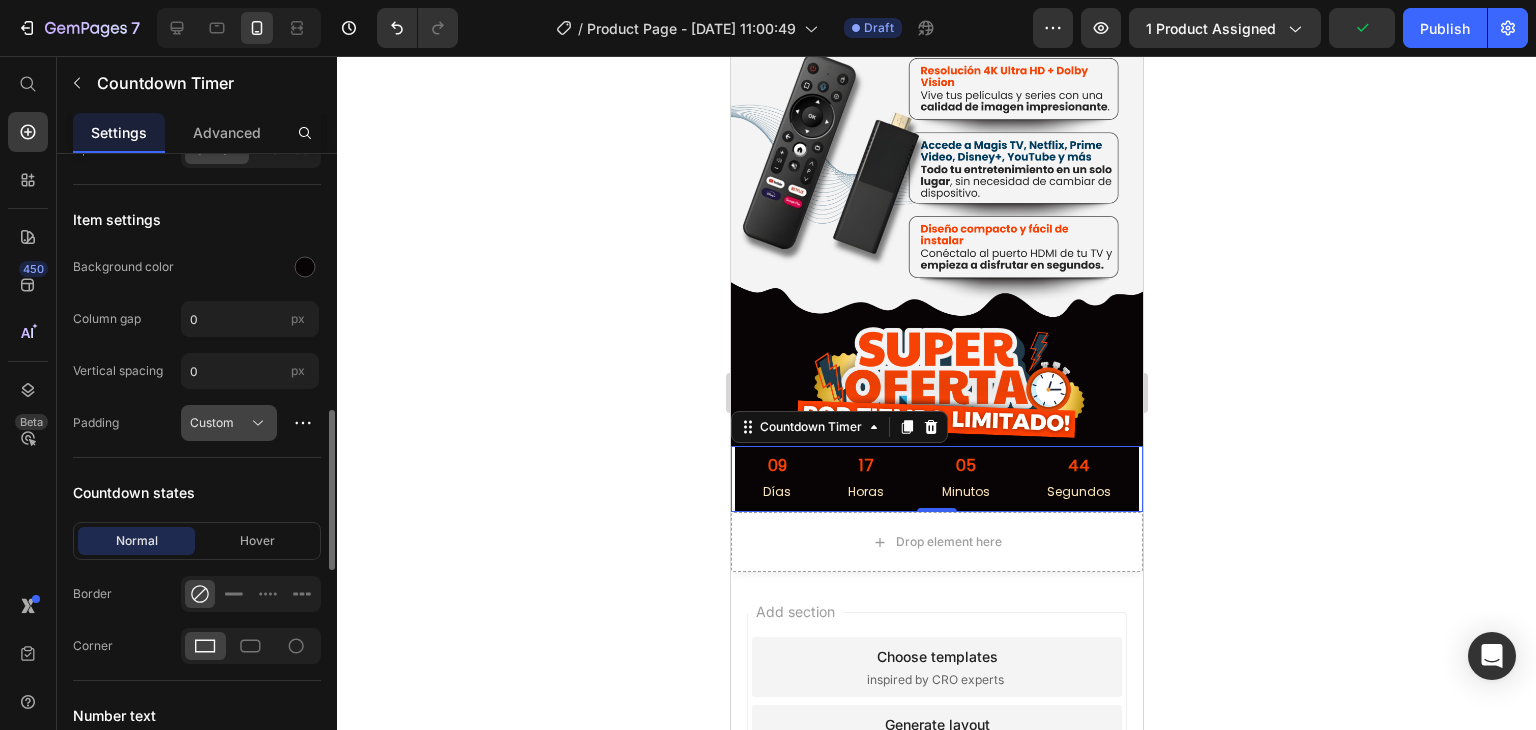 click on "Custom" at bounding box center [217, 423] 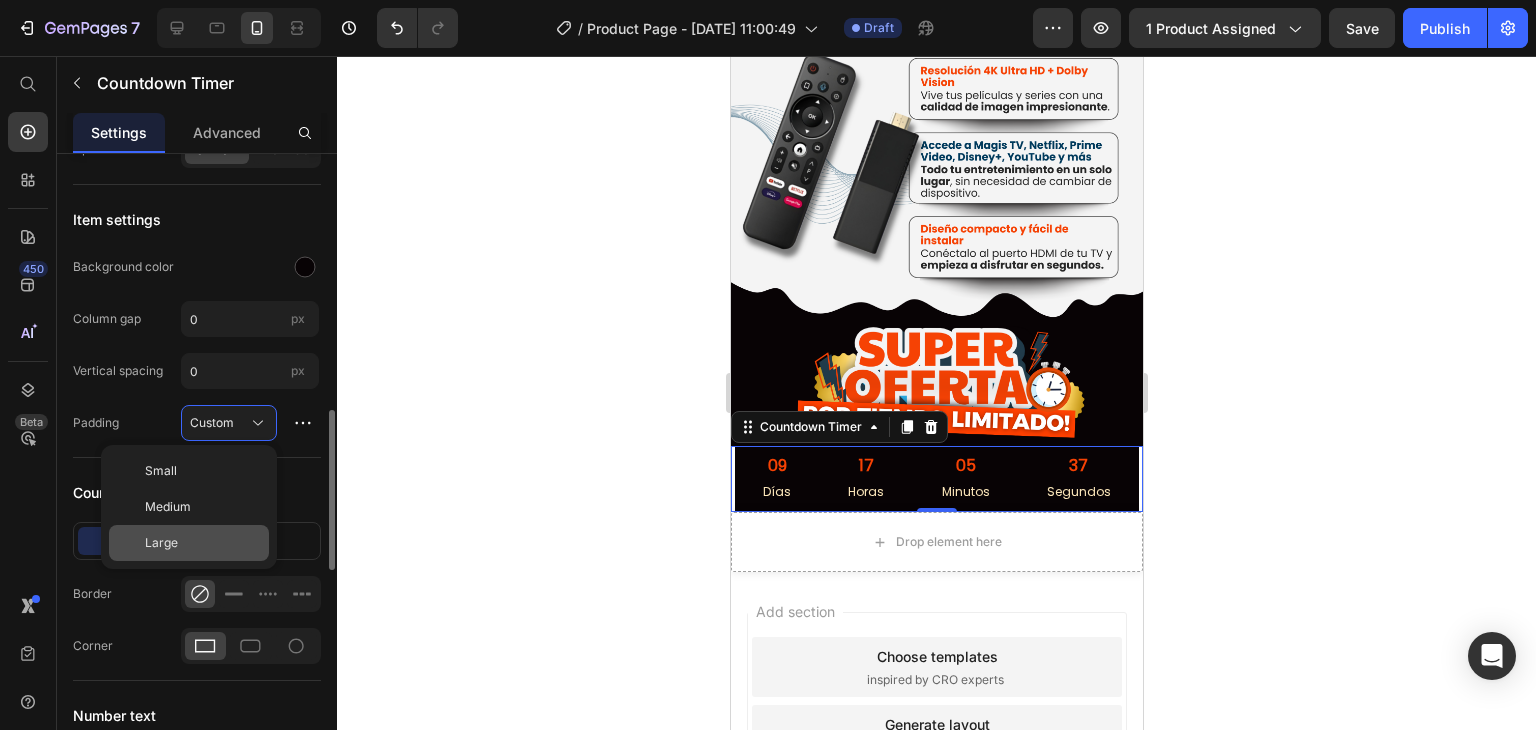 click on "Large" at bounding box center [161, 543] 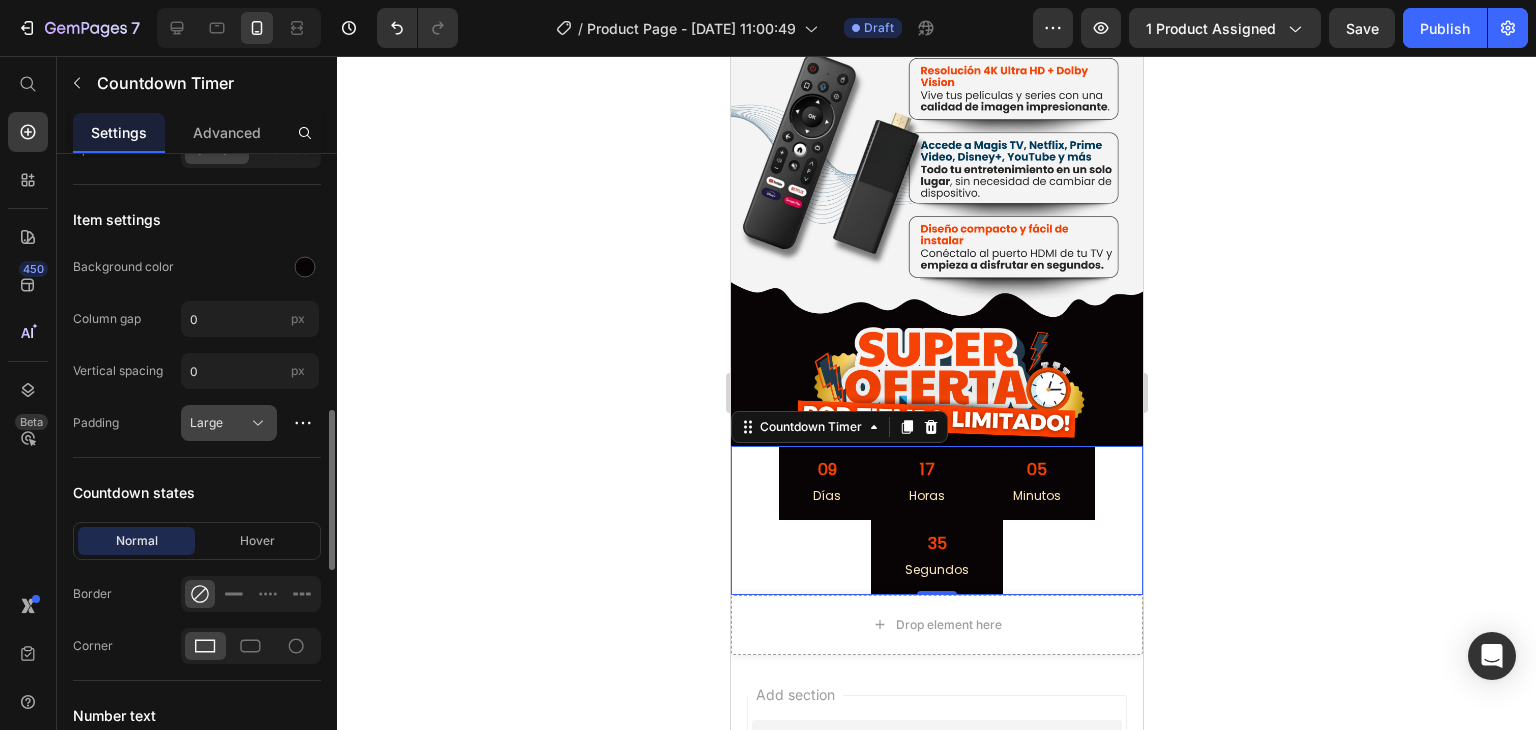 drag, startPoint x: 233, startPoint y: 439, endPoint x: 229, endPoint y: 429, distance: 10.770329 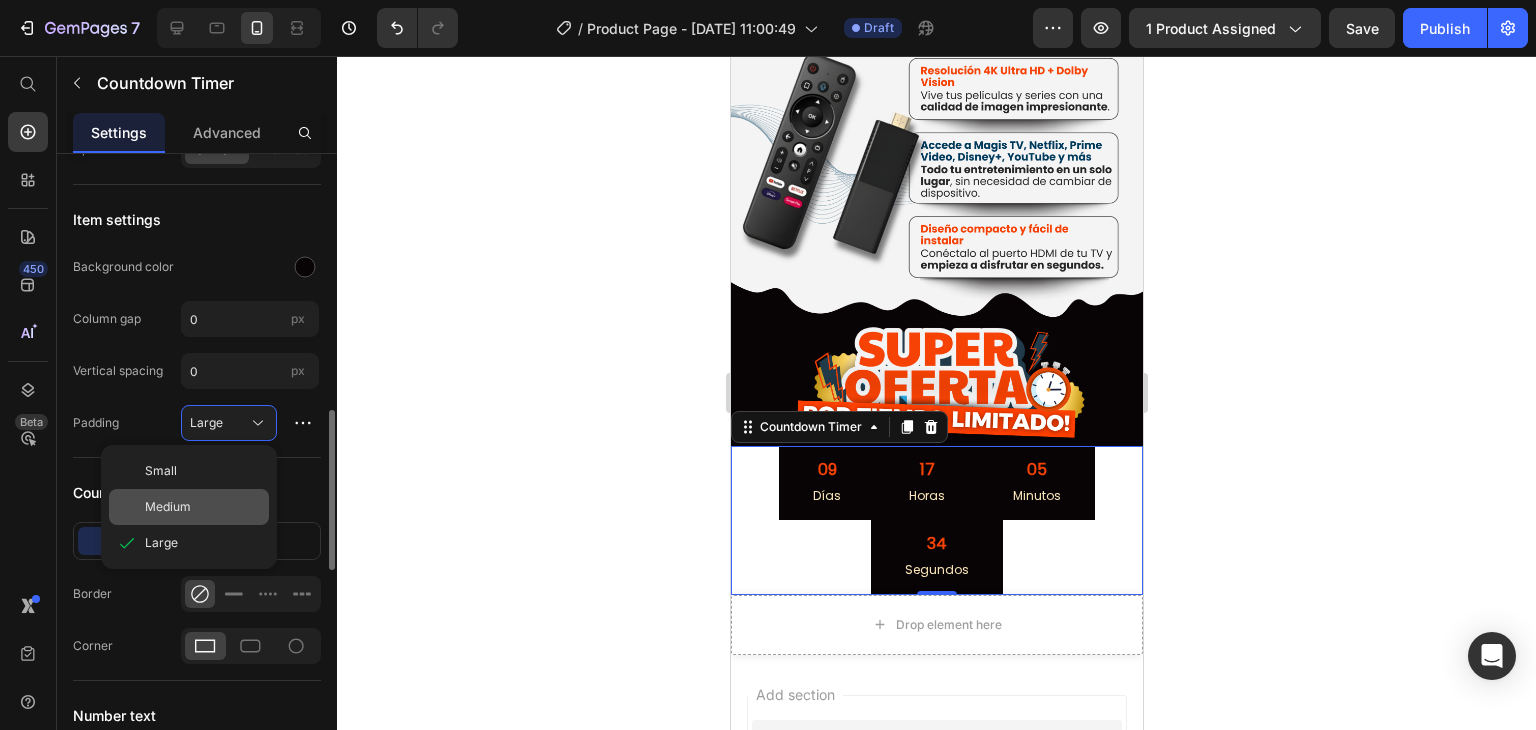 click on "Medium" 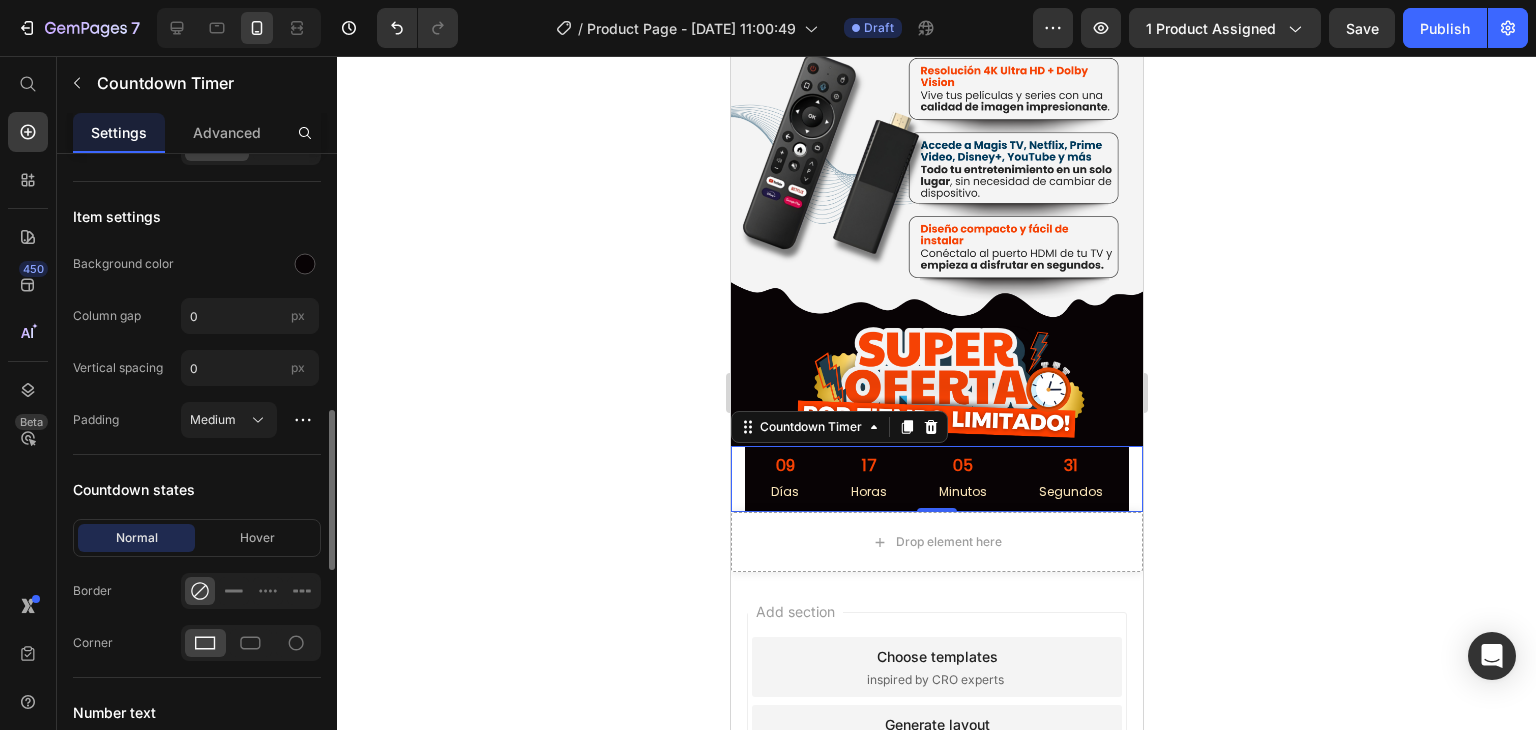scroll, scrollTop: 1009, scrollLeft: 0, axis: vertical 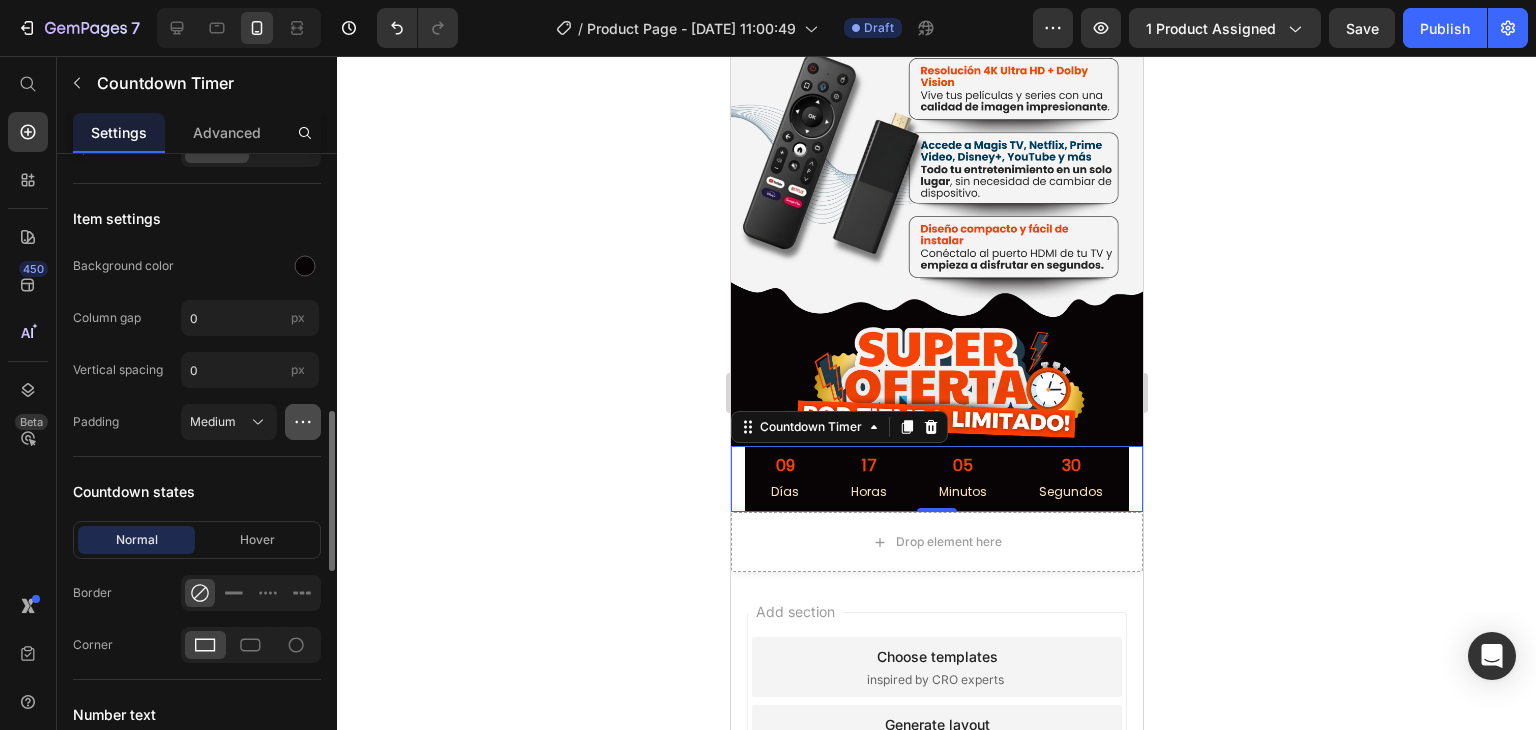 click 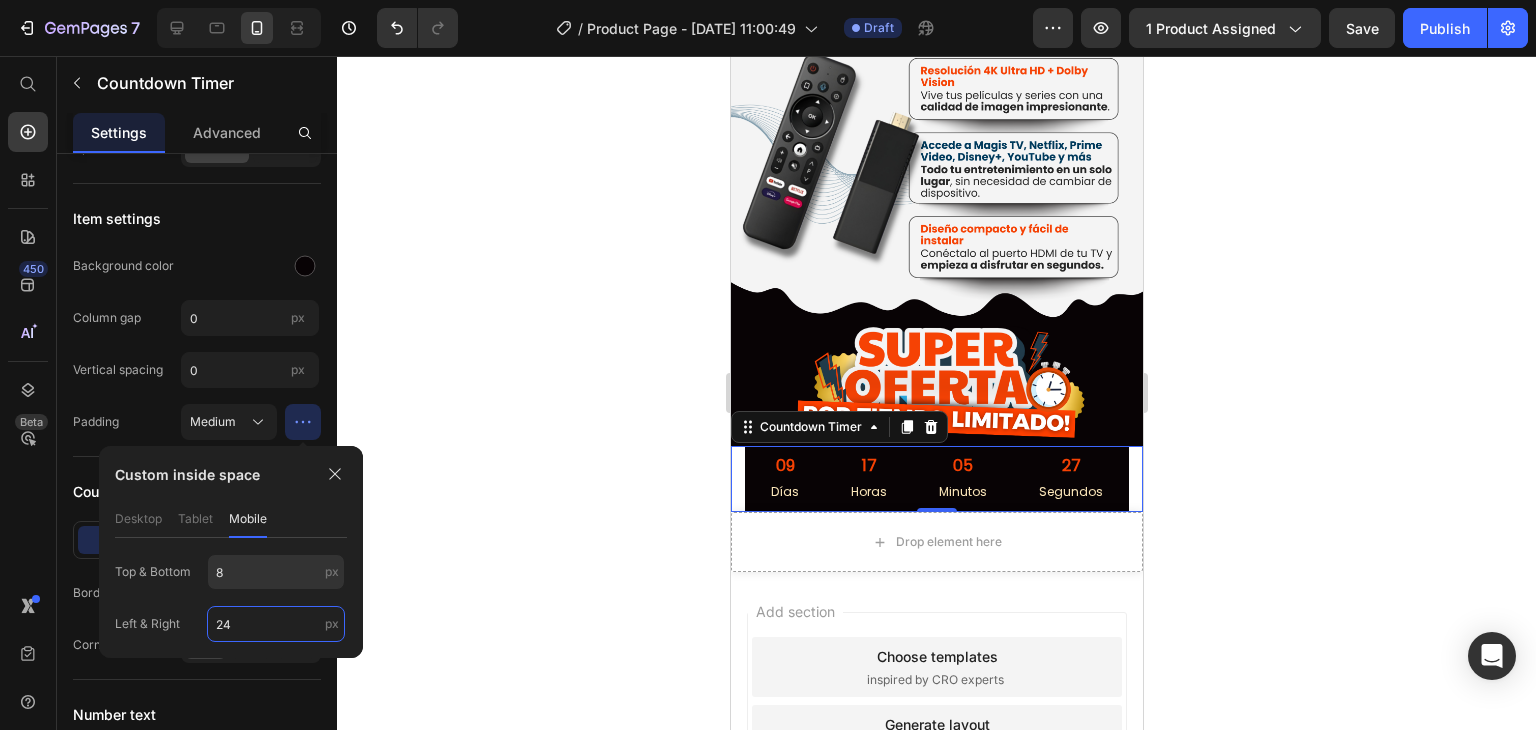 click on "24" at bounding box center [276, 624] 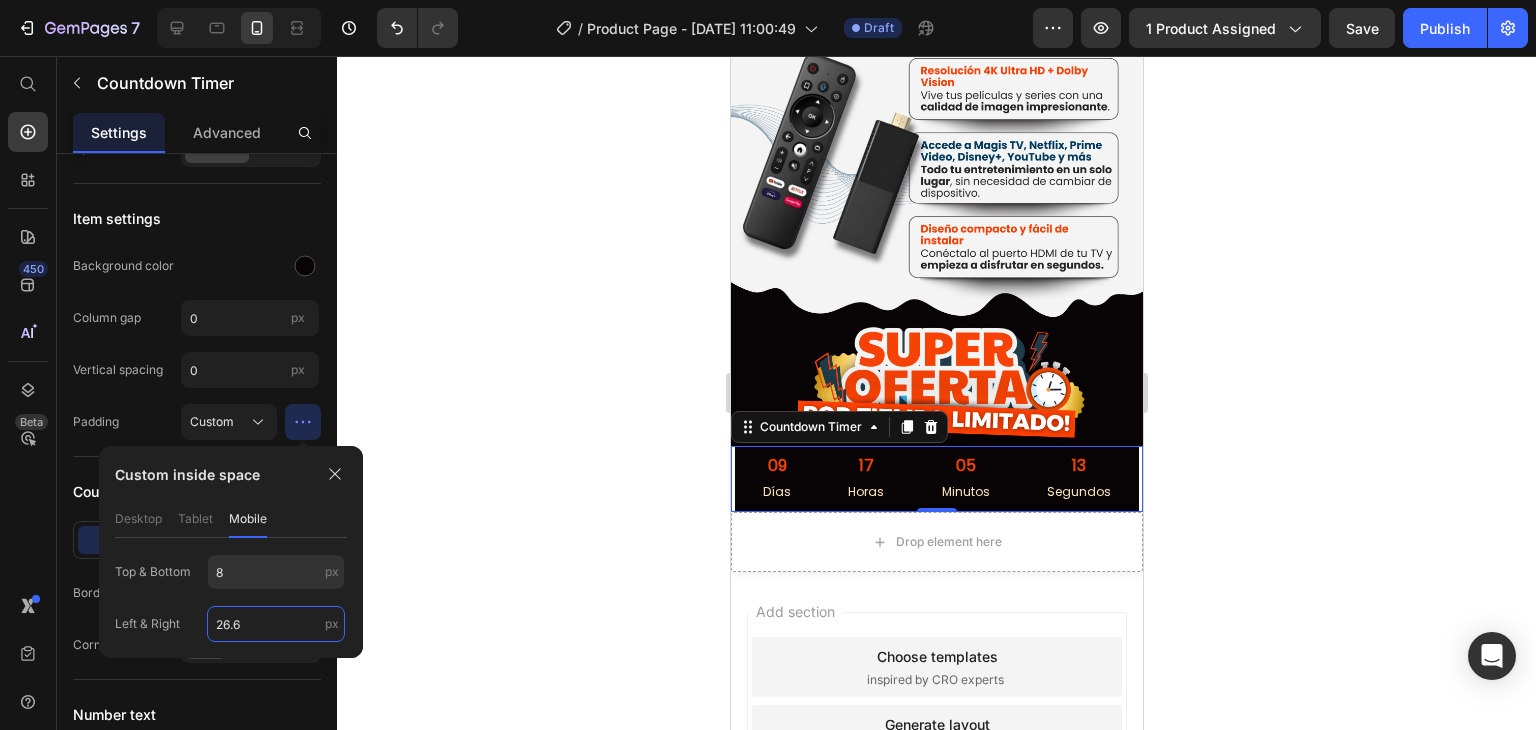 type on "26.6" 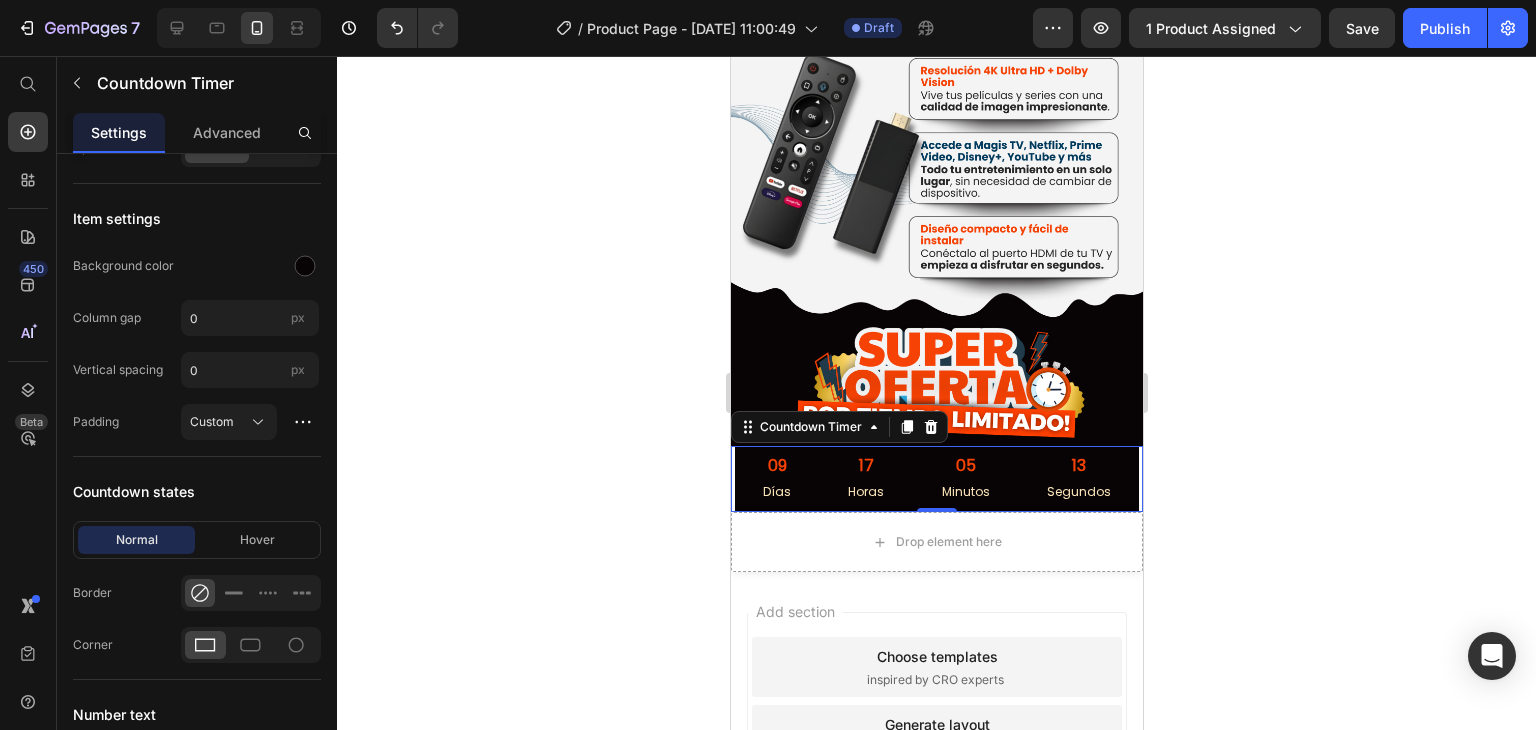 click 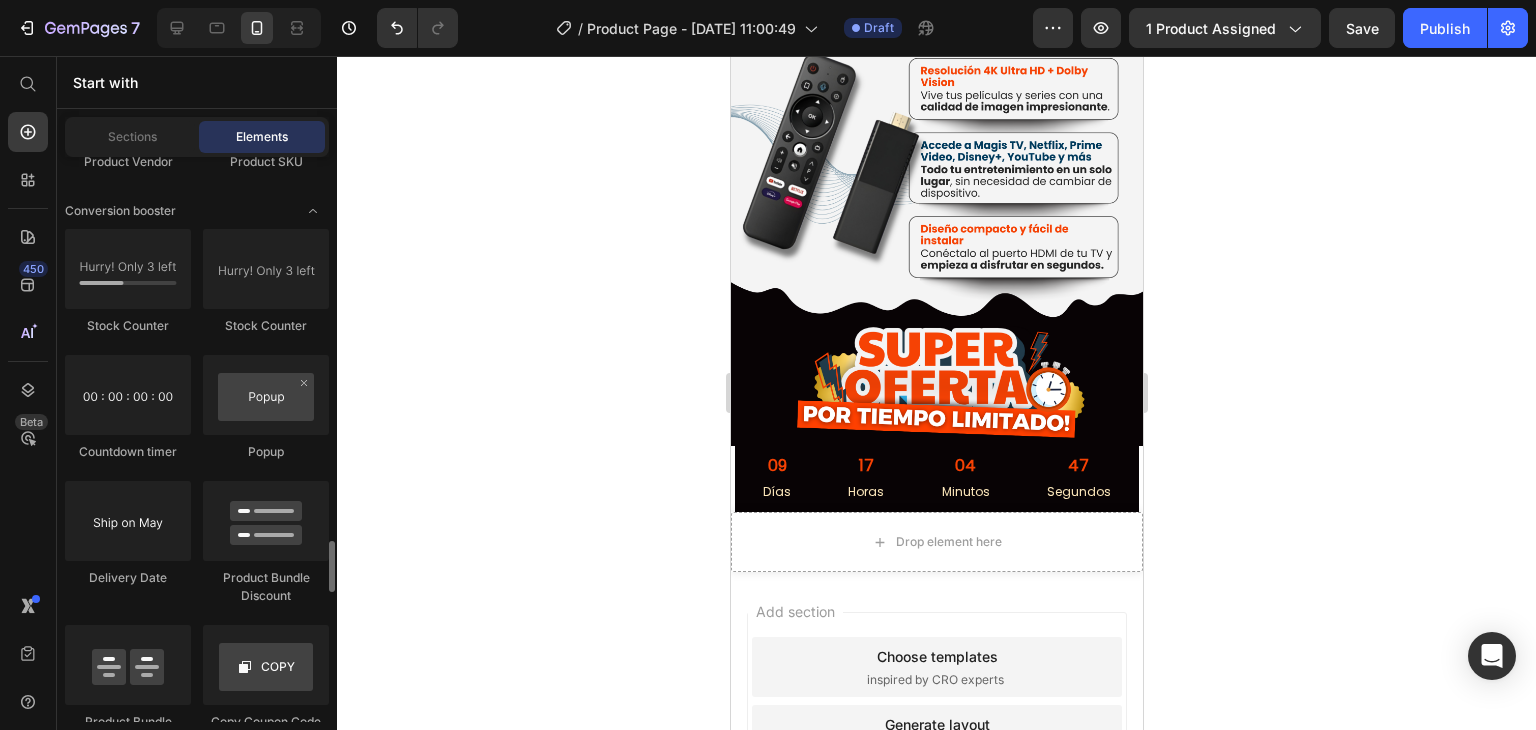 scroll, scrollTop: 4263, scrollLeft: 0, axis: vertical 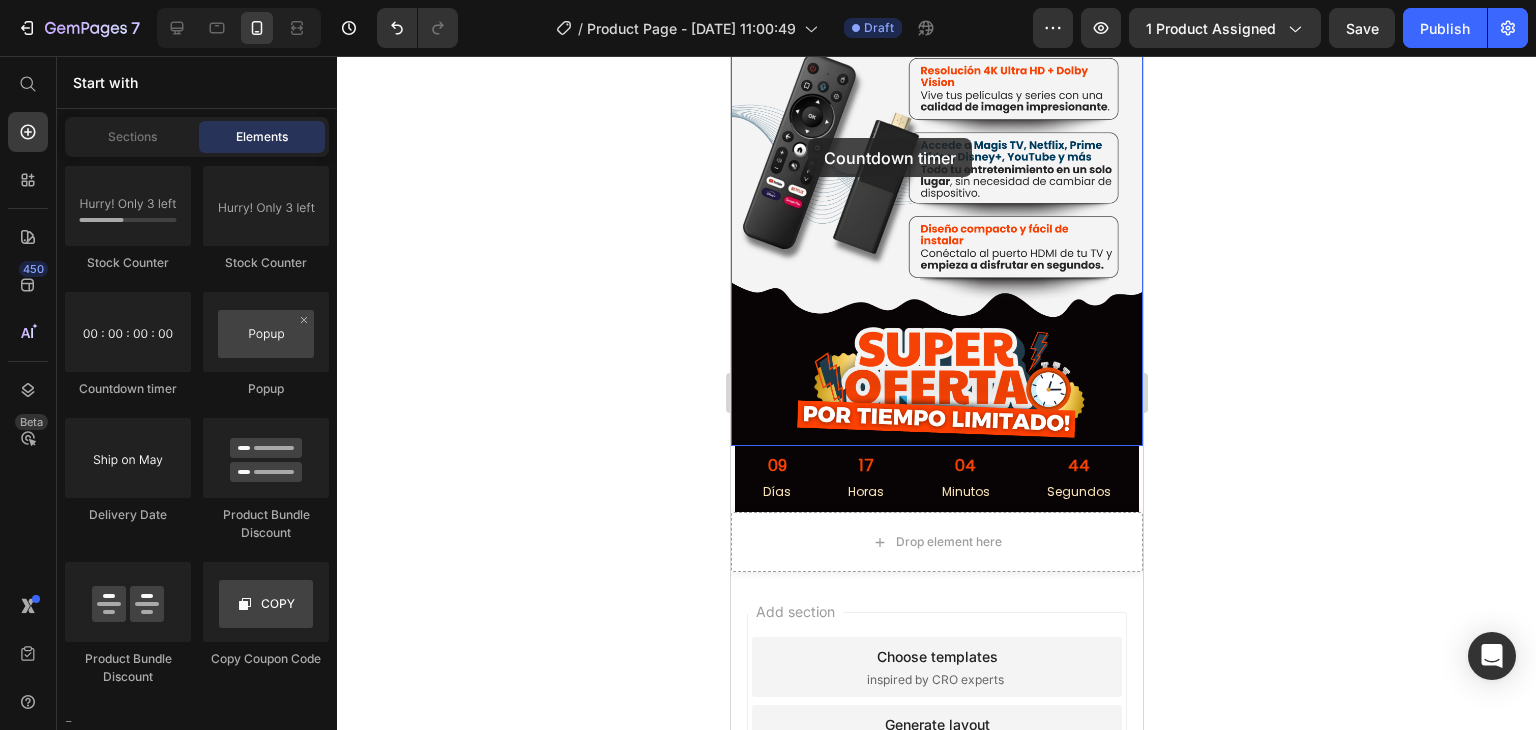 drag, startPoint x: 870, startPoint y: 389, endPoint x: 807, endPoint y: 138, distance: 258.7856 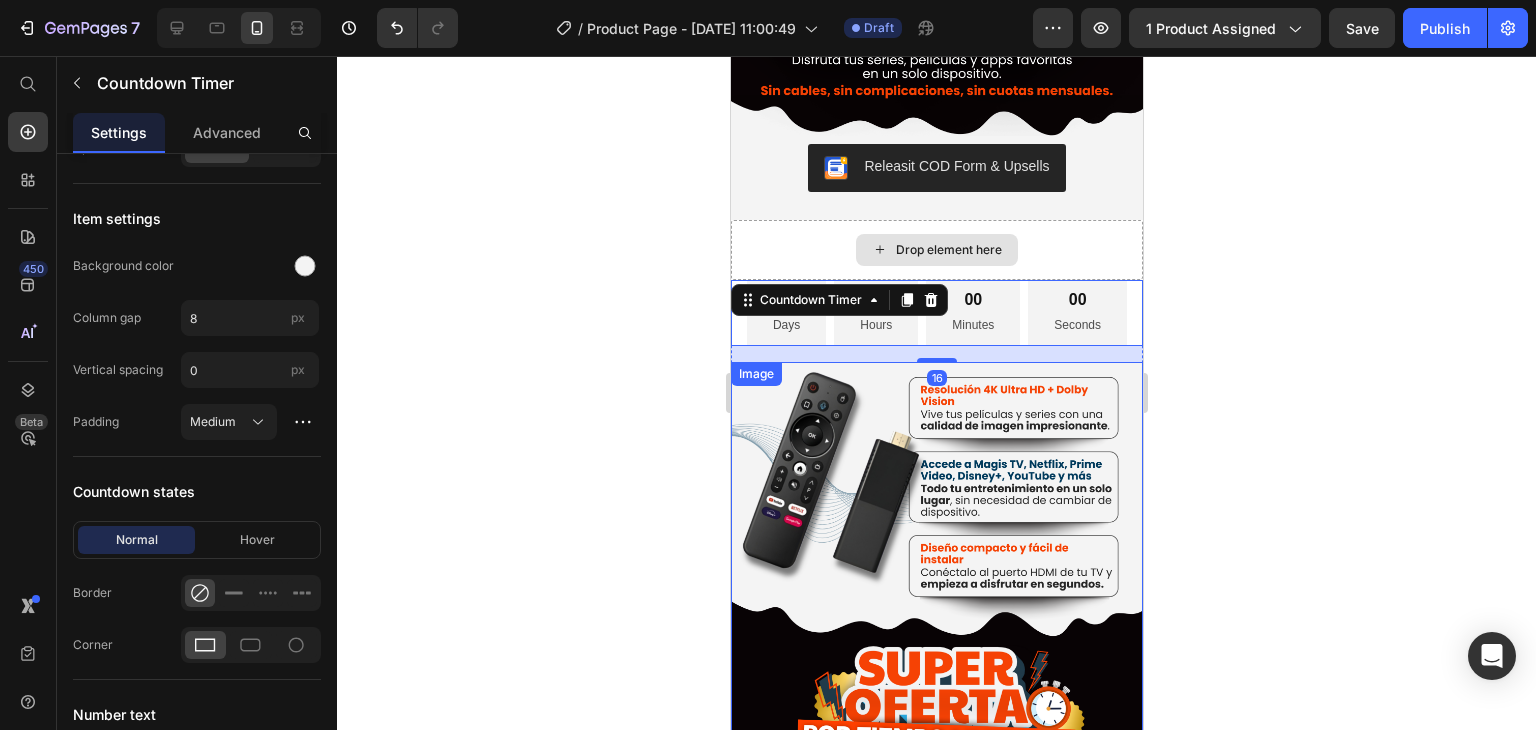 scroll, scrollTop: 575, scrollLeft: 0, axis: vertical 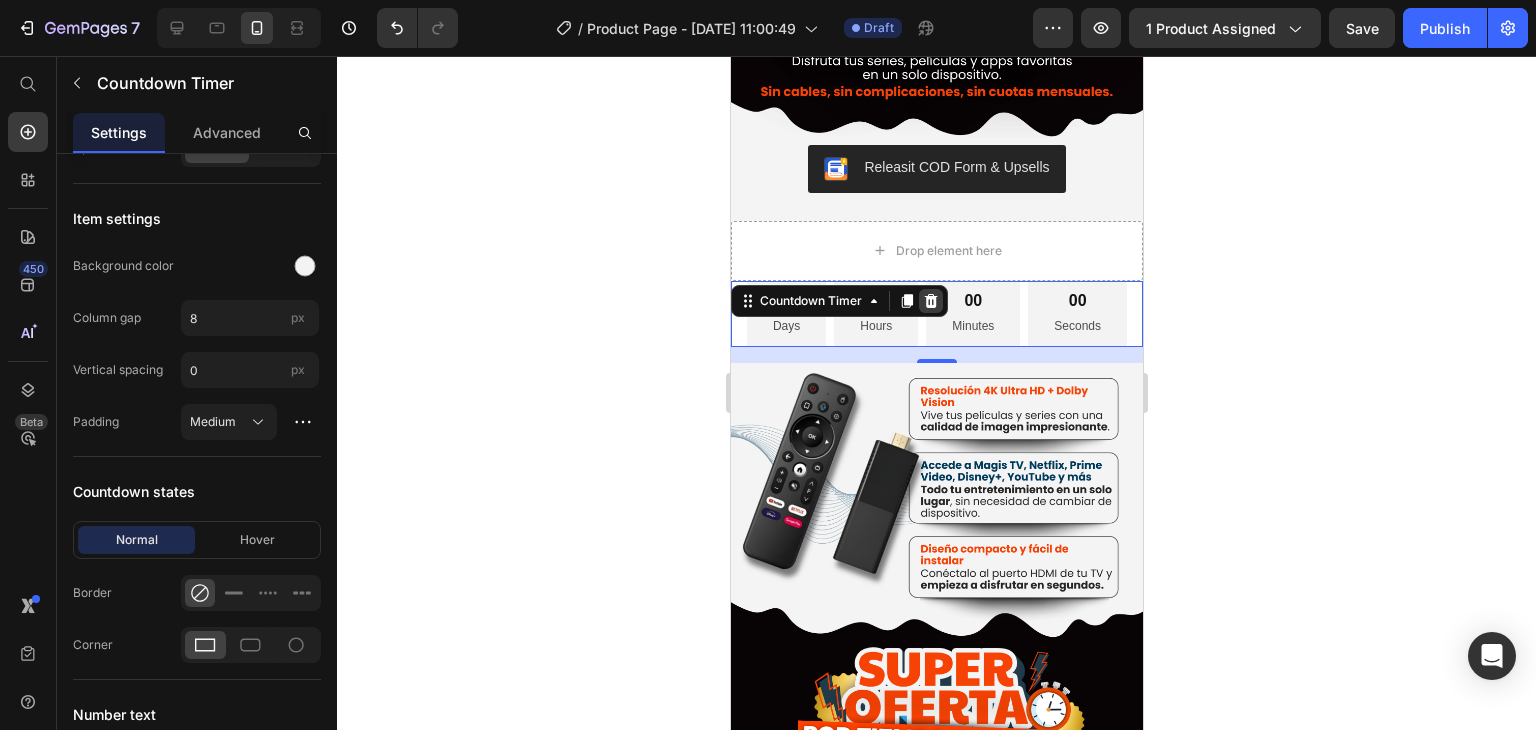 click 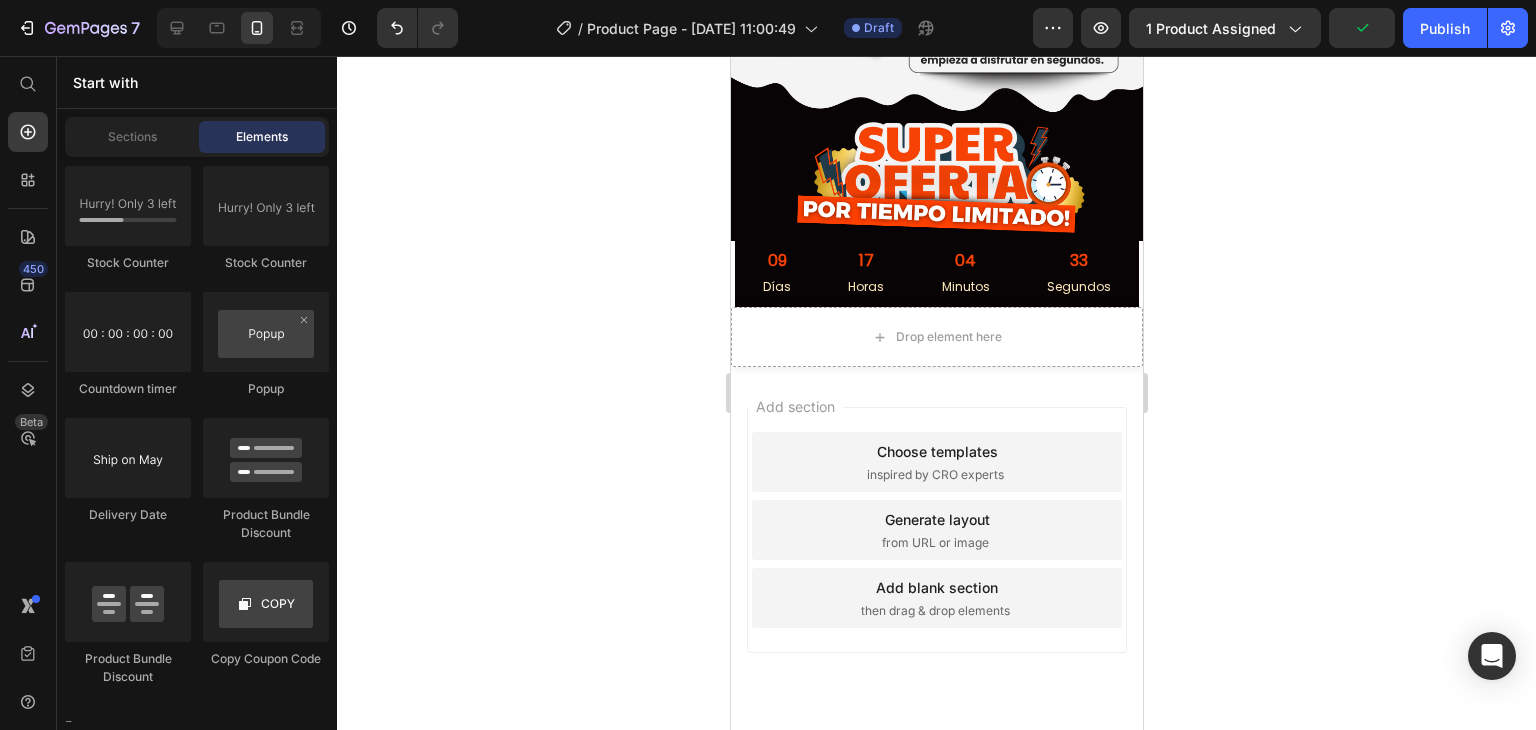 scroll, scrollTop: 1016, scrollLeft: 0, axis: vertical 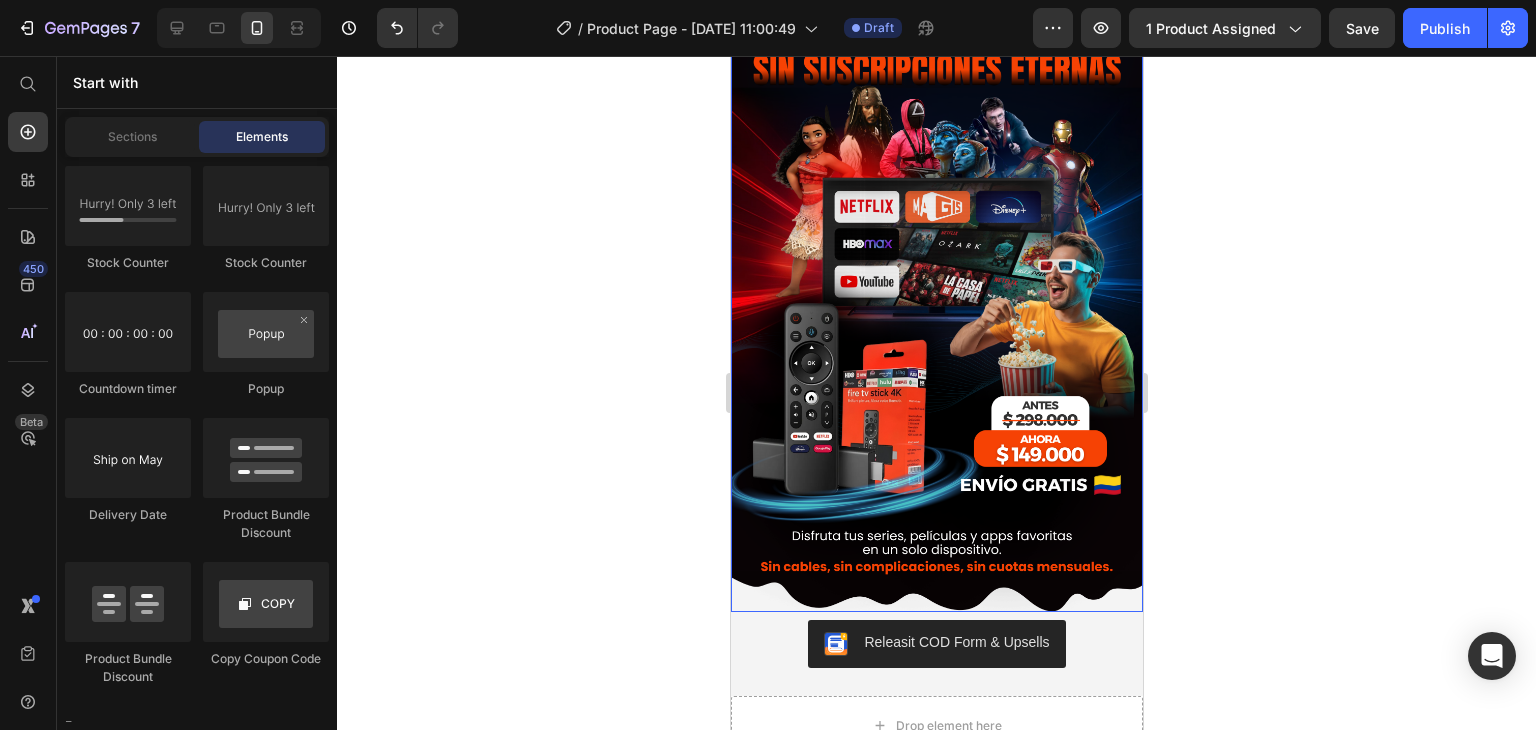 click at bounding box center (936, 304) 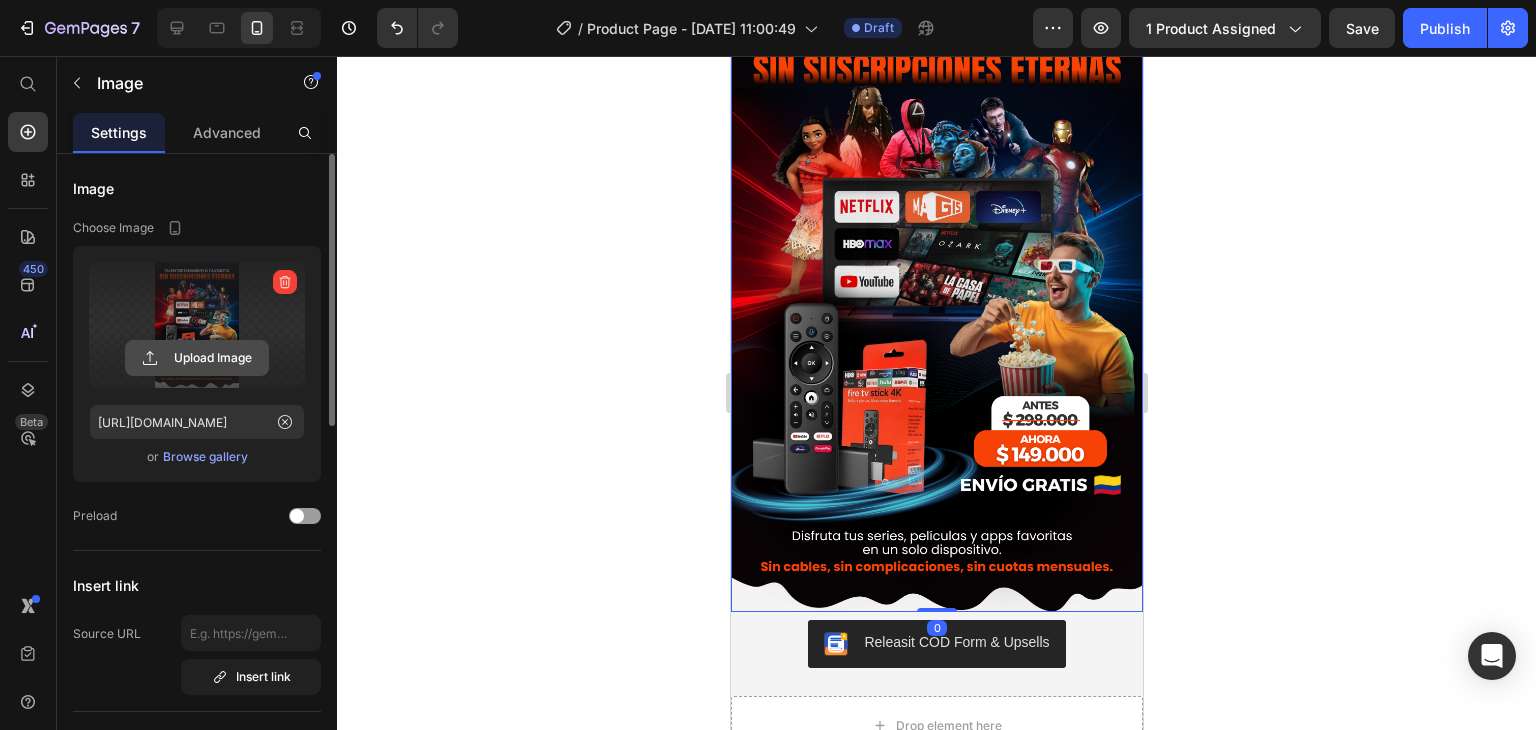 click 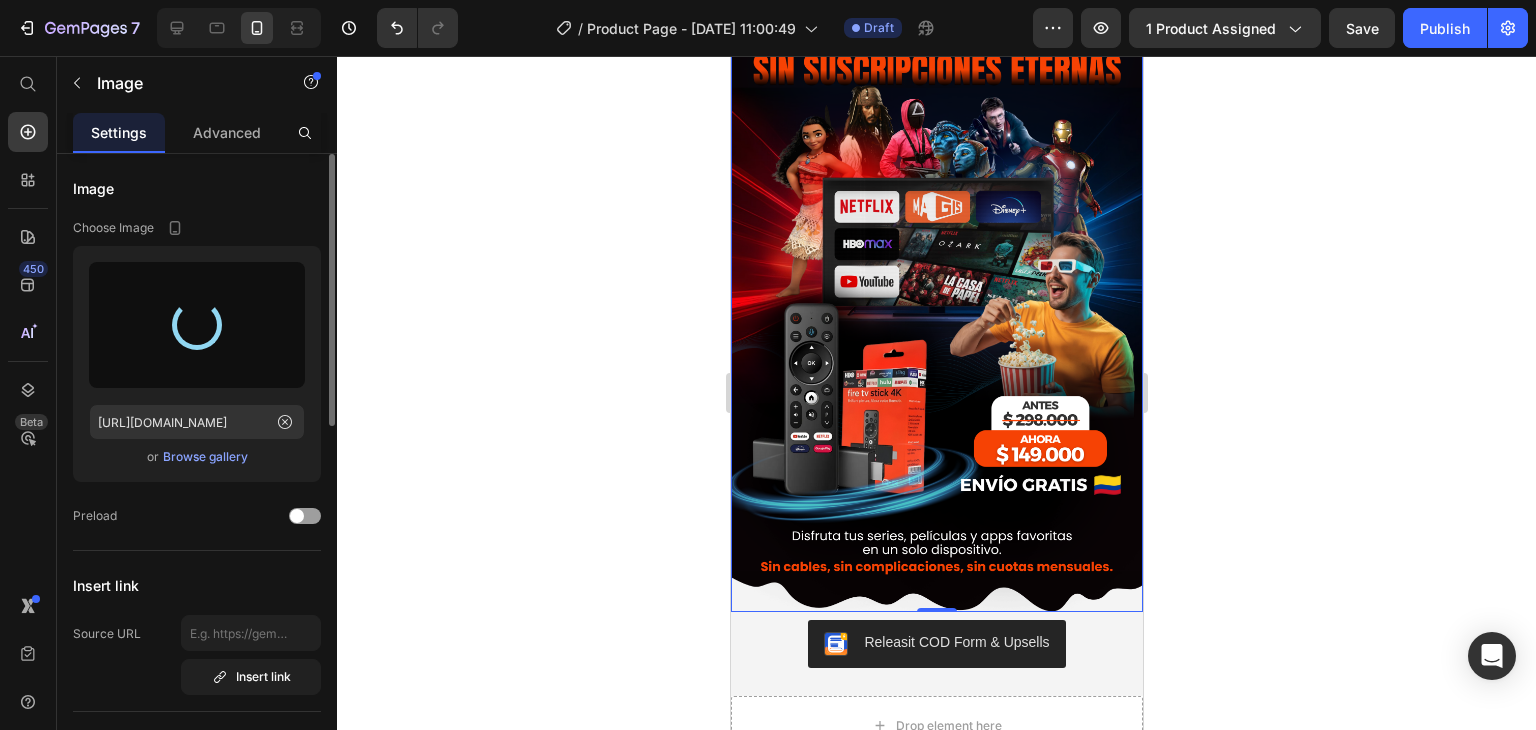 type on "[URL][DOMAIN_NAME]" 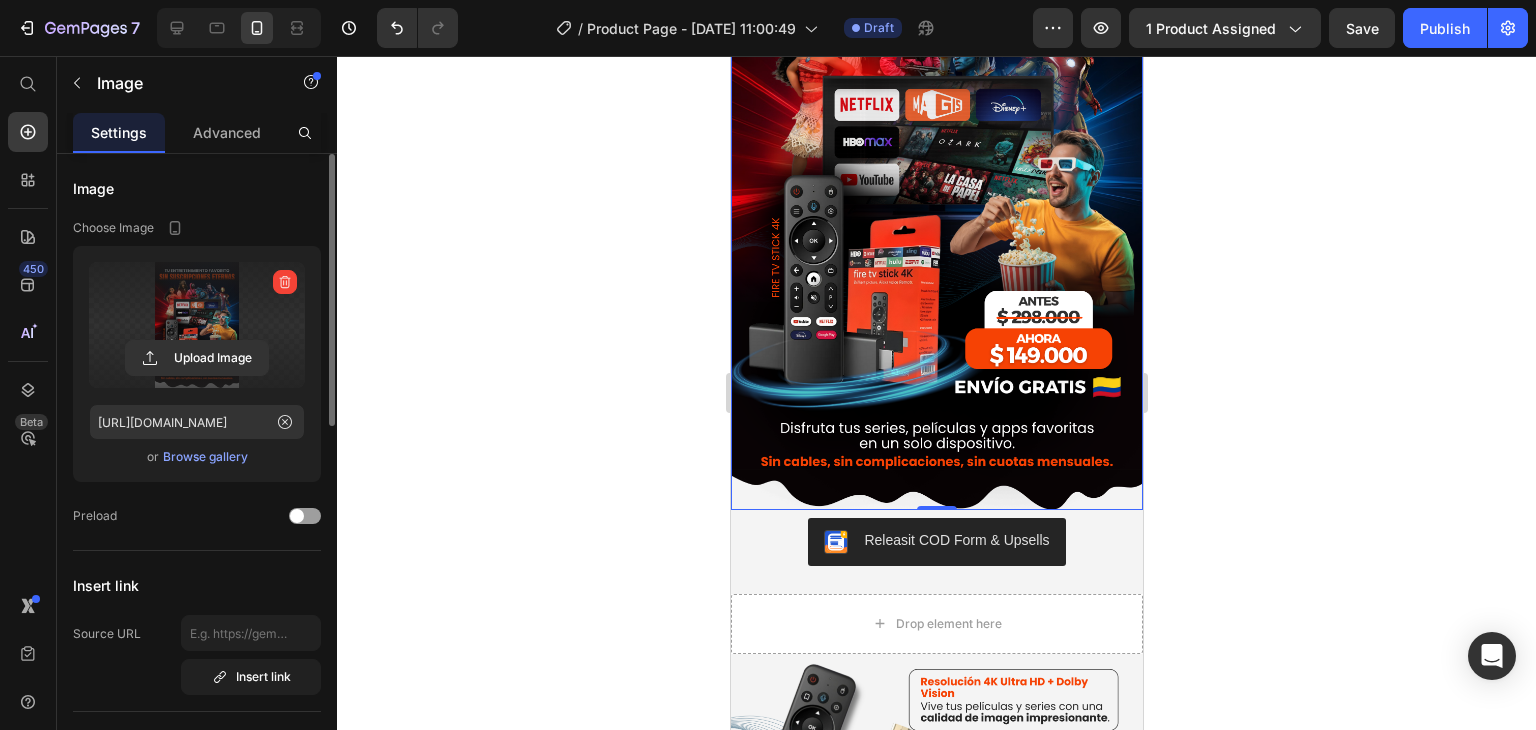 scroll, scrollTop: 300, scrollLeft: 0, axis: vertical 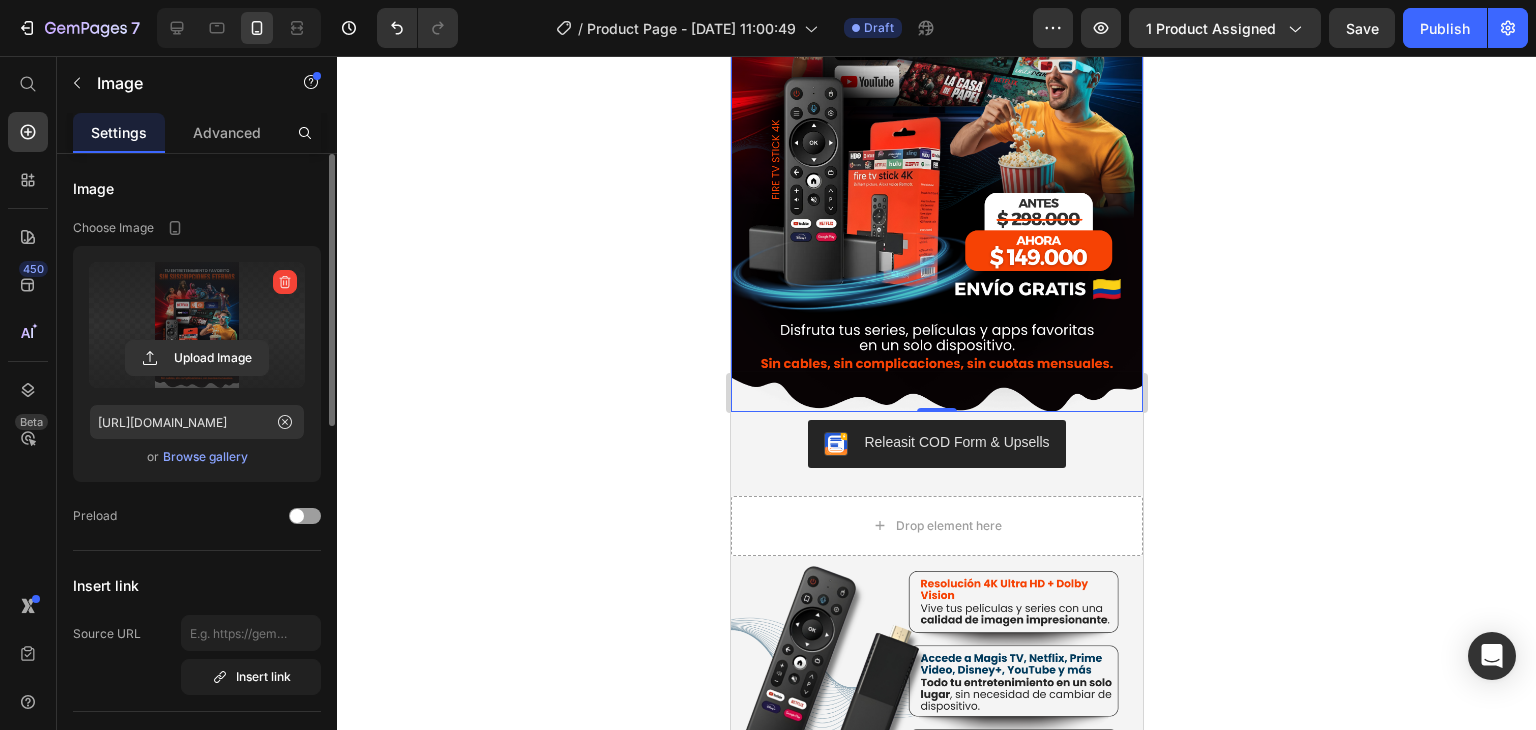 click 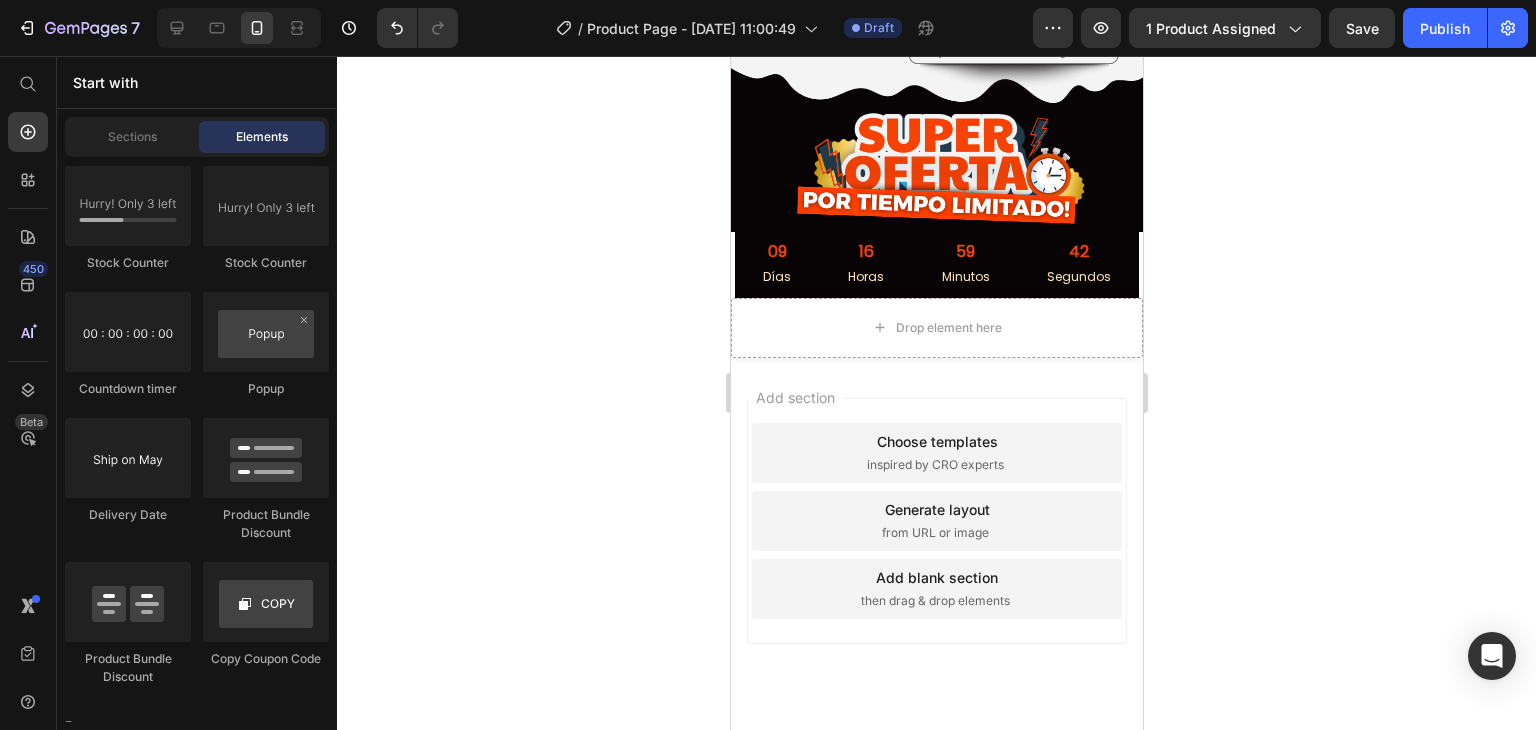 scroll, scrollTop: 1040, scrollLeft: 0, axis: vertical 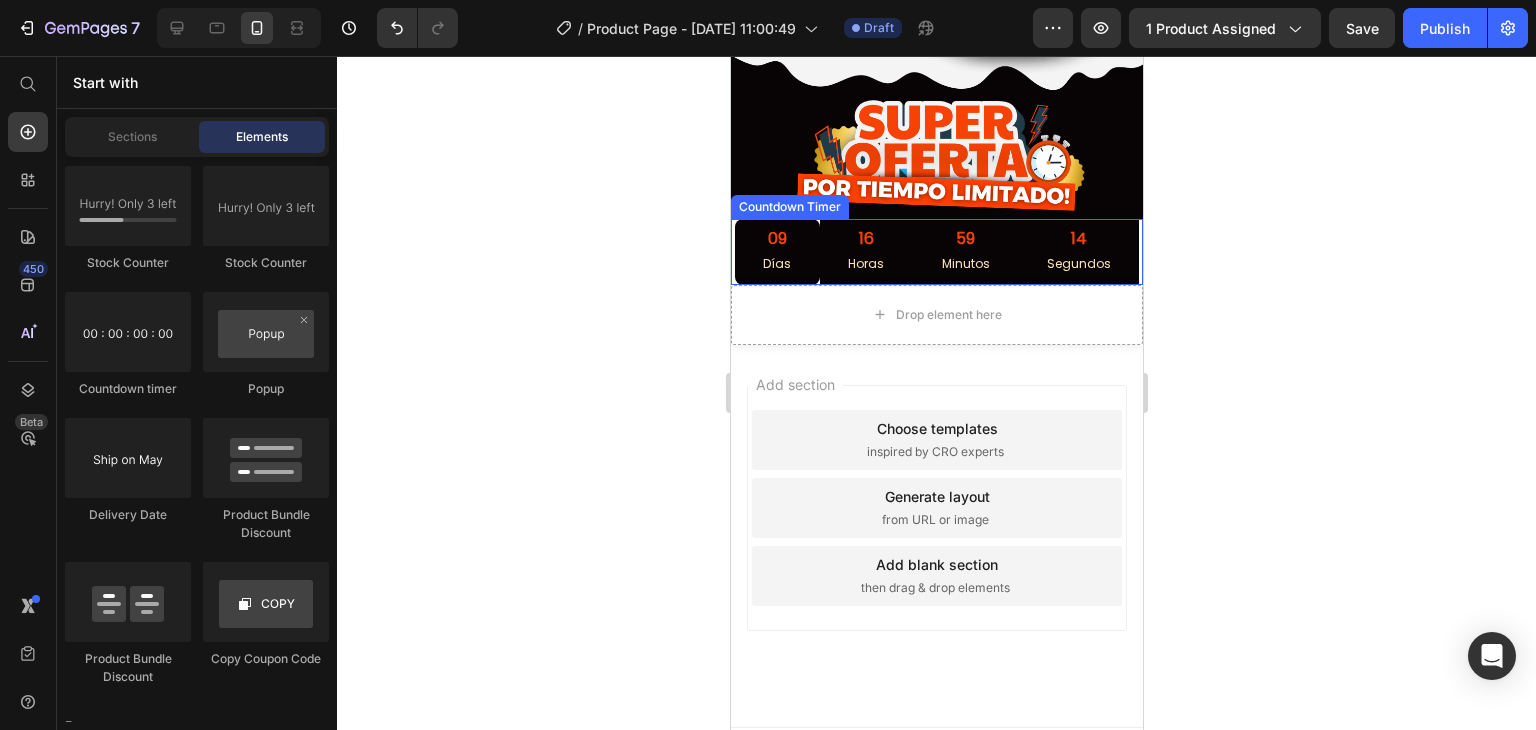 click on "09 [PERSON_NAME]" at bounding box center (776, 252) 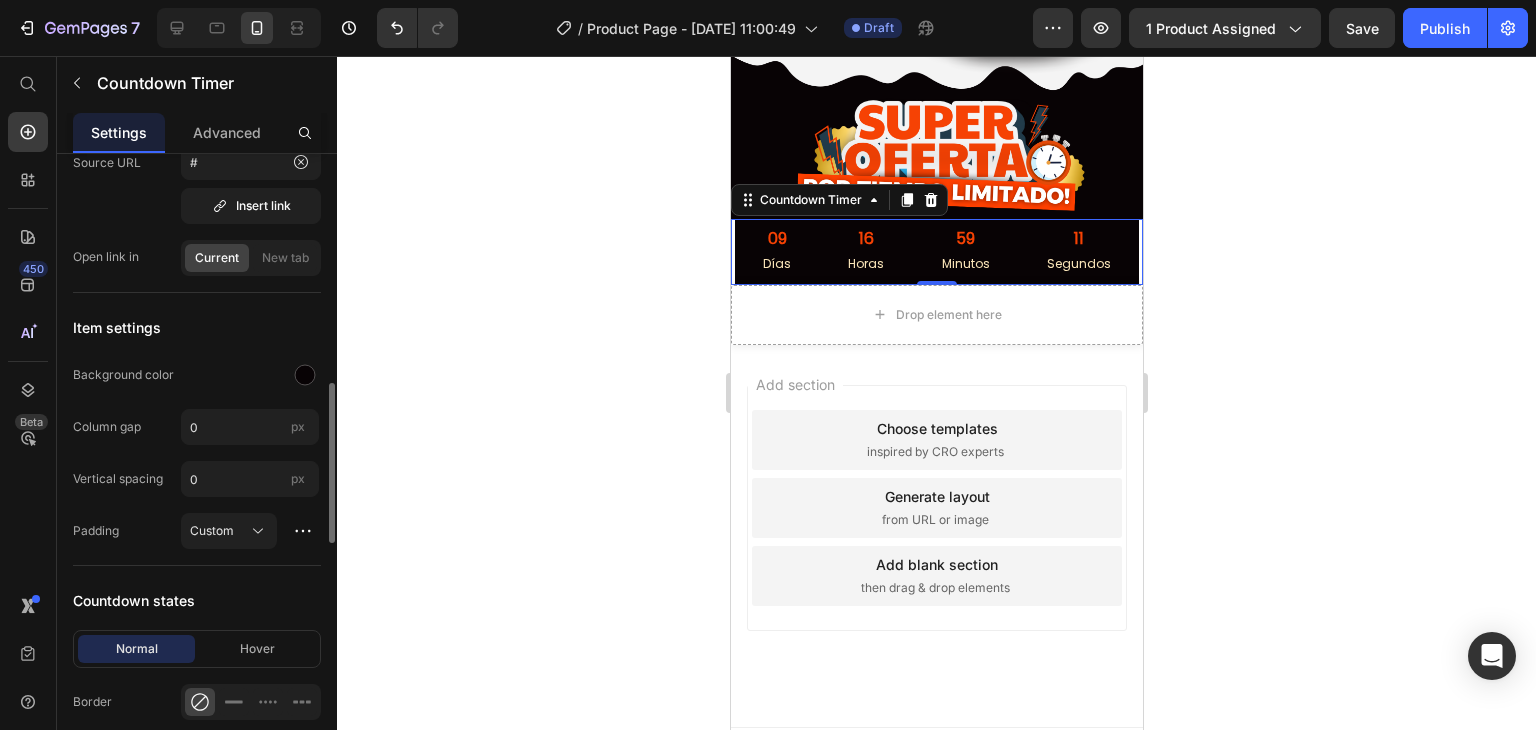 scroll, scrollTop: 1000, scrollLeft: 0, axis: vertical 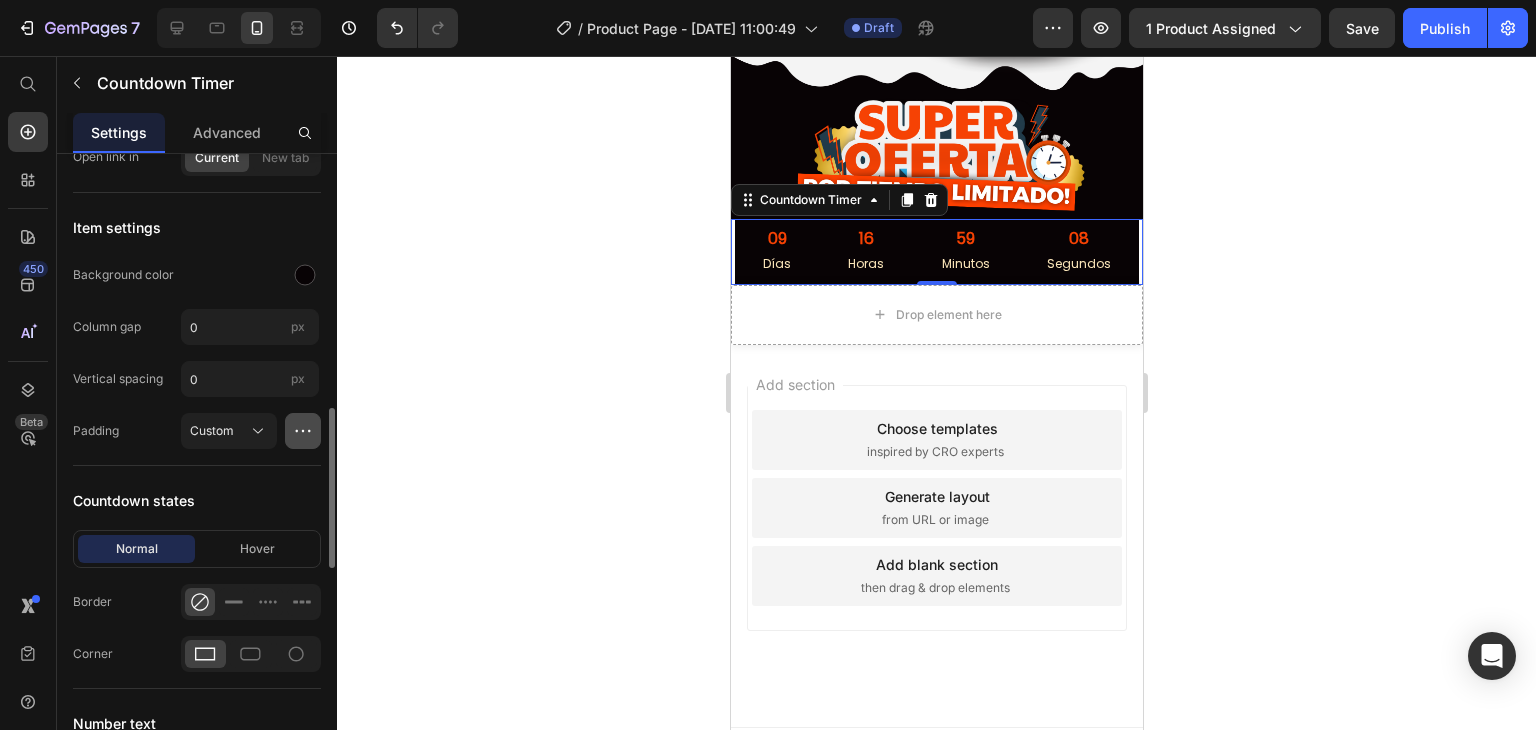 click 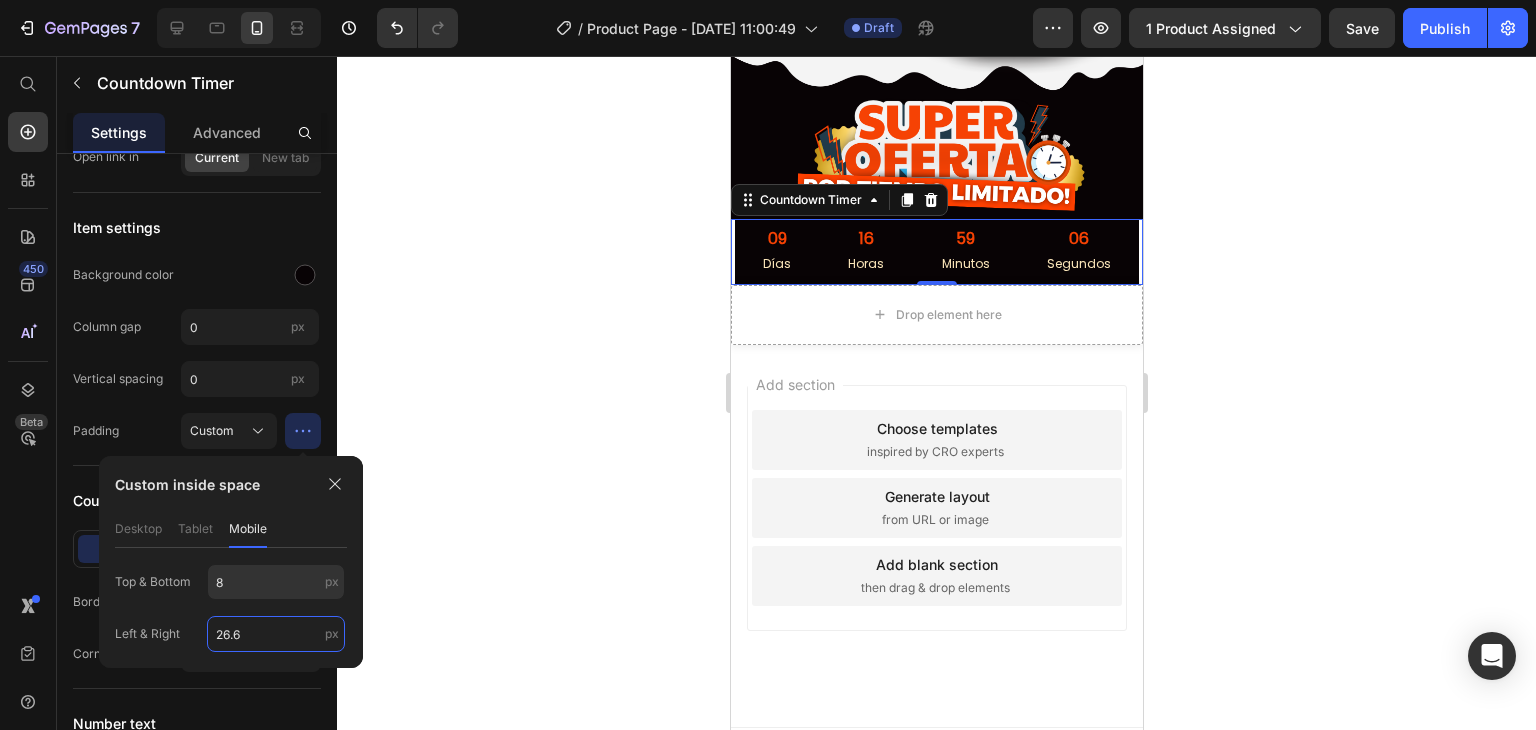 click on "26.6" at bounding box center (276, 634) 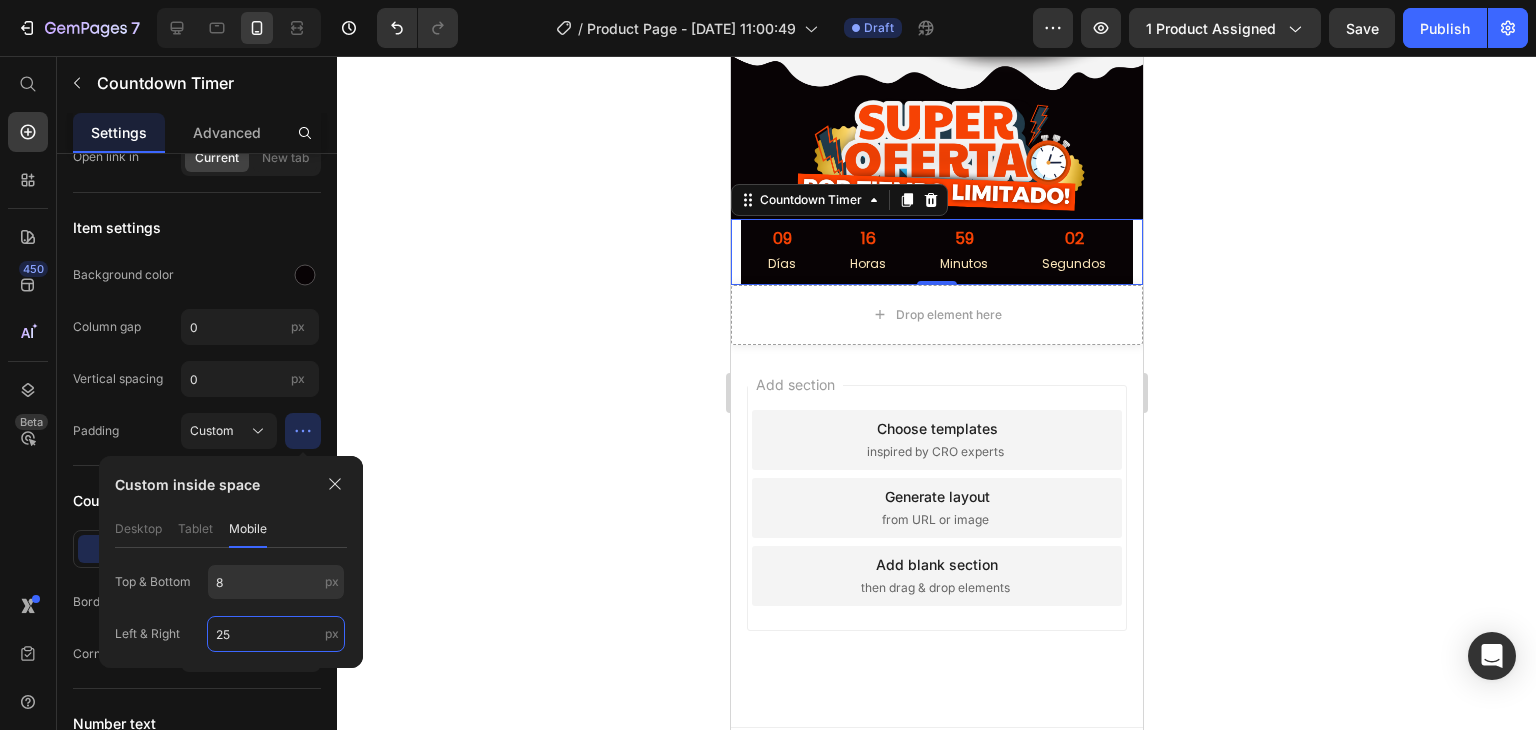 type on "25" 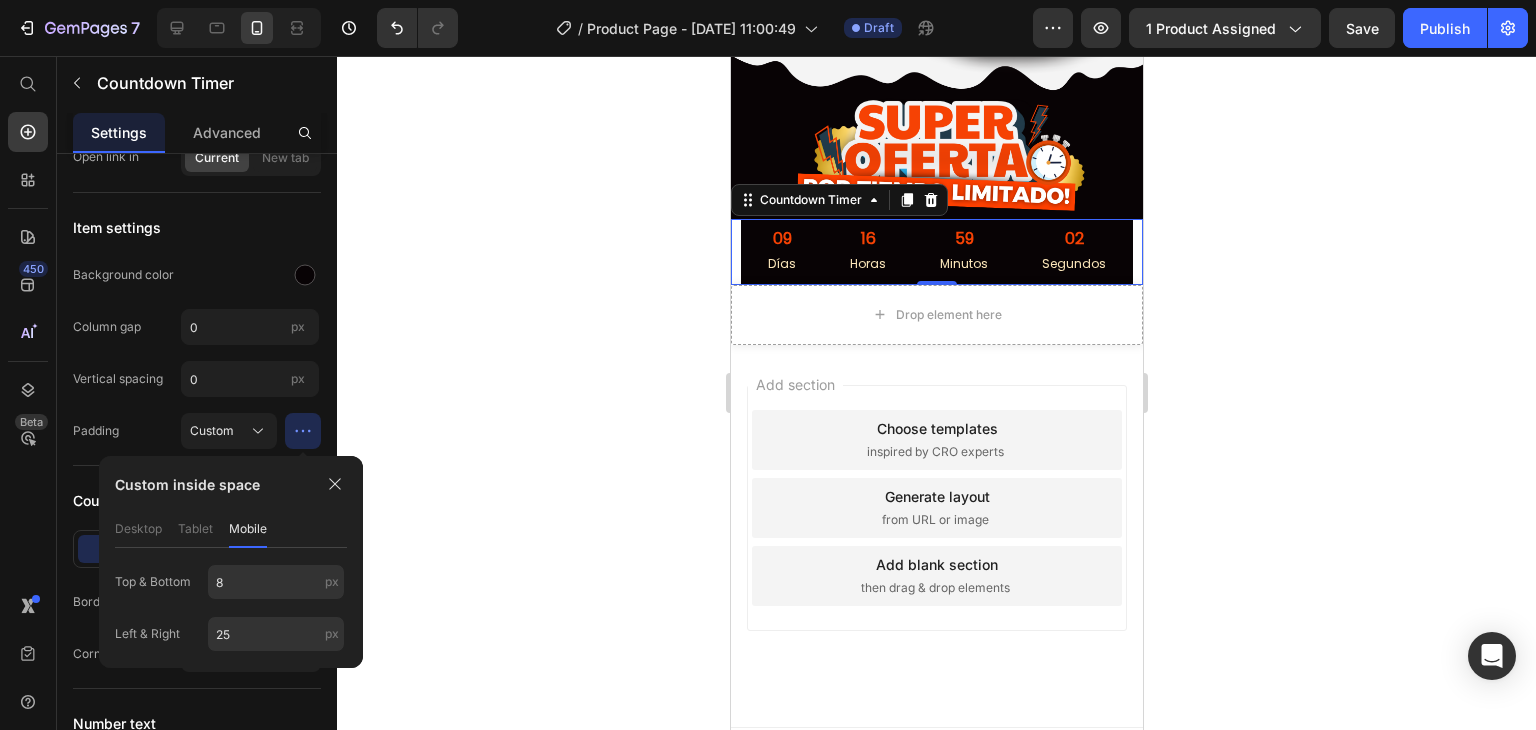 click 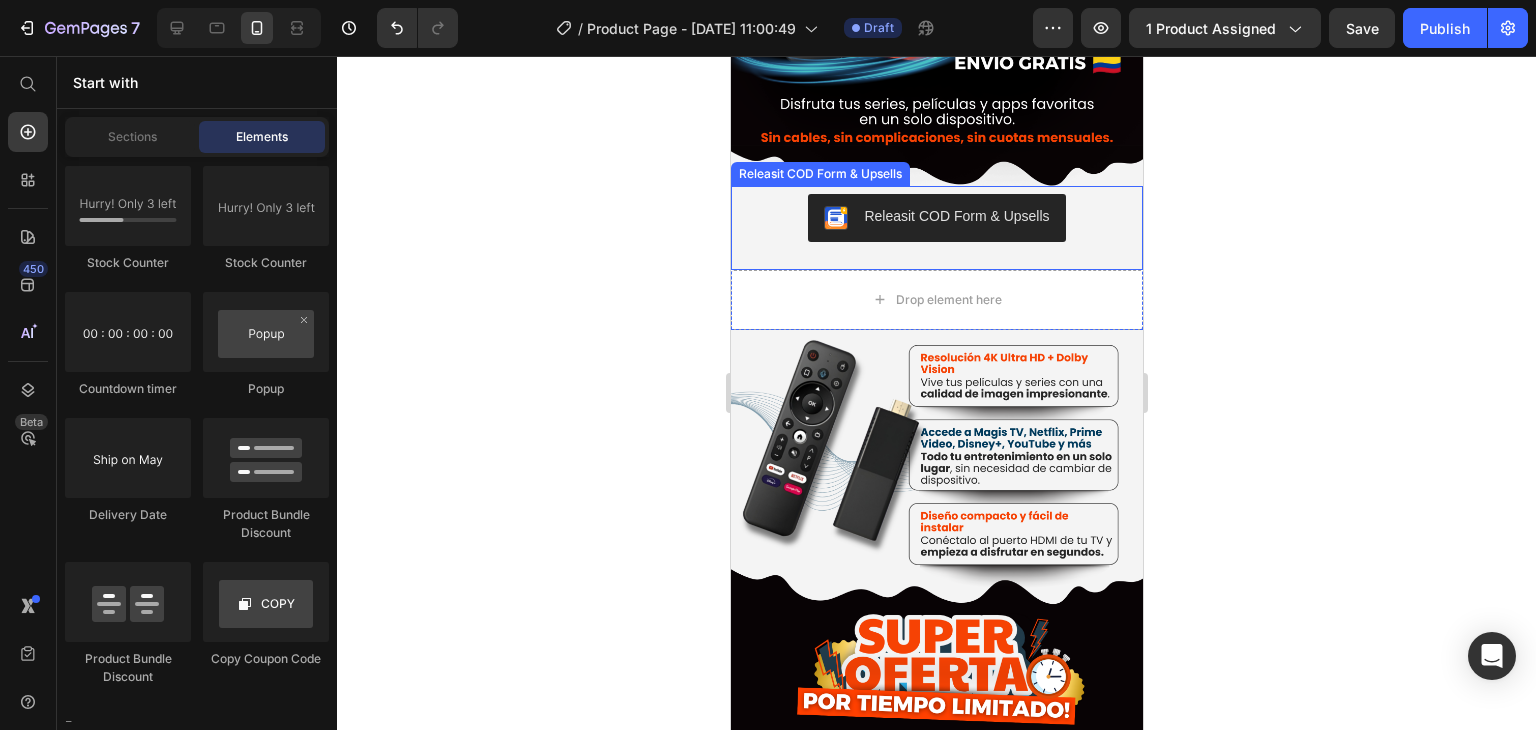 scroll, scrollTop: 440, scrollLeft: 0, axis: vertical 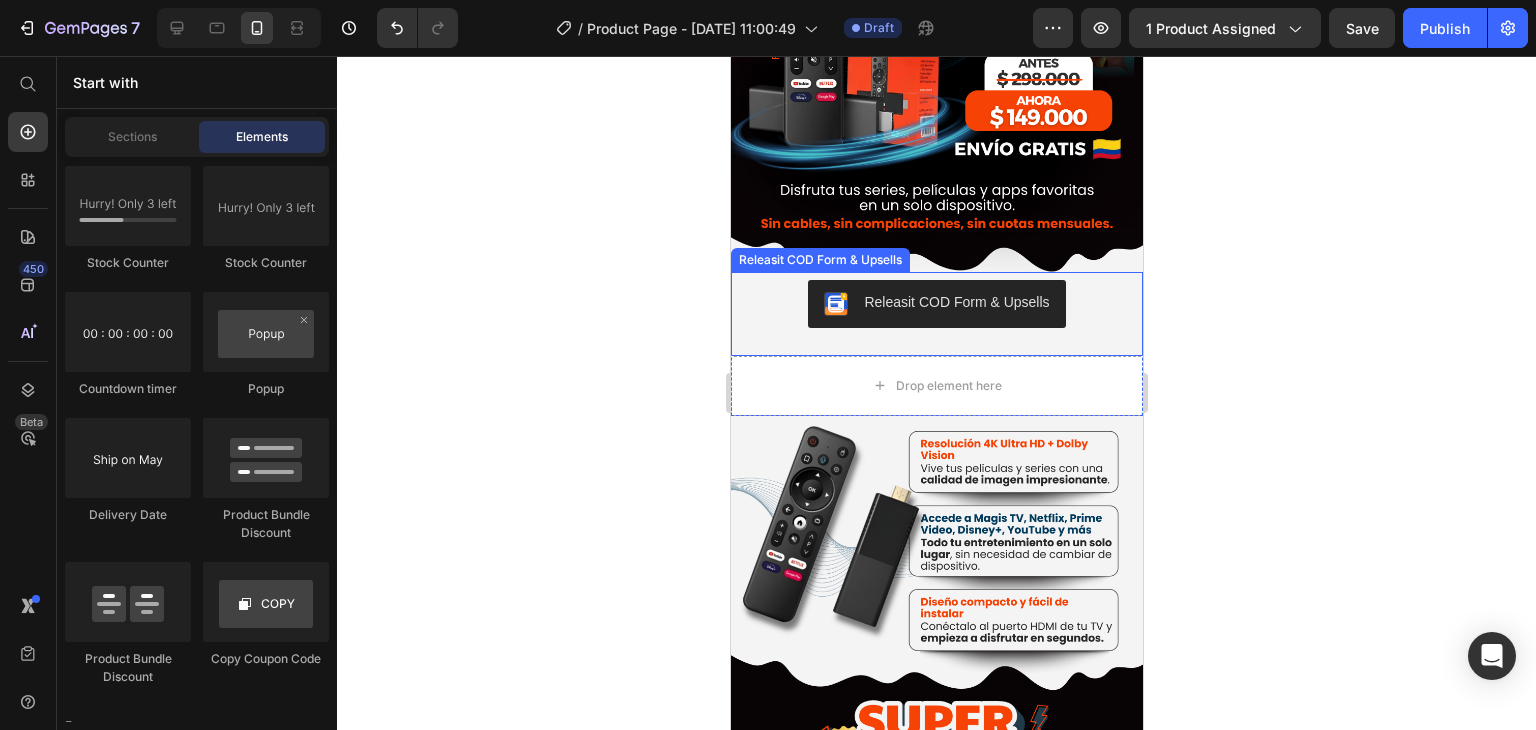 click on "Releasit COD Form & Upsells Releasit COD Form & Upsells" at bounding box center (936, 314) 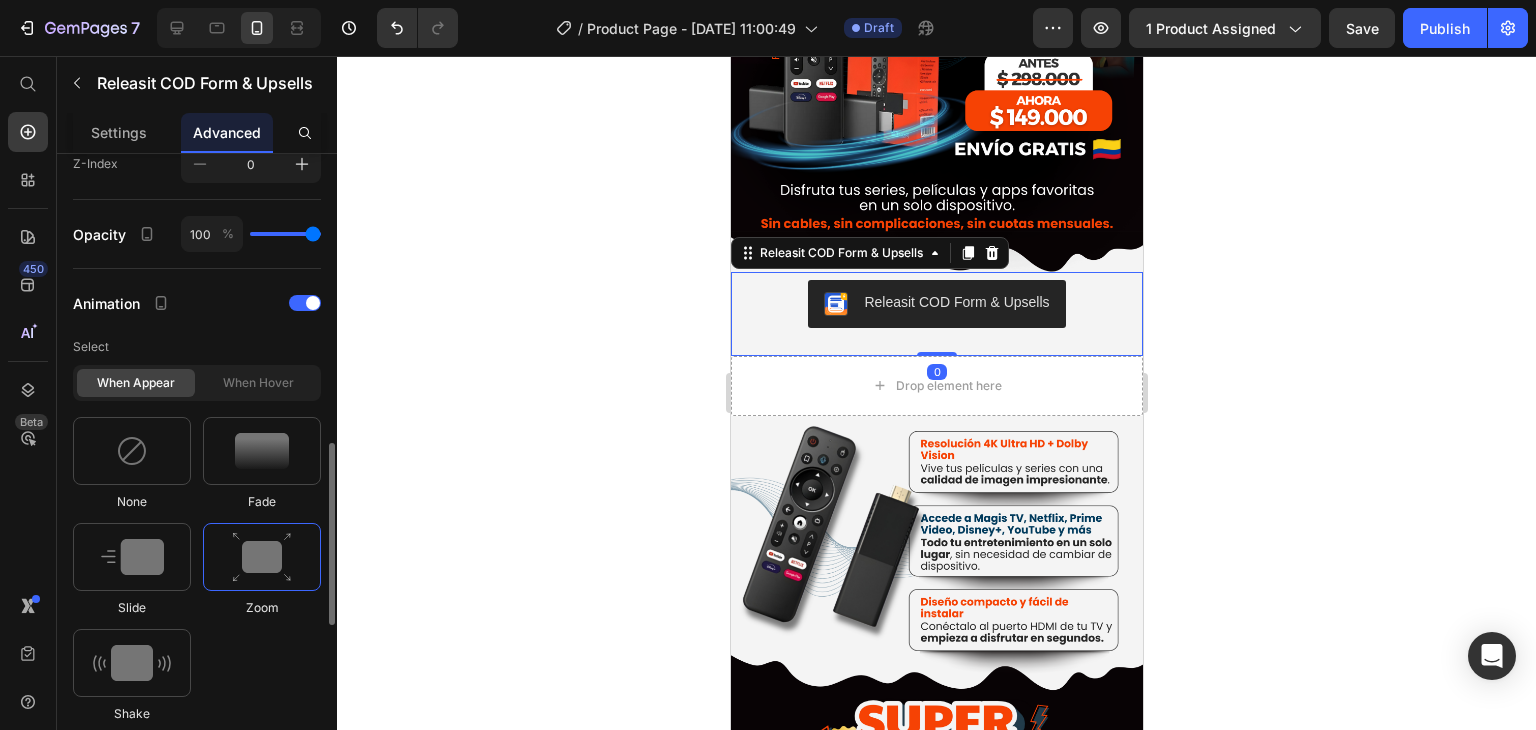 scroll, scrollTop: 600, scrollLeft: 0, axis: vertical 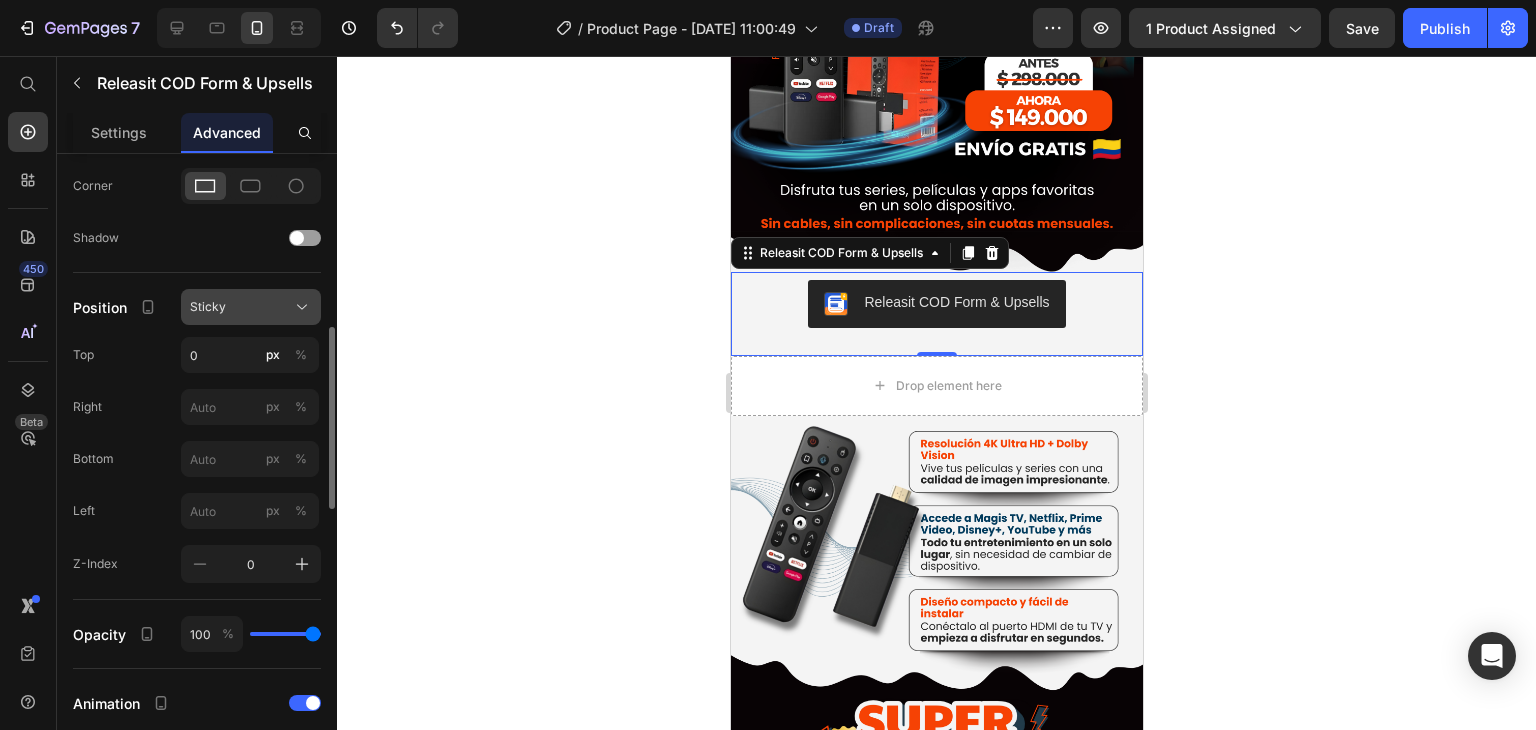 click on "Sticky" 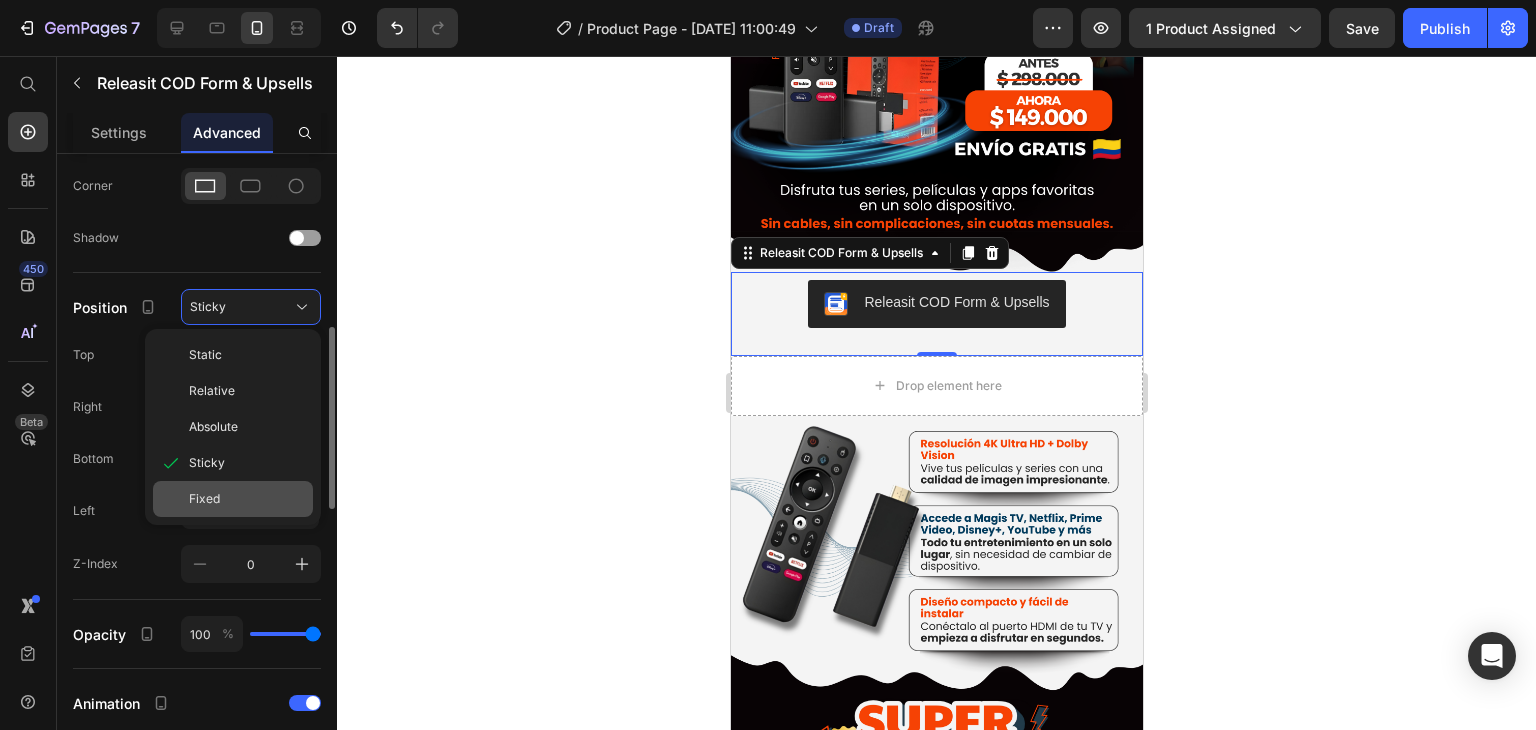 click on "Fixed" at bounding box center [204, 499] 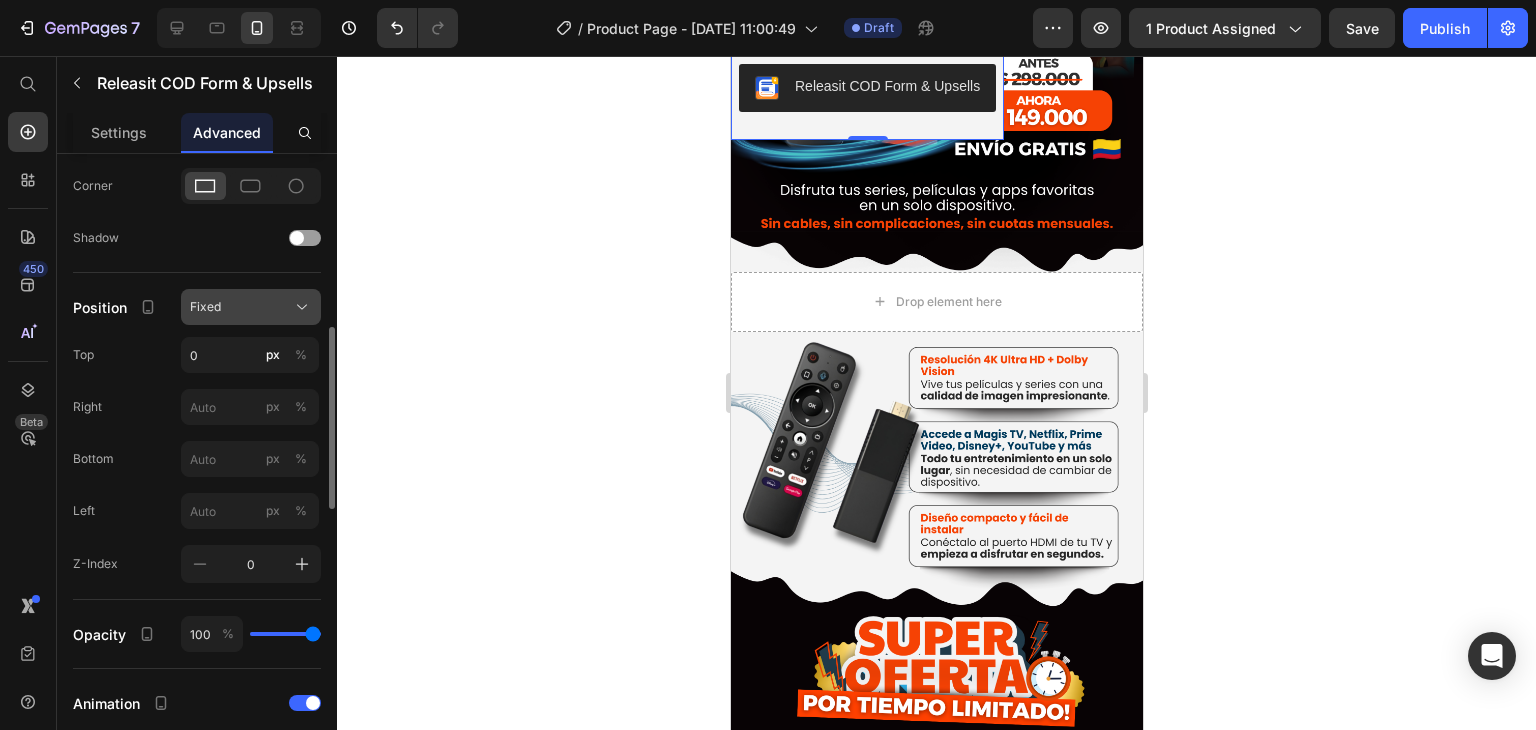 click on "Fixed" at bounding box center (251, 307) 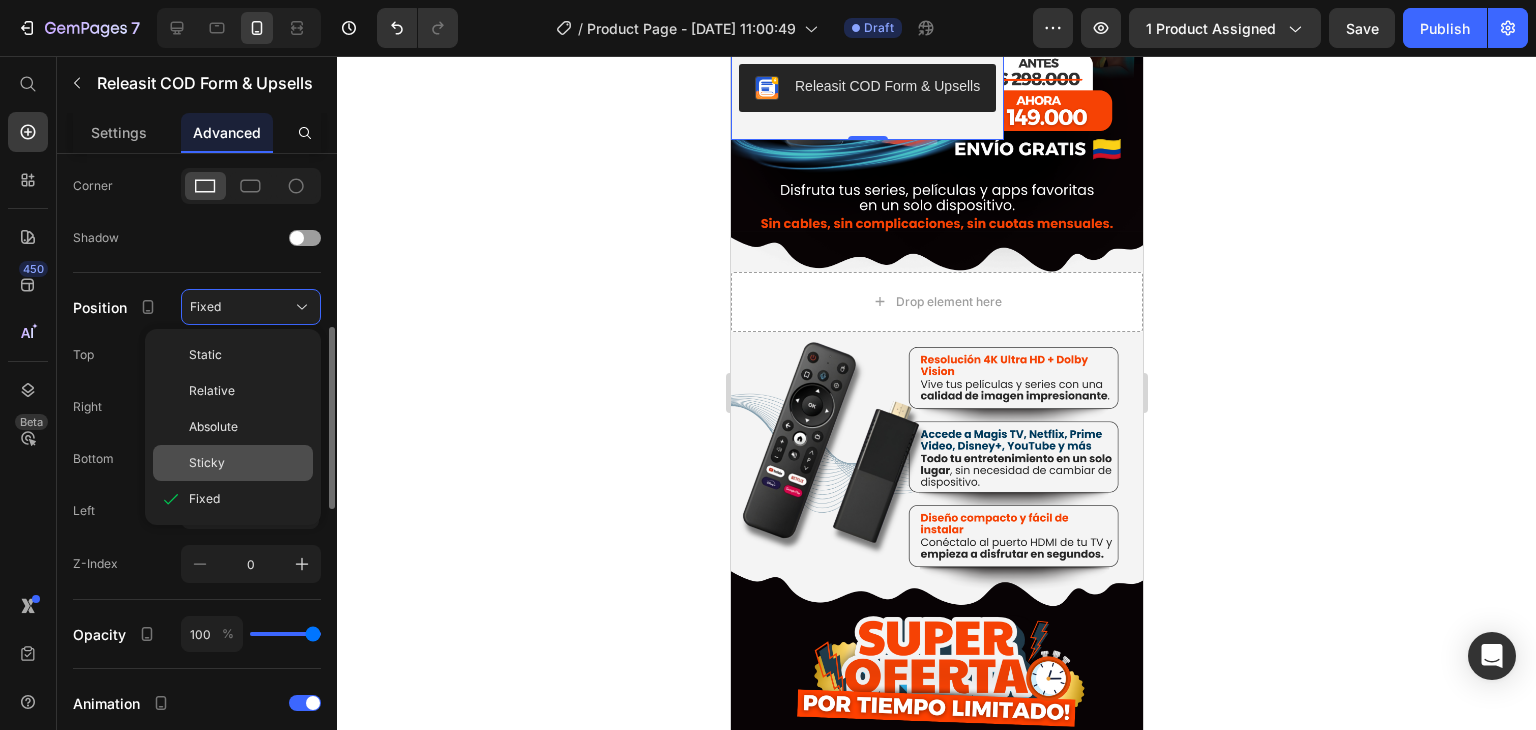click on "Sticky" at bounding box center (247, 463) 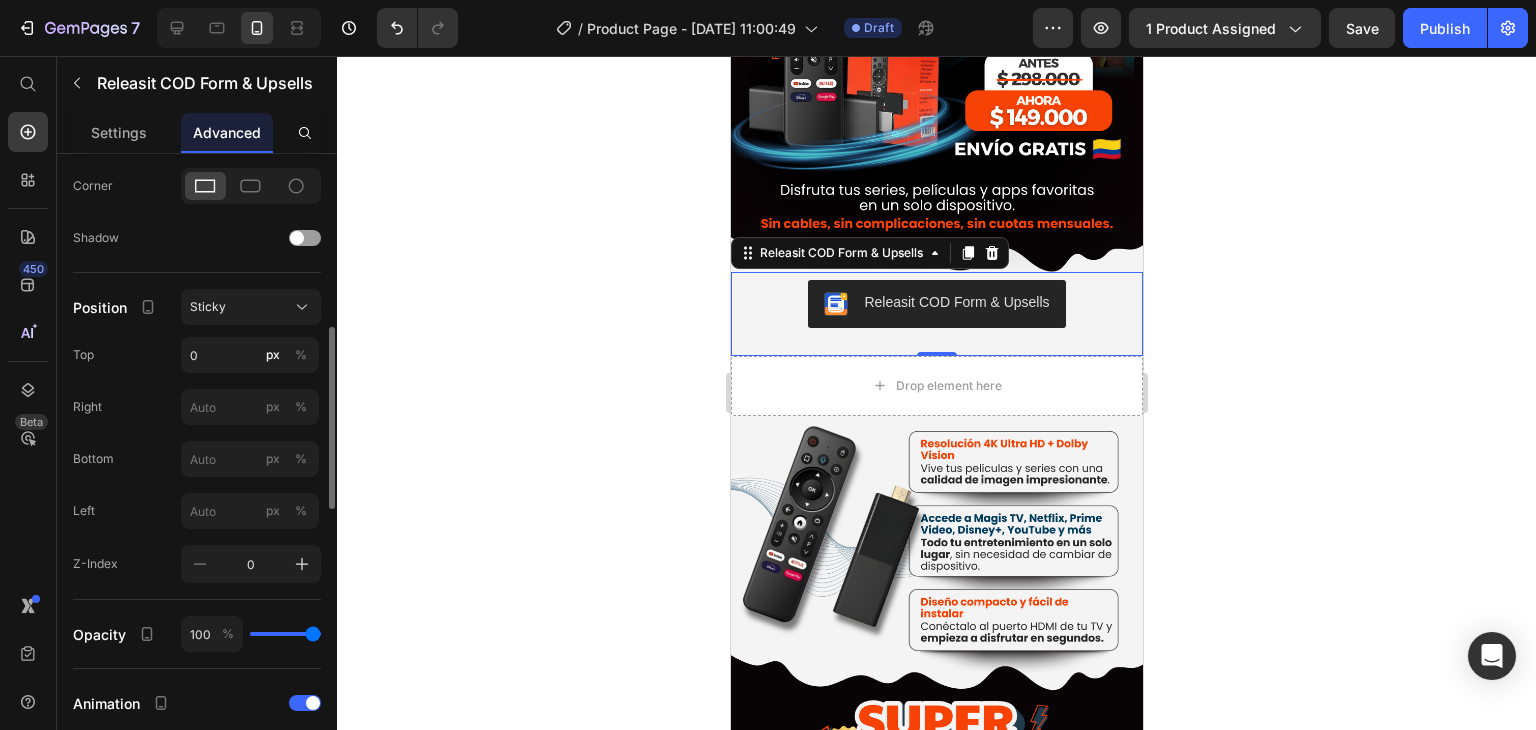 click 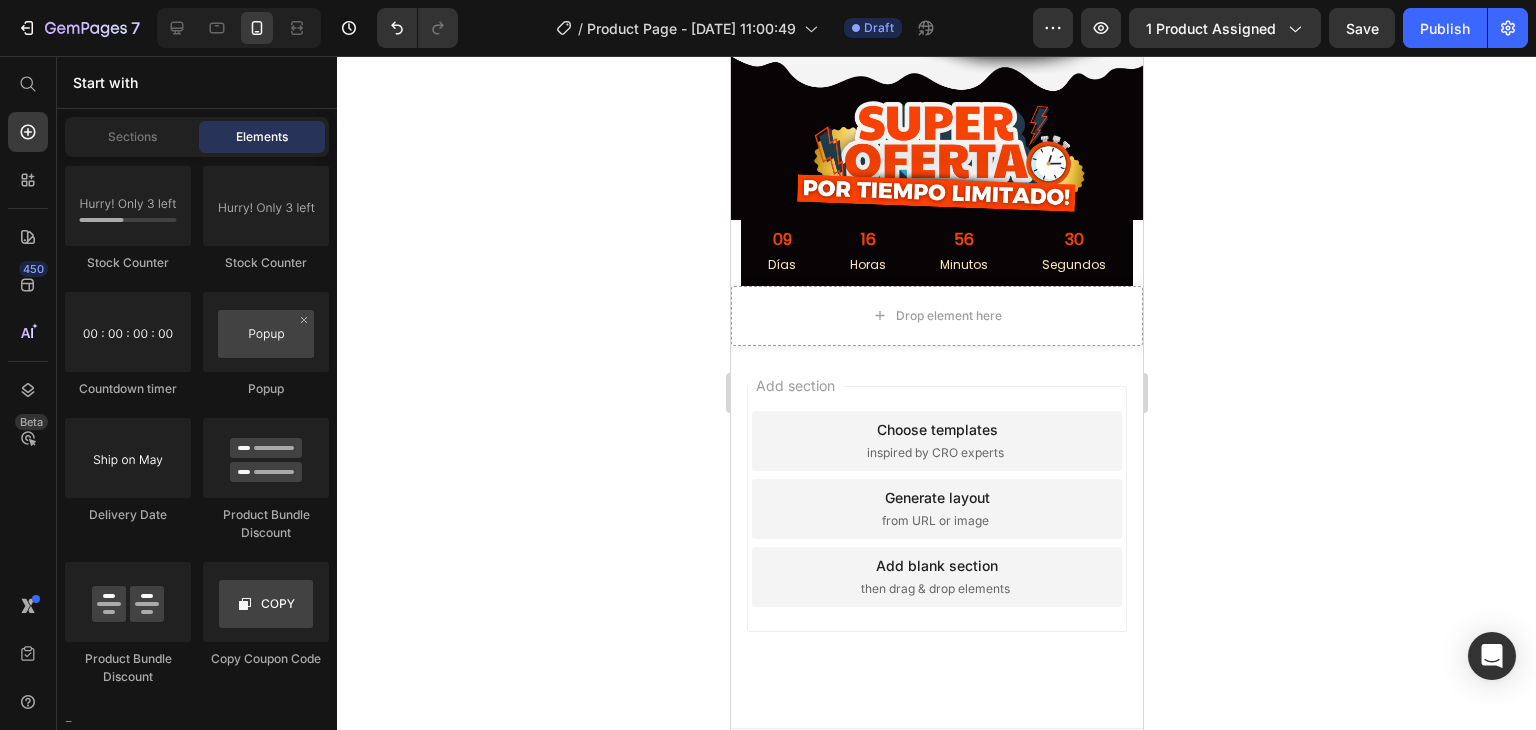 scroll, scrollTop: 1040, scrollLeft: 0, axis: vertical 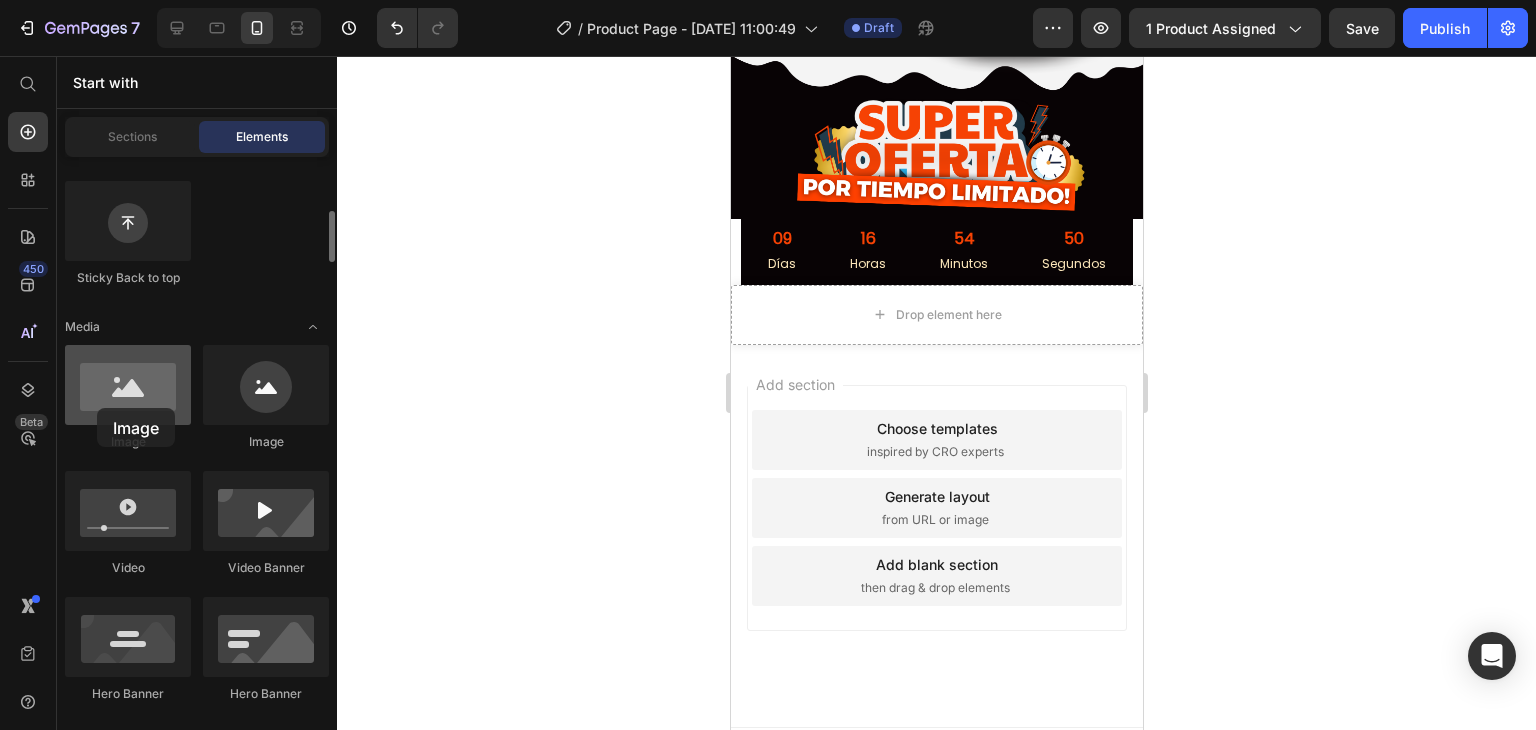 drag, startPoint x: 112, startPoint y: 401, endPoint x: 97, endPoint y: 408, distance: 16.552946 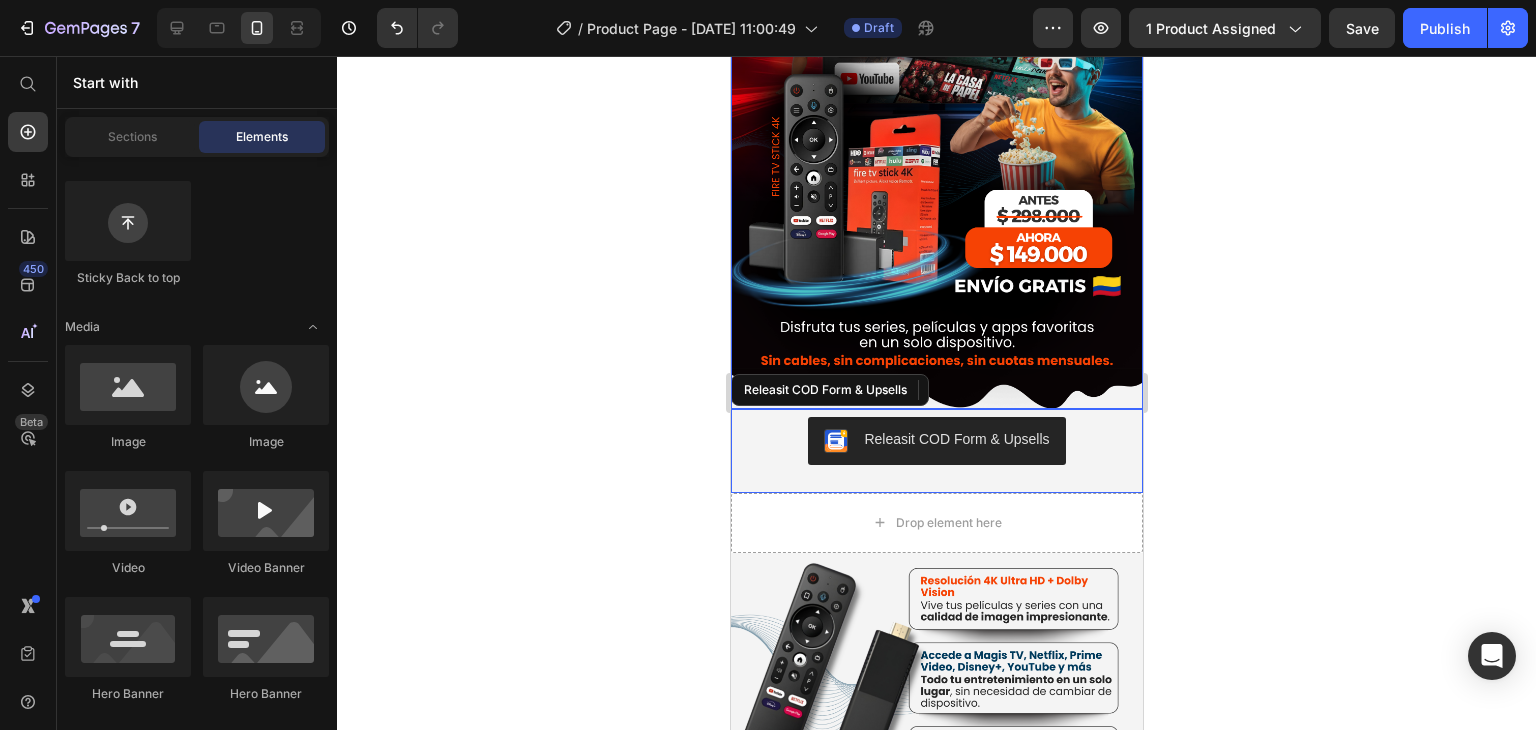 scroll, scrollTop: 40, scrollLeft: 0, axis: vertical 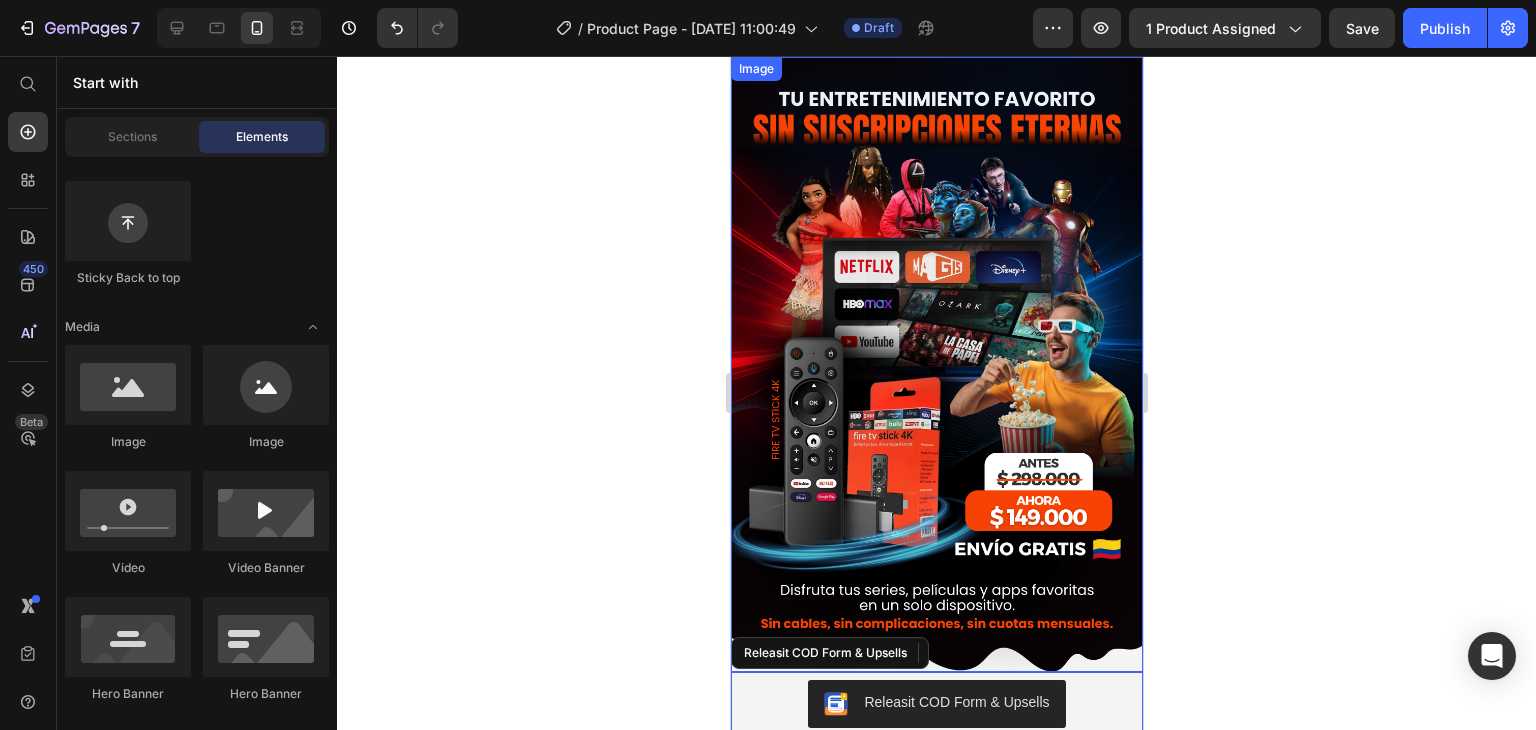 click at bounding box center (936, 364) 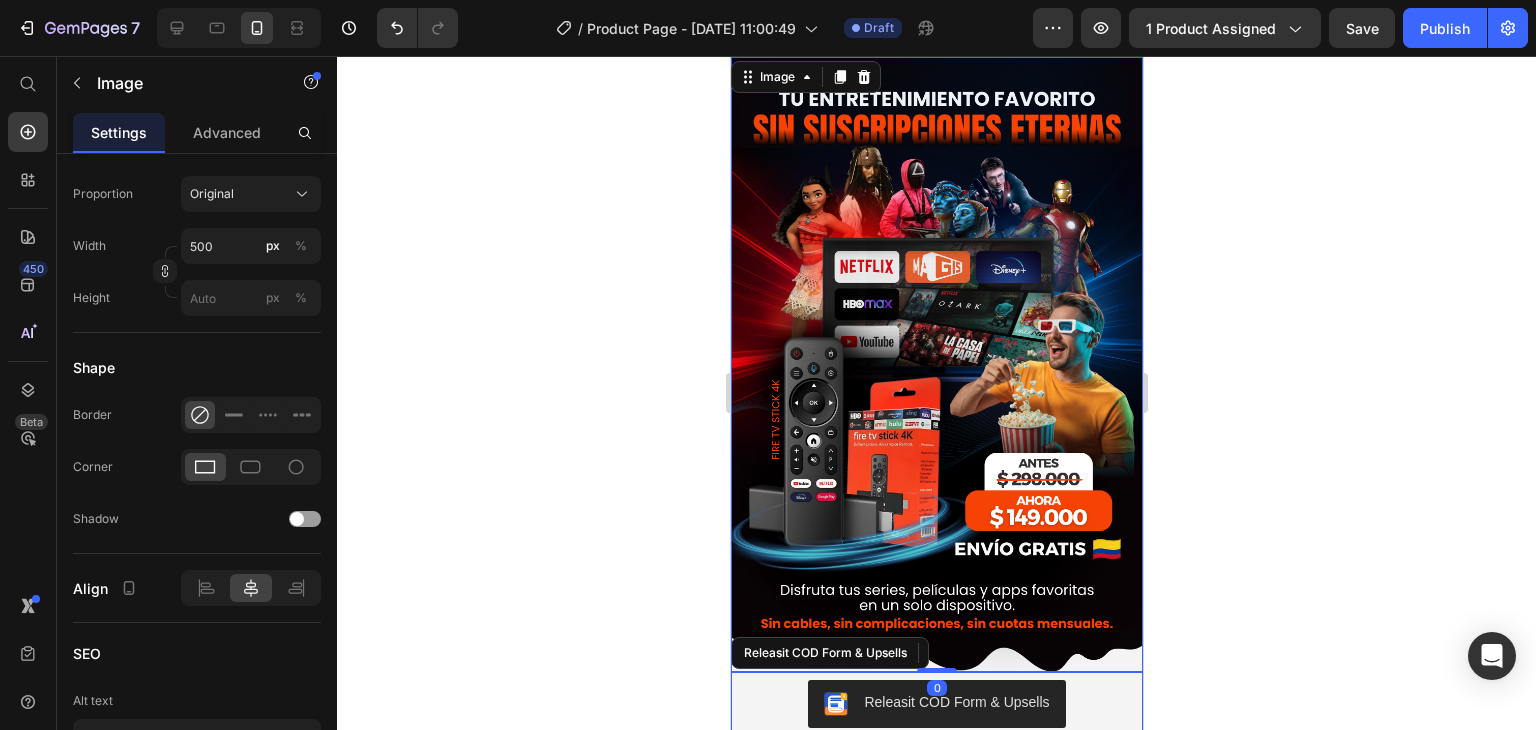 scroll, scrollTop: 0, scrollLeft: 0, axis: both 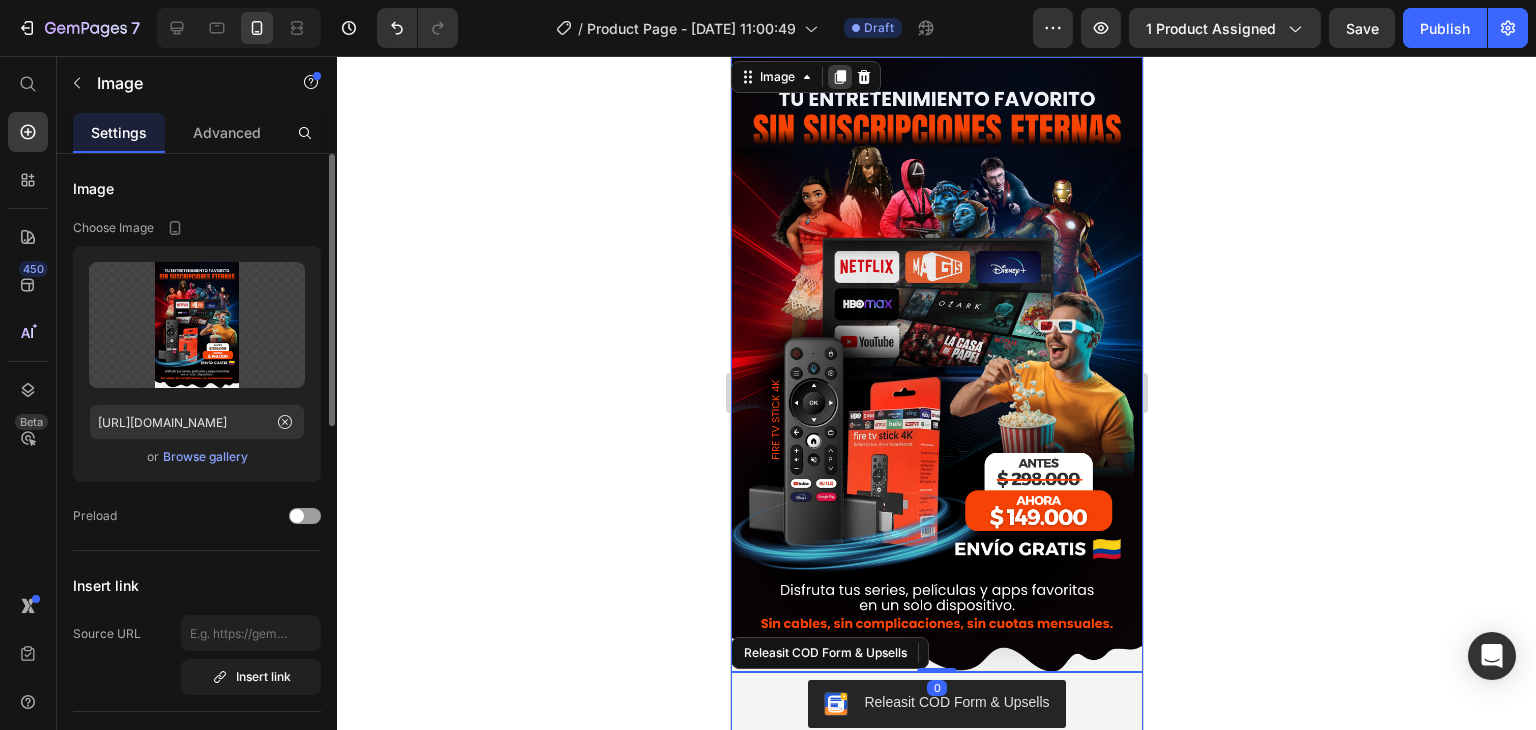 click 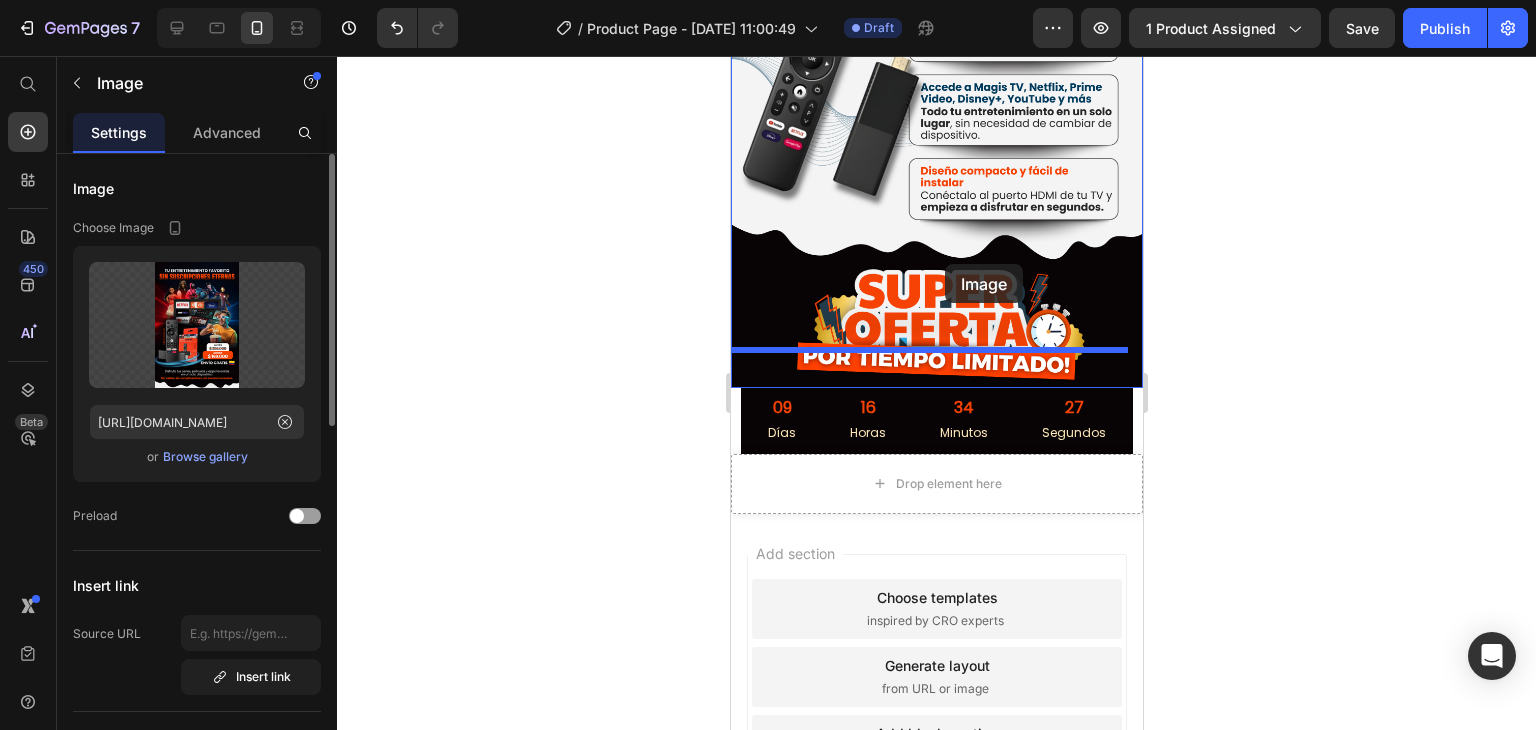 scroll, scrollTop: 1632, scrollLeft: 0, axis: vertical 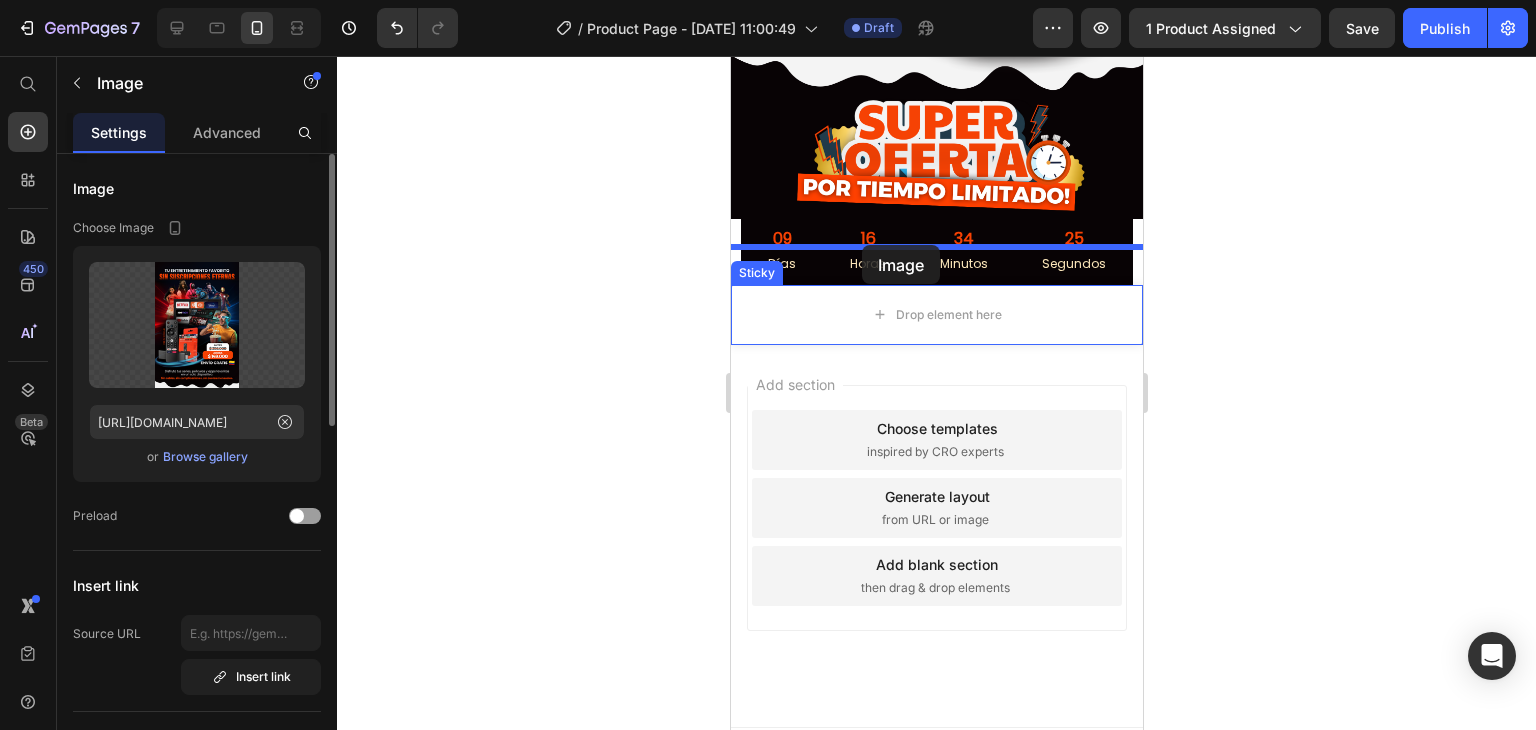 drag, startPoint x: 940, startPoint y: 264, endPoint x: 861, endPoint y: 245, distance: 81.25269 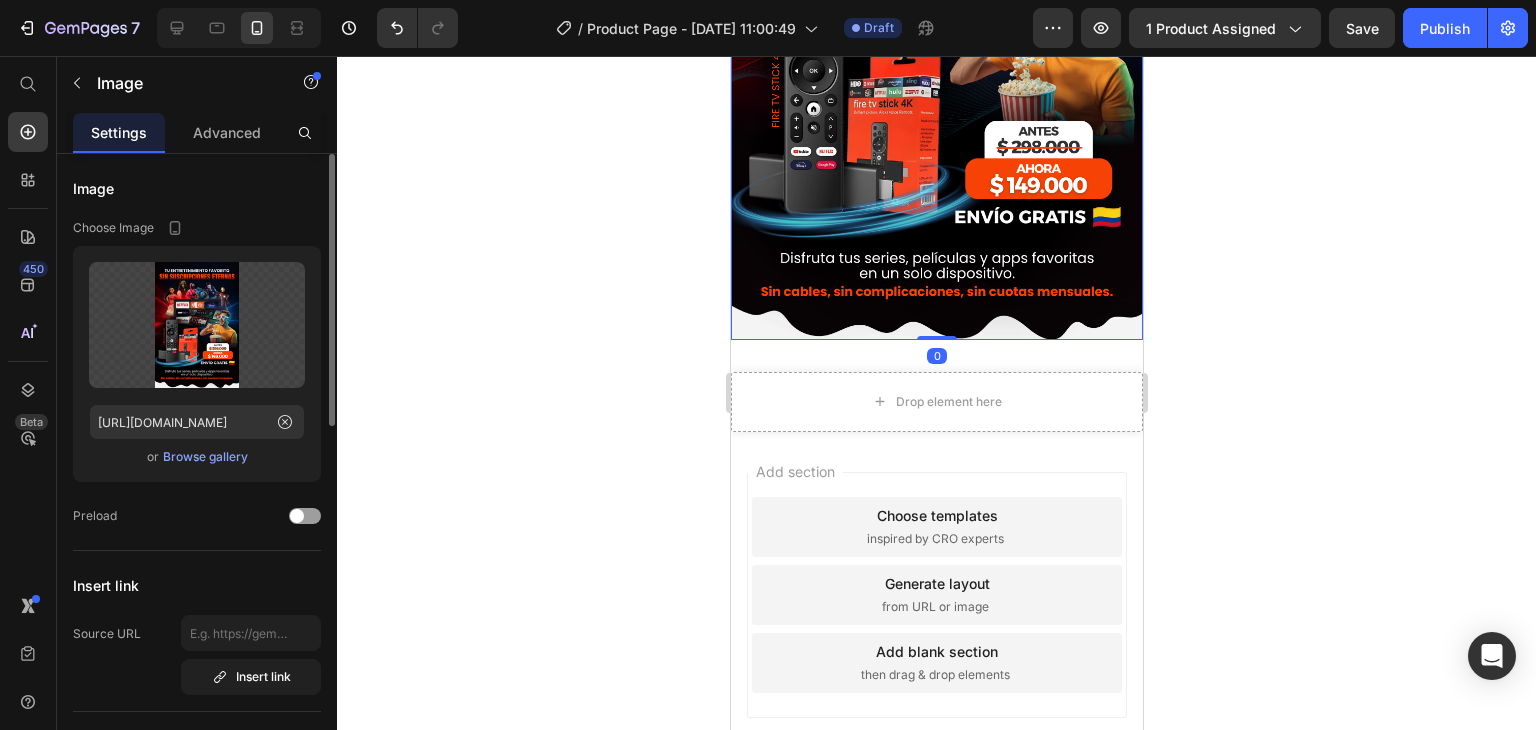 scroll, scrollTop: 1040, scrollLeft: 0, axis: vertical 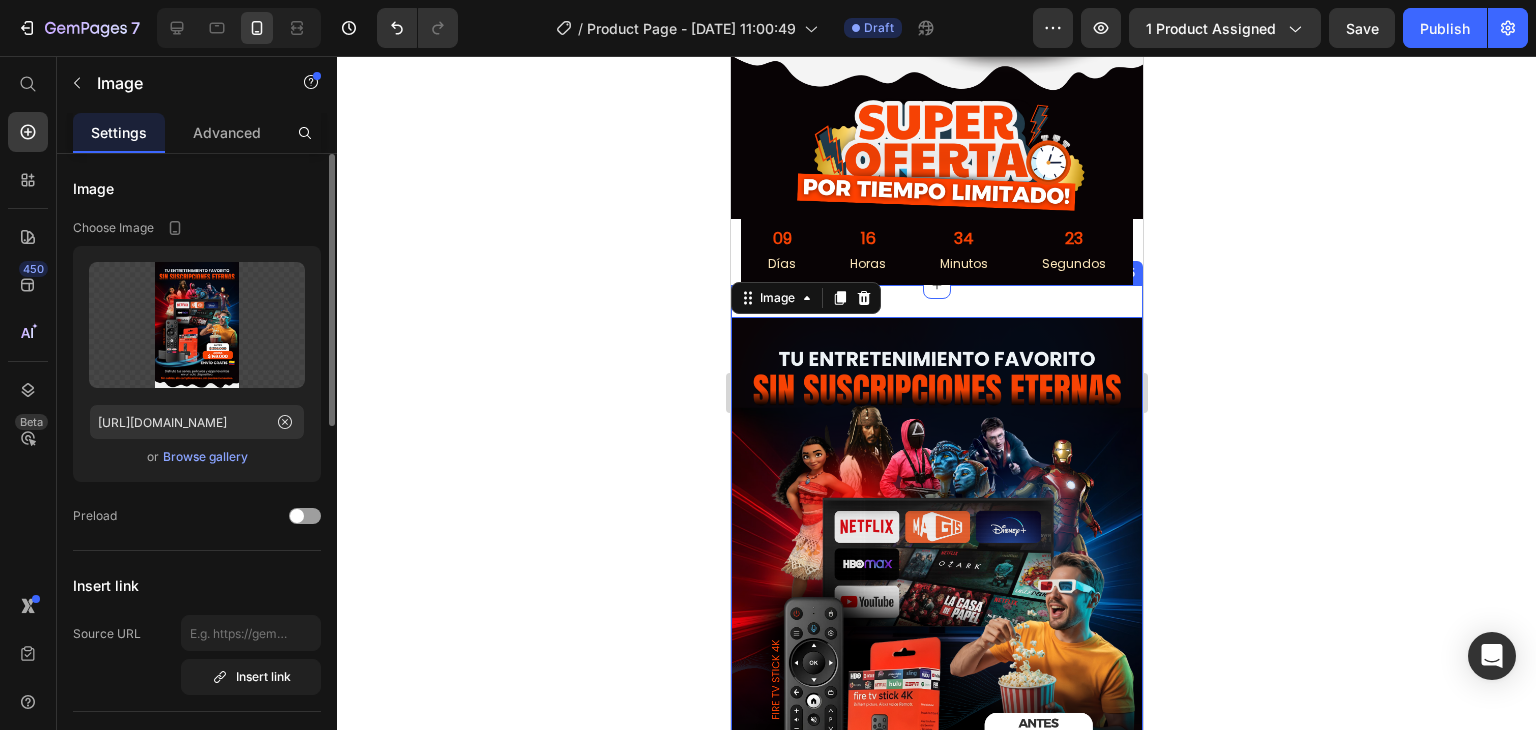 click on "Image   0 Section 5" at bounding box center (936, 624) 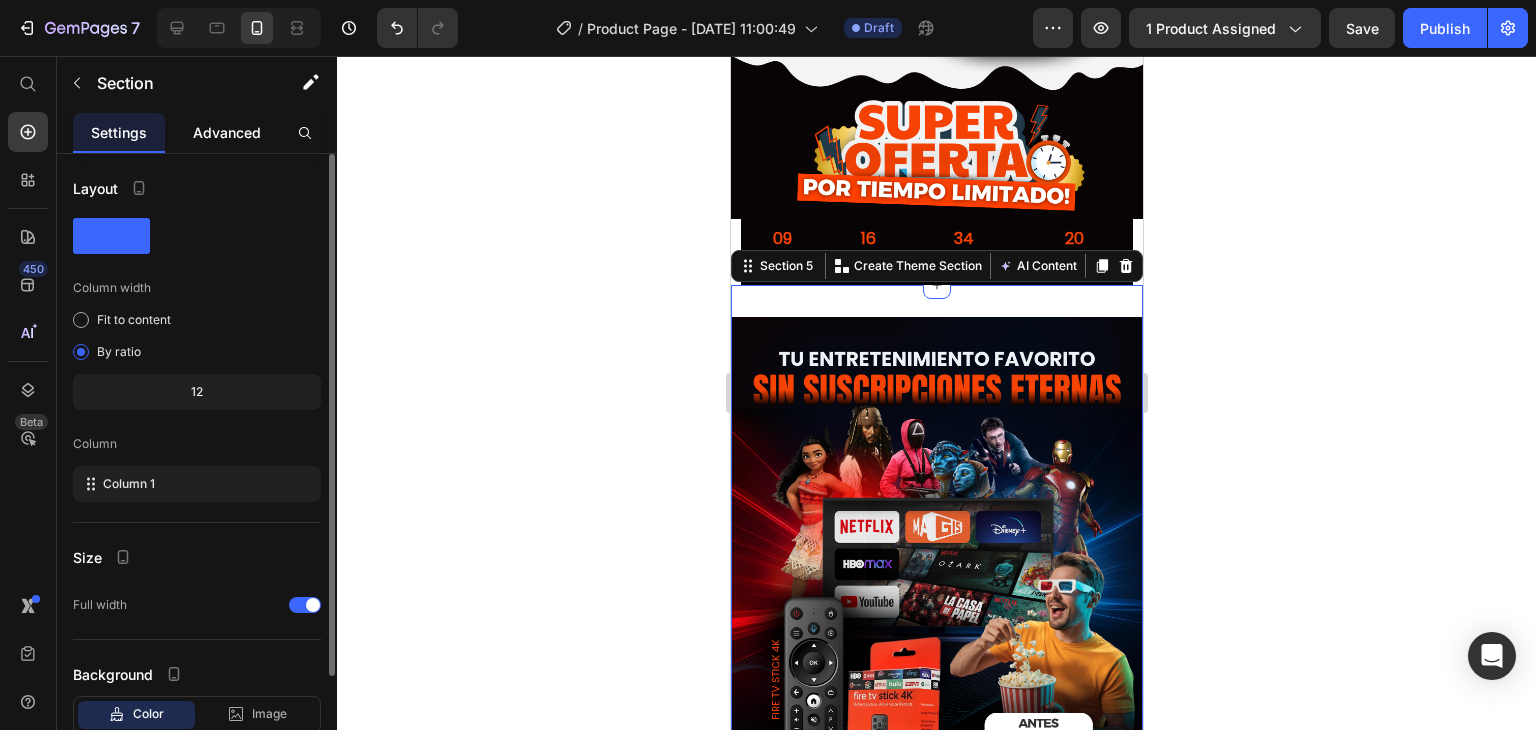 click on "Advanced" at bounding box center (227, 132) 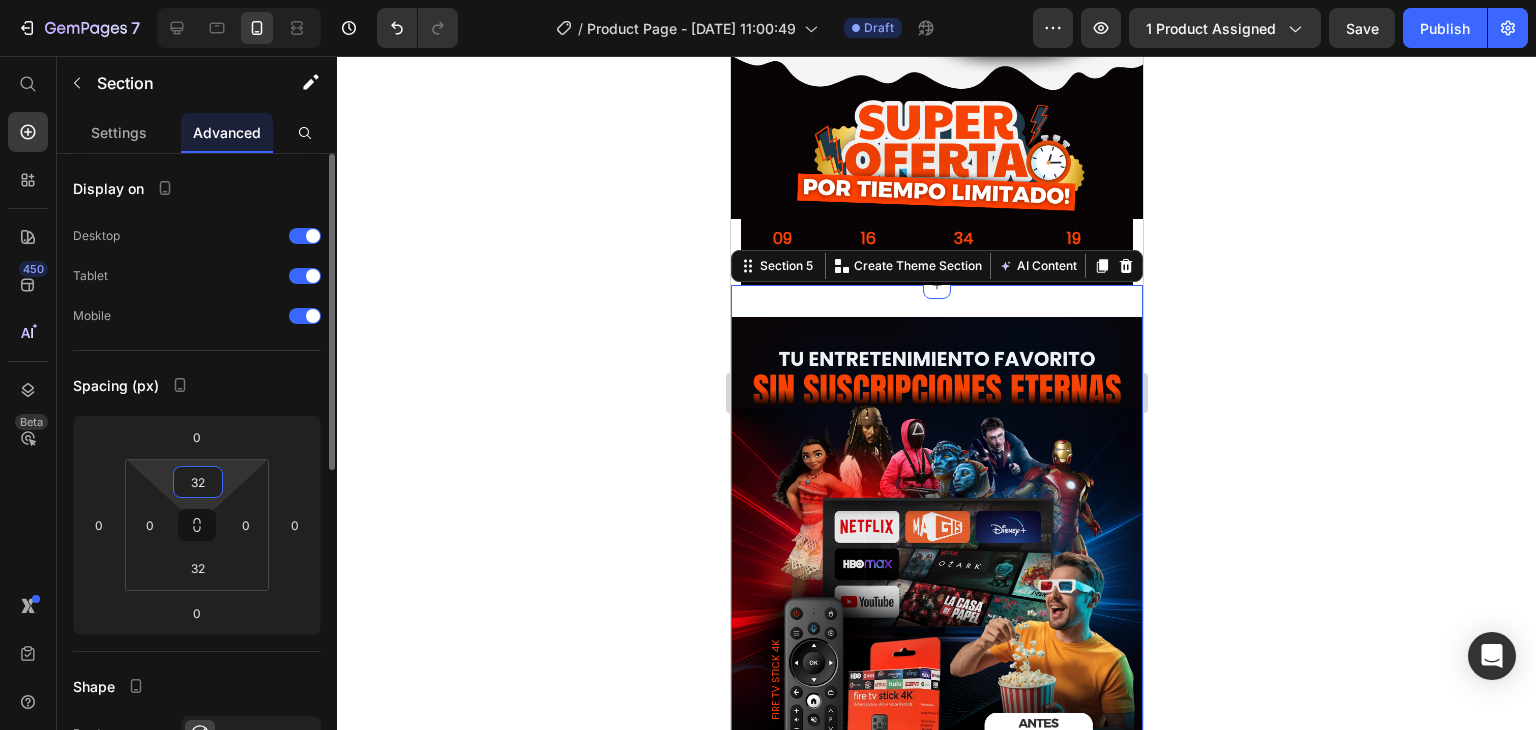 click on "32" at bounding box center (198, 482) 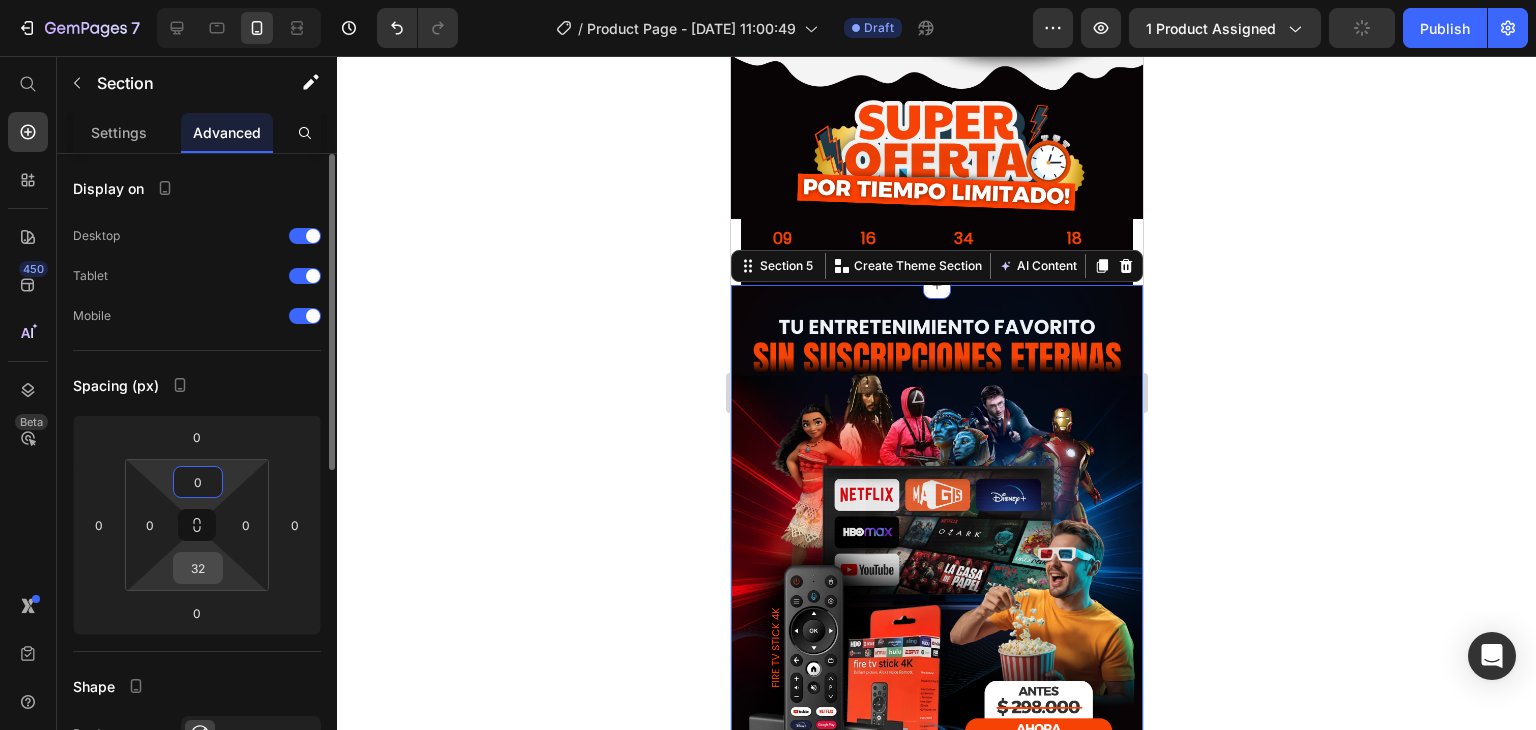 type on "0" 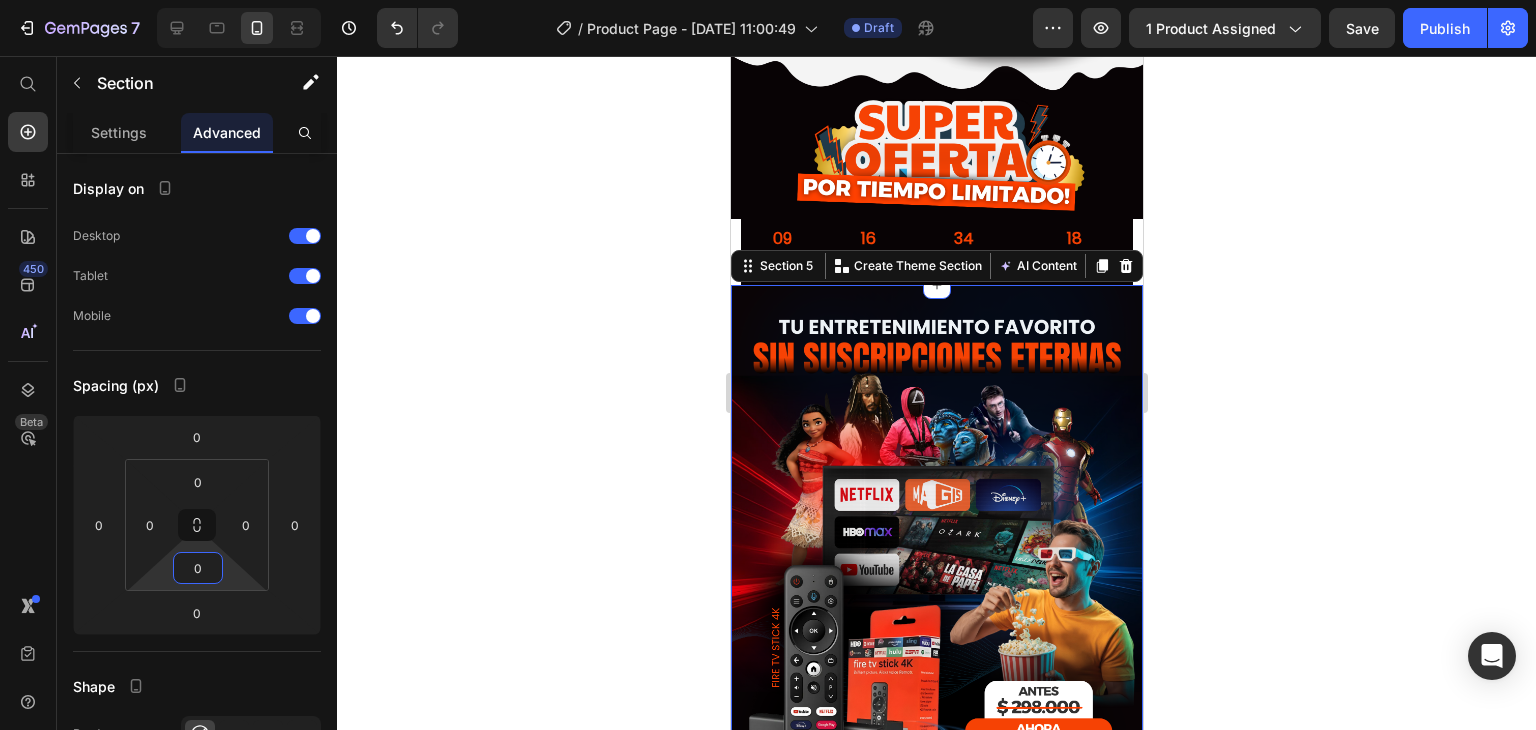type on "0" 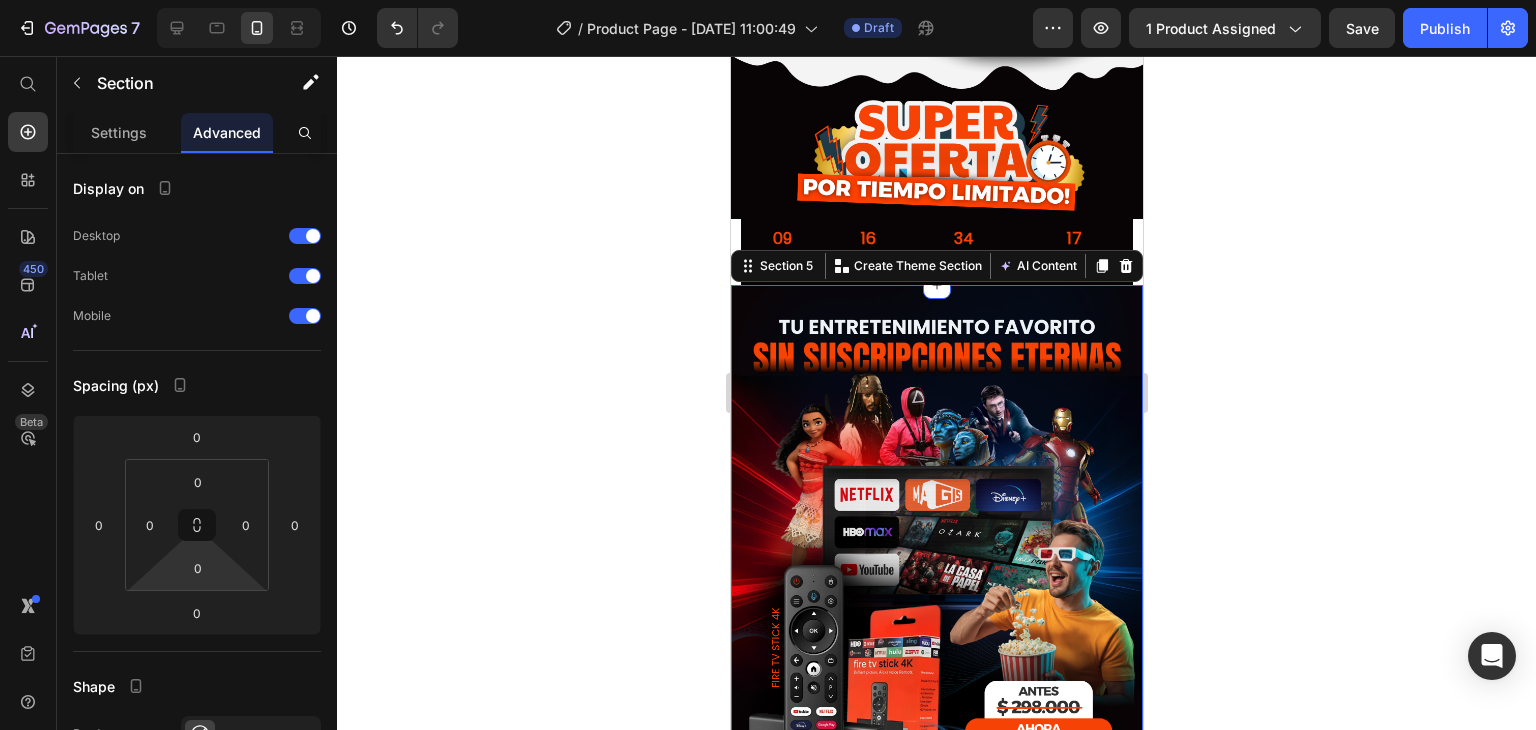 click 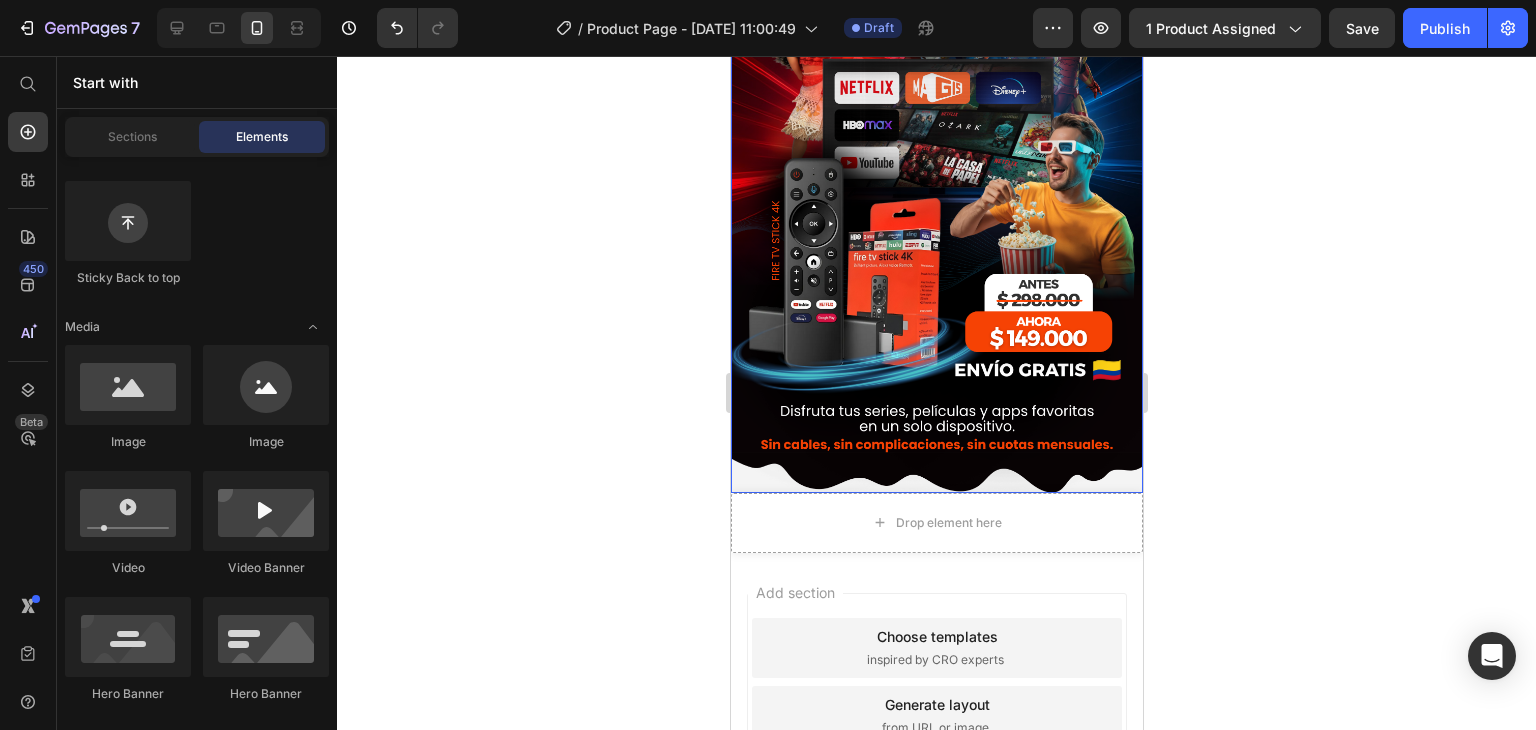 scroll, scrollTop: 1440, scrollLeft: 0, axis: vertical 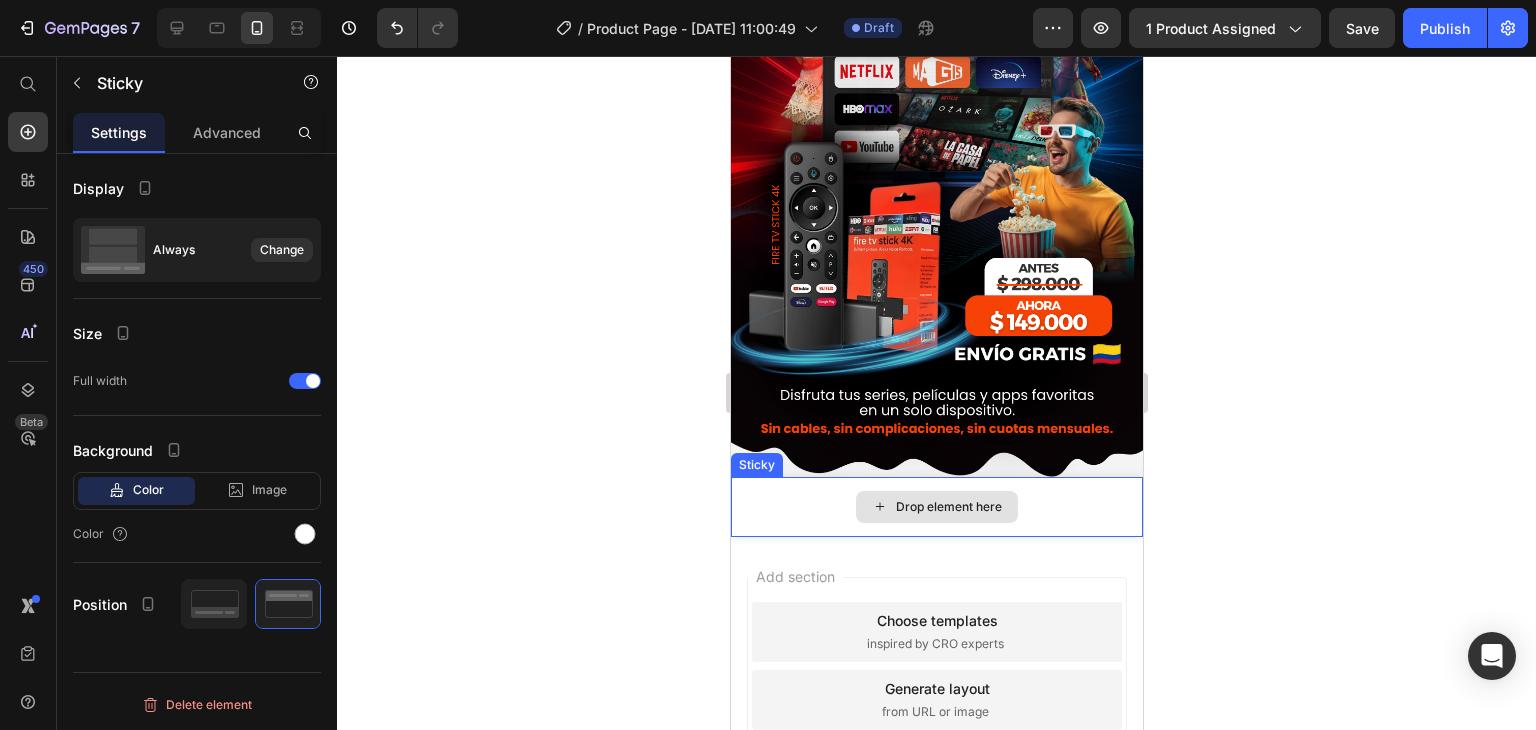 click on "Drop element here" at bounding box center (936, 507) 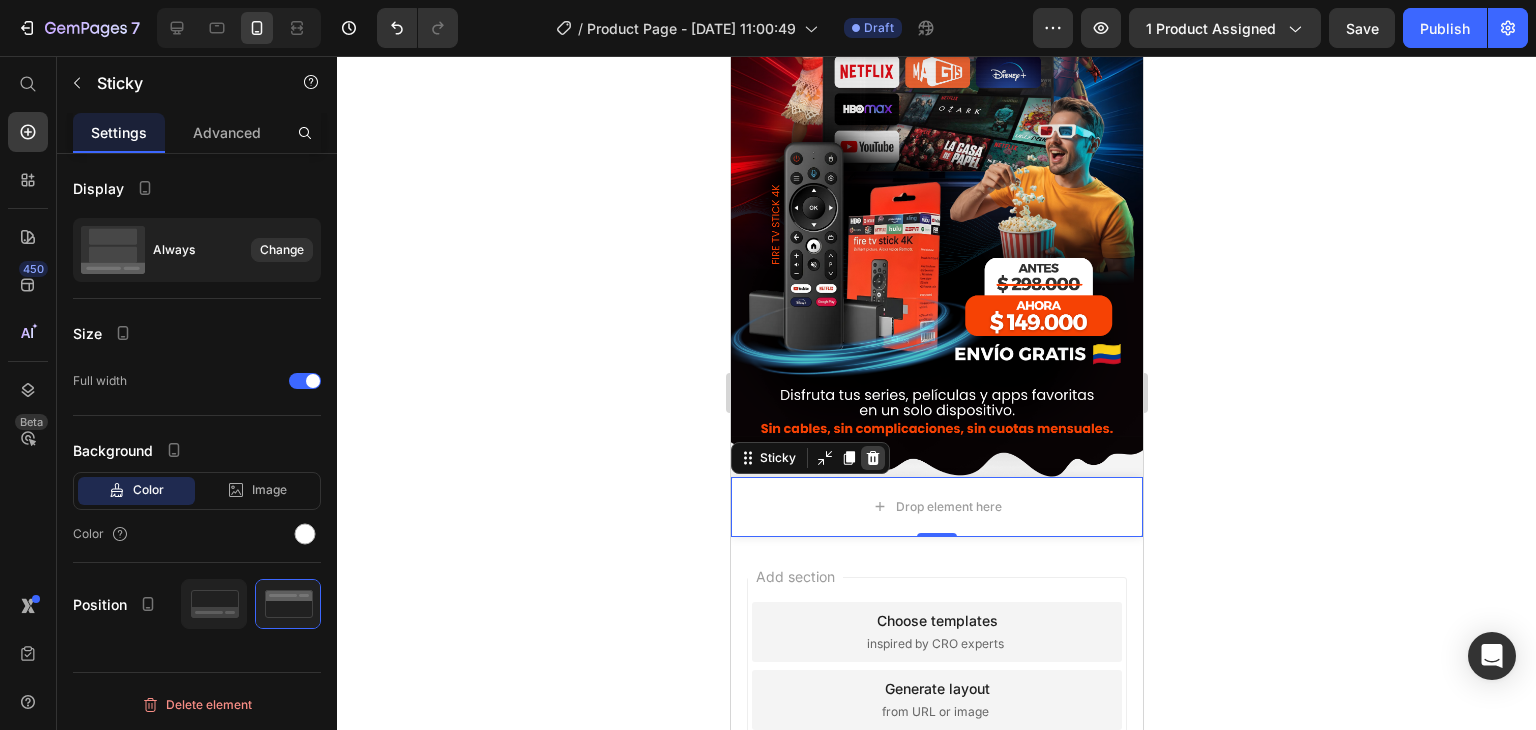 click 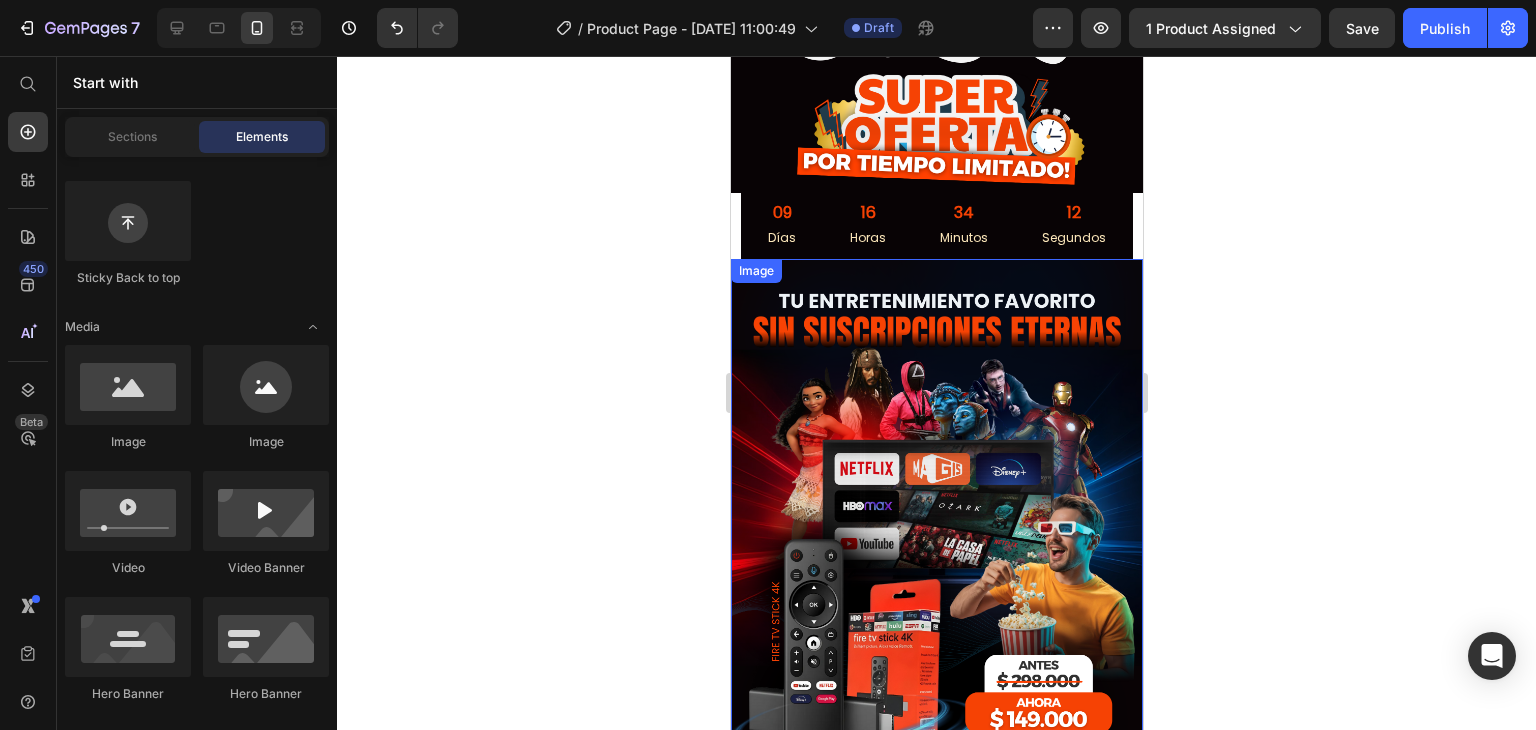 scroll, scrollTop: 1040, scrollLeft: 0, axis: vertical 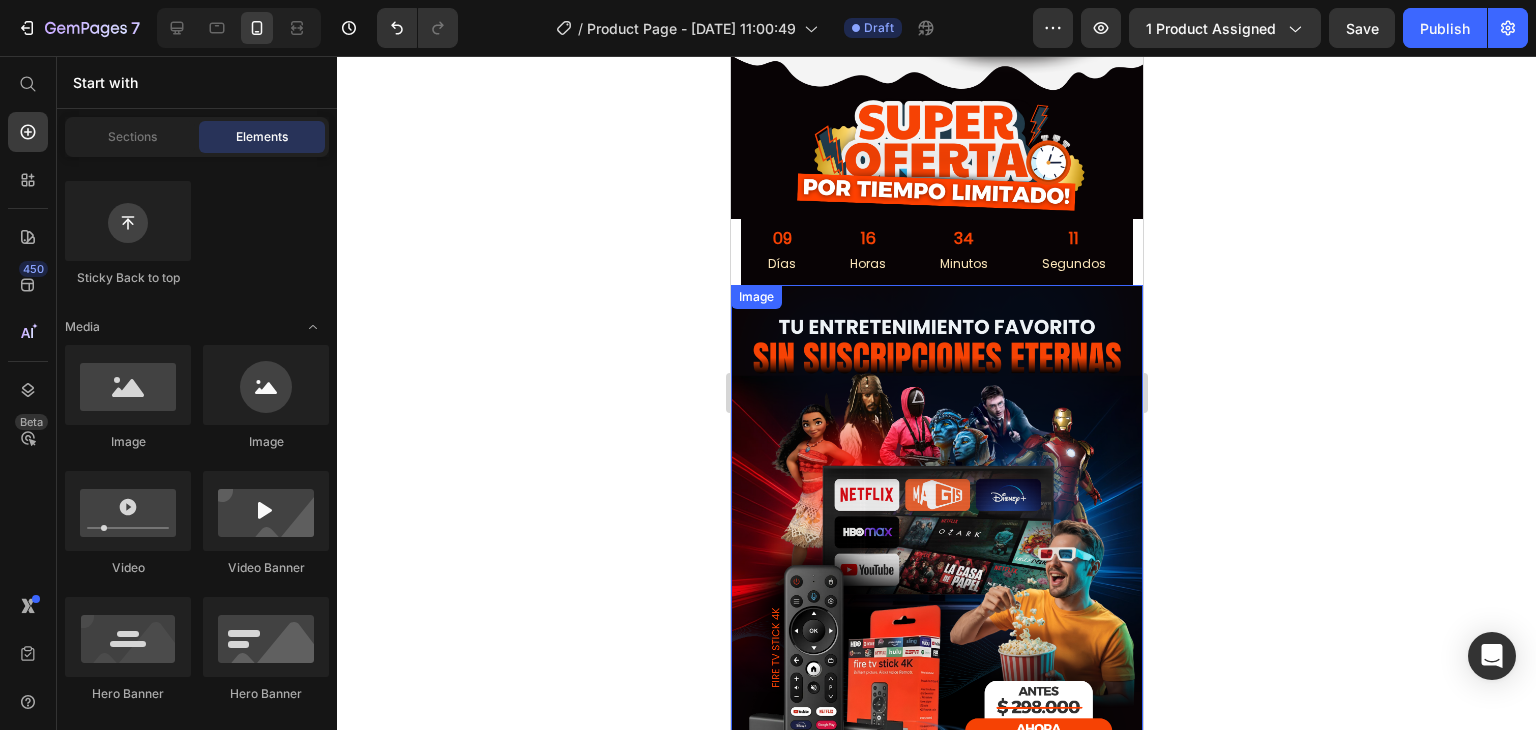 click at bounding box center [936, 592] 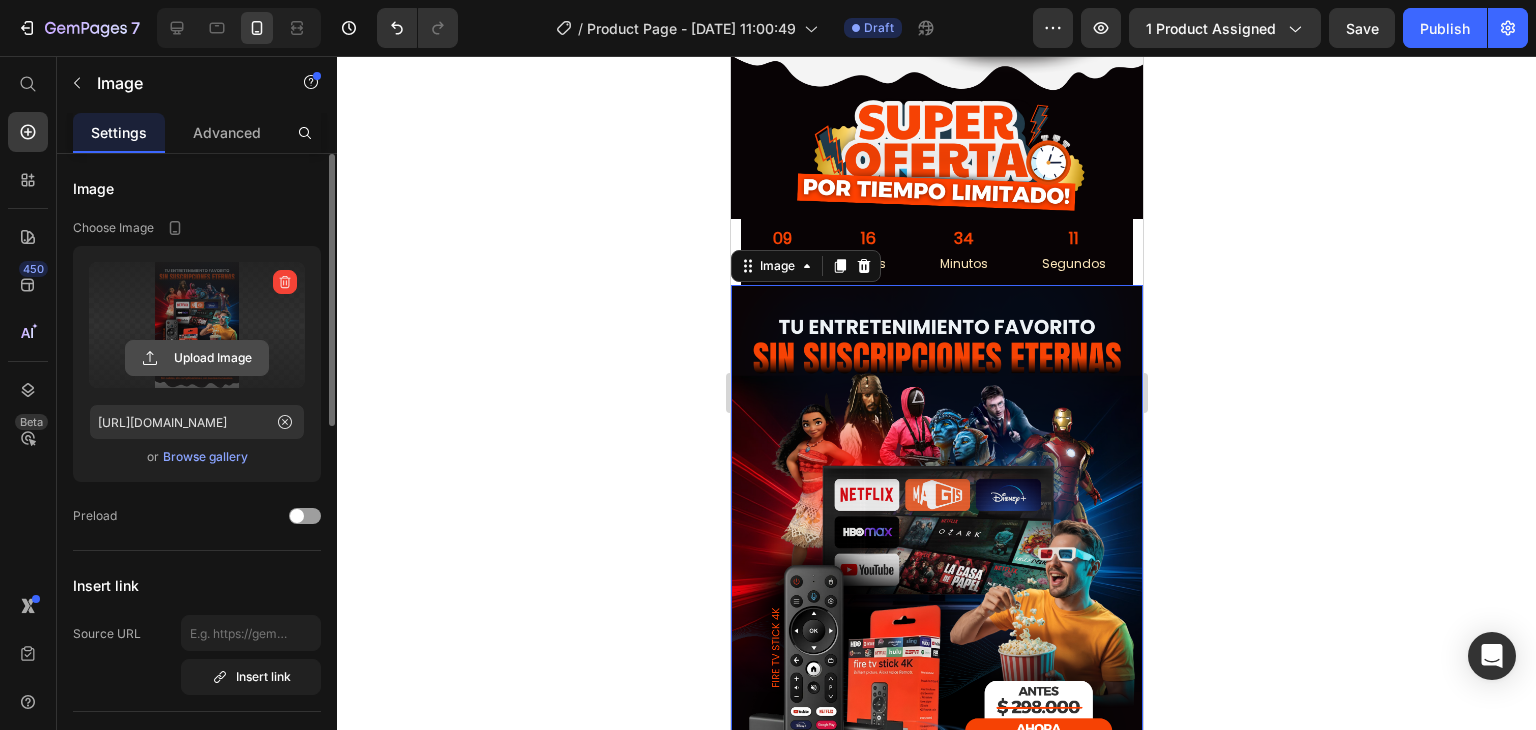 click 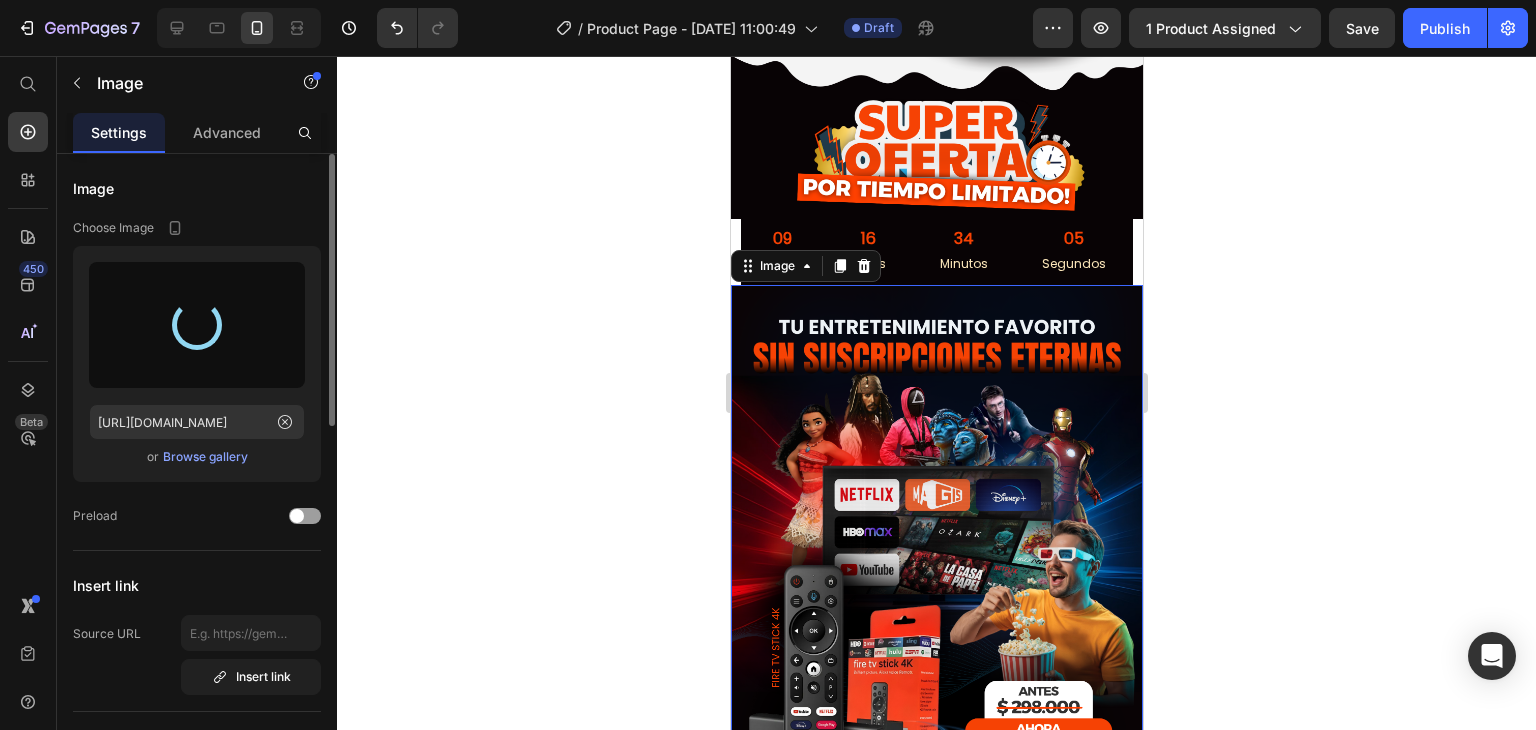 type on "[URL][DOMAIN_NAME]" 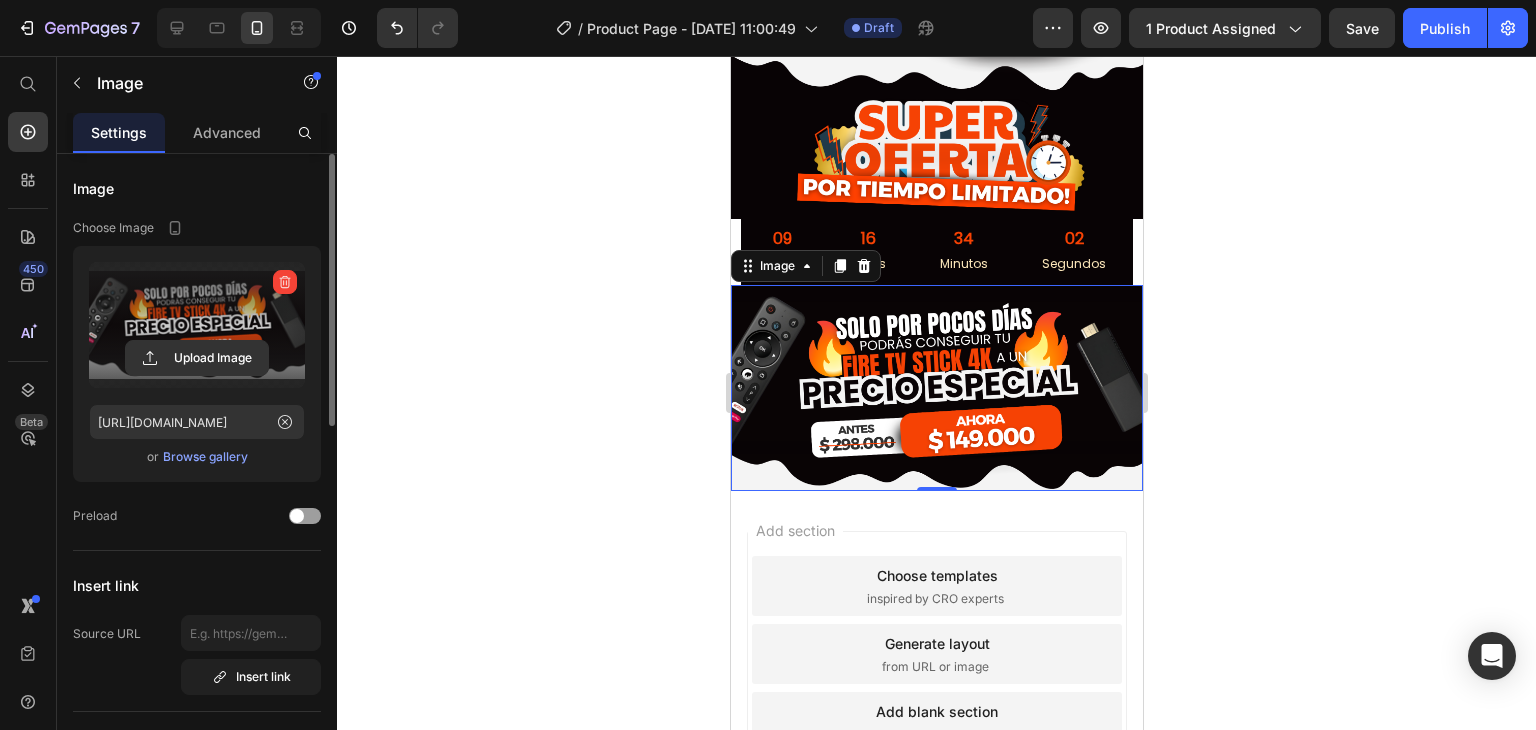 click 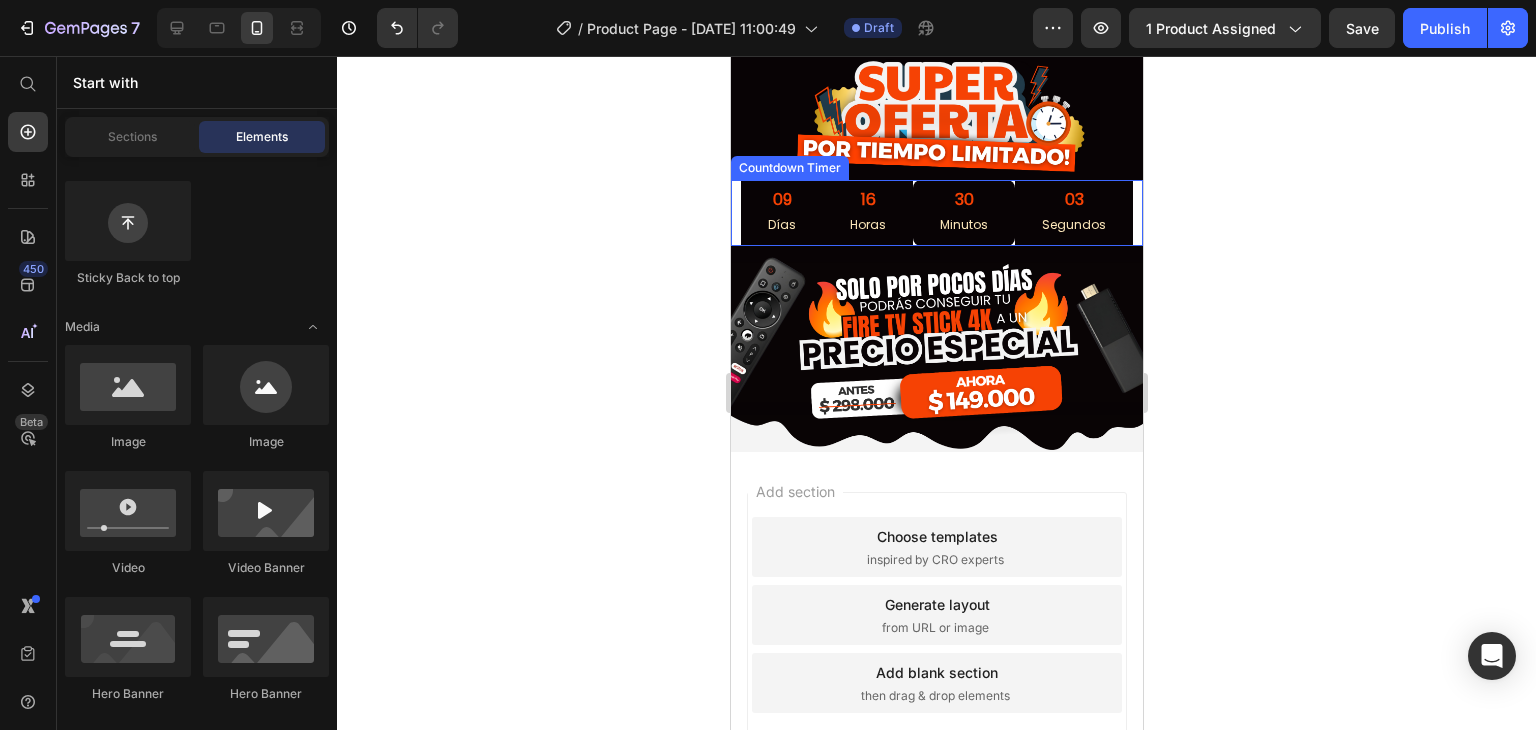 scroll, scrollTop: 1140, scrollLeft: 0, axis: vertical 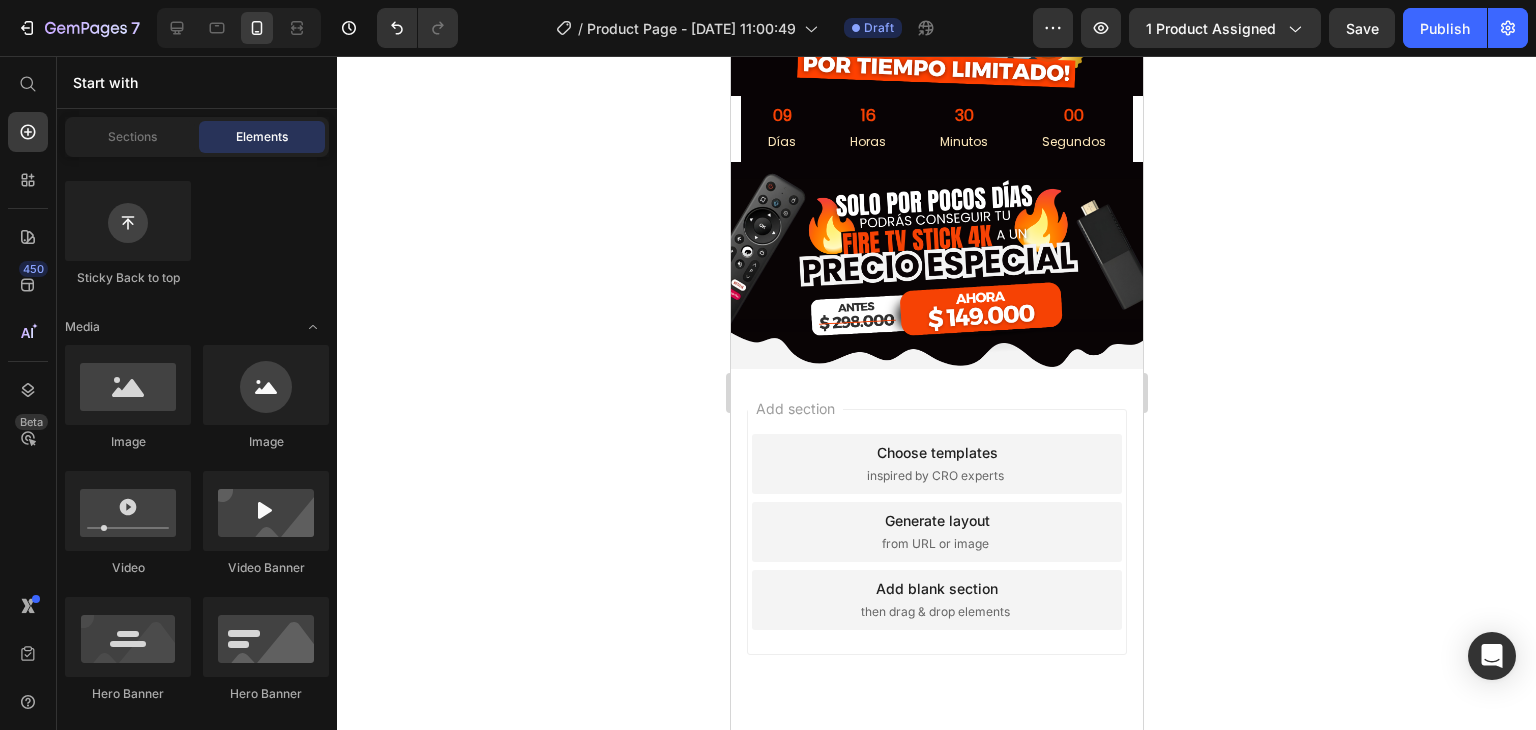 click on "Add section Choose templates inspired by CRO experts Generate layout from URL or image Add blank section then drag & drop elements" at bounding box center (936, 560) 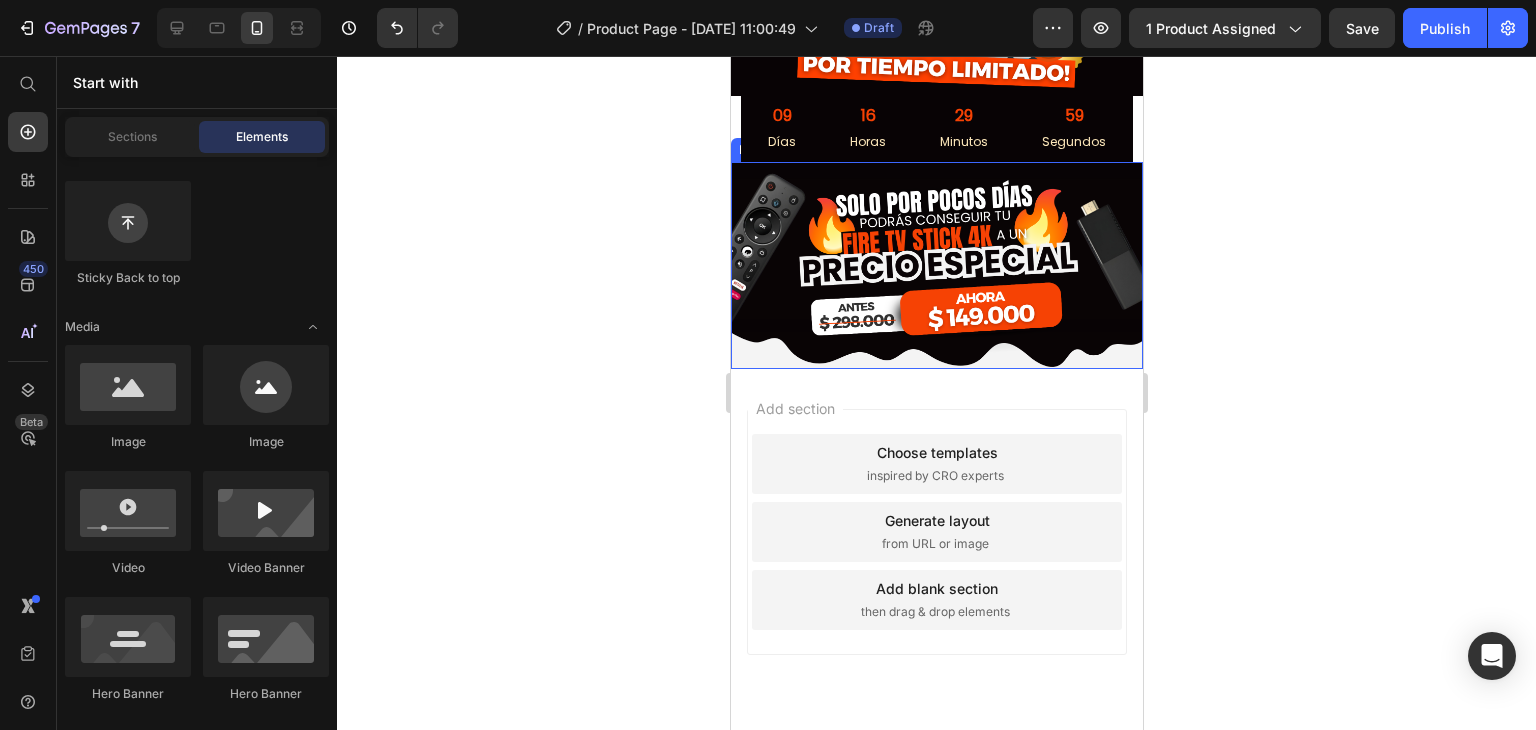 click at bounding box center [936, 265] 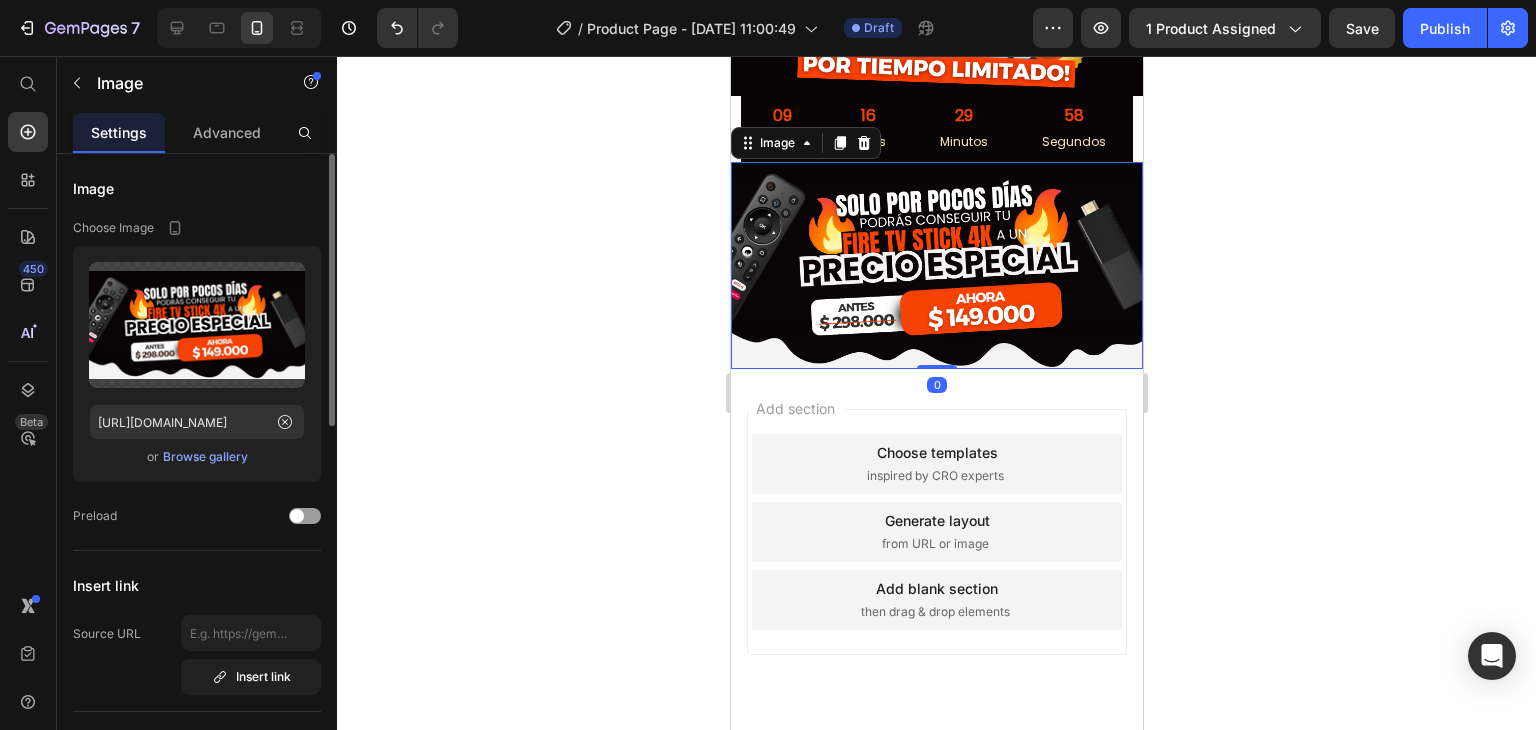 click on "Add section Choose templates inspired by CRO experts Generate layout from URL or image Add blank section then drag & drop elements" at bounding box center [936, 560] 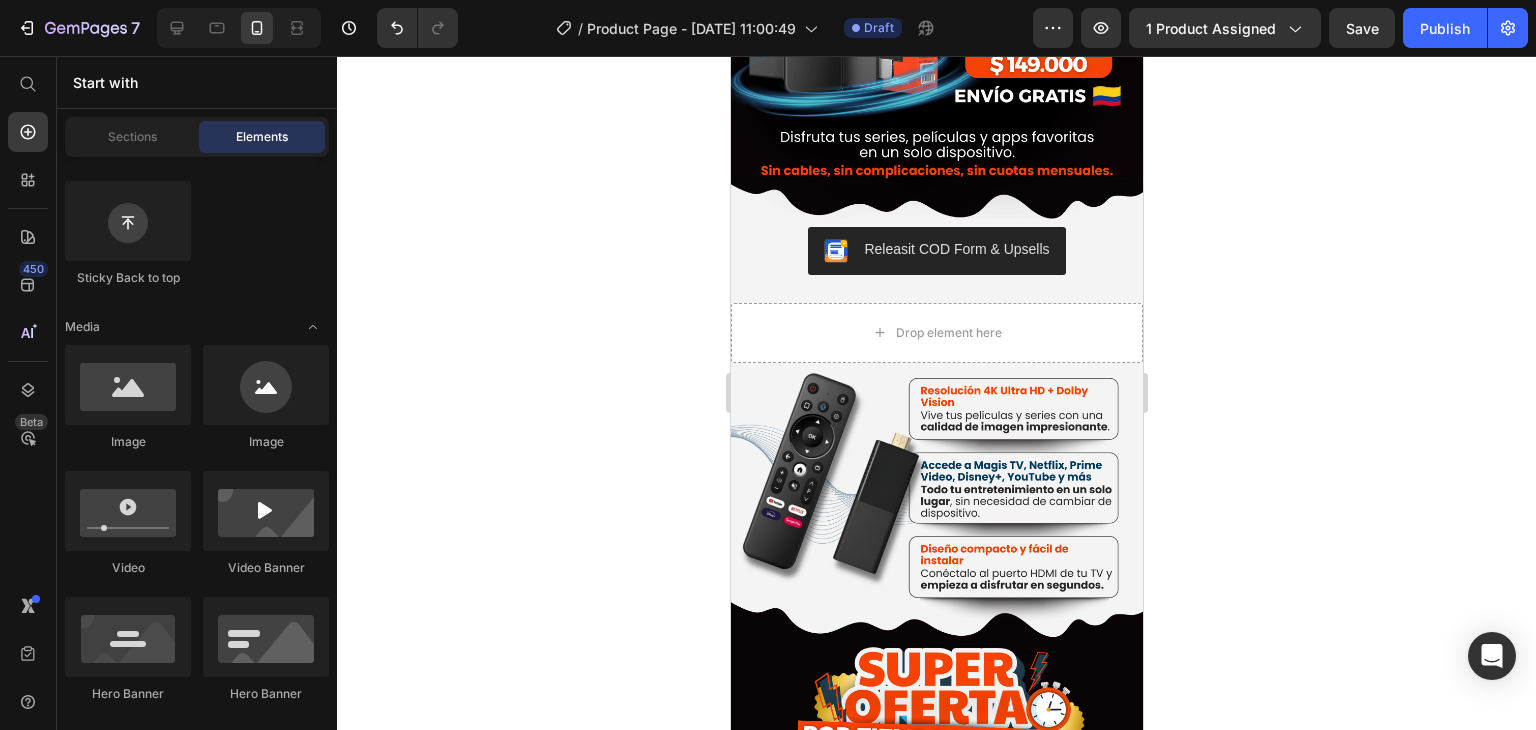 scroll, scrollTop: 440, scrollLeft: 0, axis: vertical 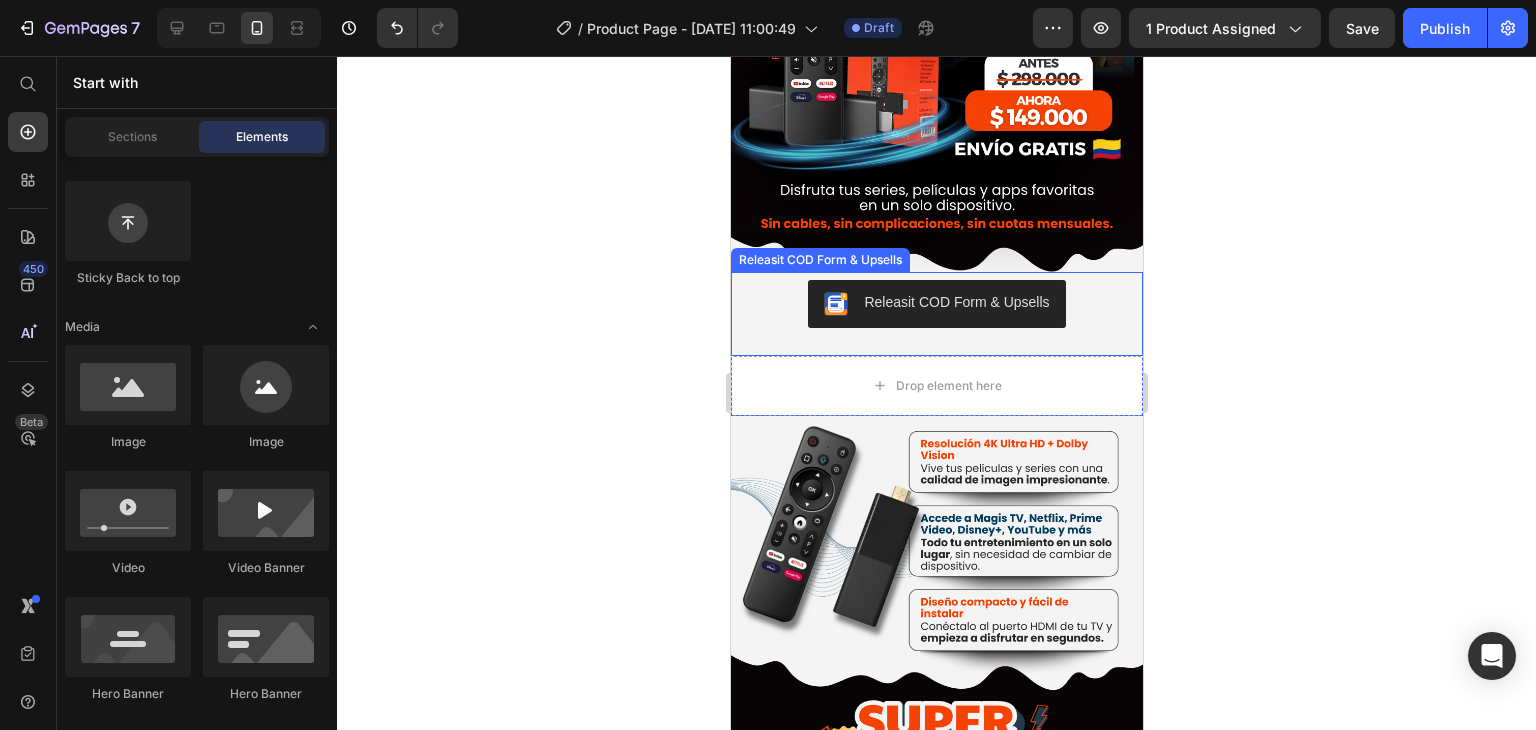 click on "Releasit COD Form & Upsells" at bounding box center (936, 304) 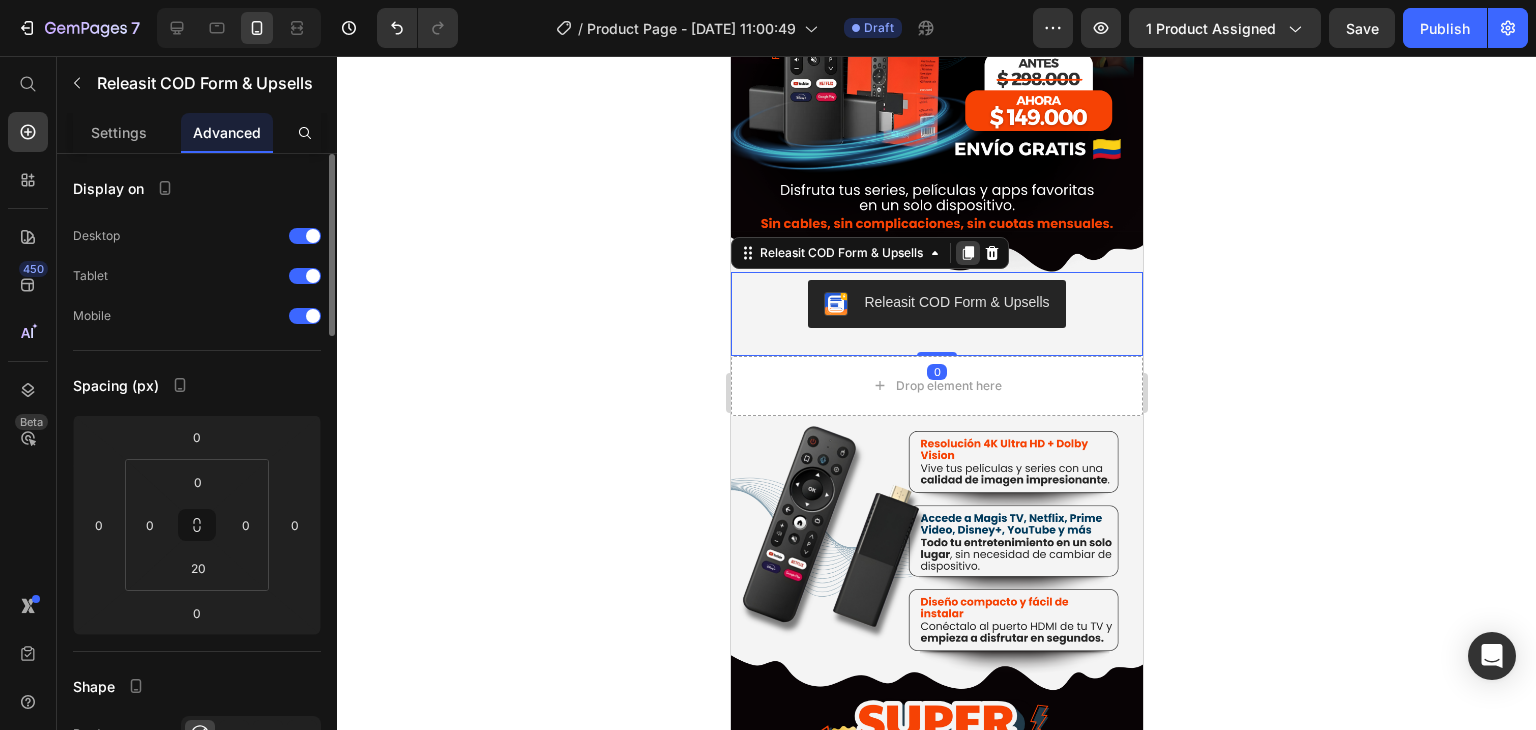 click 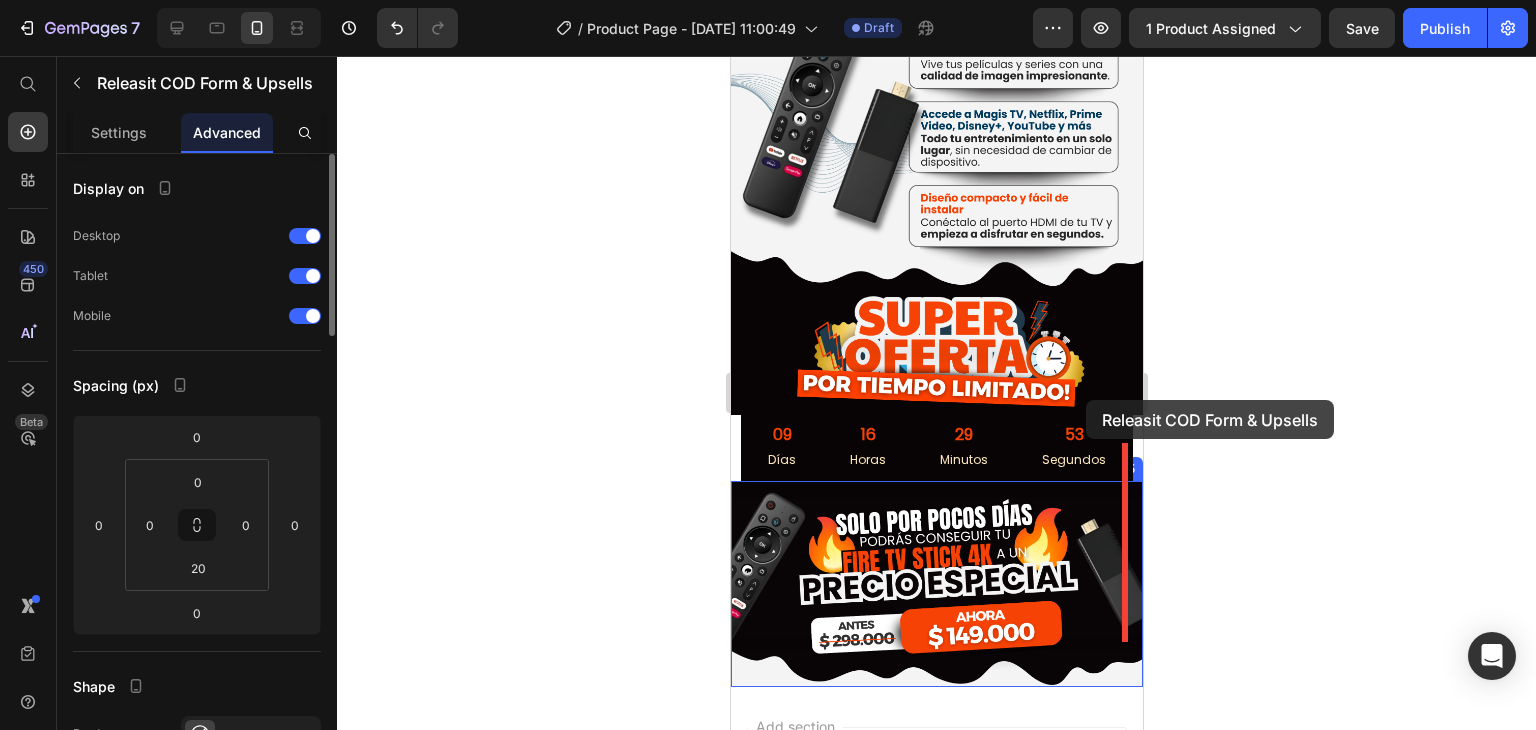 scroll, scrollTop: 1140, scrollLeft: 0, axis: vertical 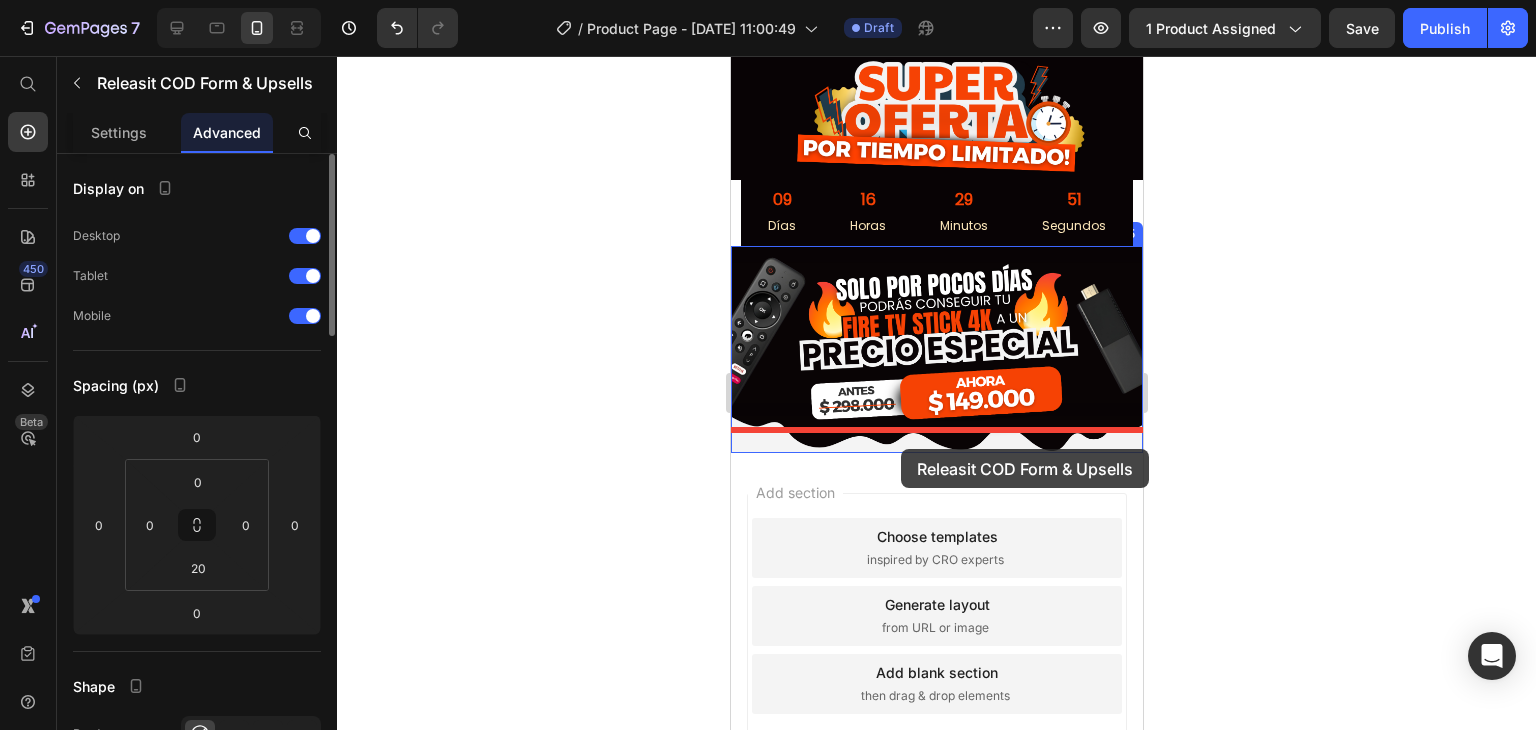 drag, startPoint x: 1094, startPoint y: 365, endPoint x: 888, endPoint y: 448, distance: 222.09232 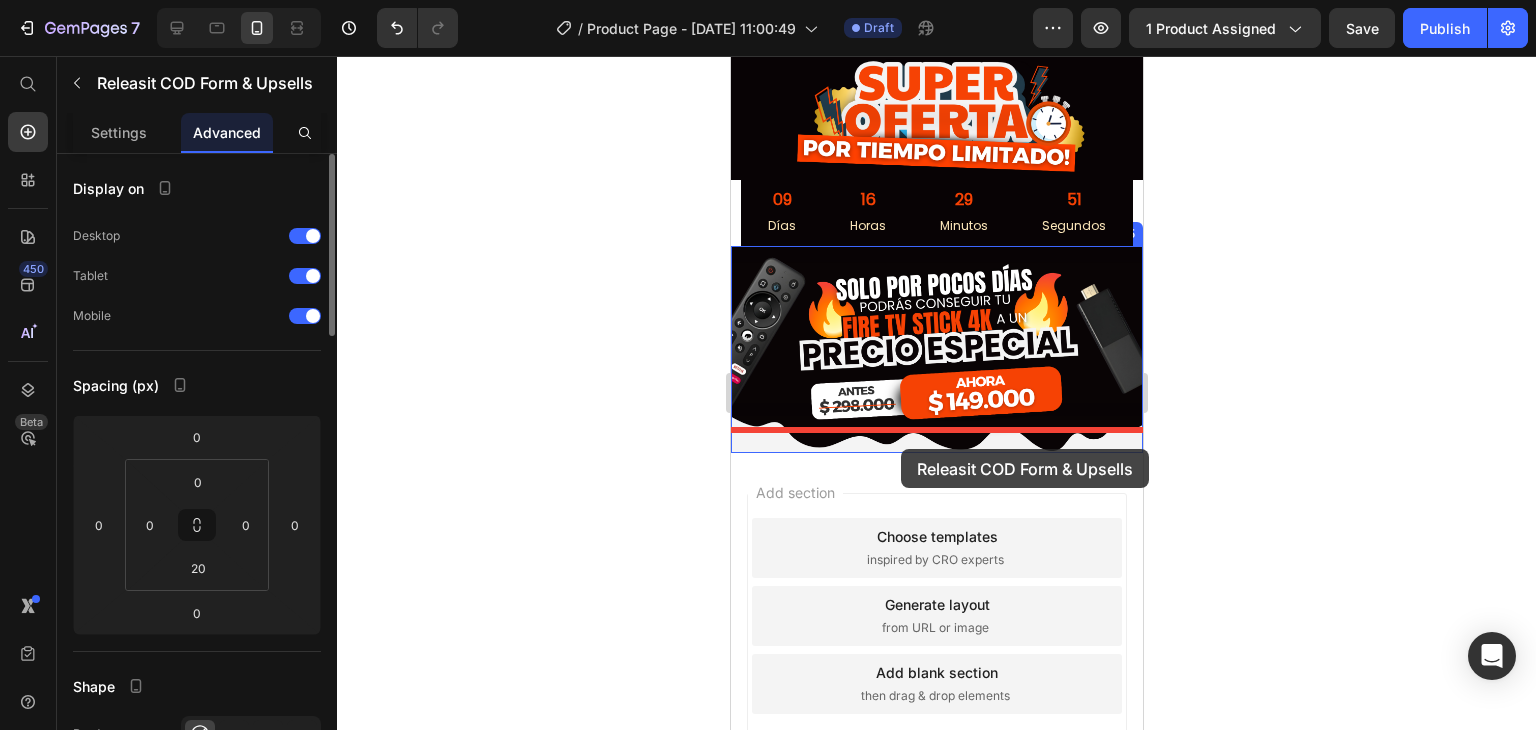 click on "Pixel 7  ( 412 px) iPhone 13 Mini iPhone 13 Pro iPhone 11 Pro Max iPhone 15 Pro Max Pixel 7 Galaxy S8+ Galaxy S20 Ultra iPad Mini iPad Air iPad Pro Header Releasit COD Form & Upsells Releasit COD Form & Upsells Releasit COD Form & Upsells Releasit COD Form & Upsells   0 Releasit COD Form & Upsells Releasit COD Form & Upsells   0
Drop element here Product Section 2 Image Section 3 09 [PERSON_NAME] 16 Horas 29 Minutos 51 Segundos Countdown Timer Section 4 Image Section 5 Root Start with Sections from sidebar Add sections Add elements Start with Generating from URL or image Add section Choose templates inspired by CRO experts Generate layout from URL or image Add blank section then drag & drop elements Footer" at bounding box center (936, -104) 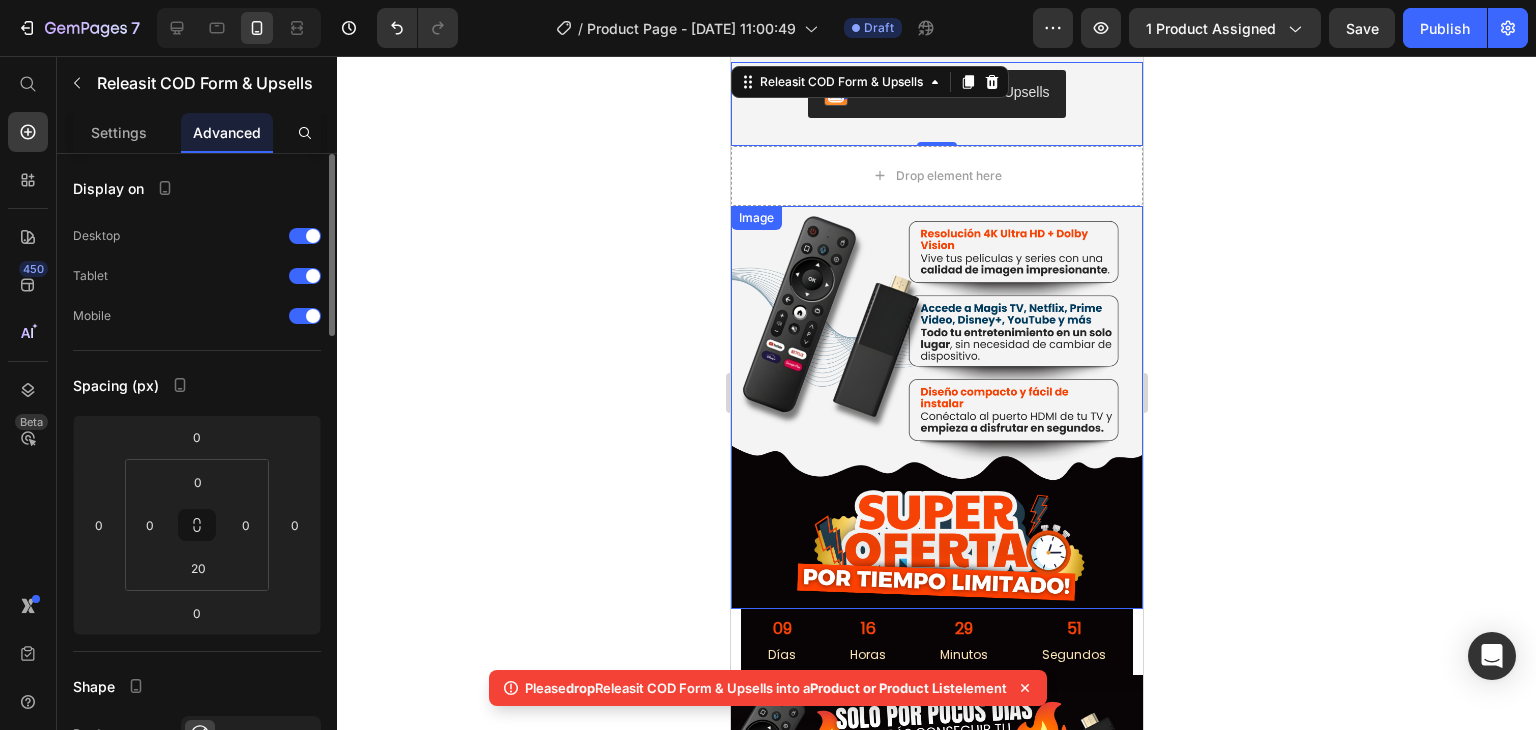 scroll, scrollTop: 540, scrollLeft: 0, axis: vertical 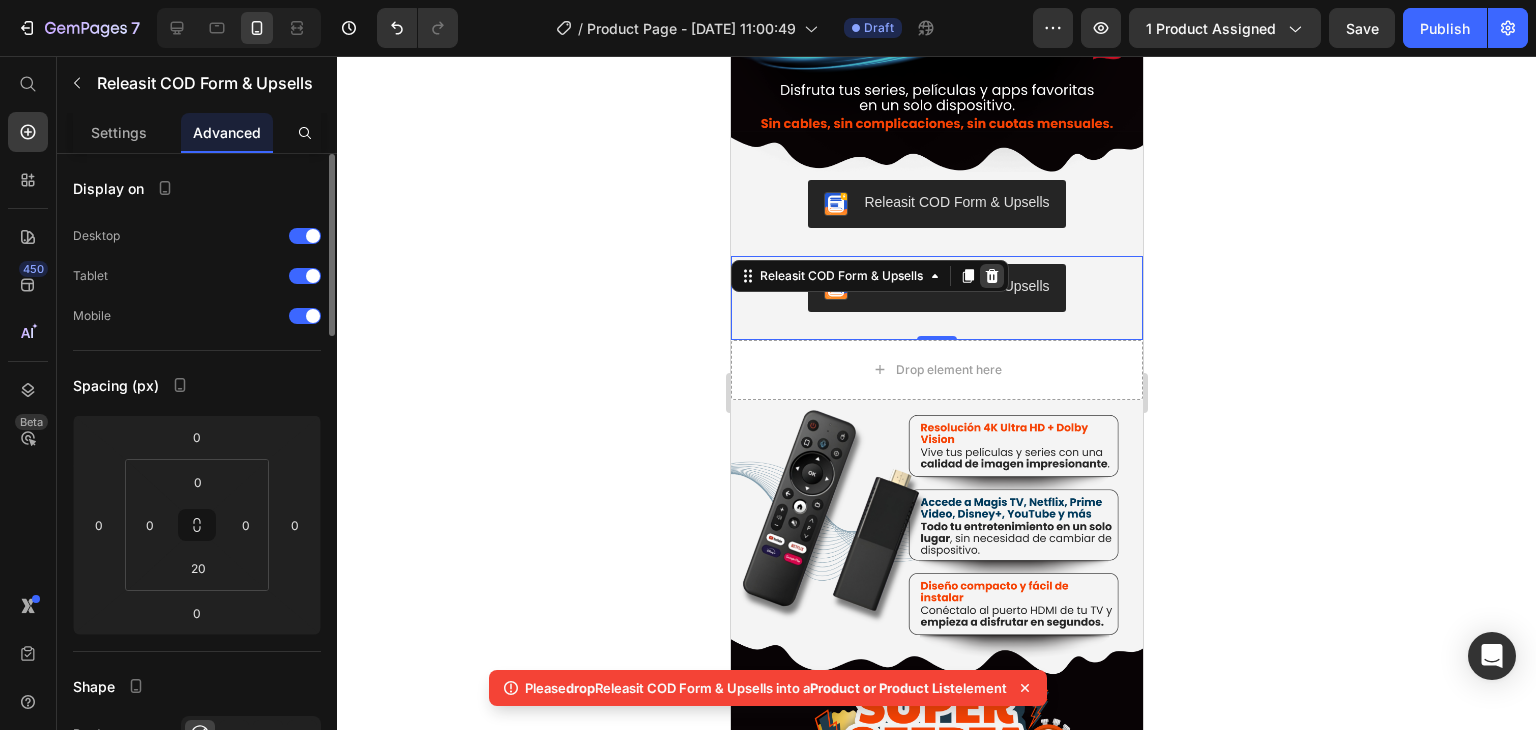 click 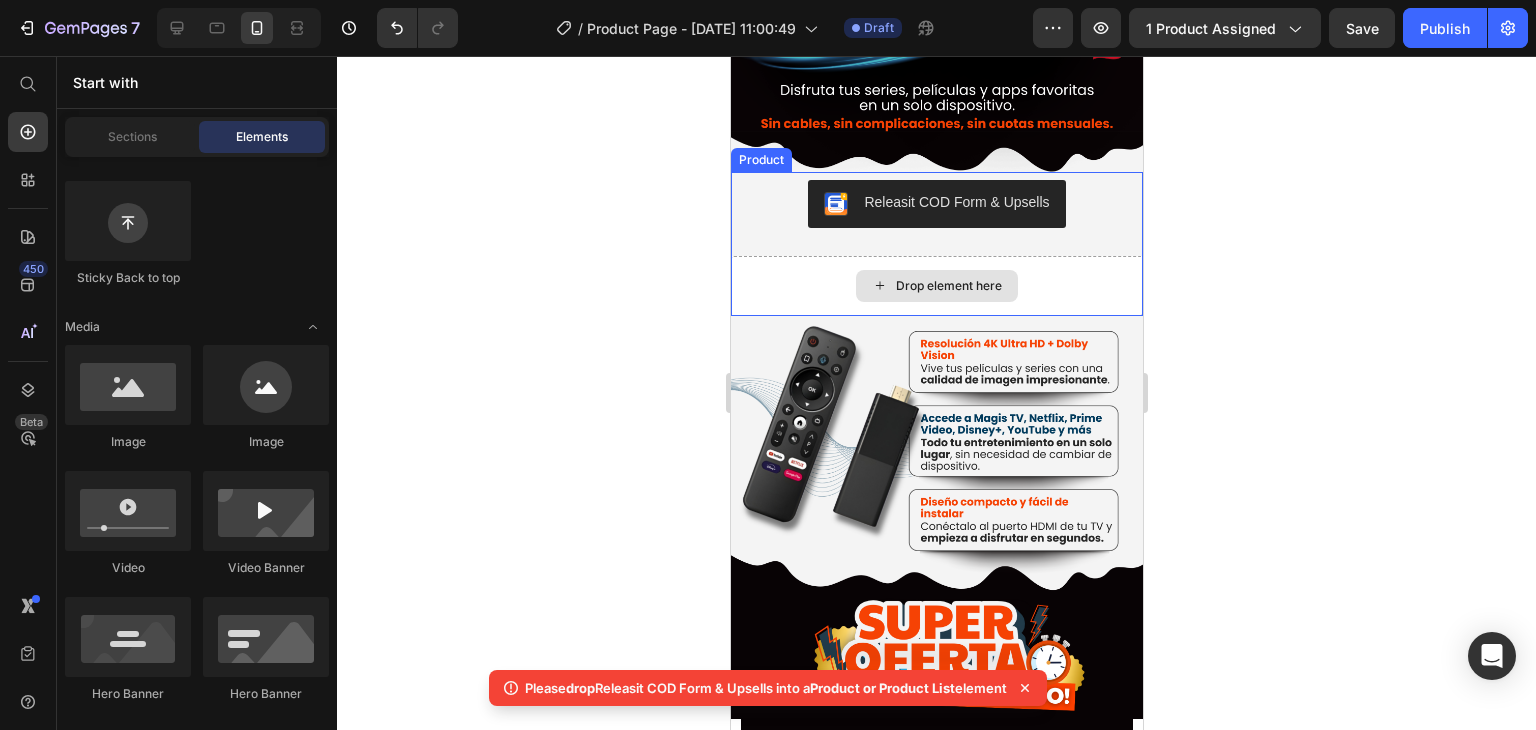 click on "Drop element here" at bounding box center (936, 286) 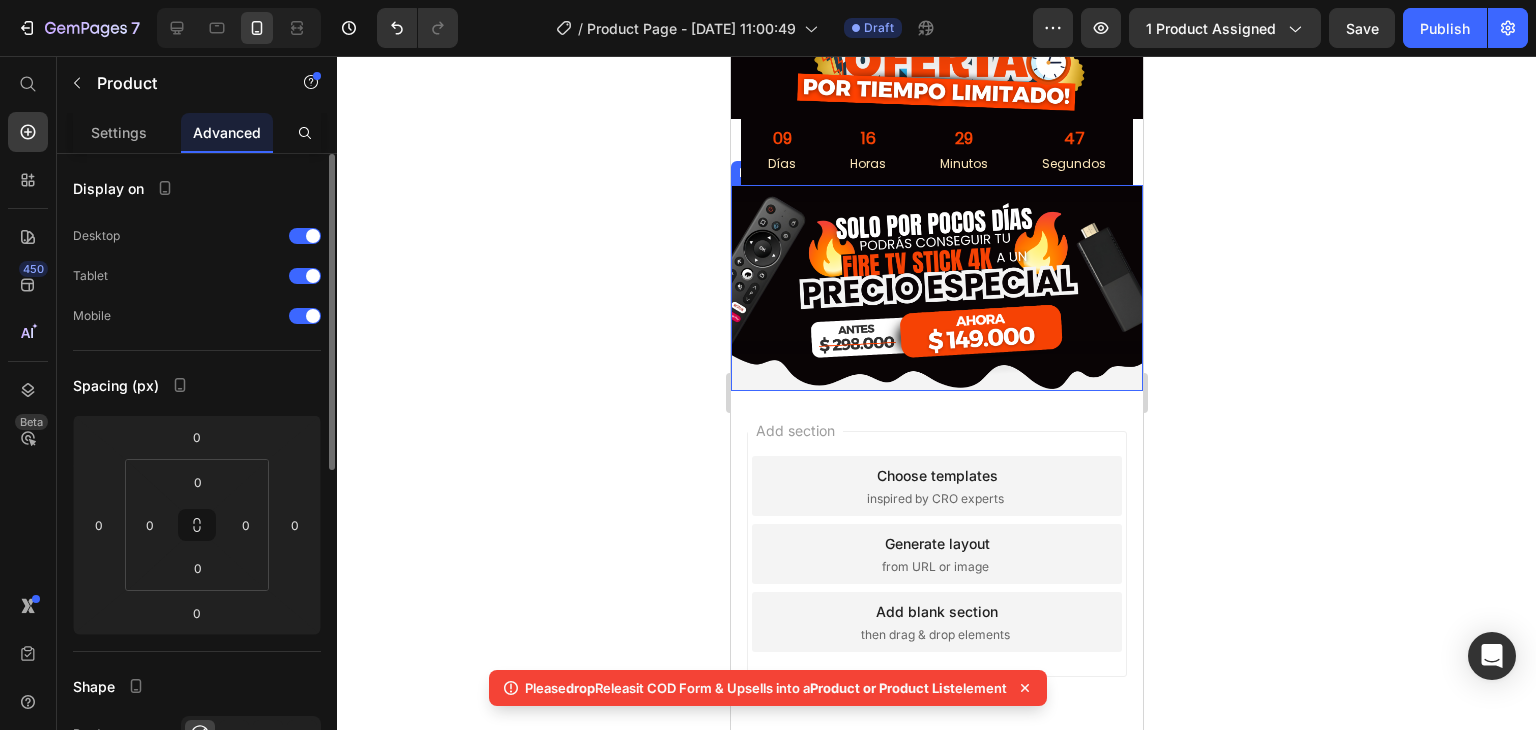 scroll, scrollTop: 1140, scrollLeft: 0, axis: vertical 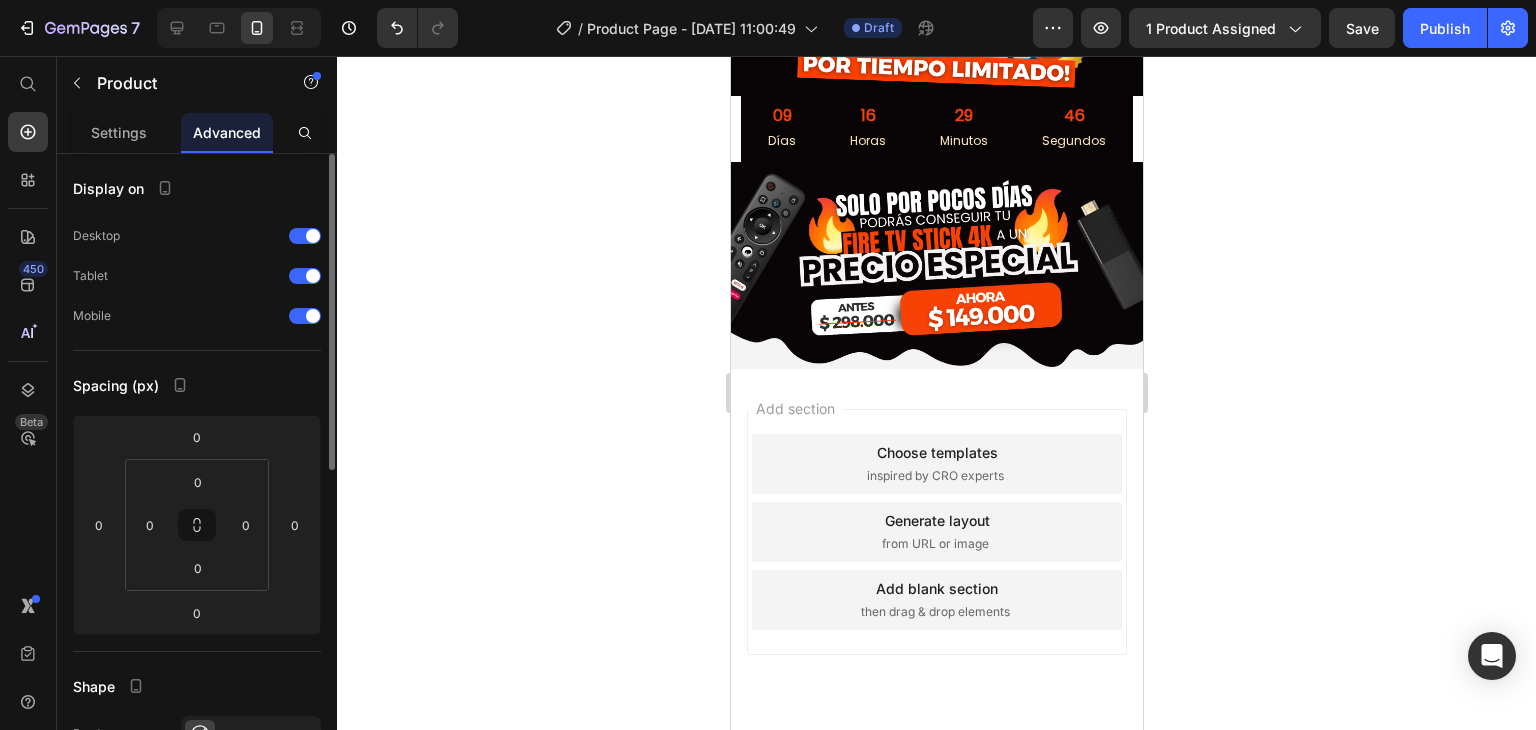click on "Add section Choose templates inspired by CRO experts Generate layout from URL or image Add blank section then drag & drop elements" at bounding box center [936, 560] 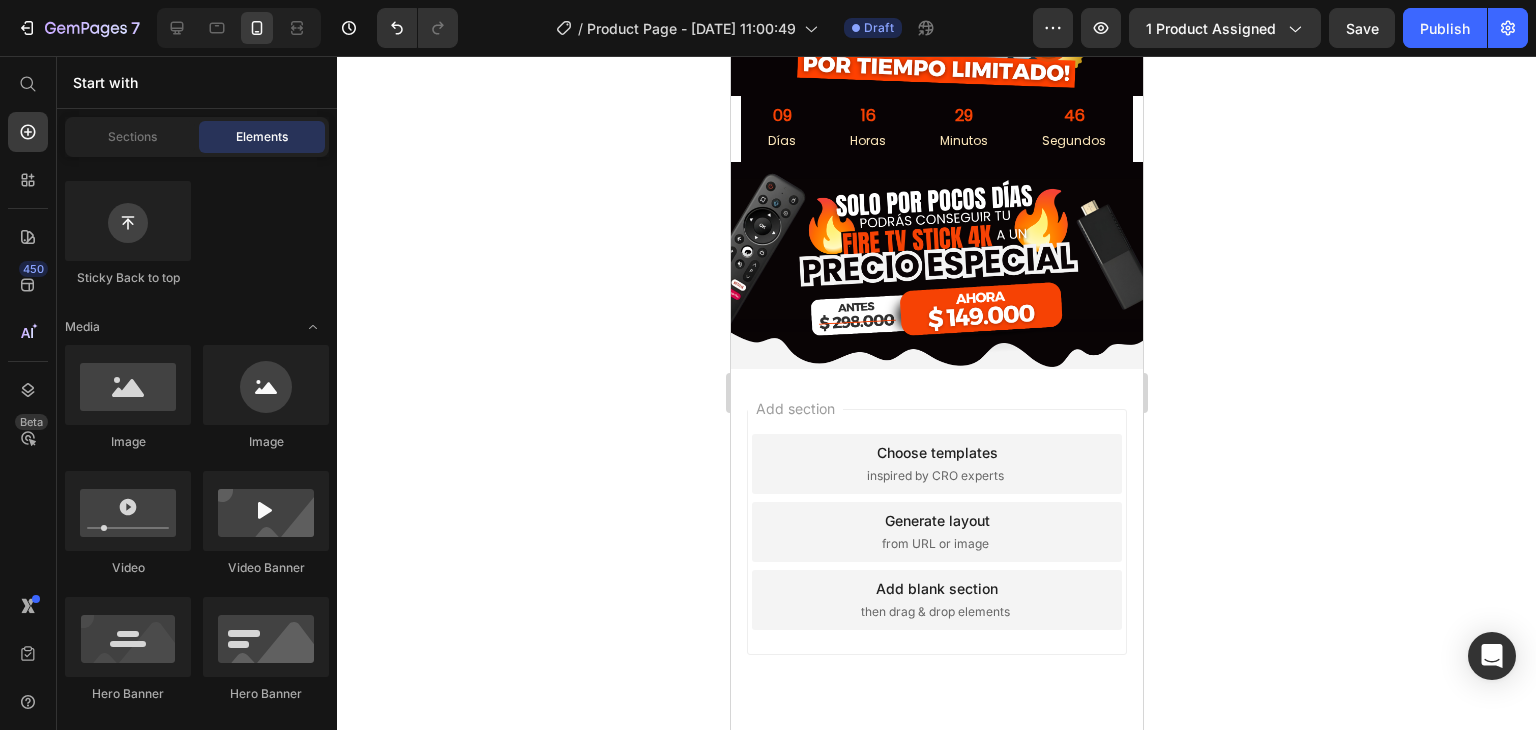 click on "Add section Choose templates inspired by CRO experts Generate layout from URL or image Add blank section then drag & drop elements" at bounding box center [936, 560] 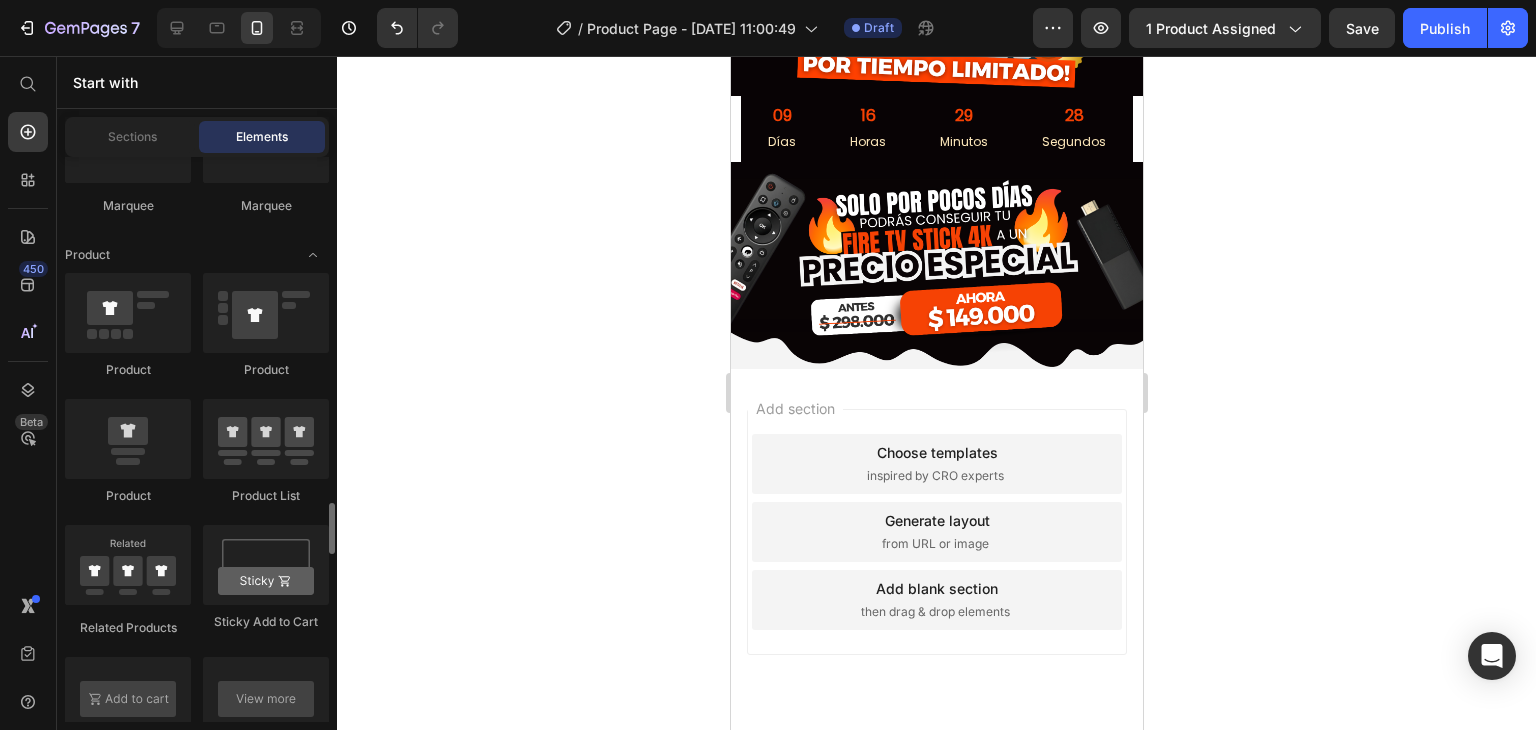 scroll, scrollTop: 2700, scrollLeft: 0, axis: vertical 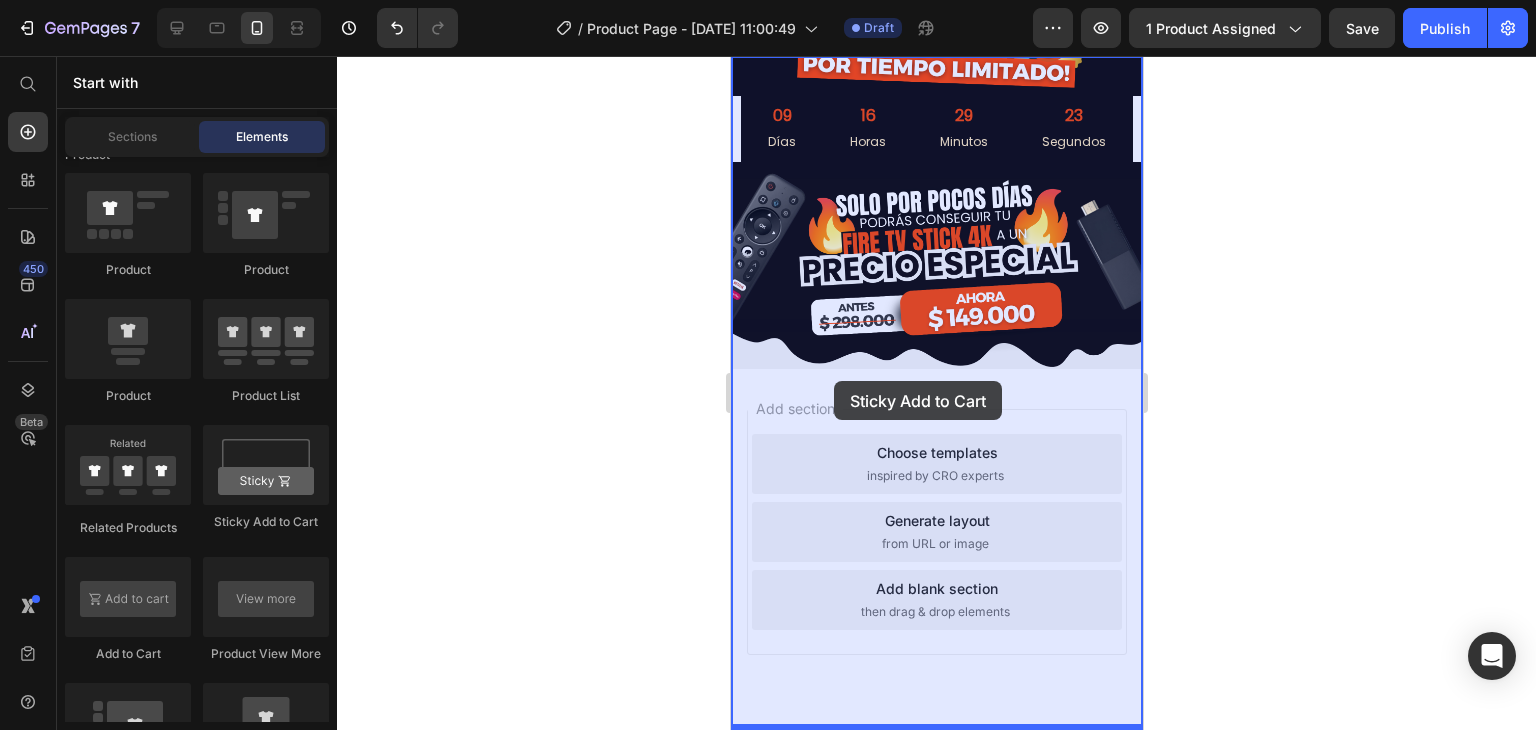 drag, startPoint x: 976, startPoint y: 516, endPoint x: 833, endPoint y: 381, distance: 196.65706 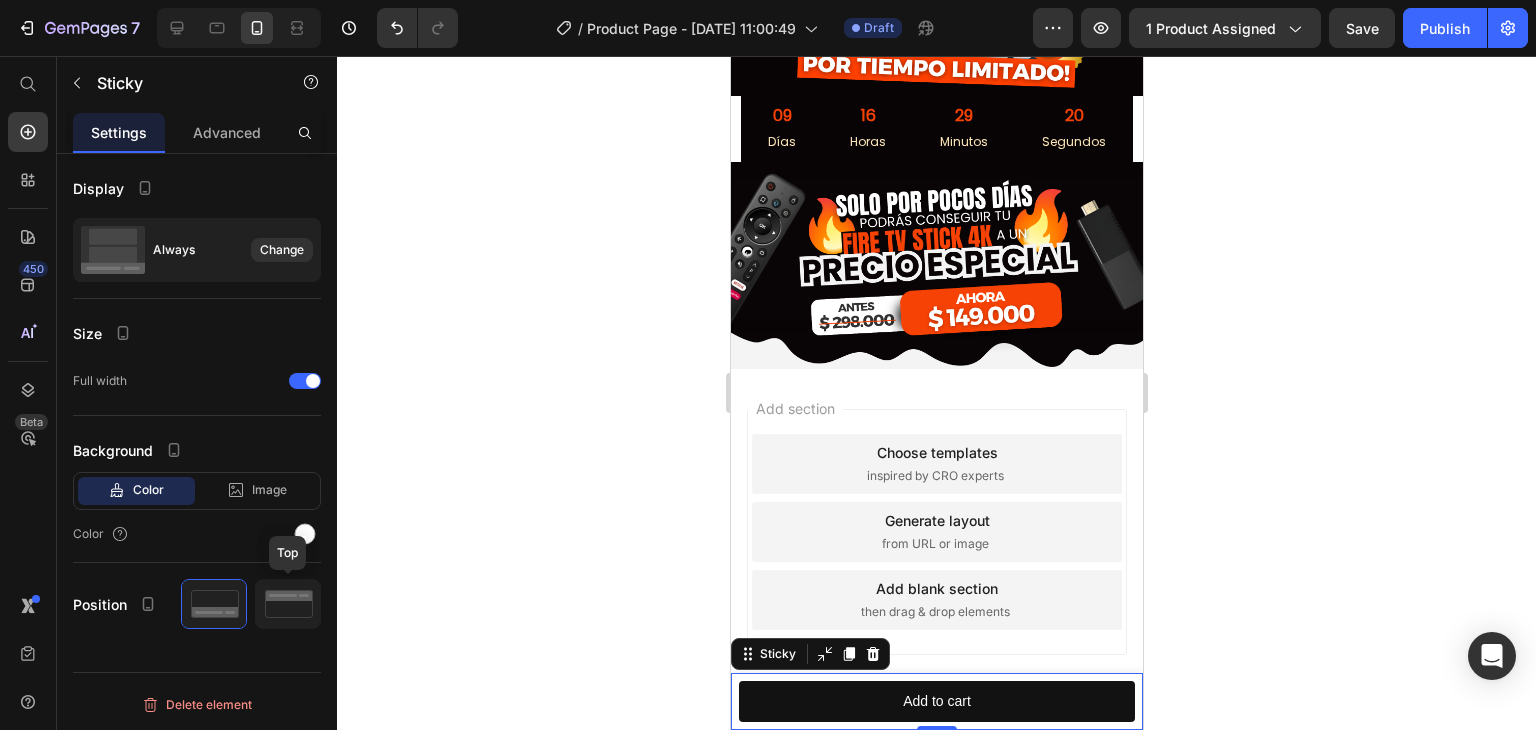 click 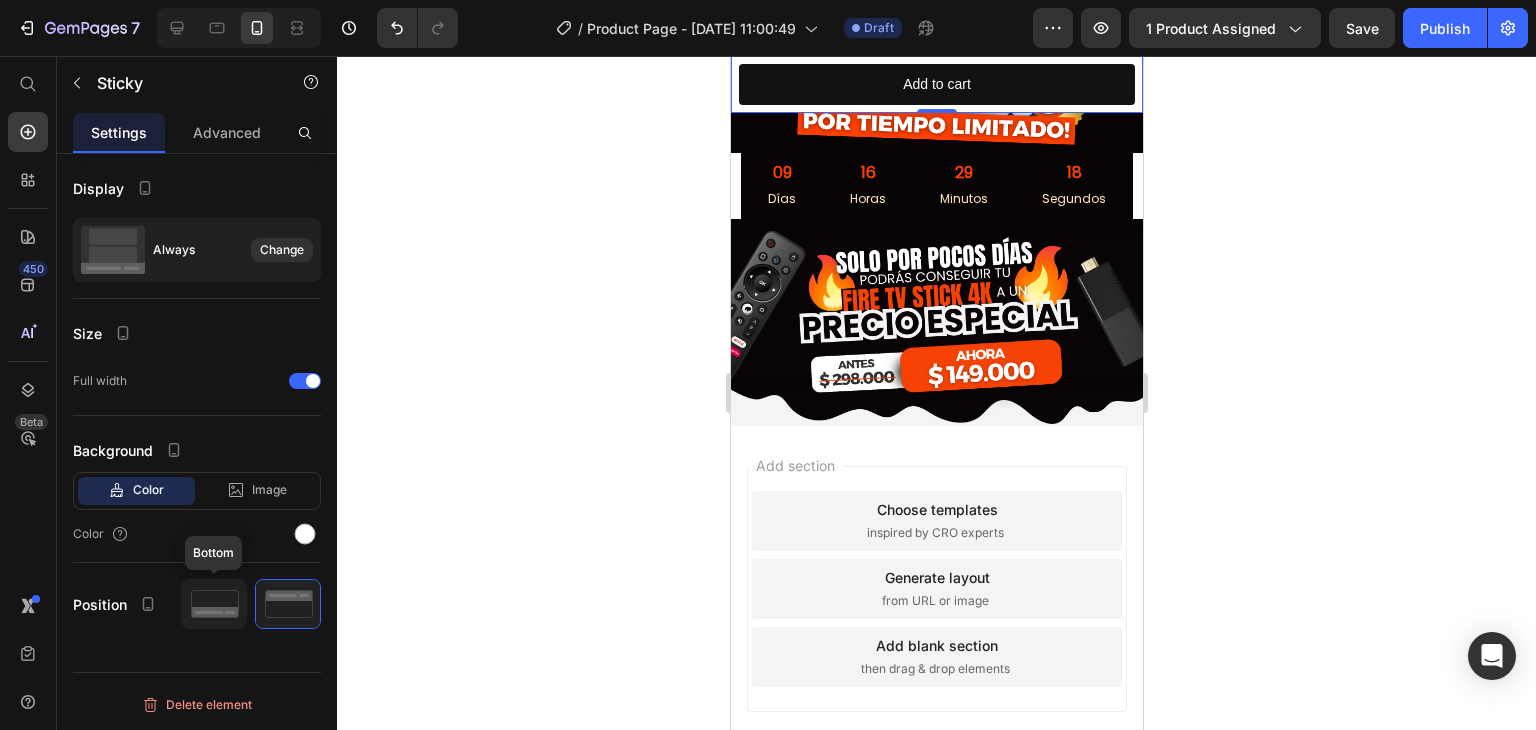 click 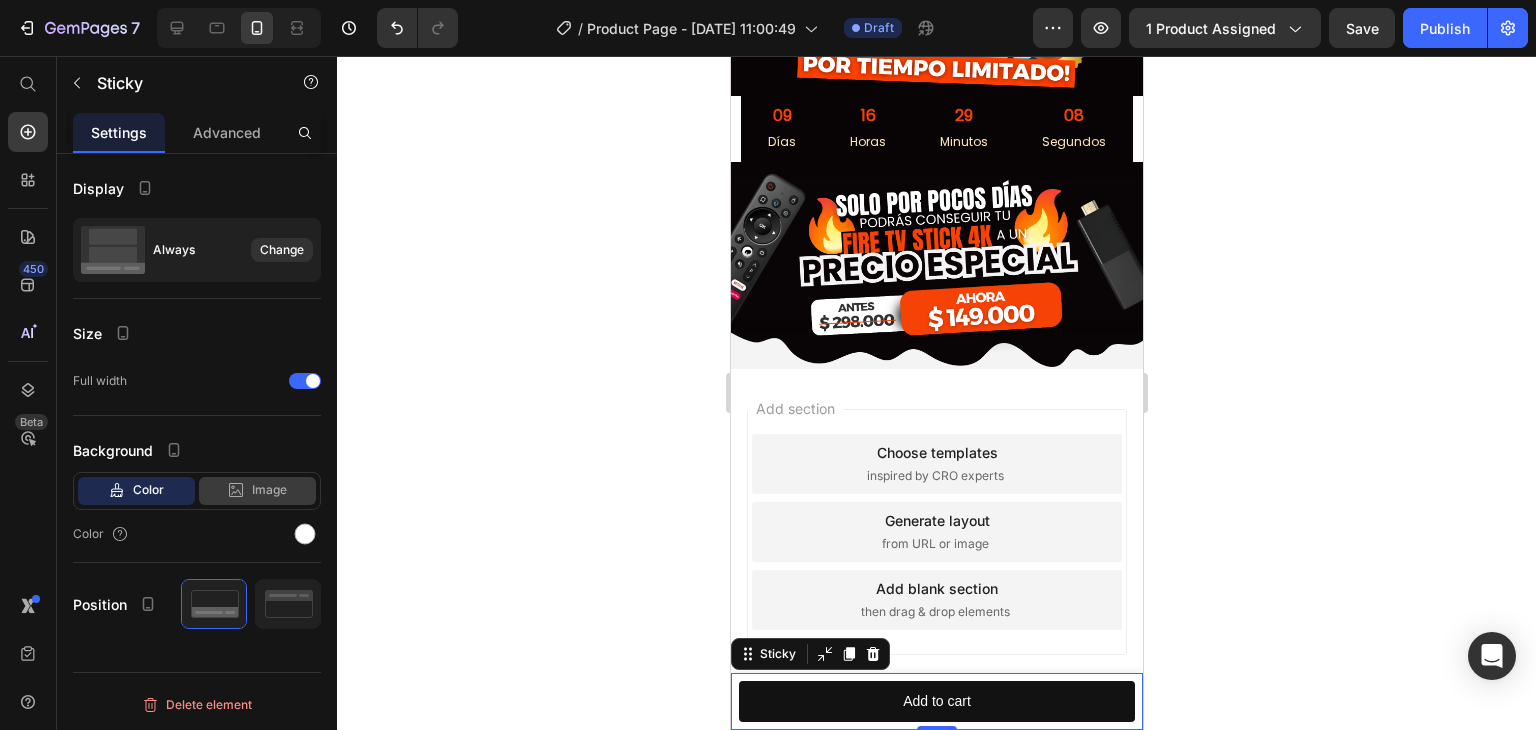 click on "Image" 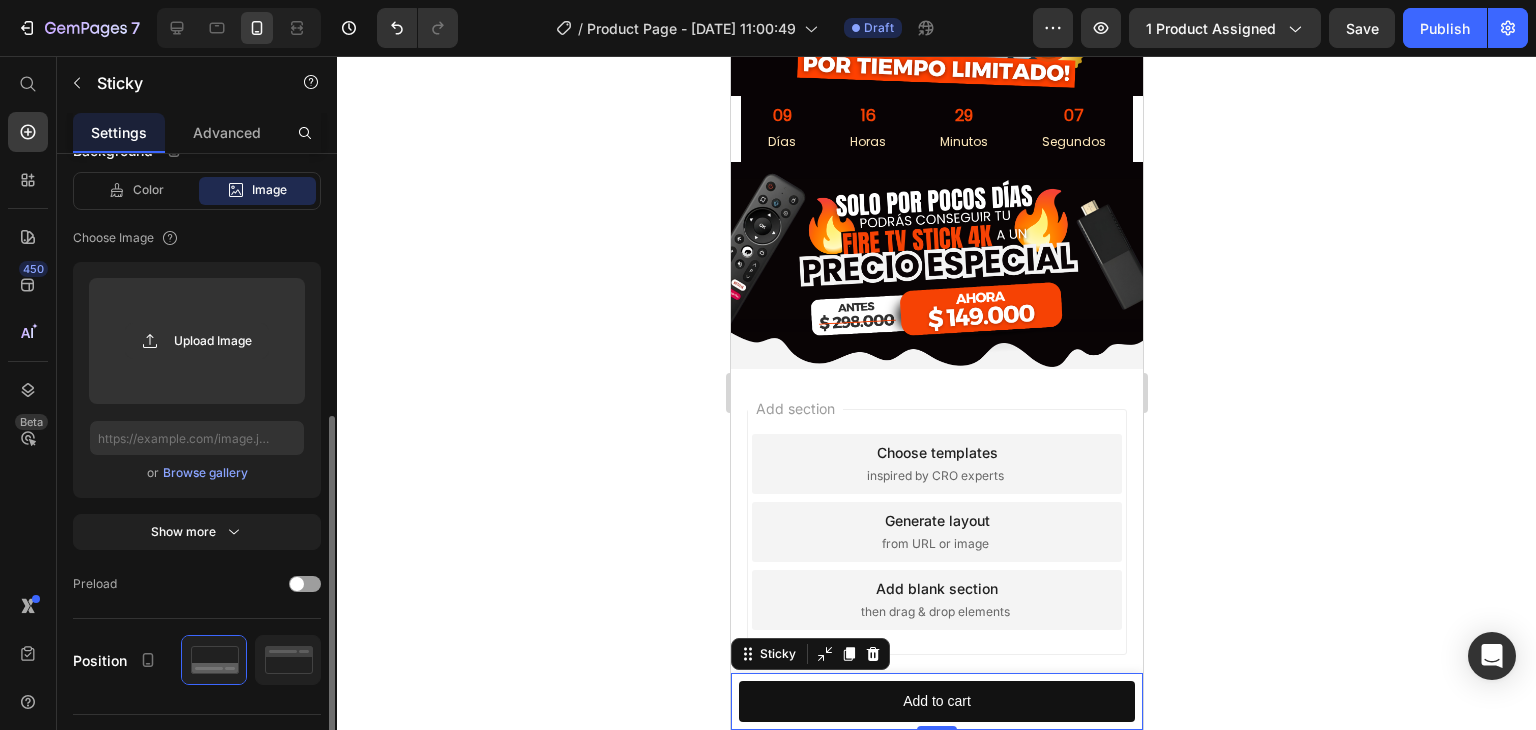 scroll, scrollTop: 340, scrollLeft: 0, axis: vertical 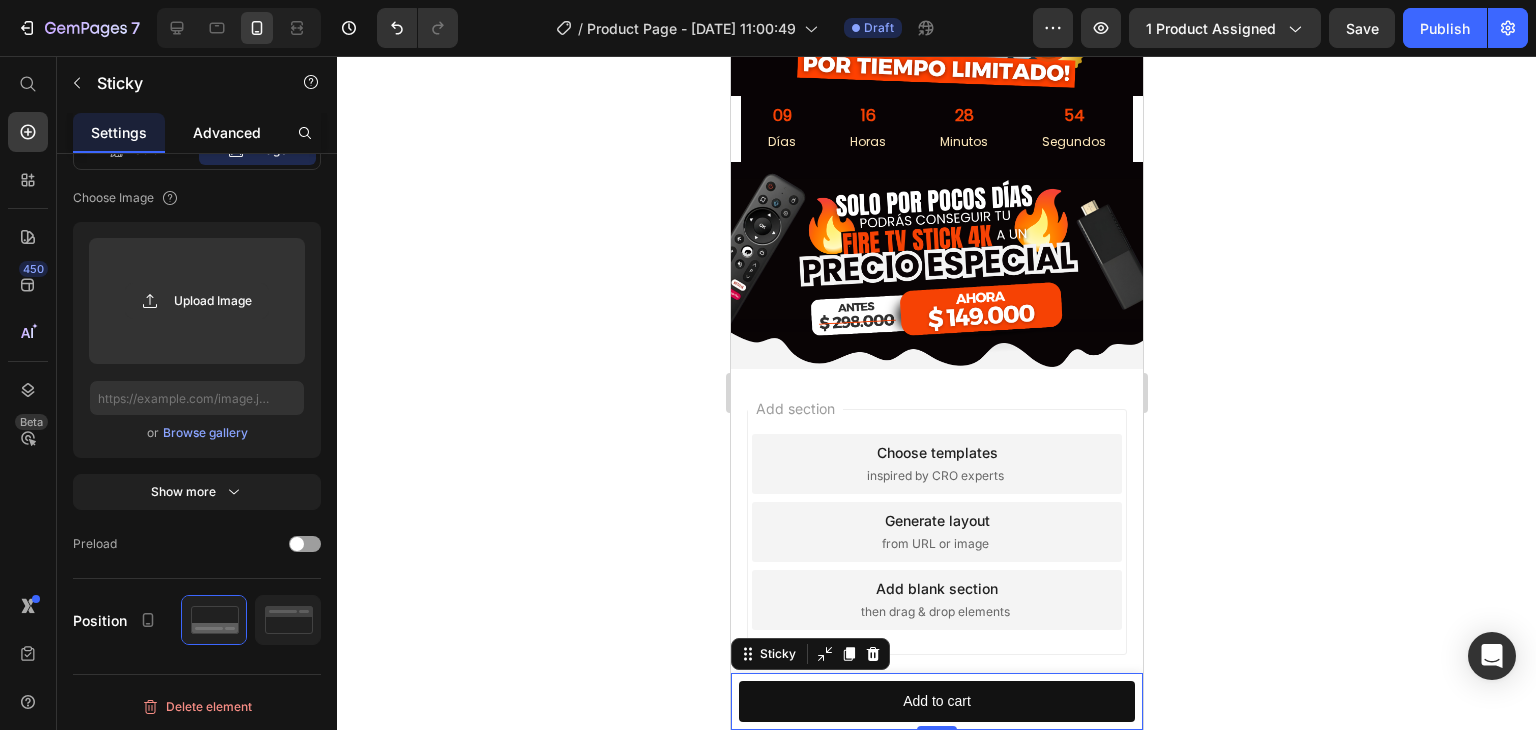 click on "Advanced" 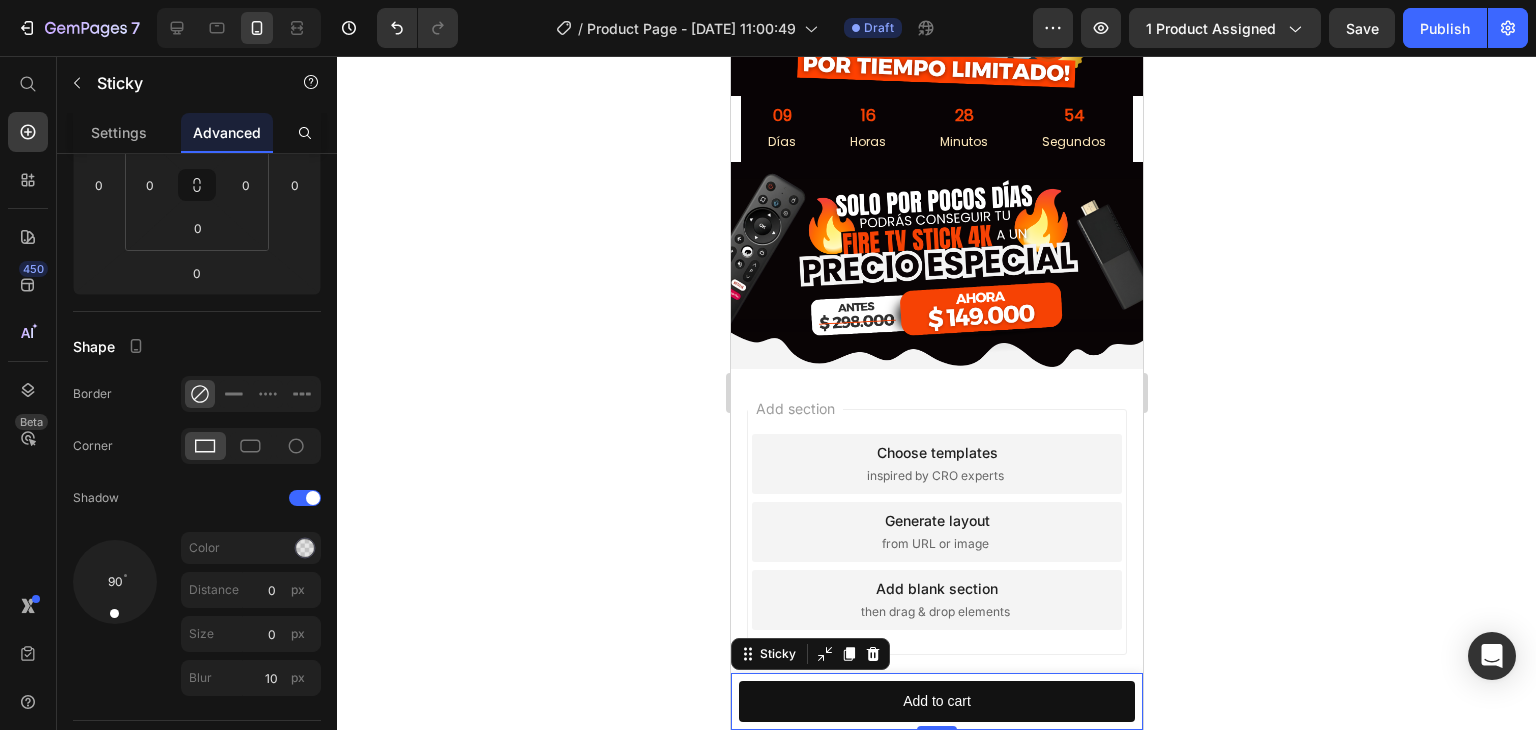 scroll, scrollTop: 0, scrollLeft: 0, axis: both 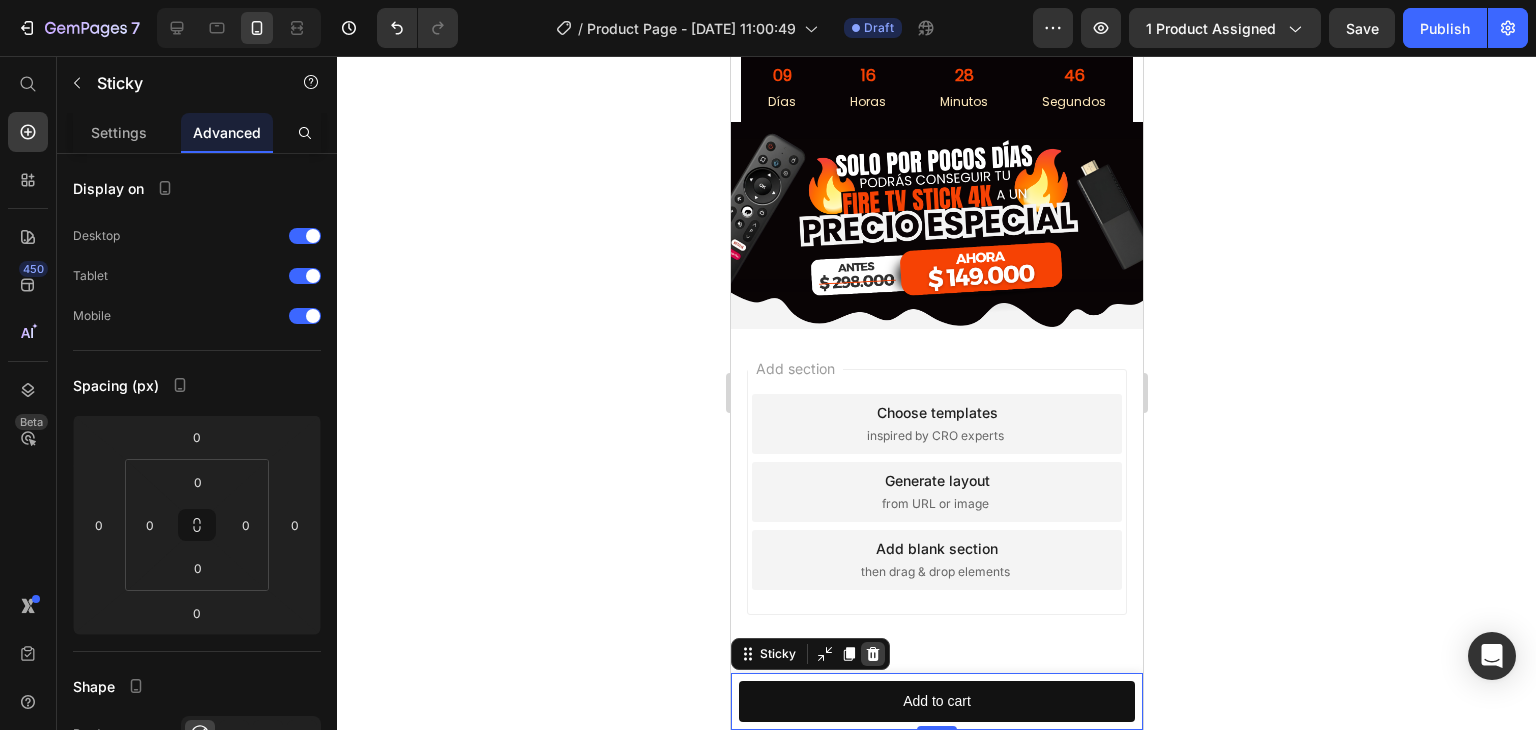 click 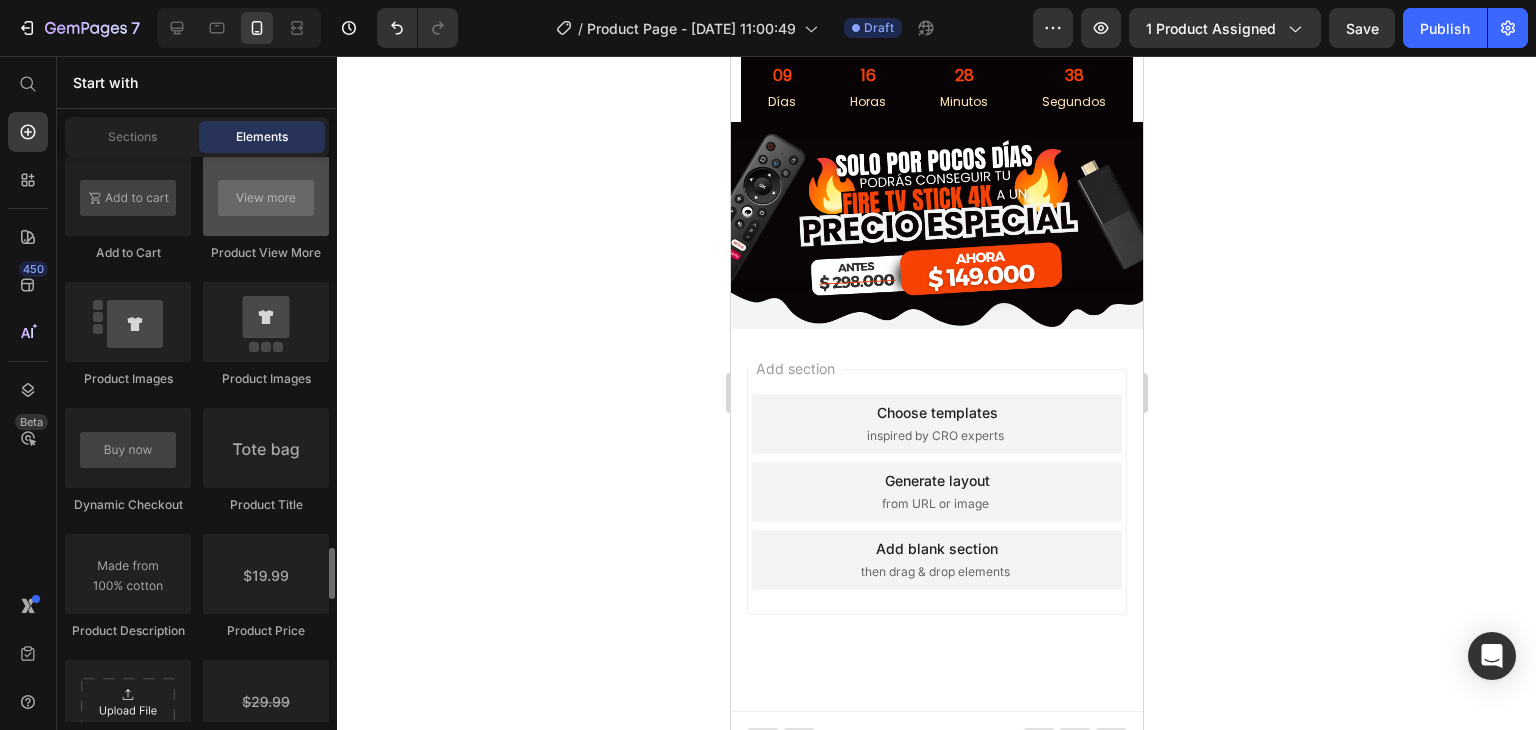 scroll, scrollTop: 3243, scrollLeft: 0, axis: vertical 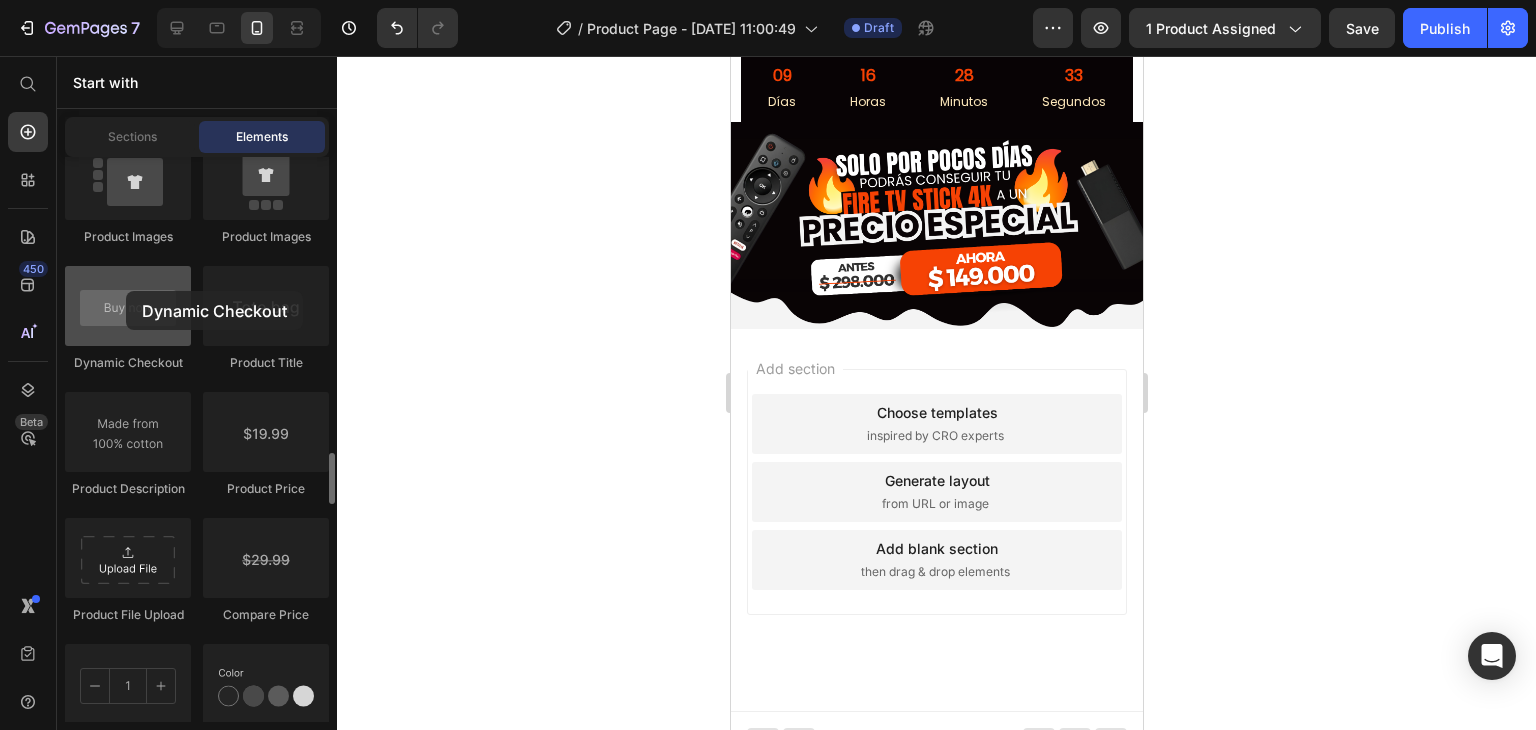 drag, startPoint x: 144, startPoint y: 289, endPoint x: 100, endPoint y: 318, distance: 52.69725 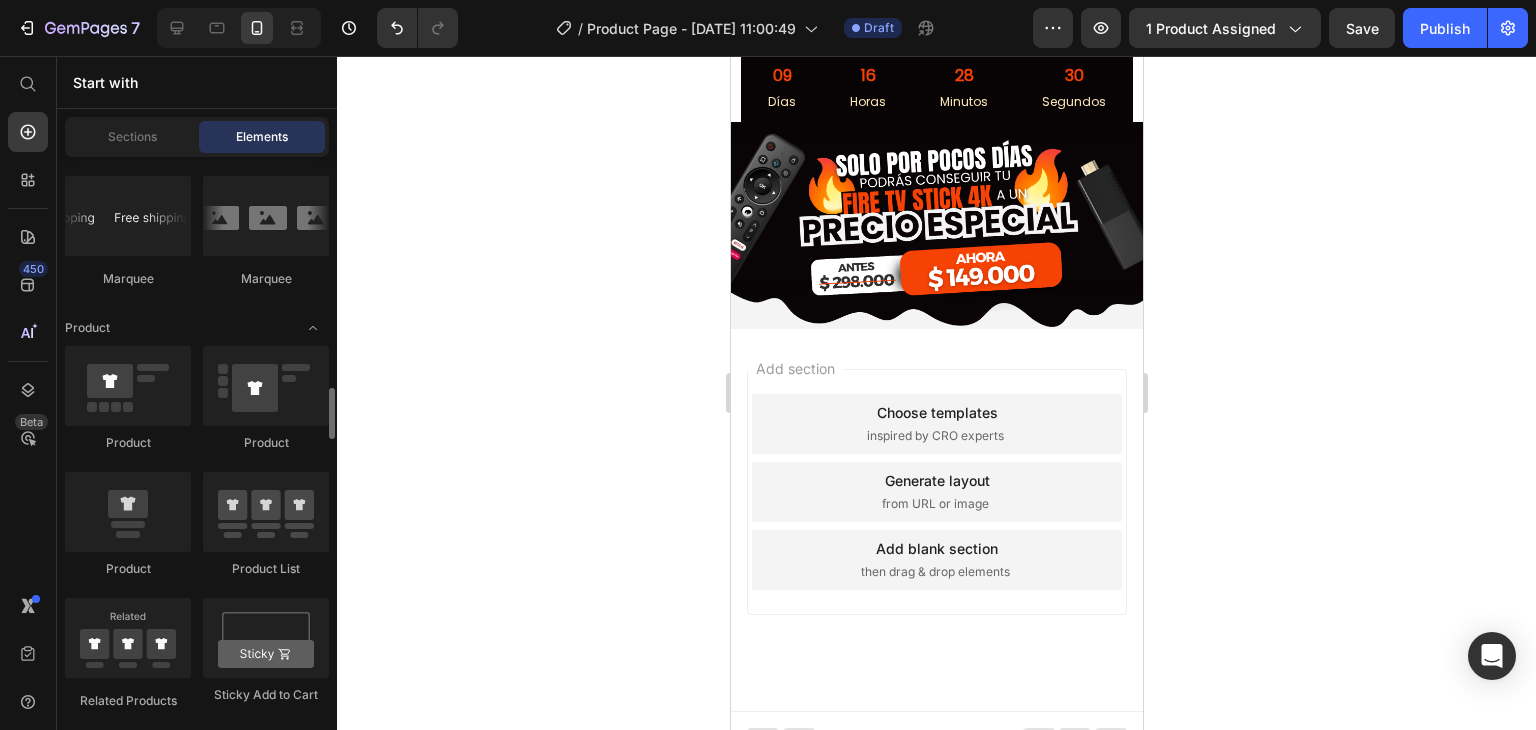 scroll, scrollTop: 2528, scrollLeft: 0, axis: vertical 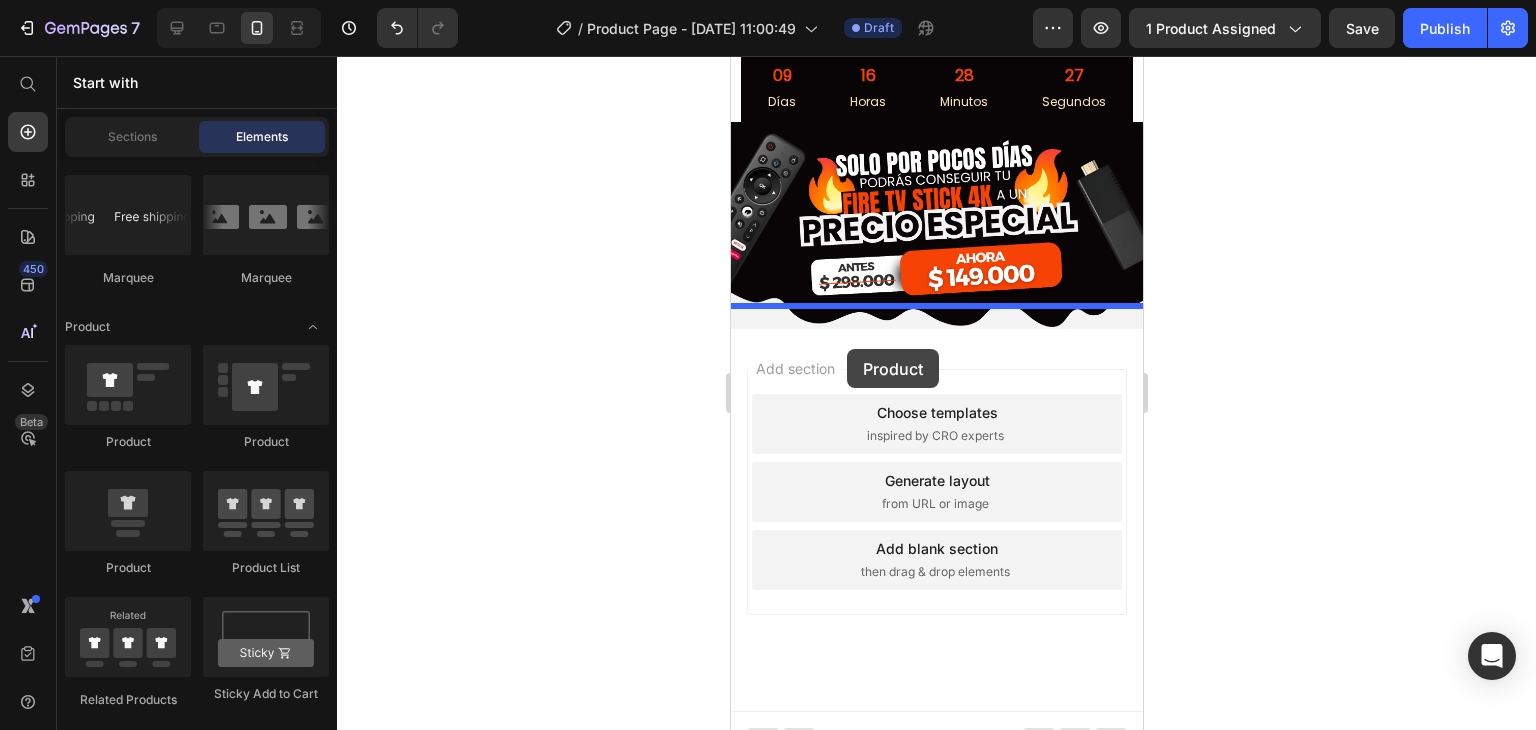 drag, startPoint x: 850, startPoint y: 551, endPoint x: 846, endPoint y: 341, distance: 210.03809 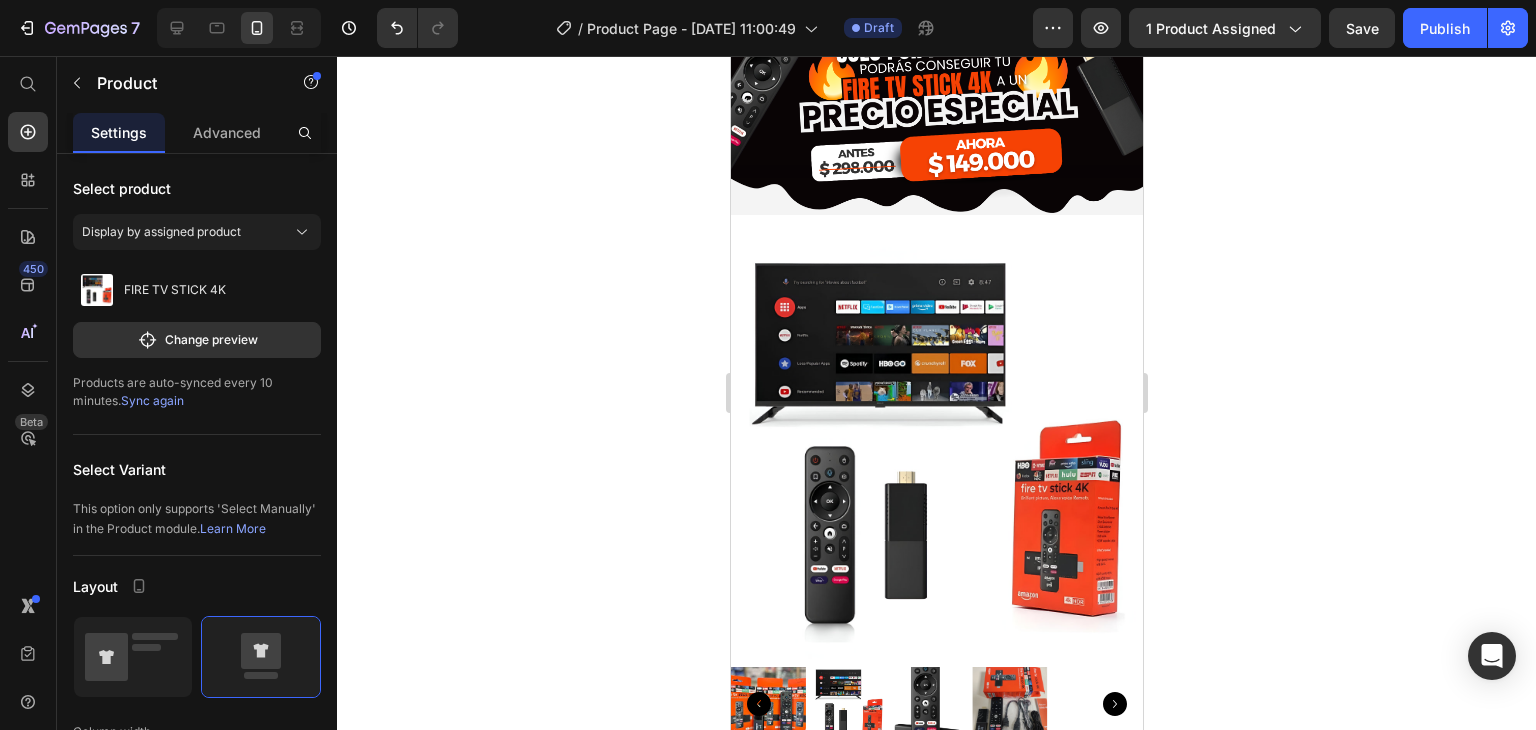 scroll, scrollTop: 1344, scrollLeft: 0, axis: vertical 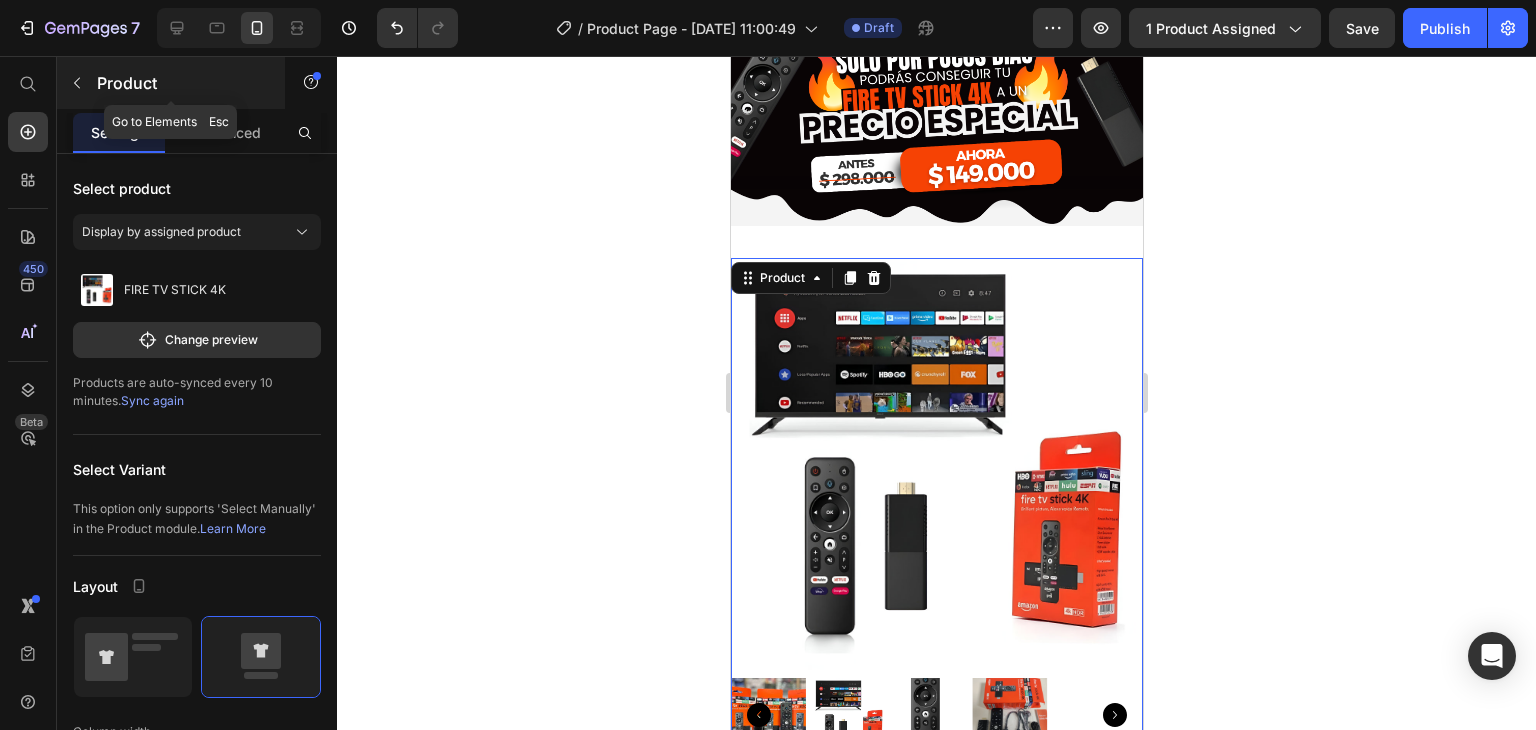 click at bounding box center (77, 83) 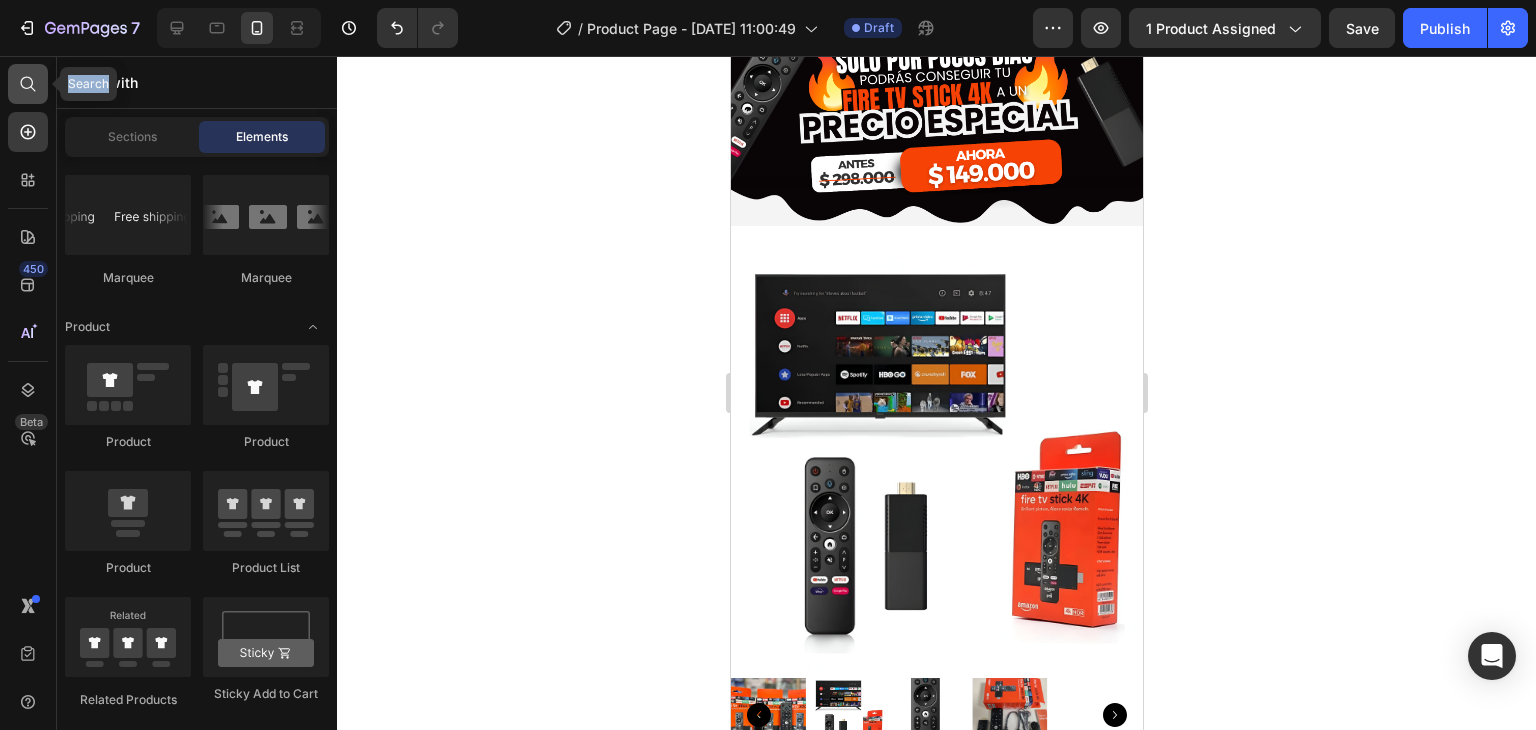 drag, startPoint x: 50, startPoint y: 77, endPoint x: 35, endPoint y: 81, distance: 15.524175 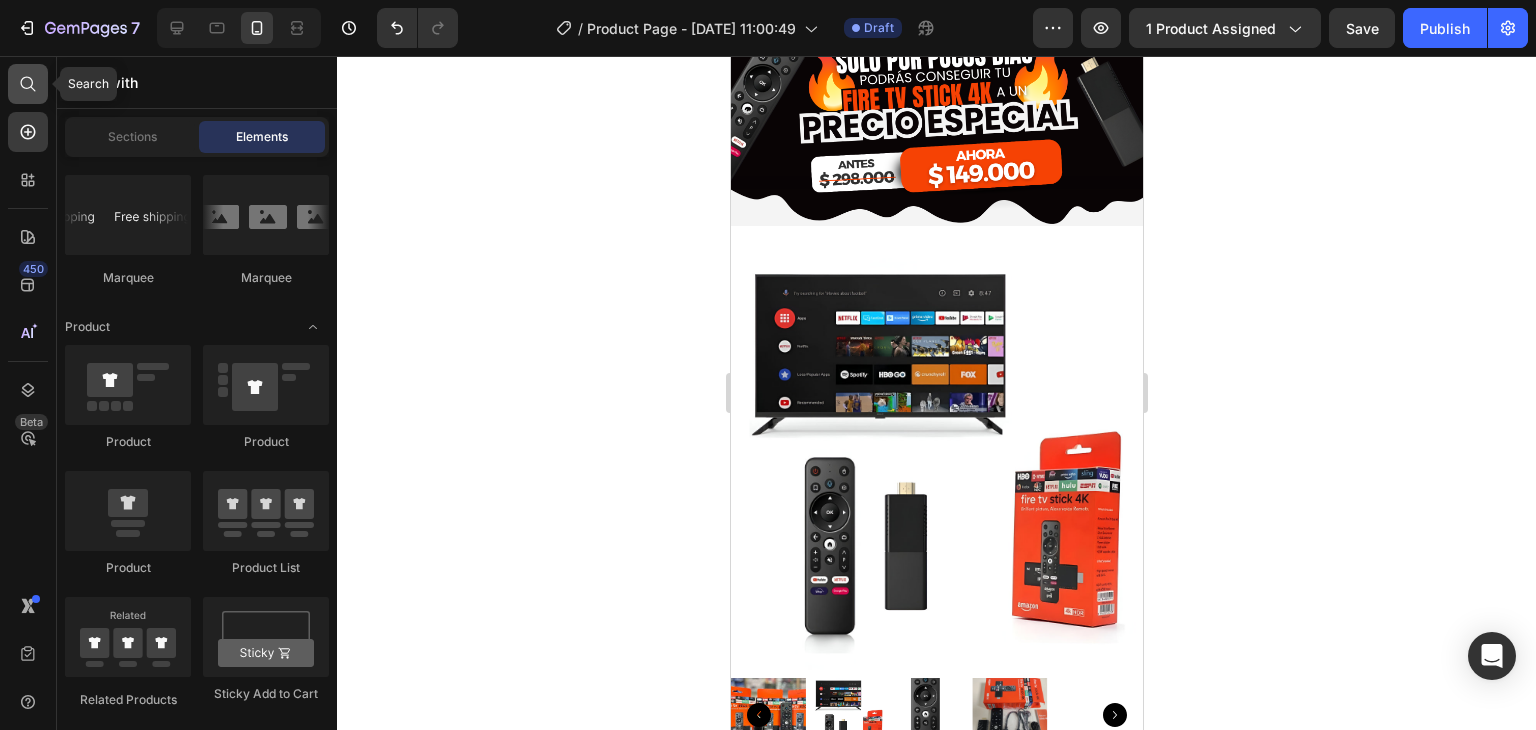 click 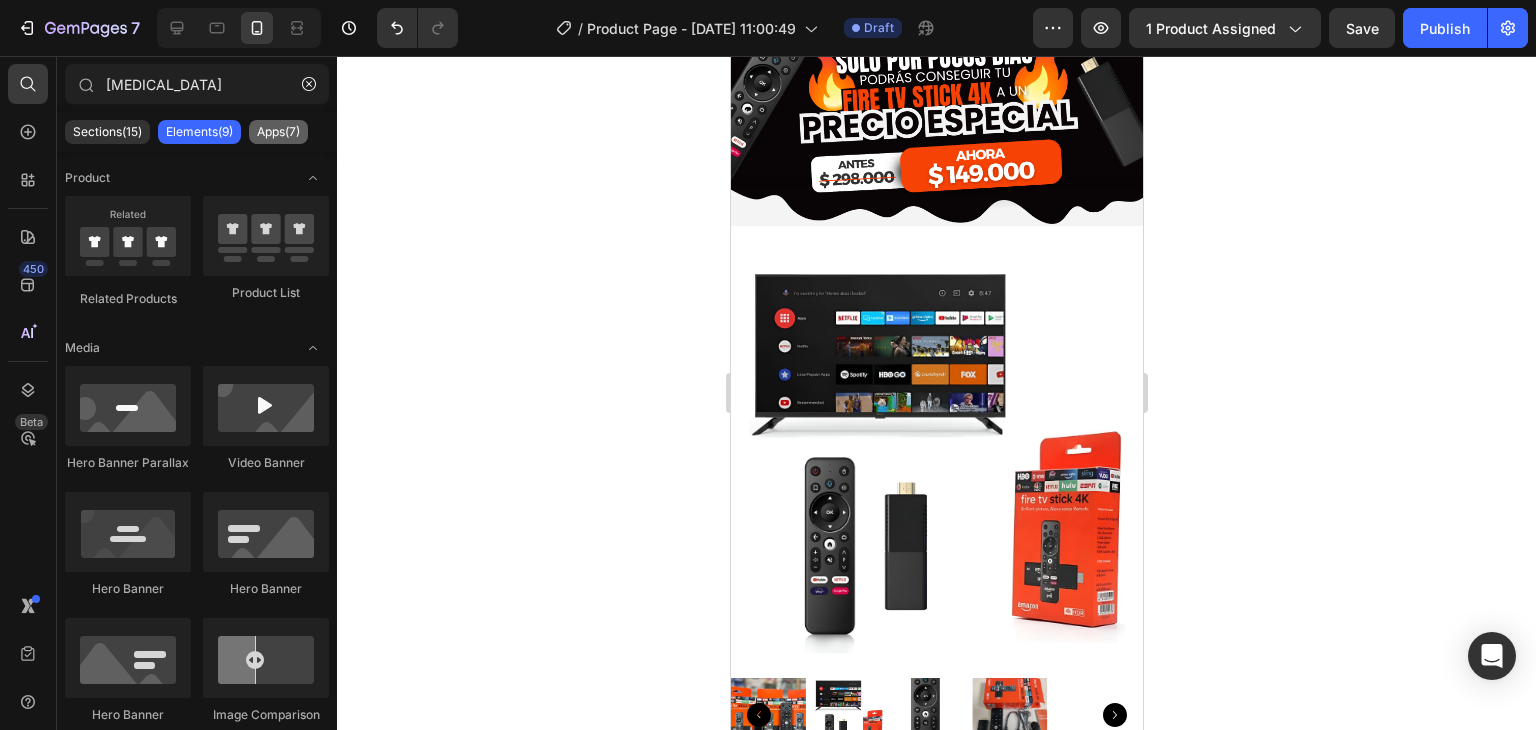 click on "Apps(7)" at bounding box center (278, 132) 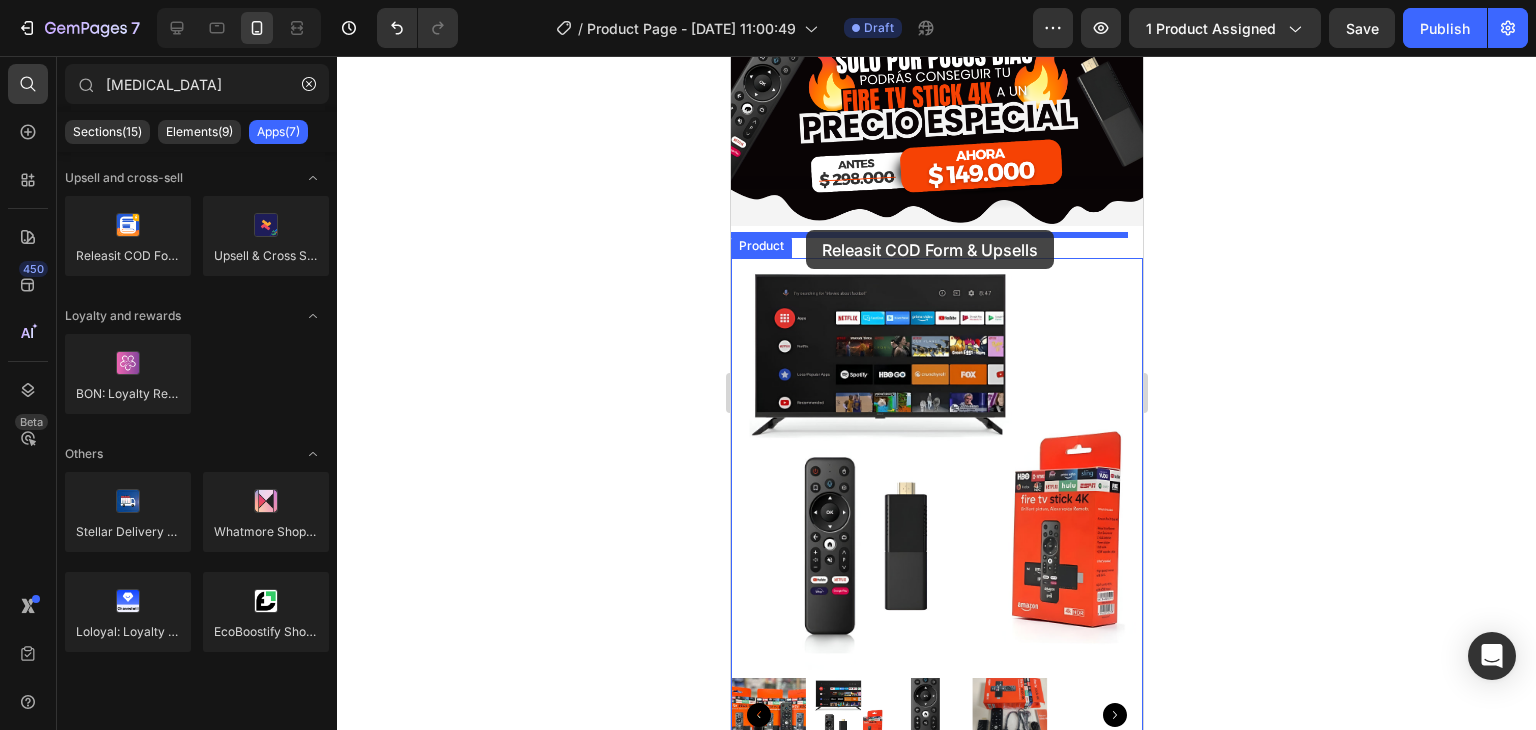 drag, startPoint x: 858, startPoint y: 282, endPoint x: 805, endPoint y: 230, distance: 74.24958 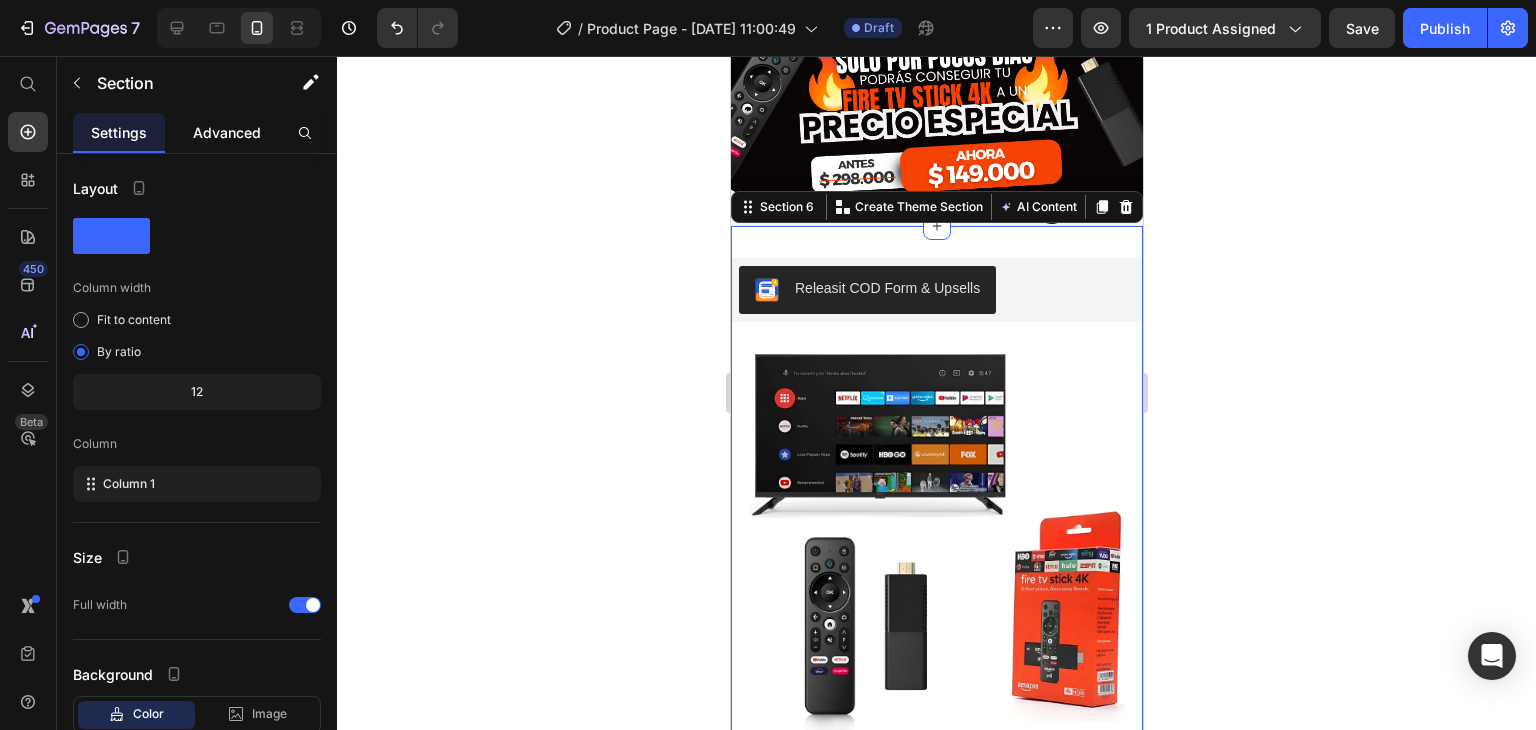 click on "Advanced" at bounding box center [227, 132] 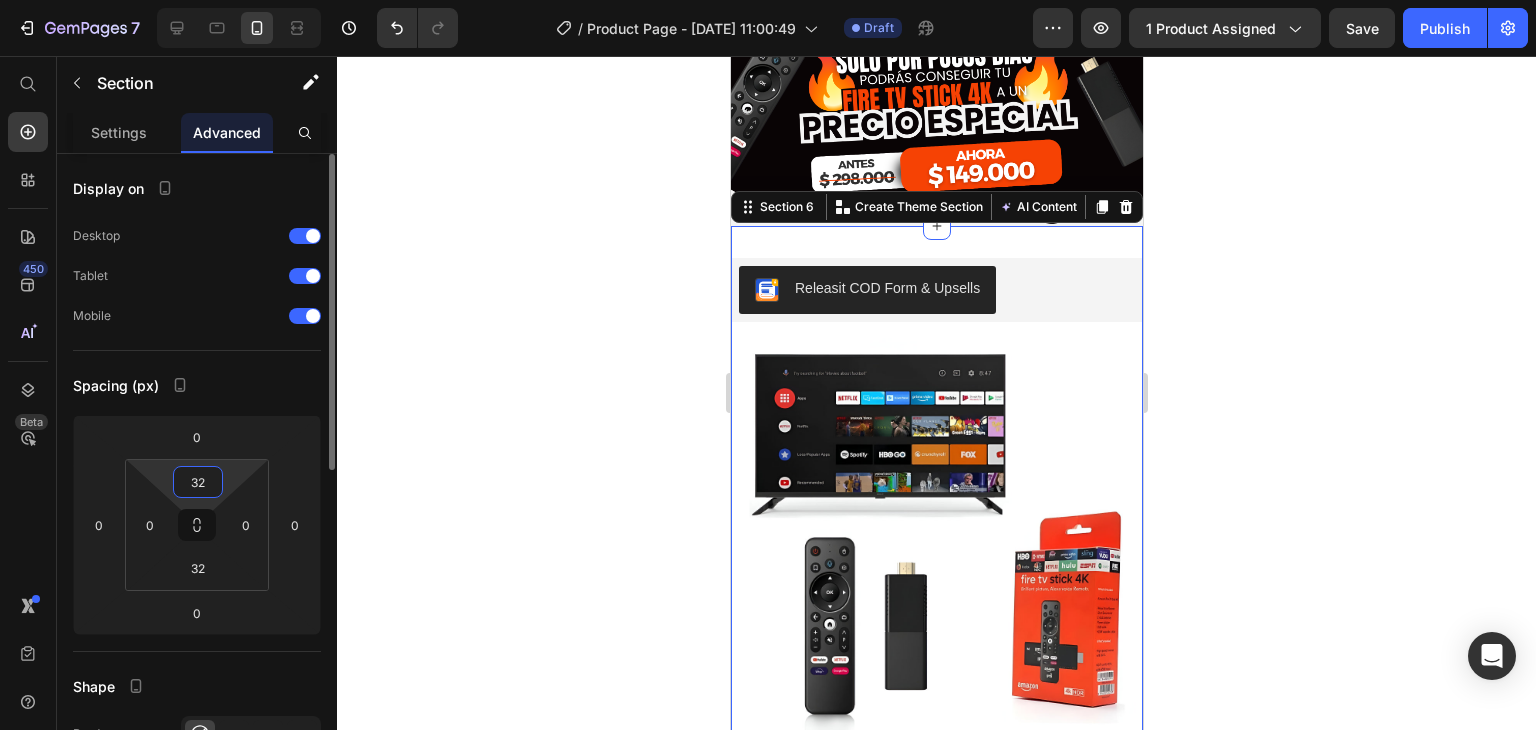 click on "32" at bounding box center [198, 482] 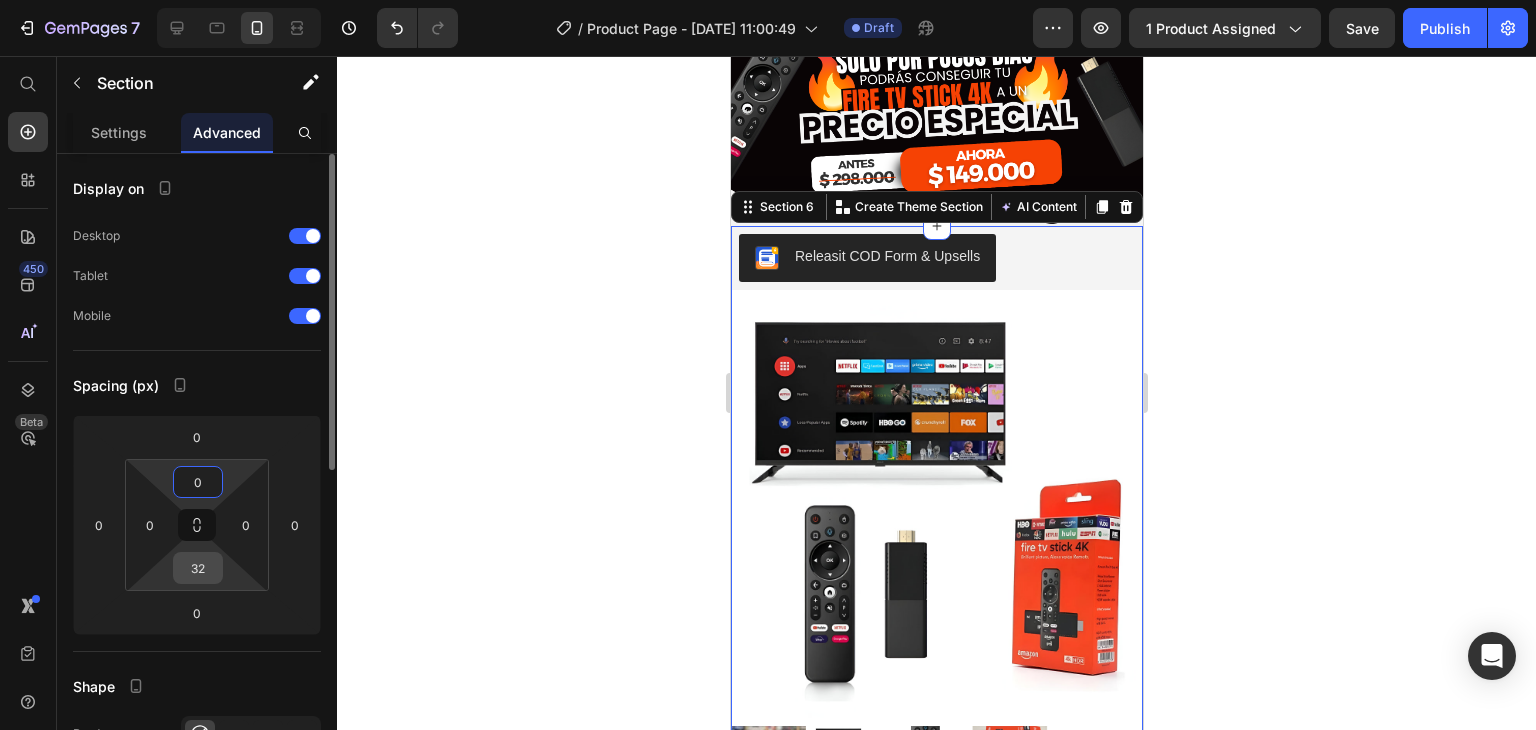 type on "0" 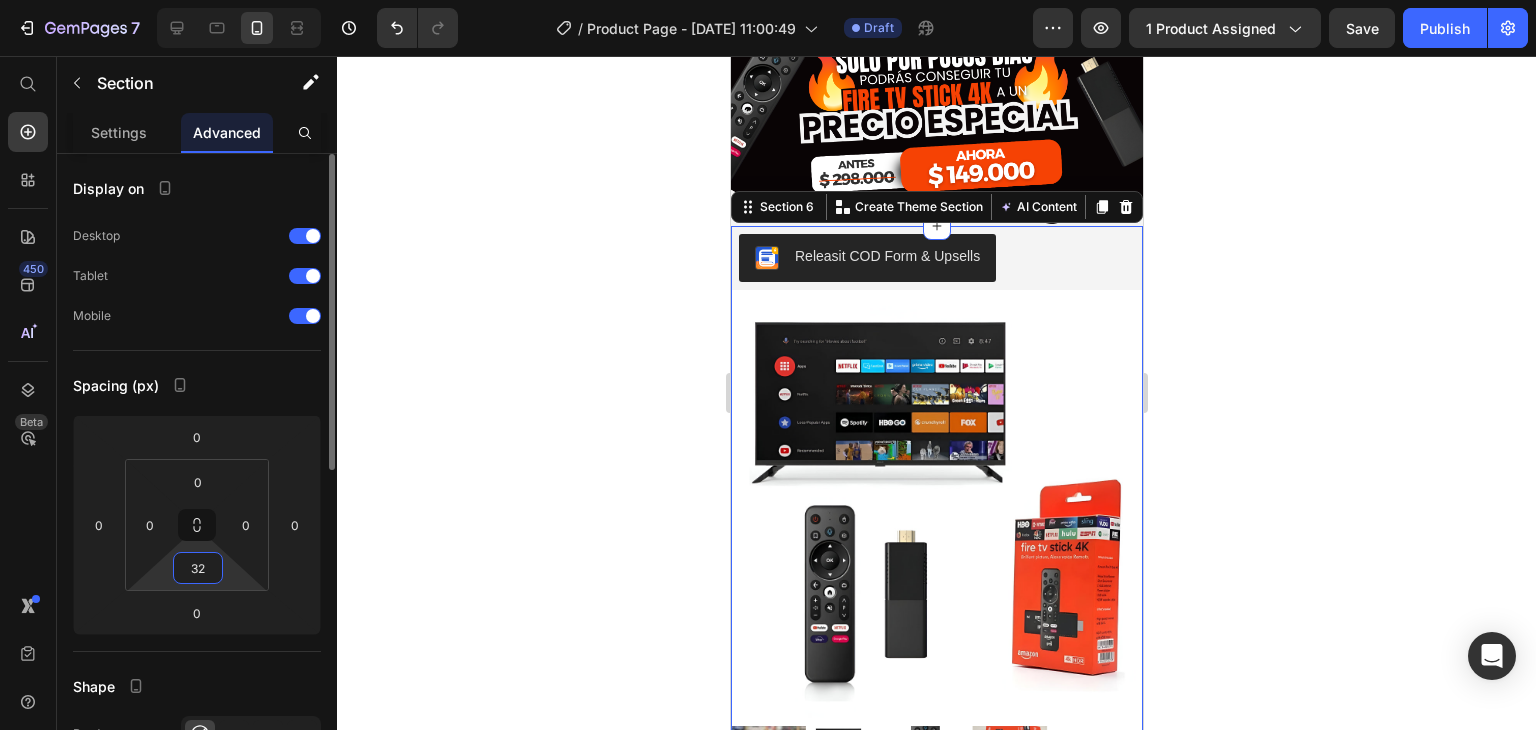 click on "32" at bounding box center [198, 568] 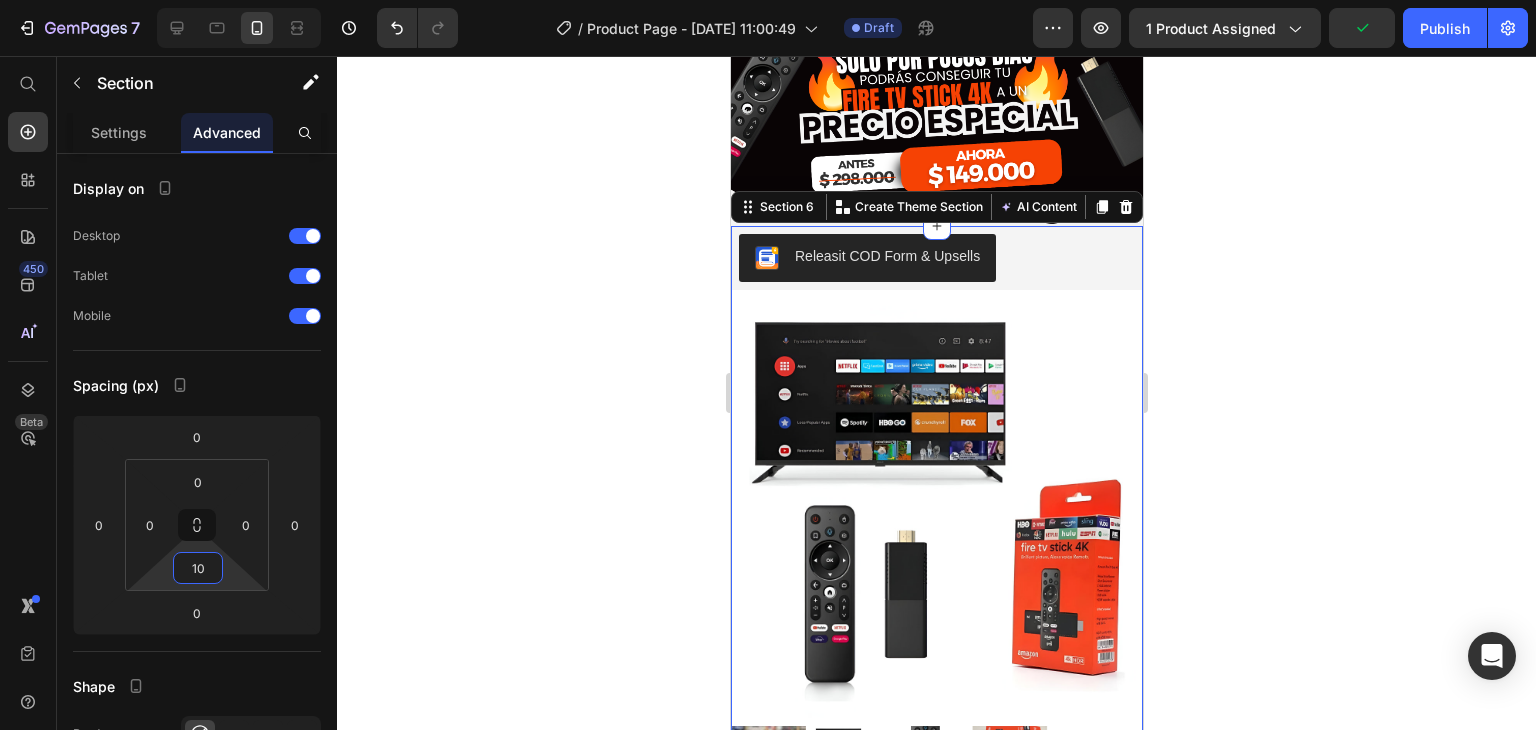 type on "10" 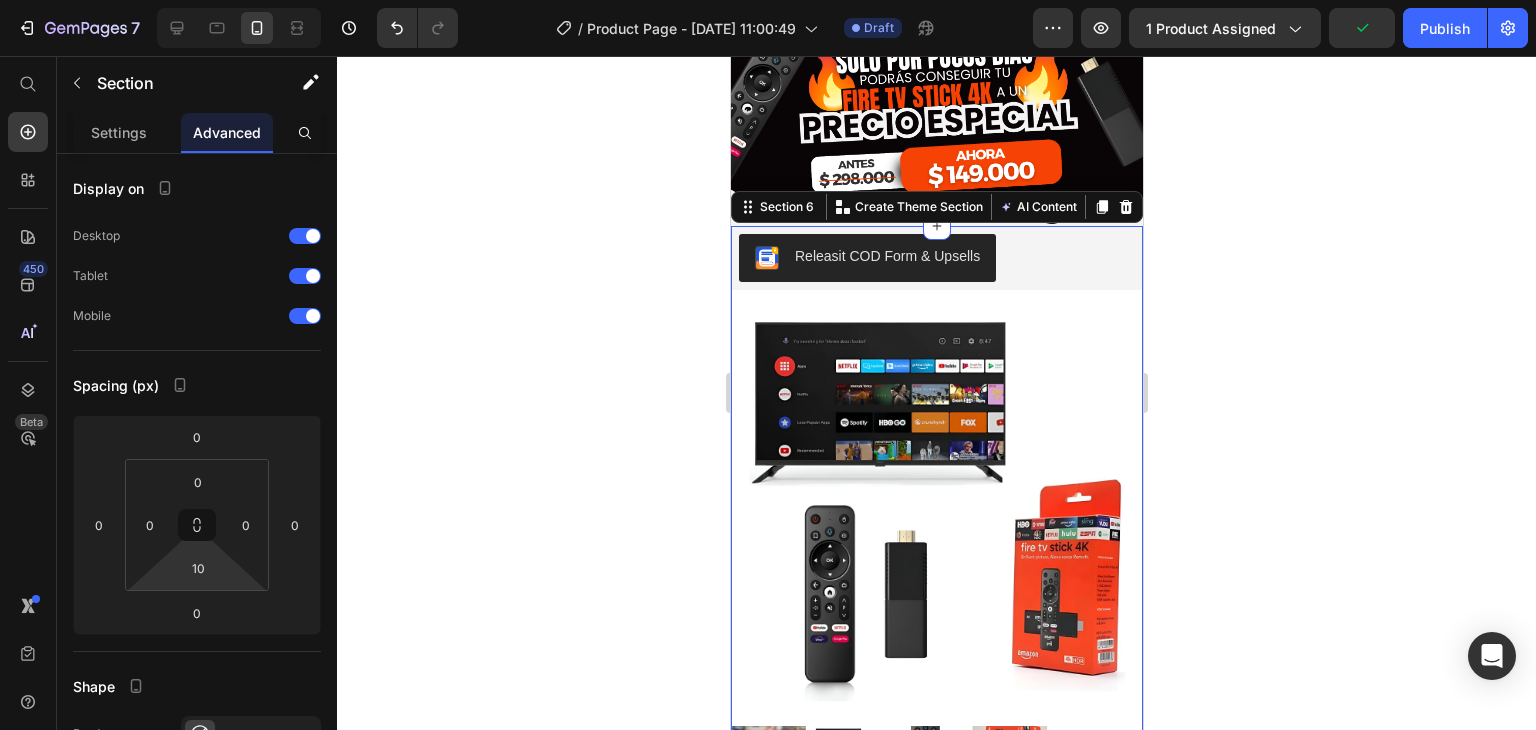 click 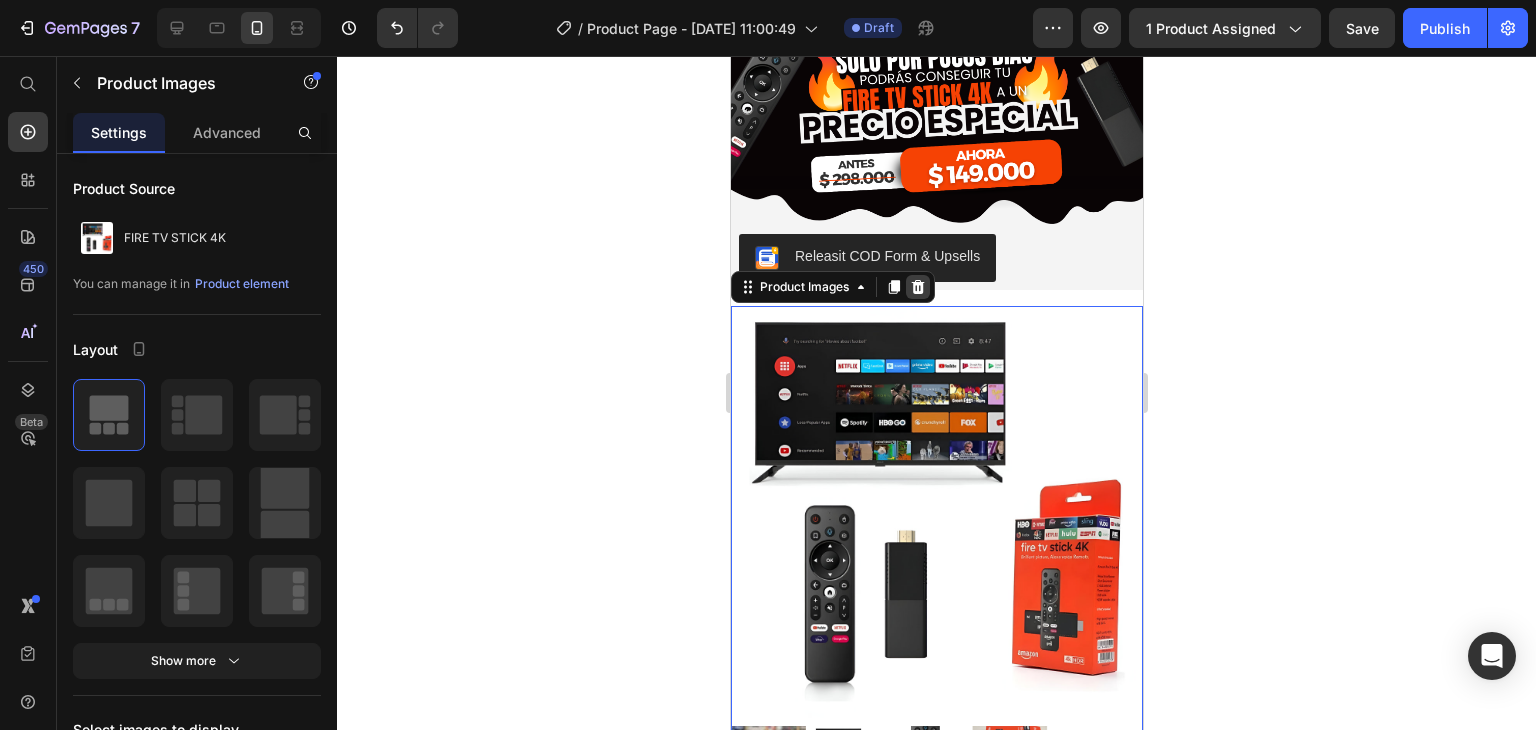 click 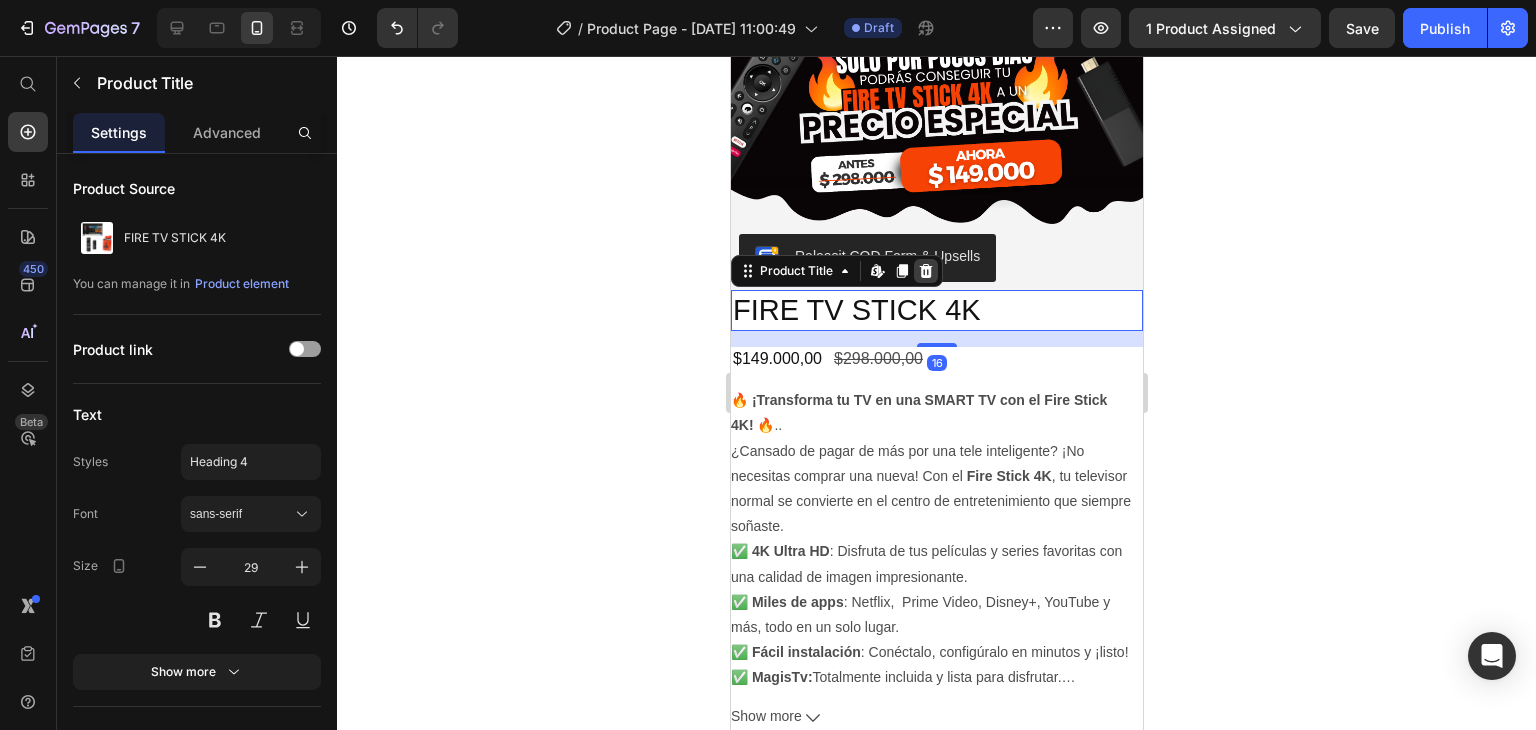click 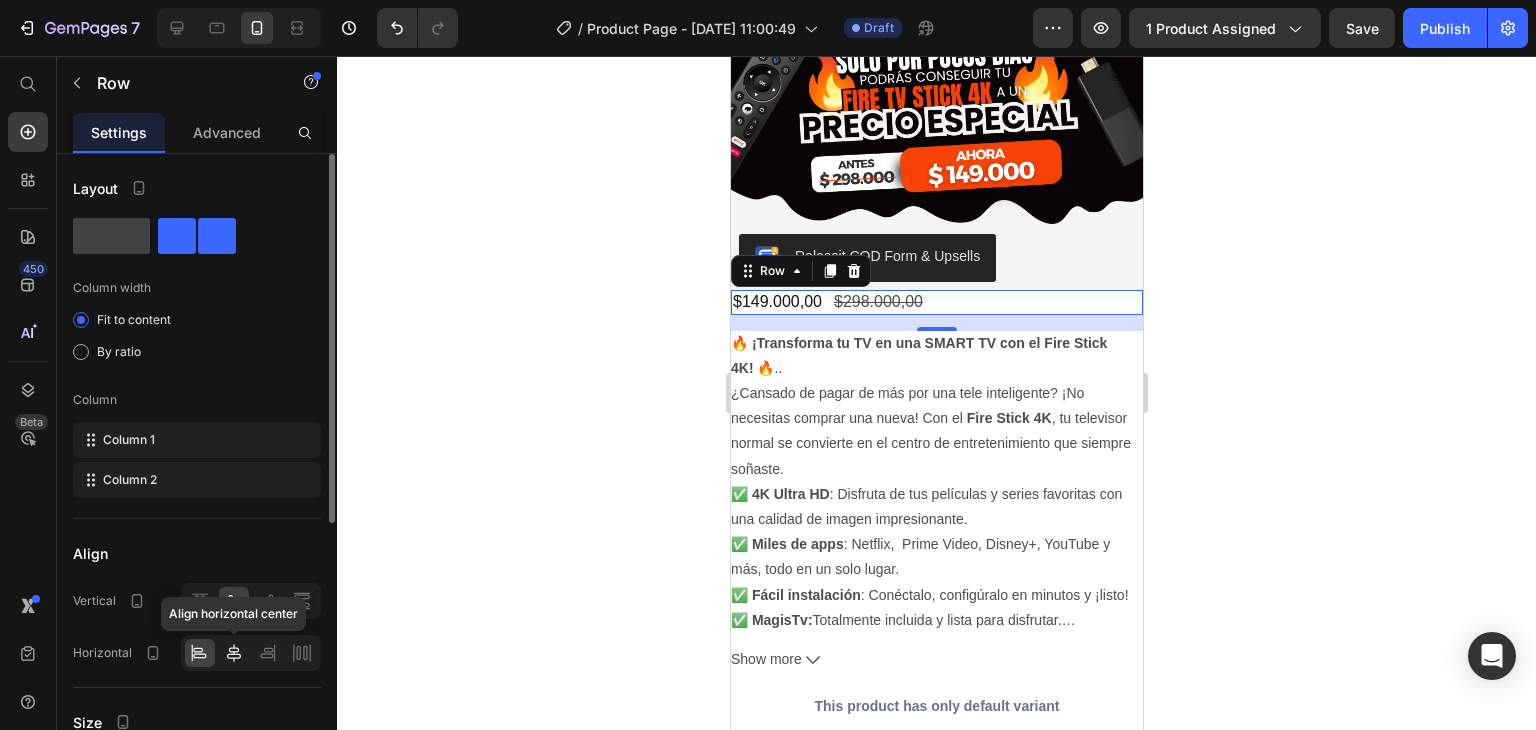 click 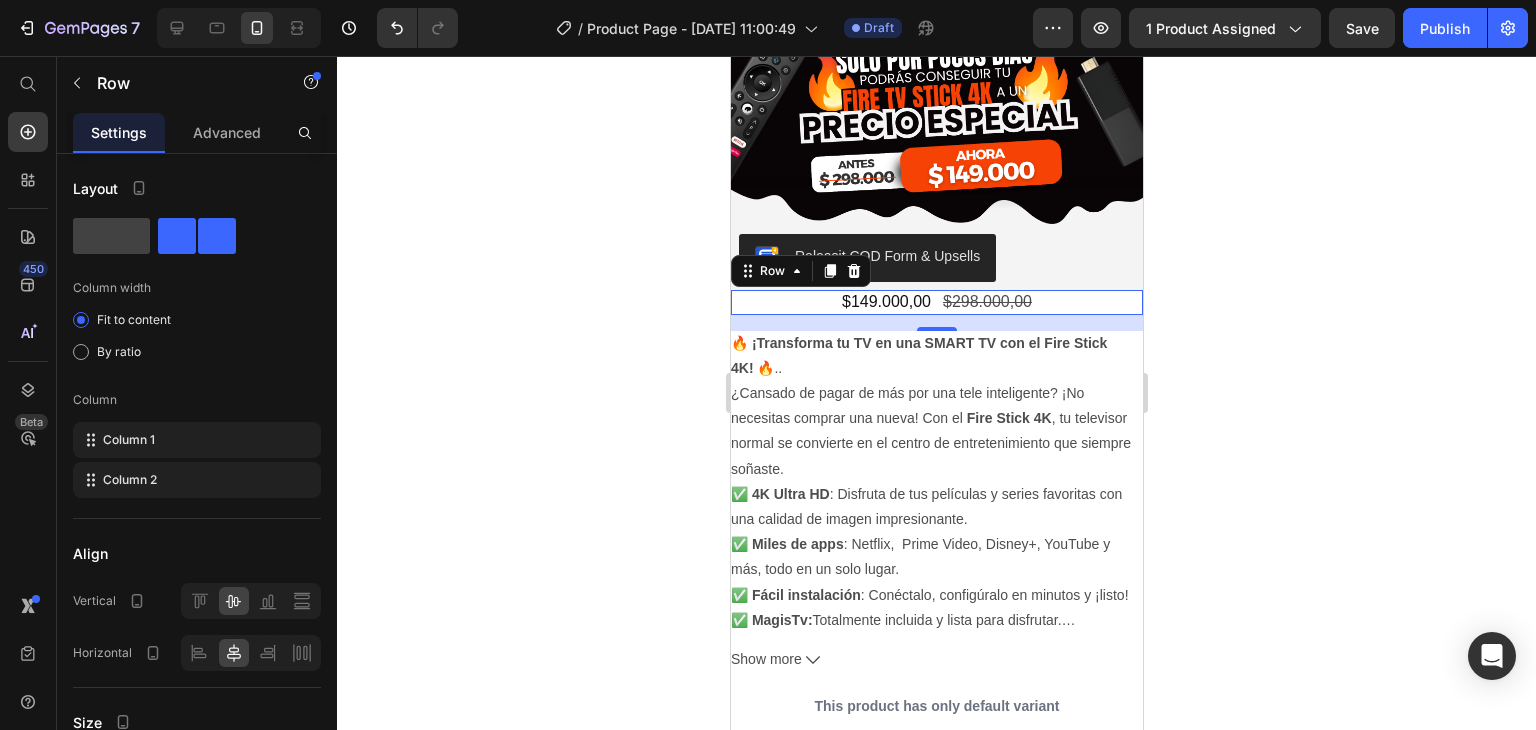 click 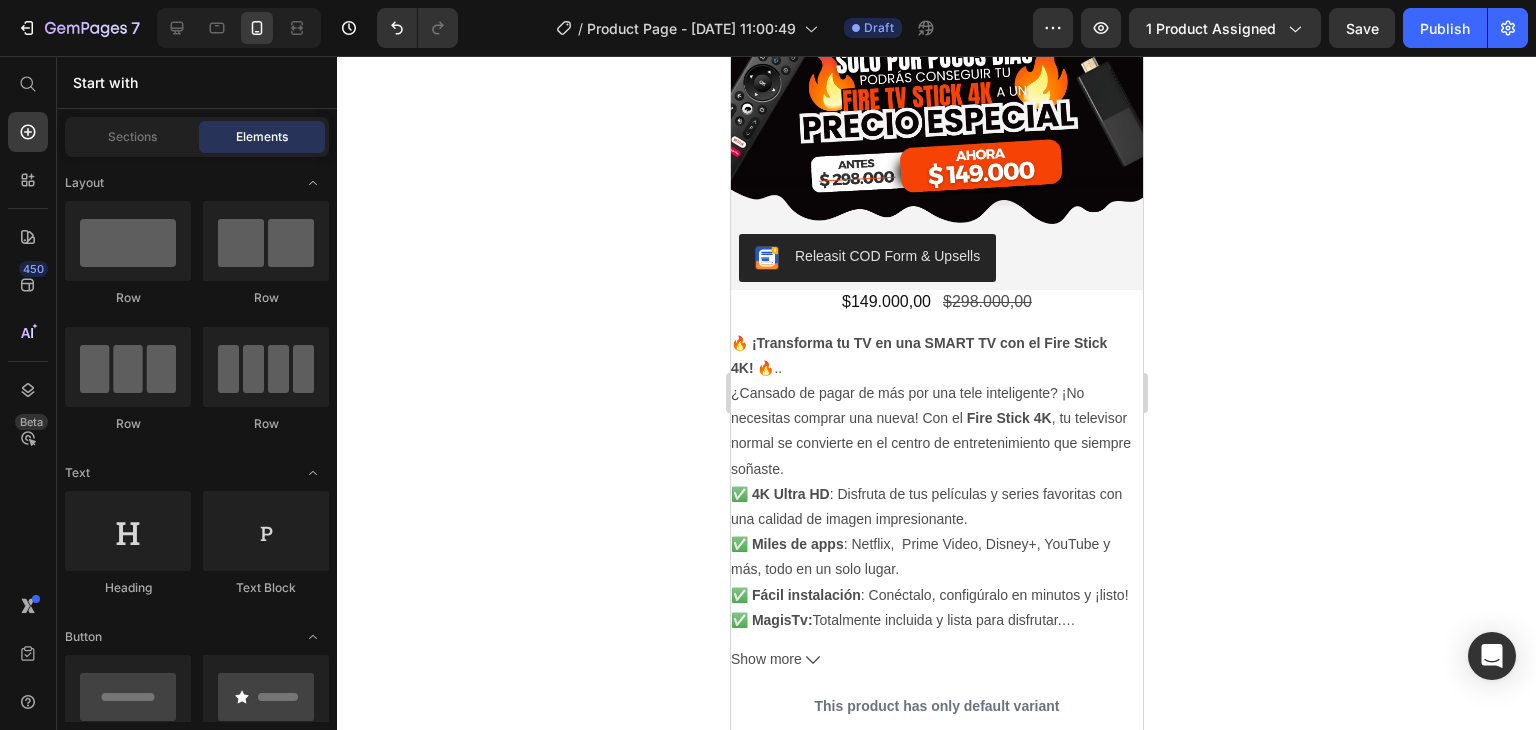 click 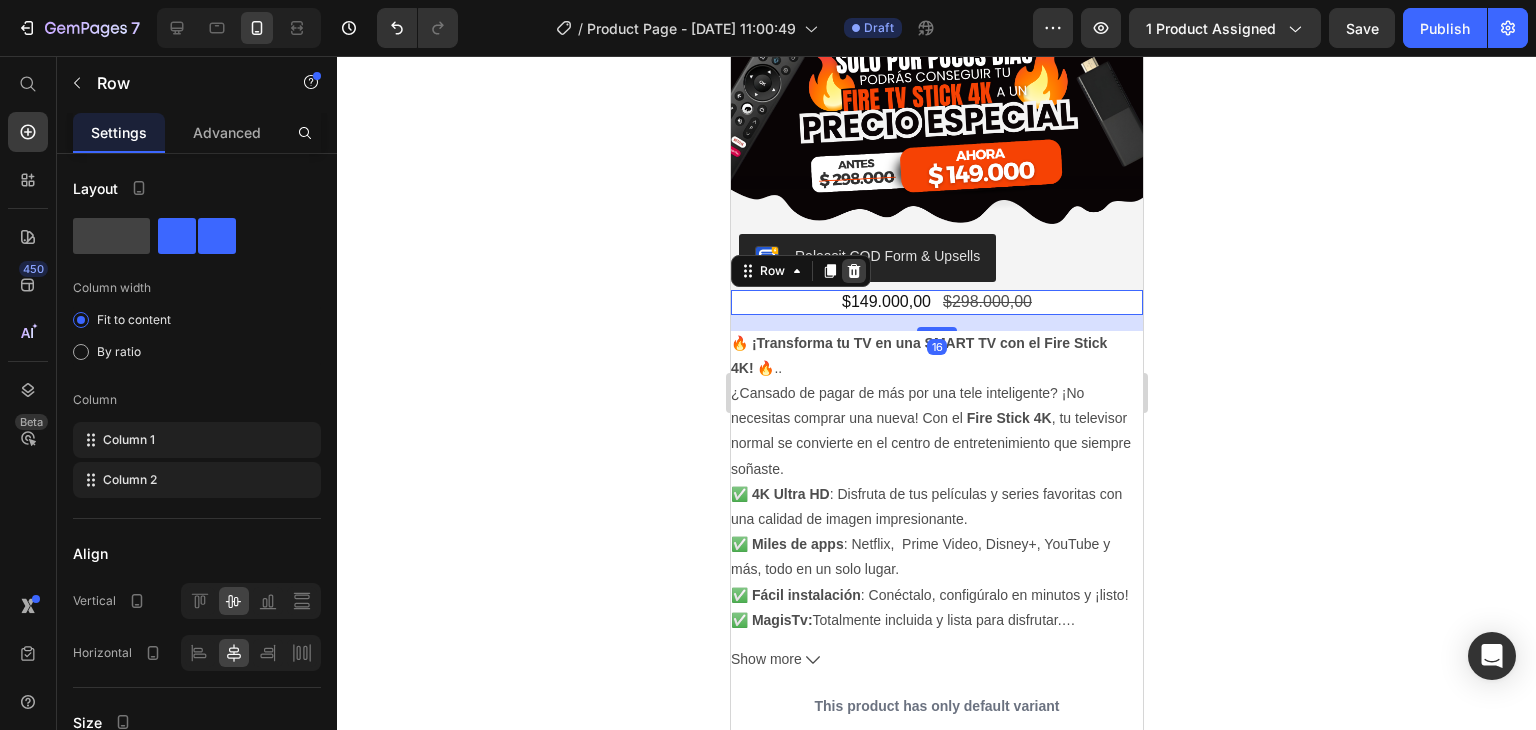 click 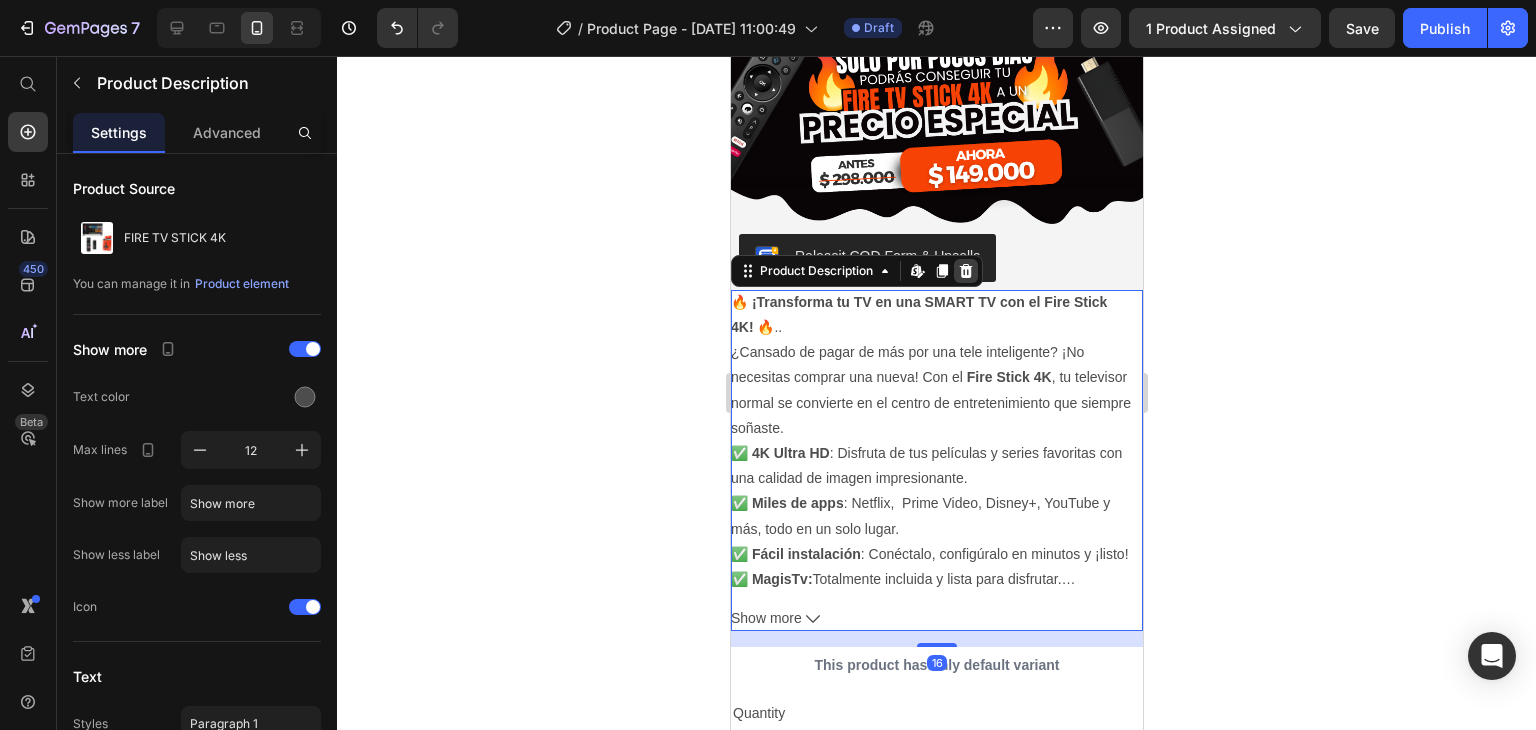 click at bounding box center [965, 271] 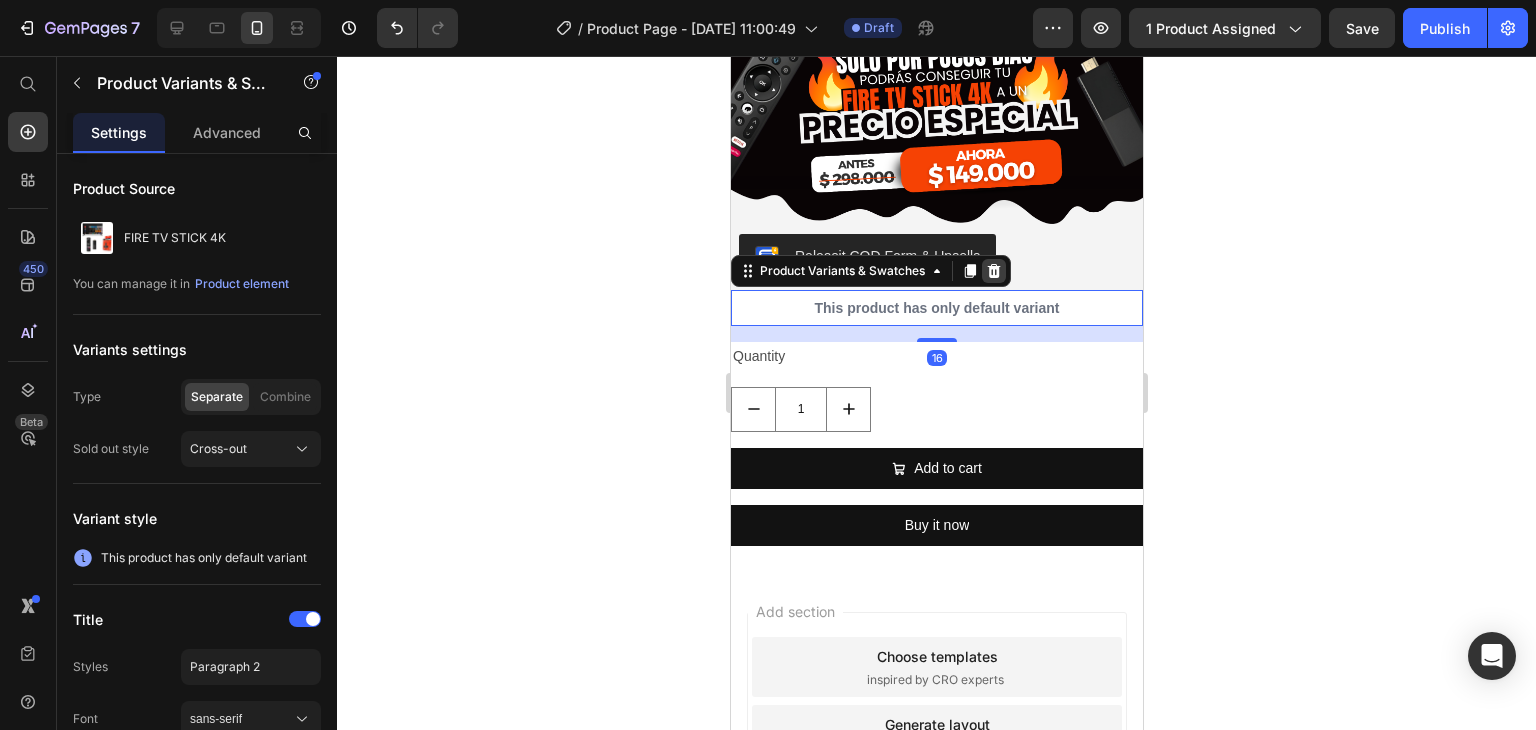click 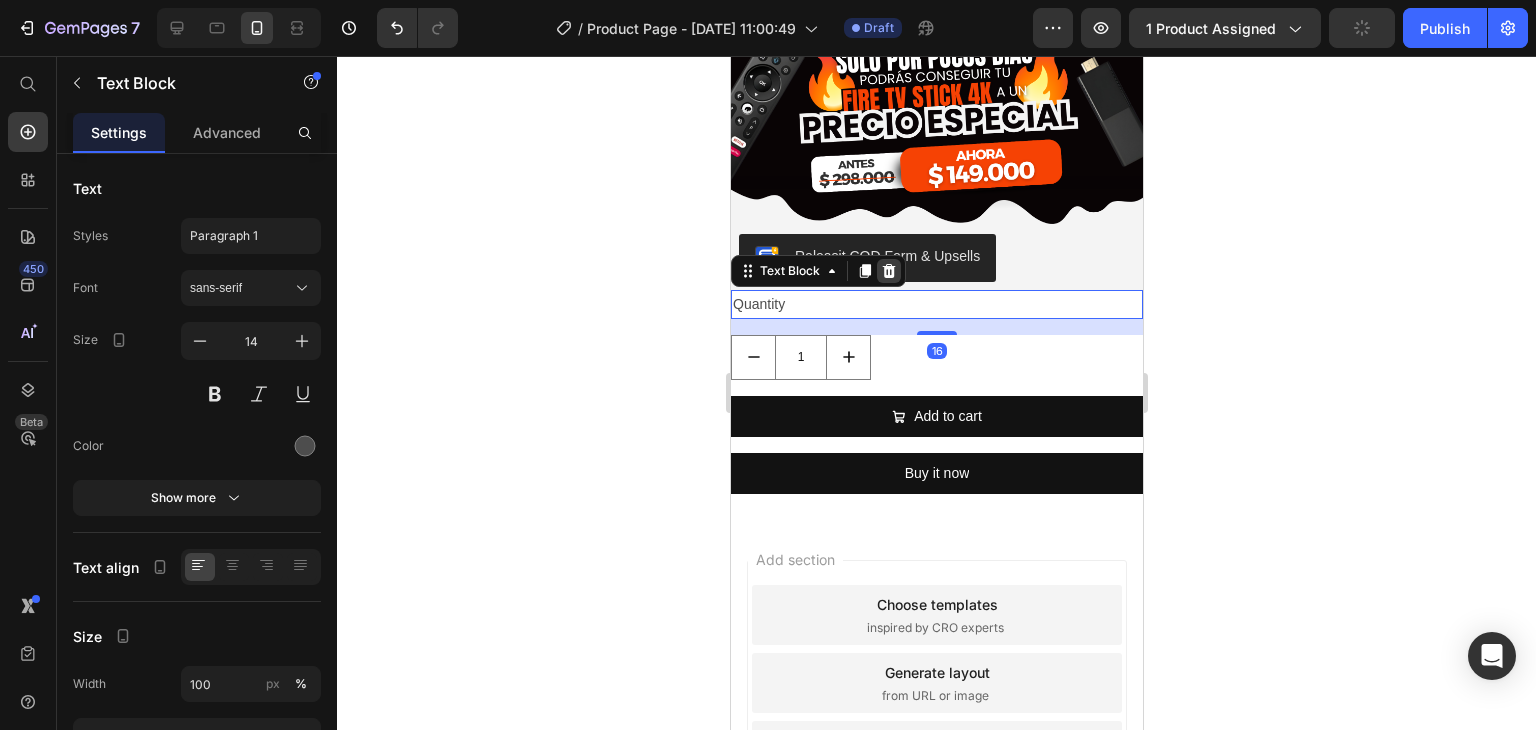 click at bounding box center [888, 271] 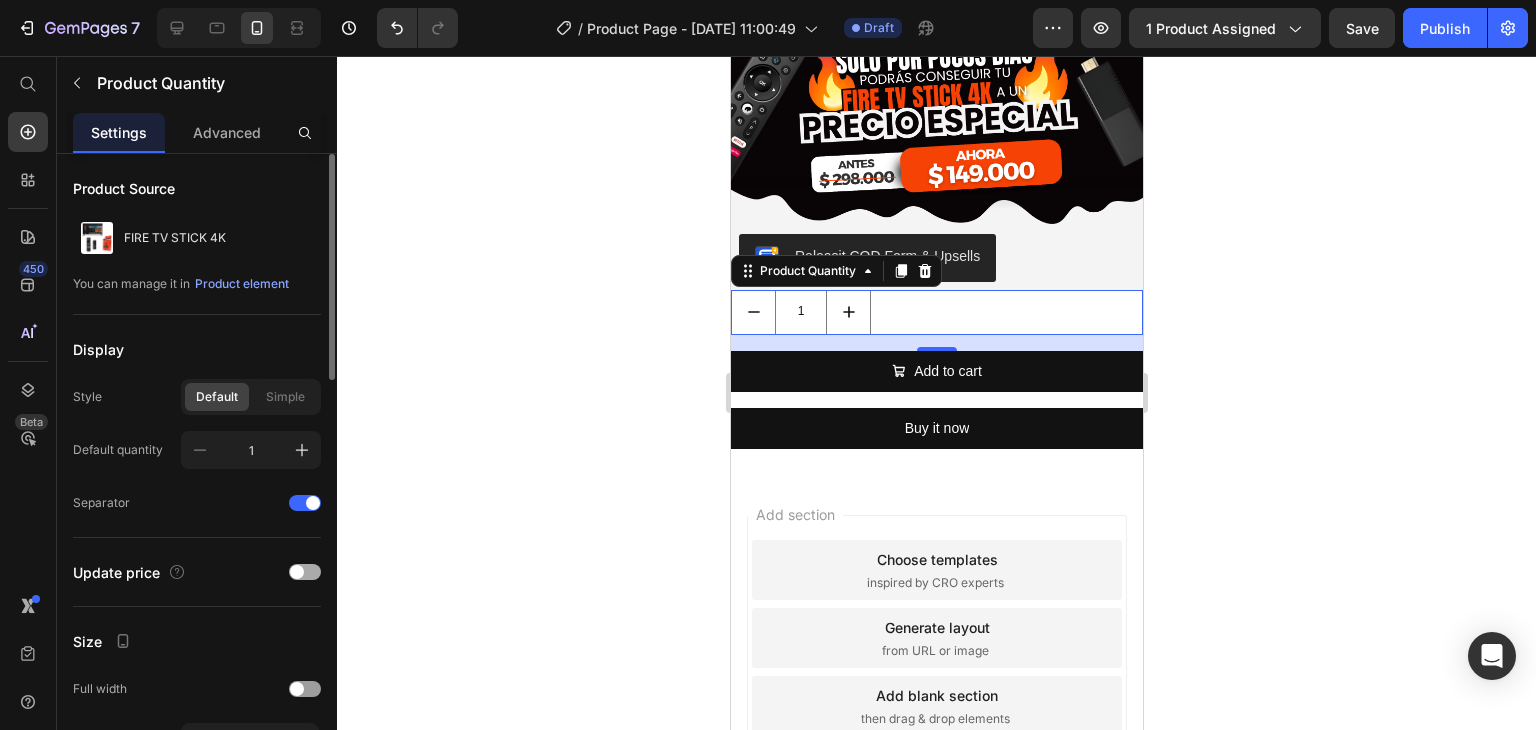 click at bounding box center [305, 572] 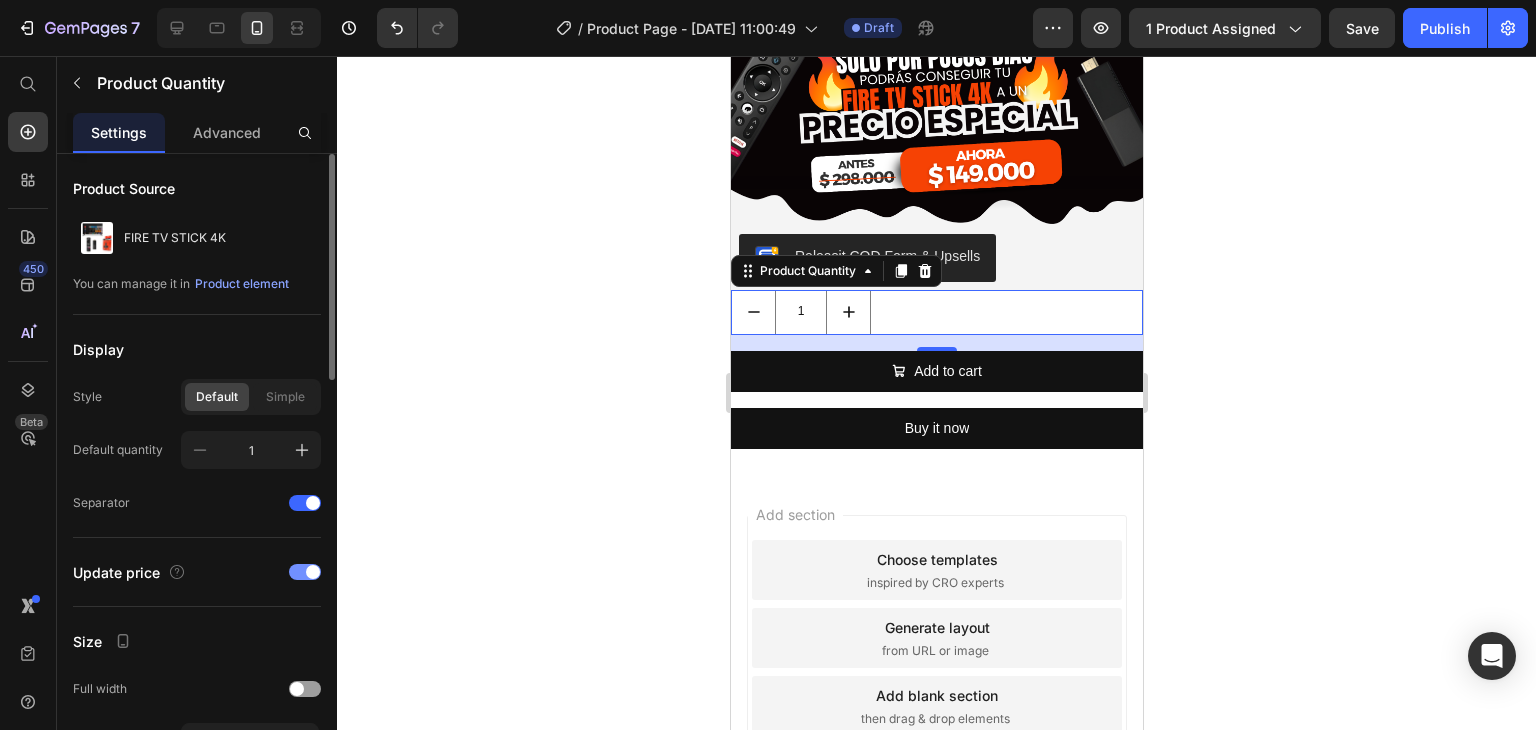 click at bounding box center (313, 572) 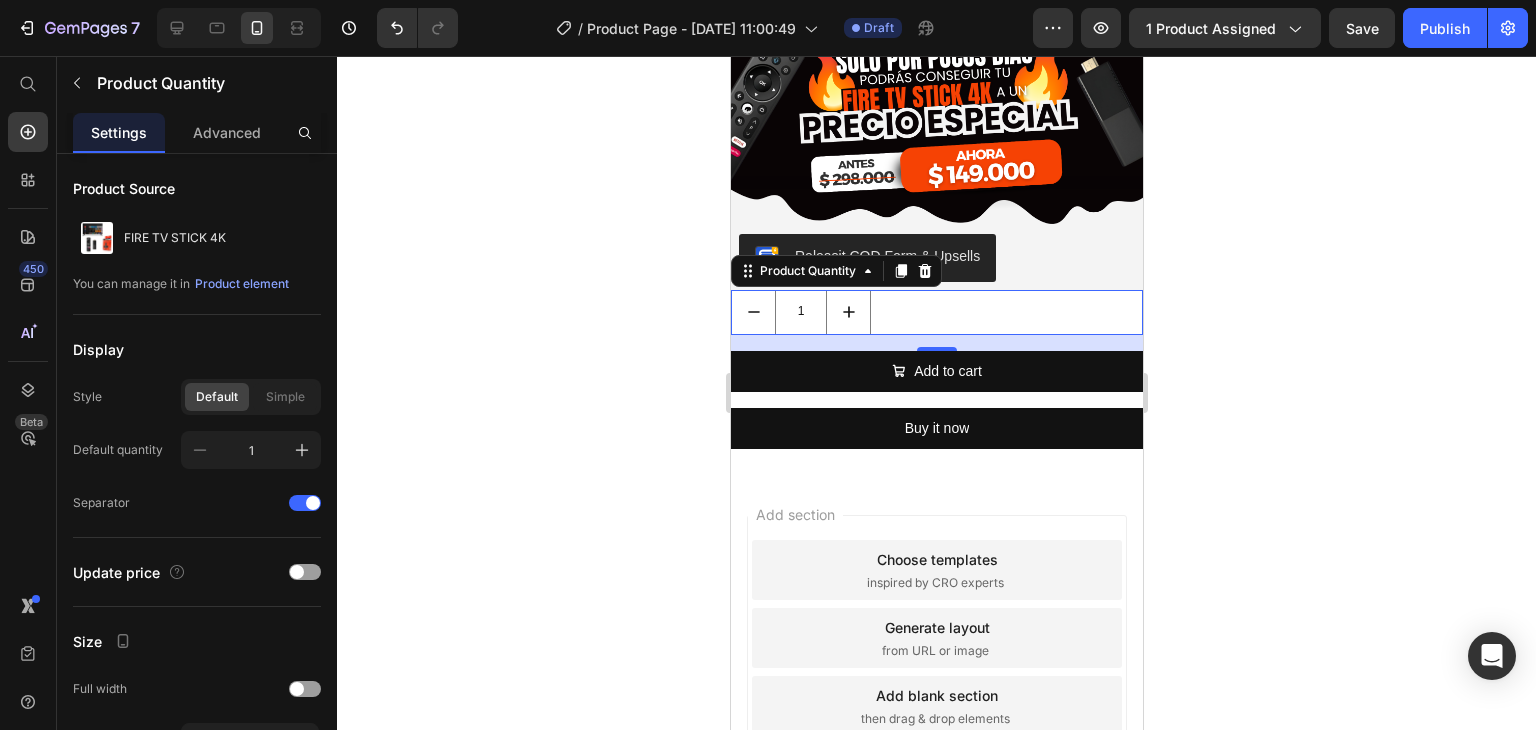 scroll, scrollTop: 1268, scrollLeft: 0, axis: vertical 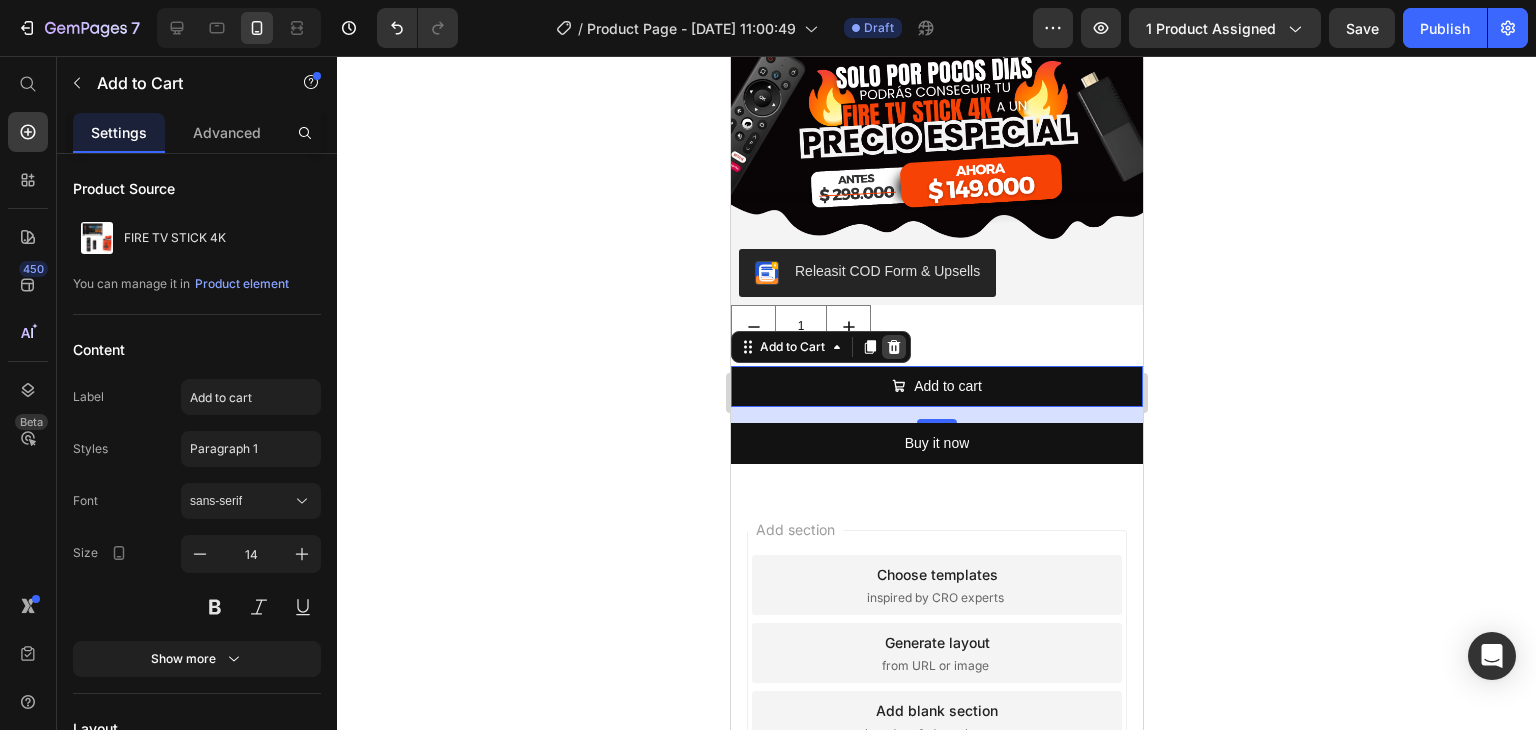 click 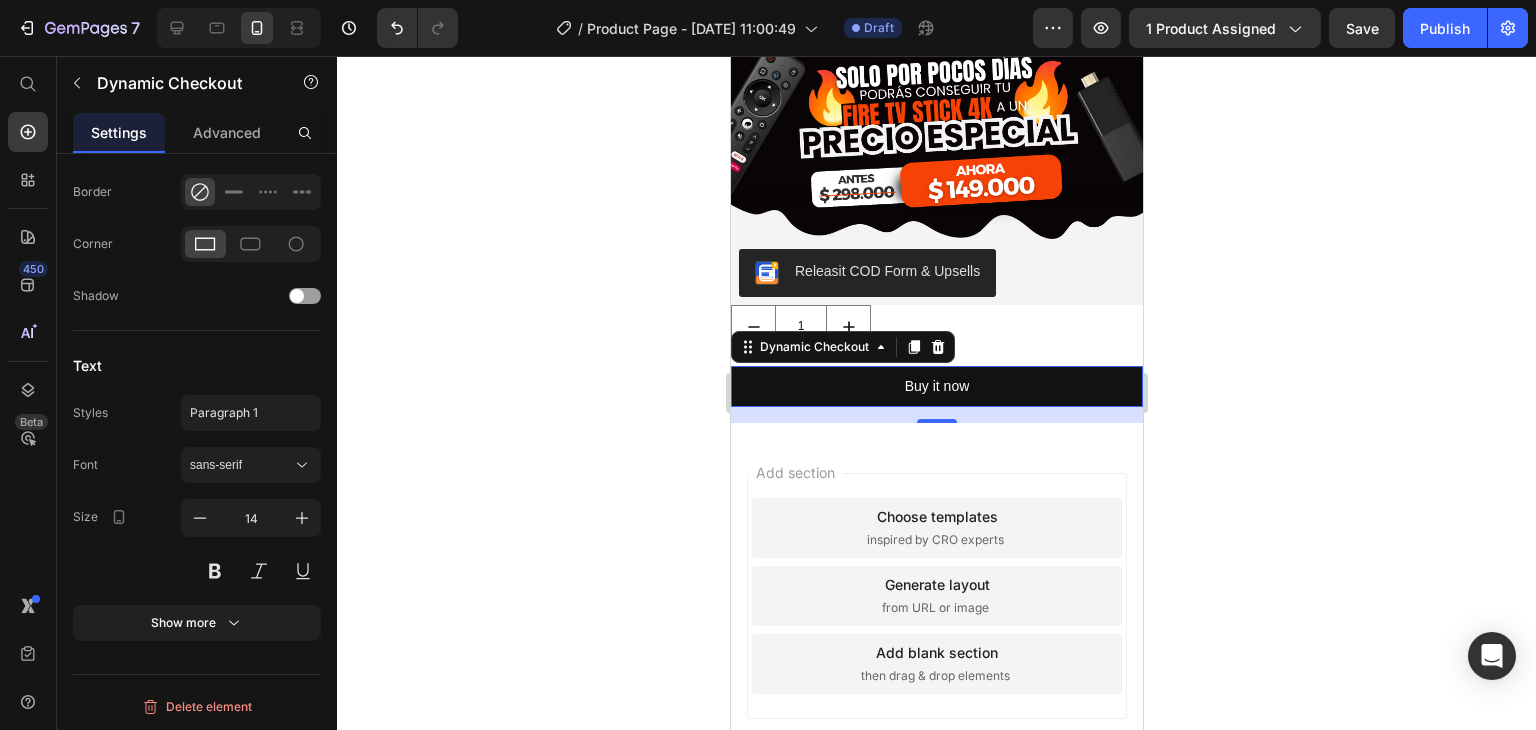 scroll, scrollTop: 0, scrollLeft: 0, axis: both 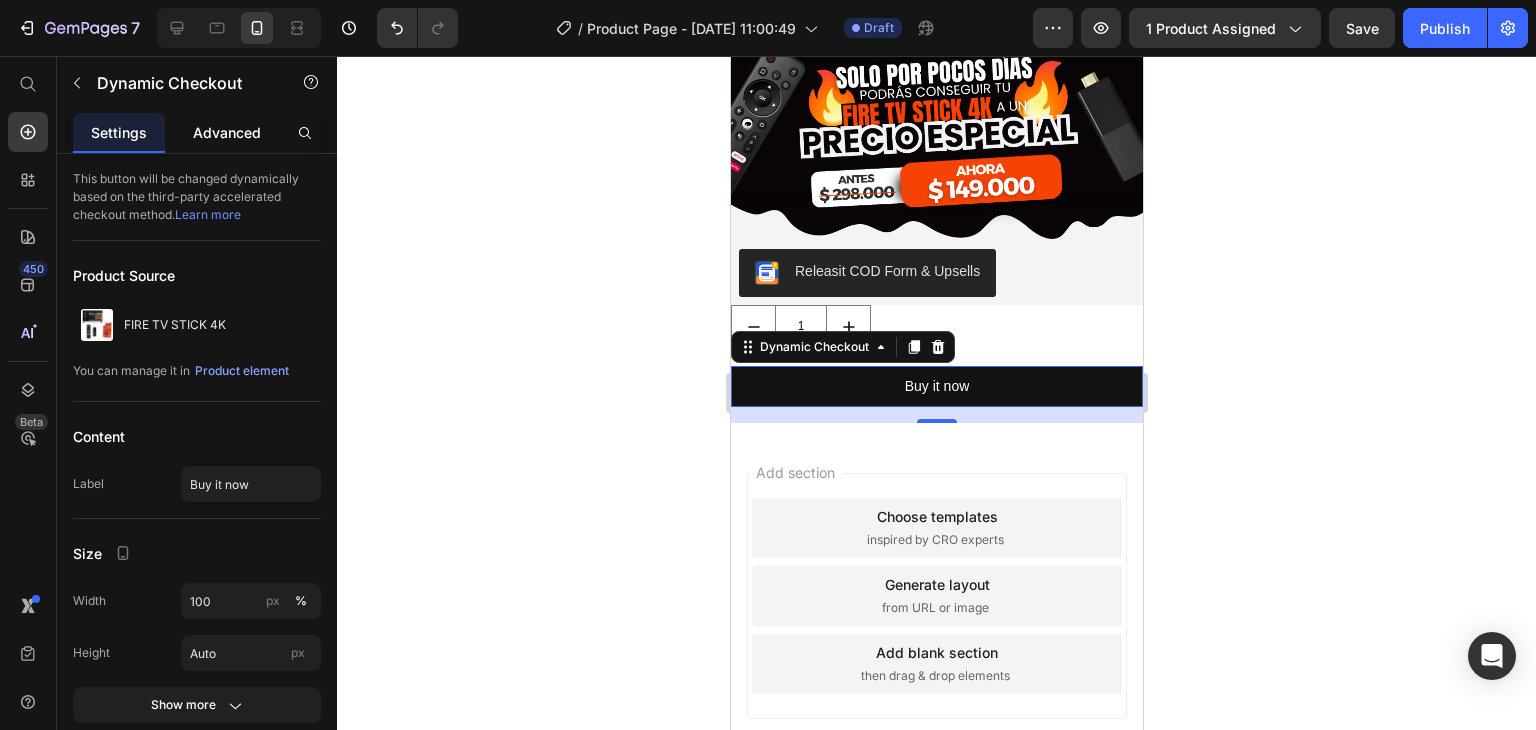 click on "Advanced" at bounding box center [227, 132] 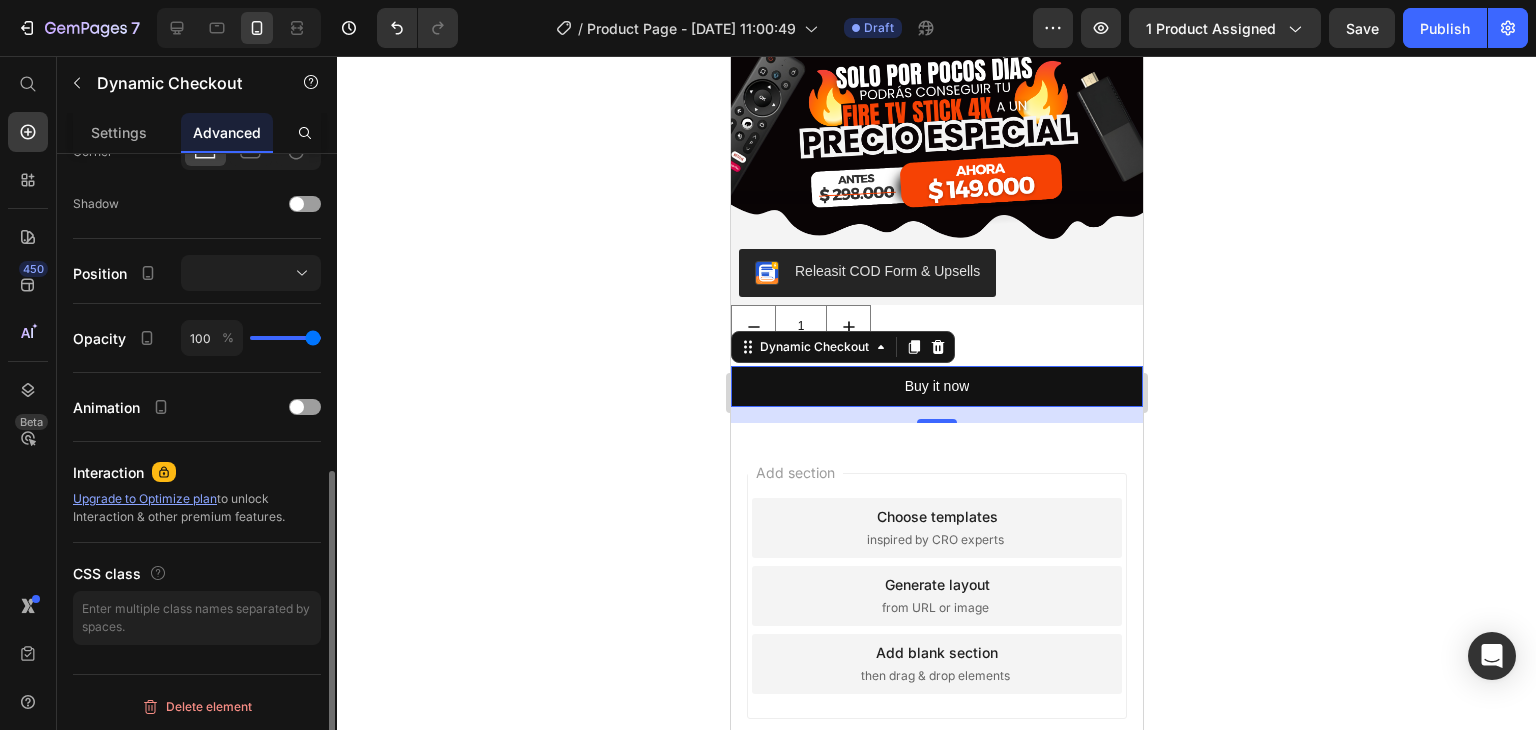 scroll, scrollTop: 0, scrollLeft: 0, axis: both 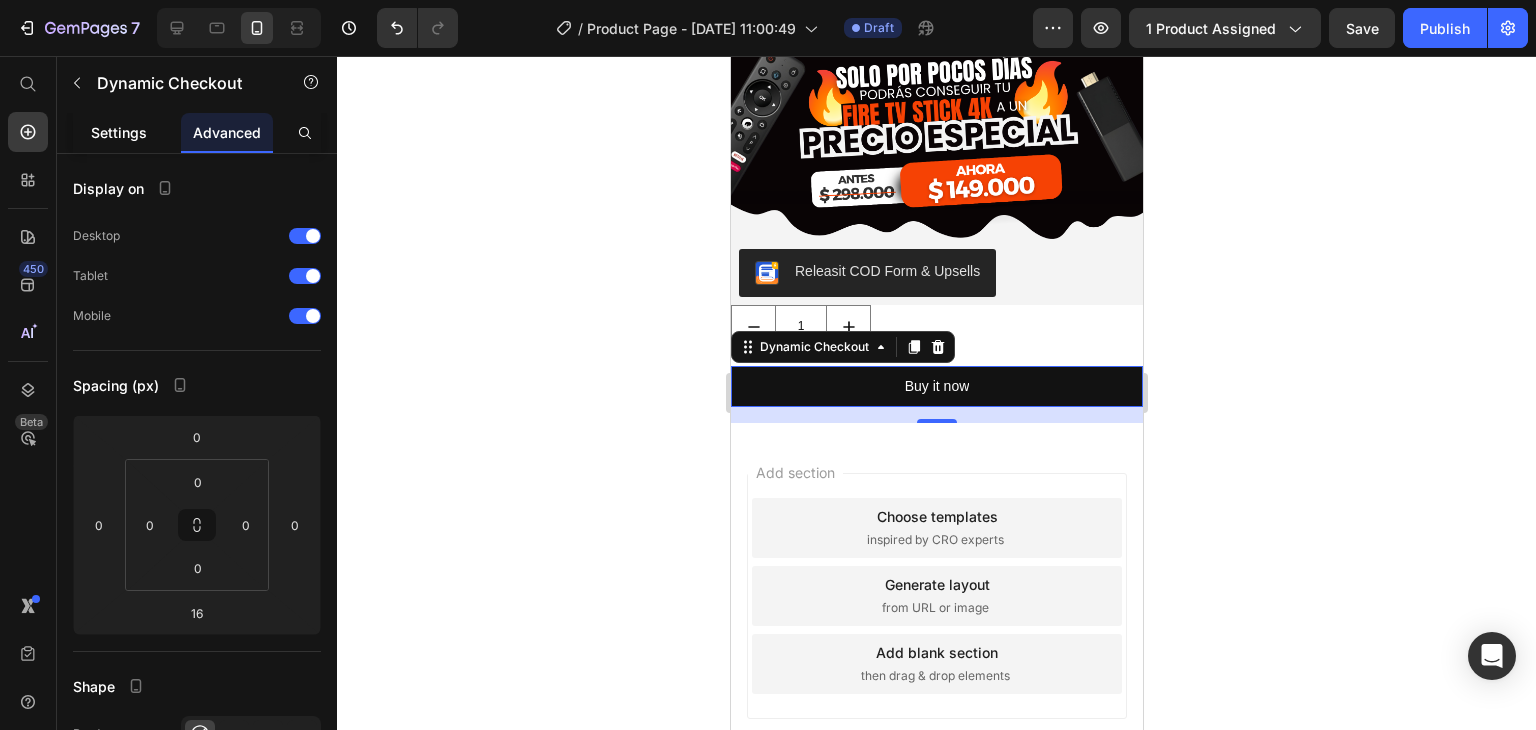 click on "Settings" at bounding box center [119, 132] 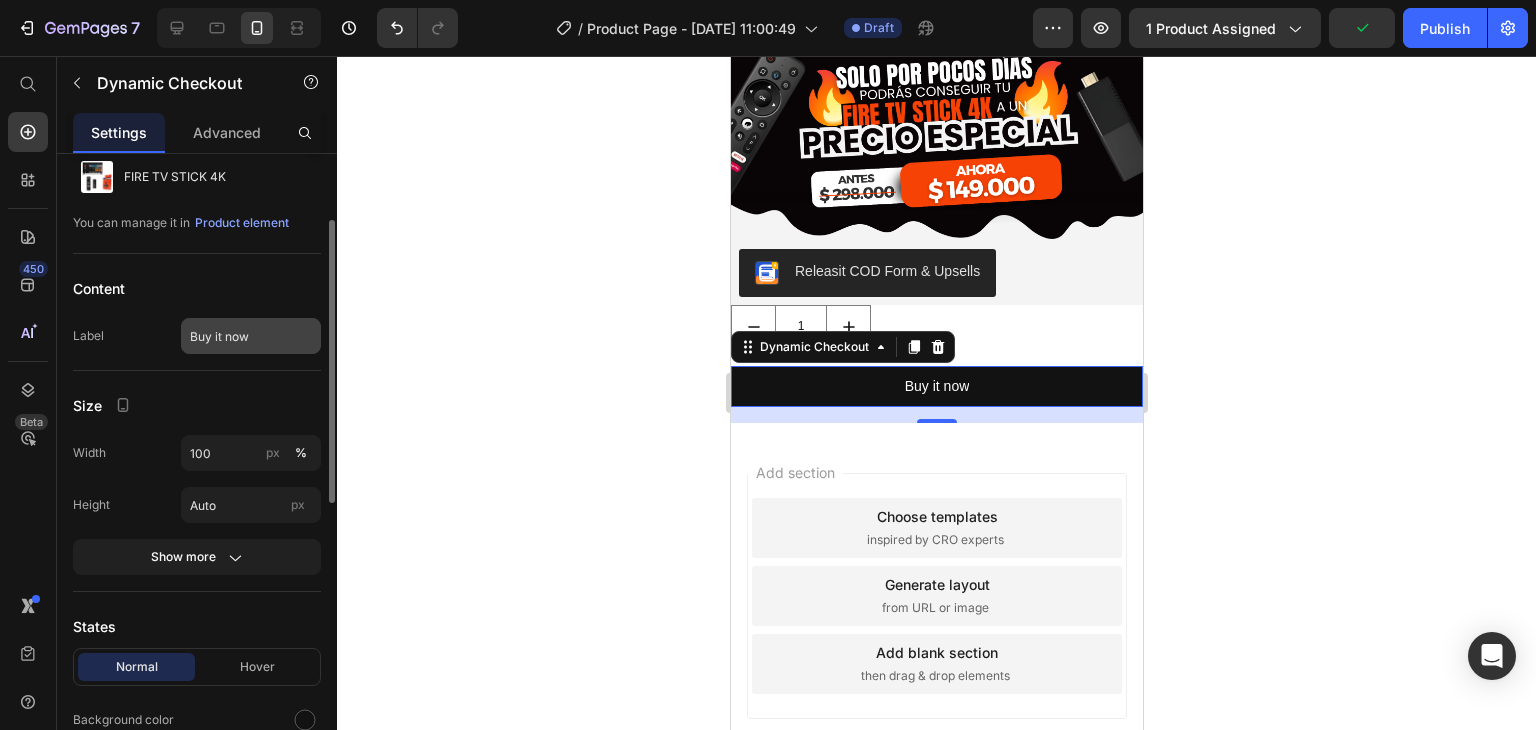 scroll, scrollTop: 155, scrollLeft: 0, axis: vertical 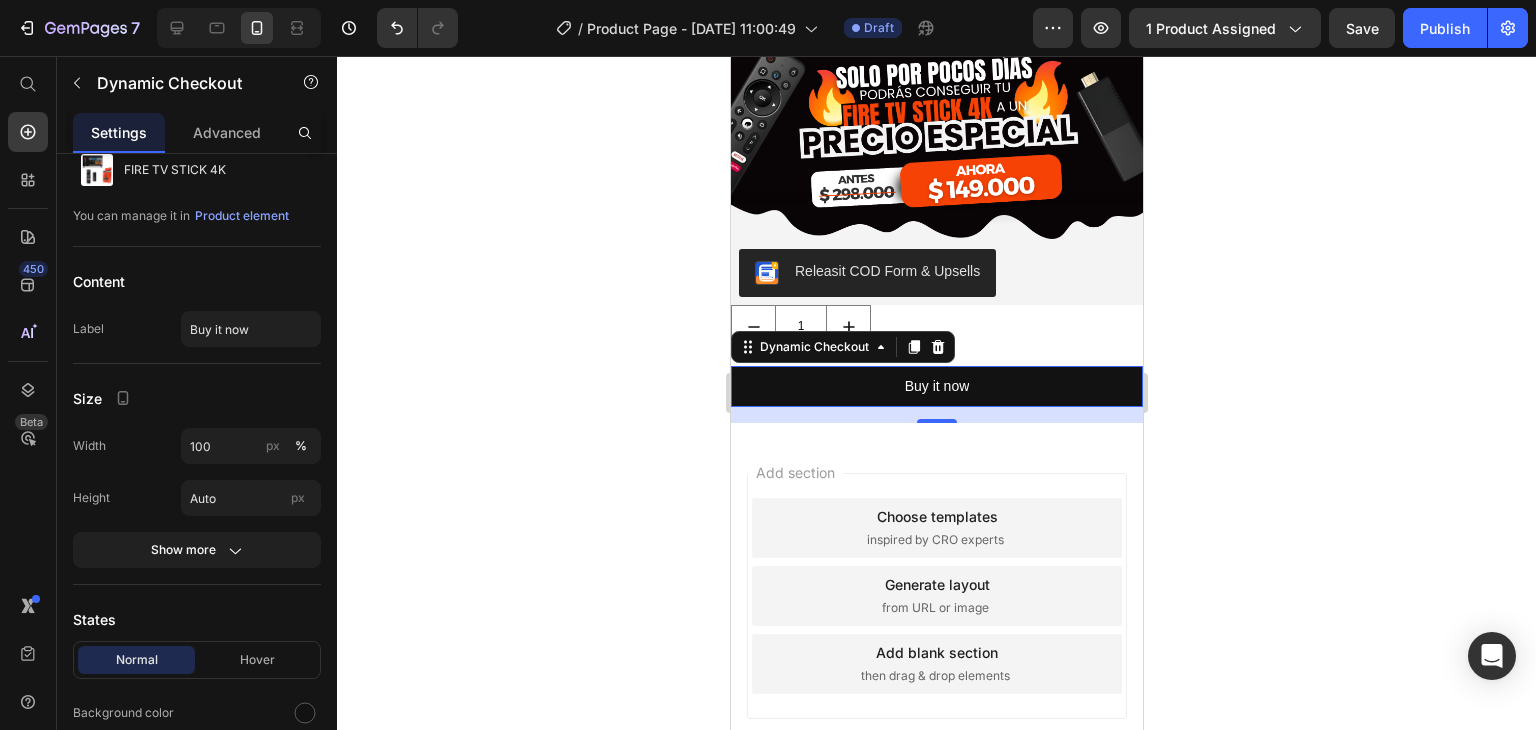 click 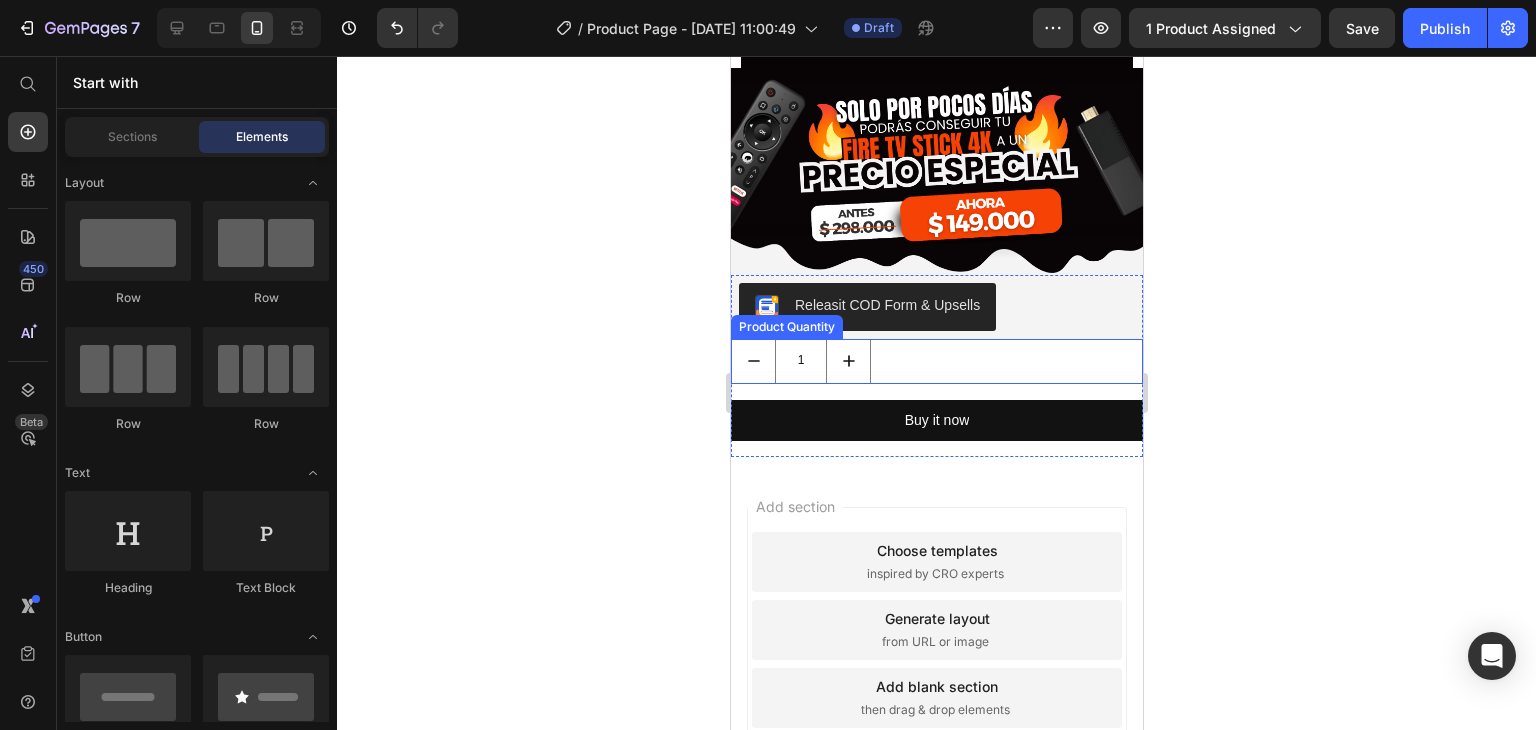 scroll, scrollTop: 1236, scrollLeft: 0, axis: vertical 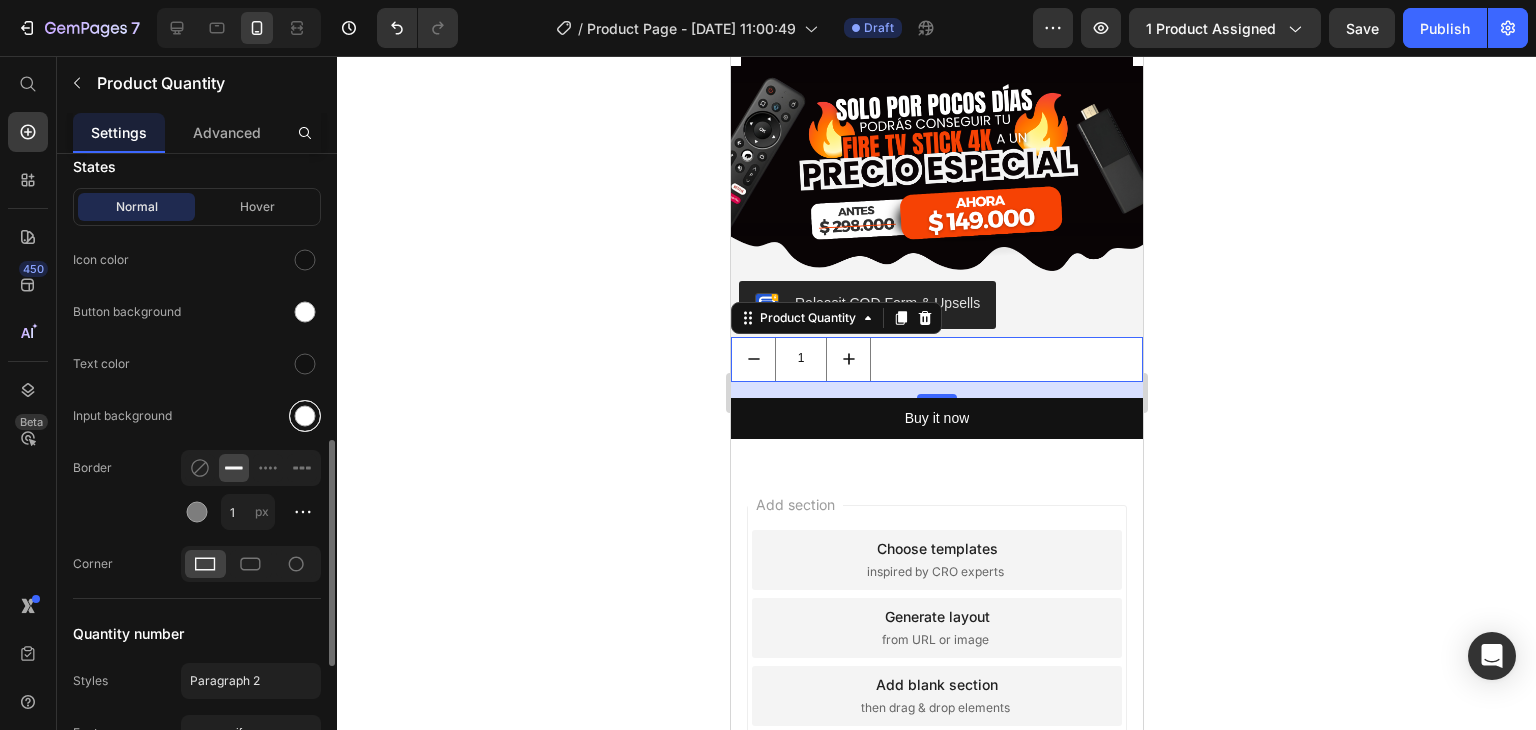 click at bounding box center [305, 416] 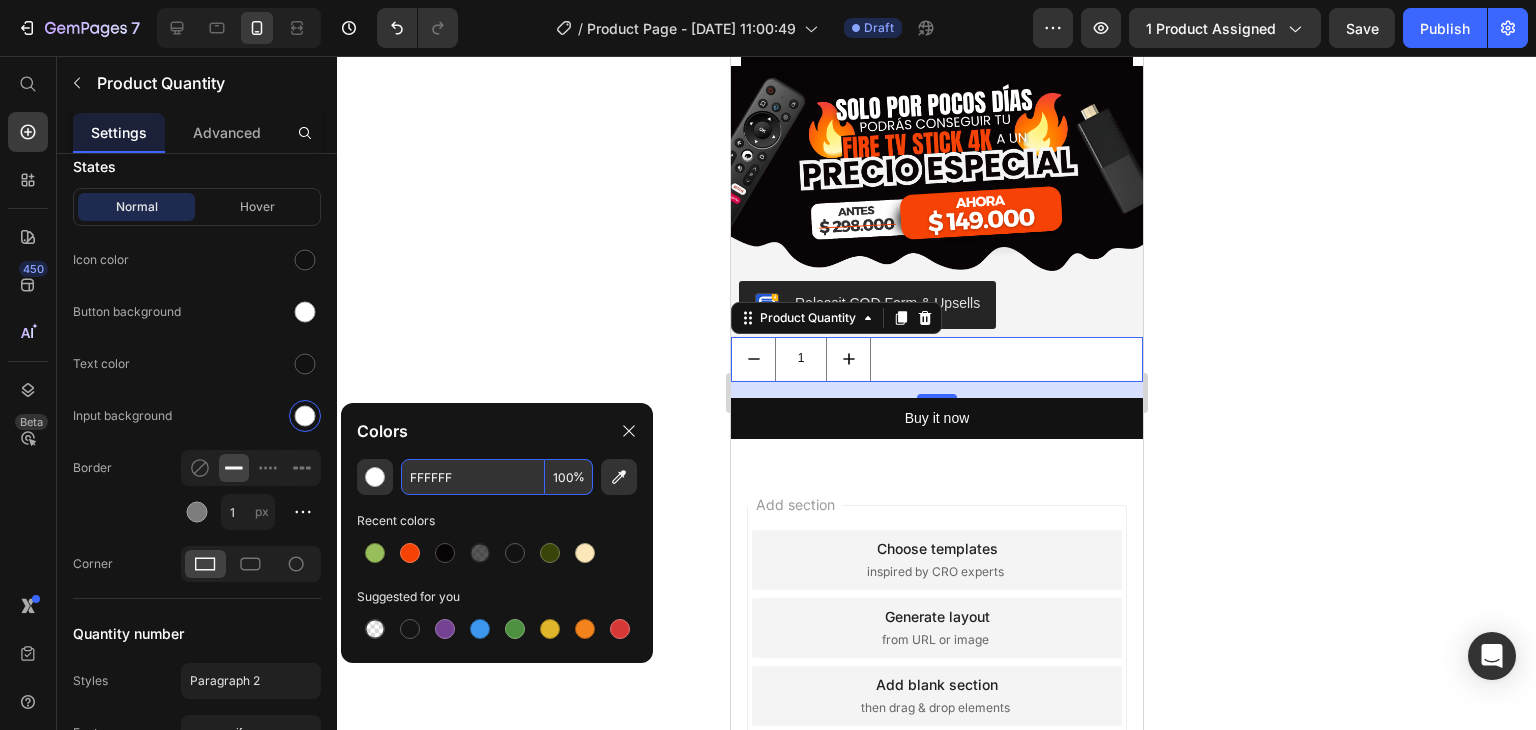 click on "FFFFFF" at bounding box center [473, 477] 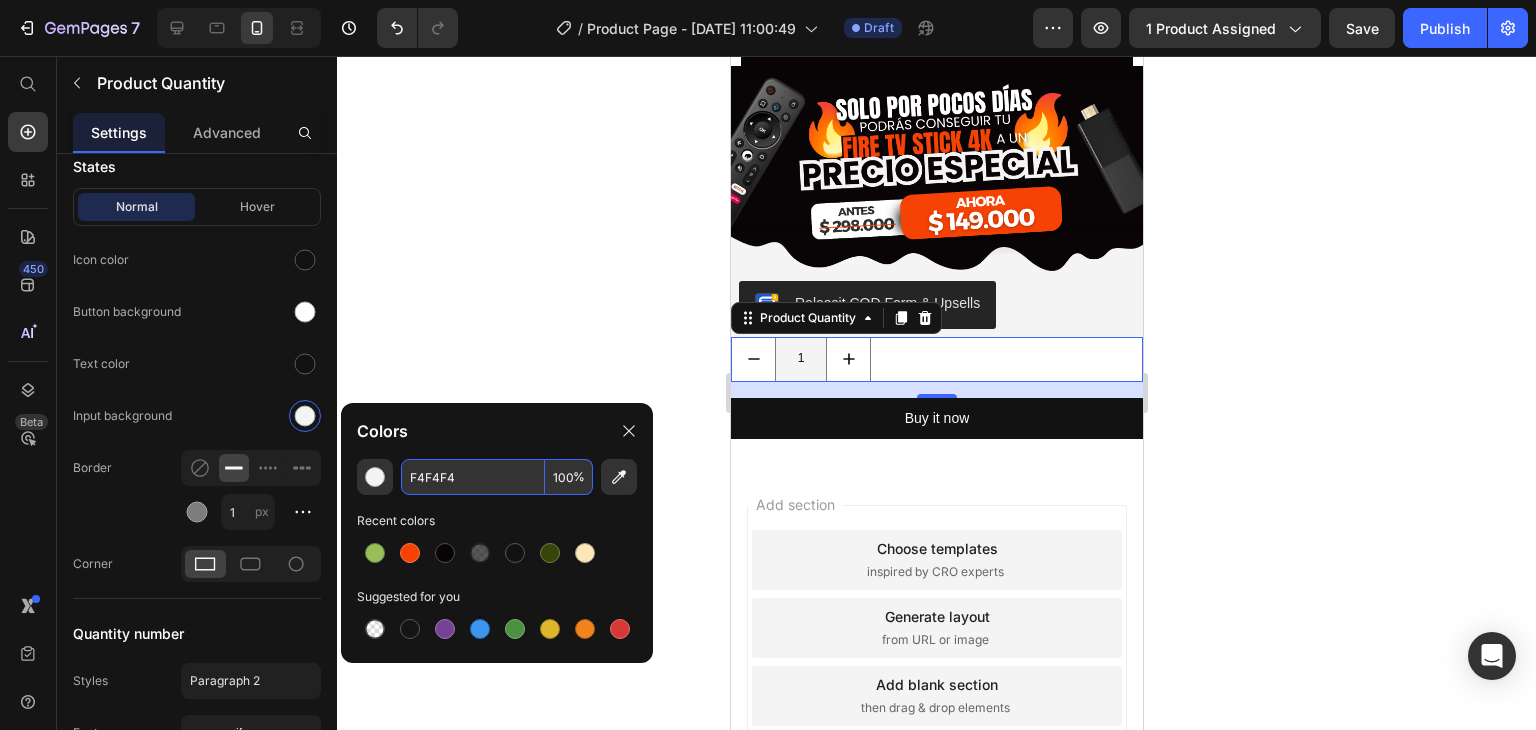 type on "F4F4F4" 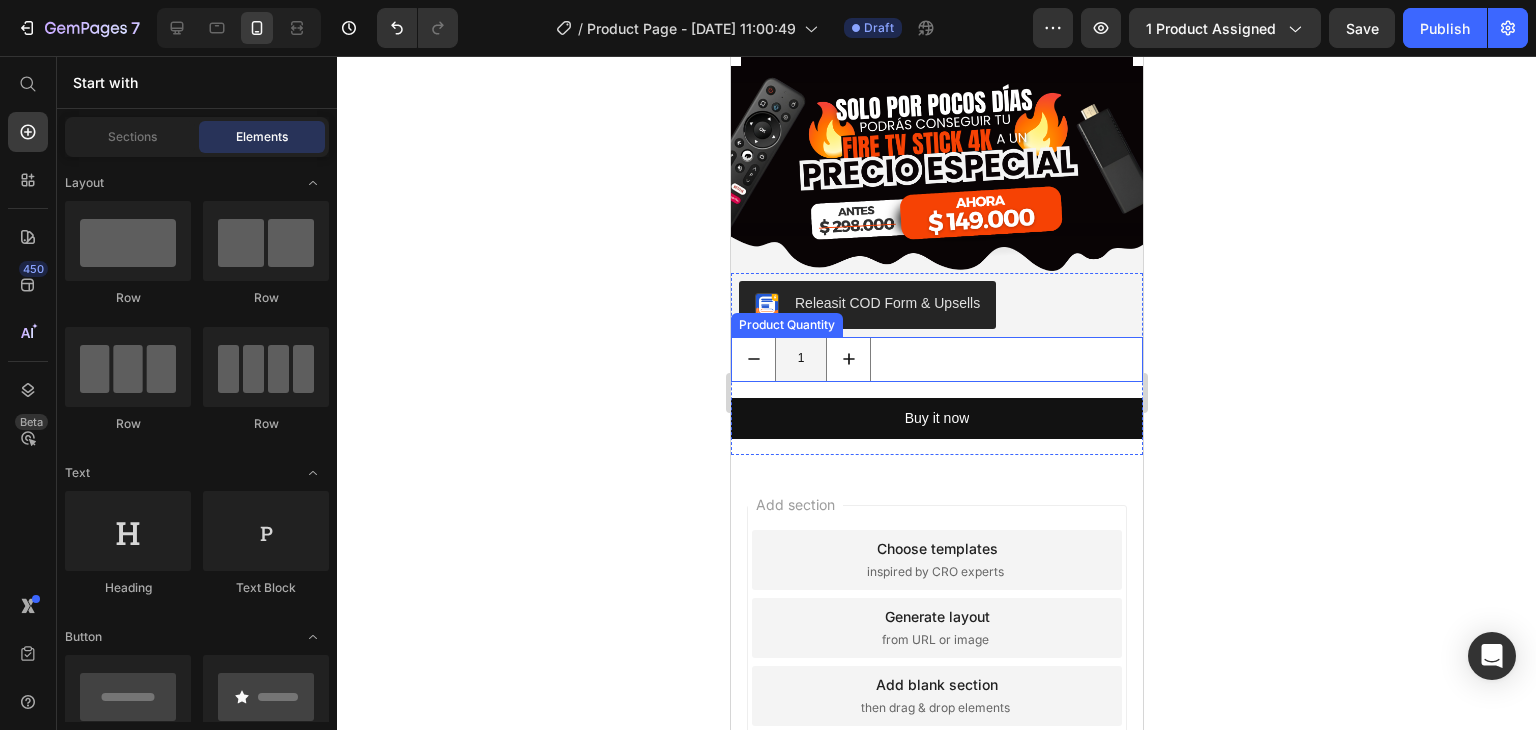 click on "1" at bounding box center (936, 359) 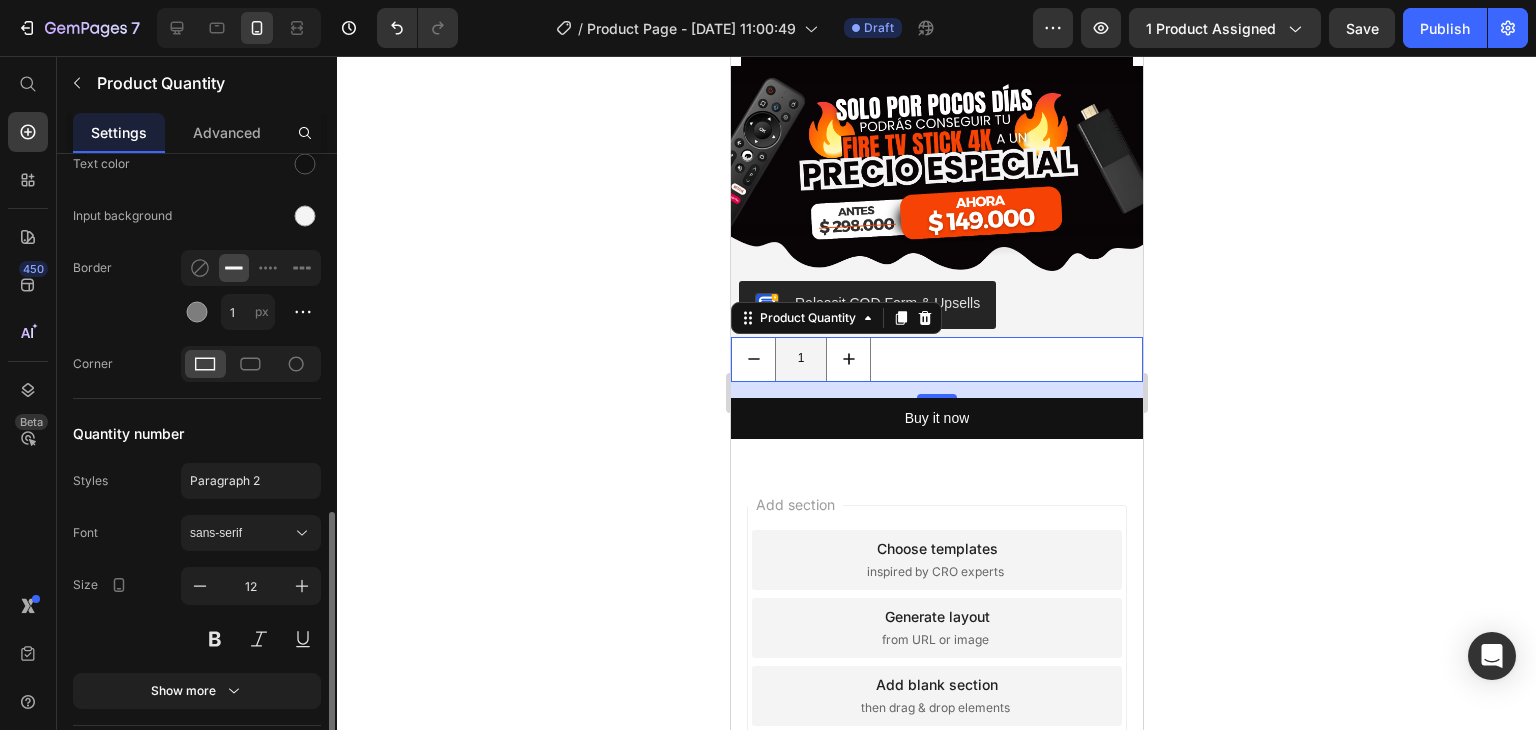 scroll, scrollTop: 1136, scrollLeft: 0, axis: vertical 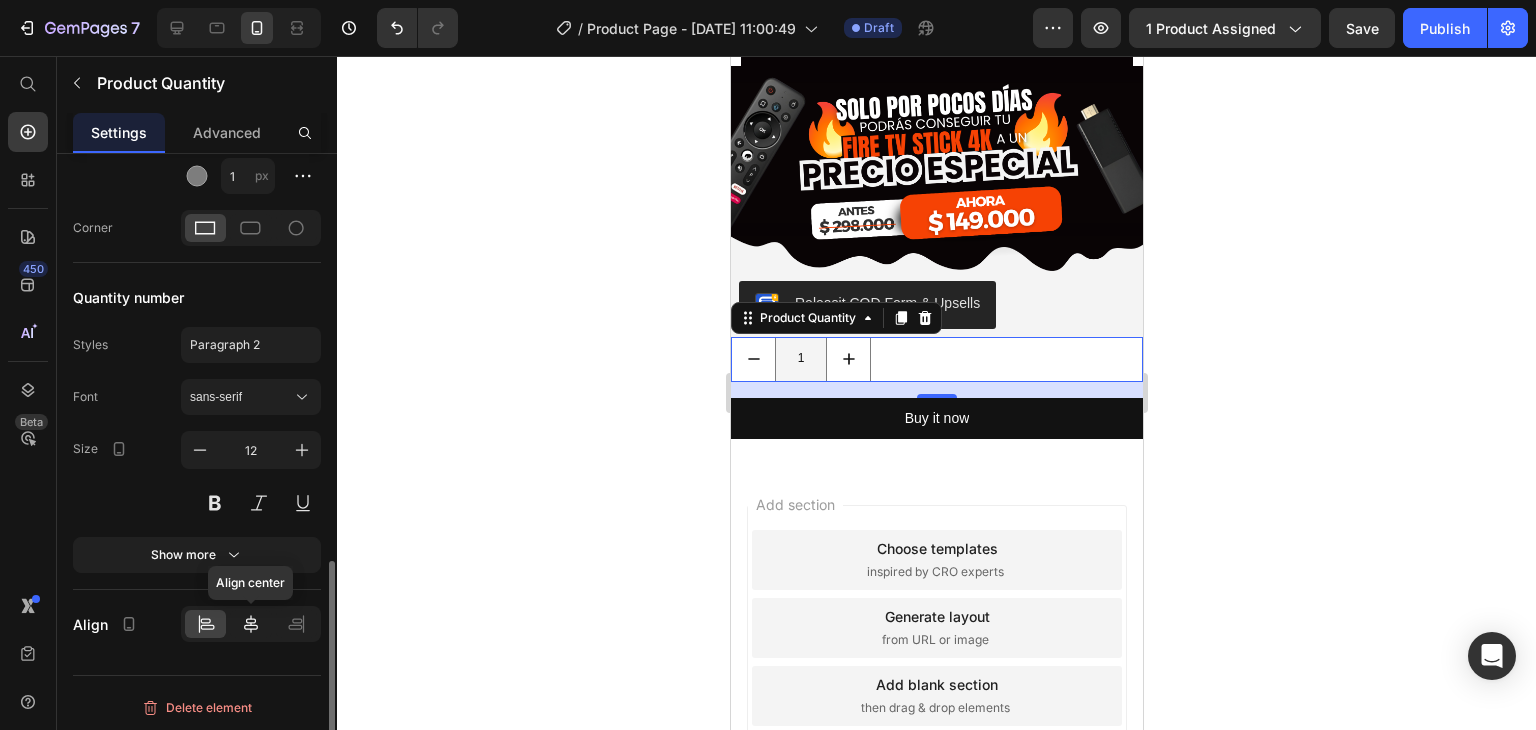 click 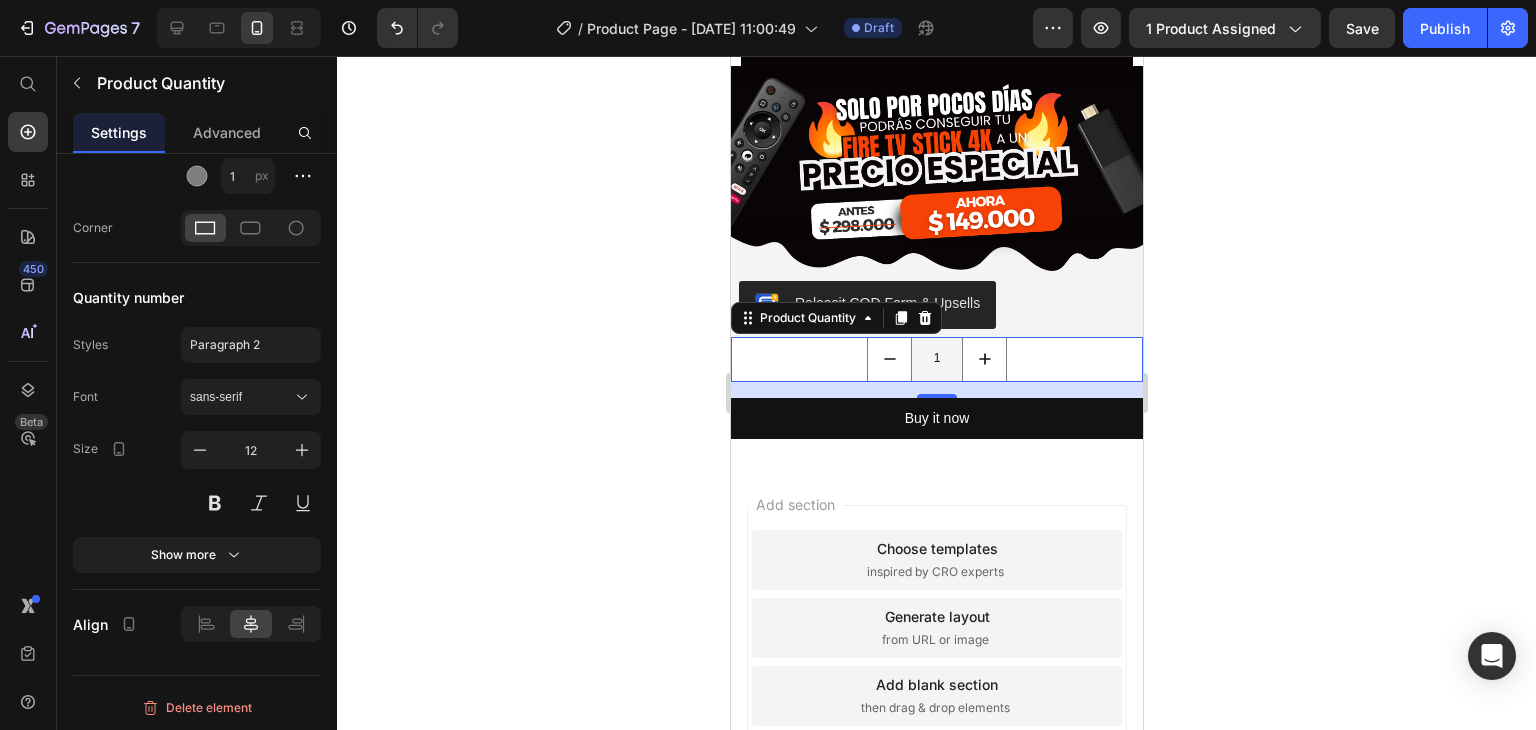 click 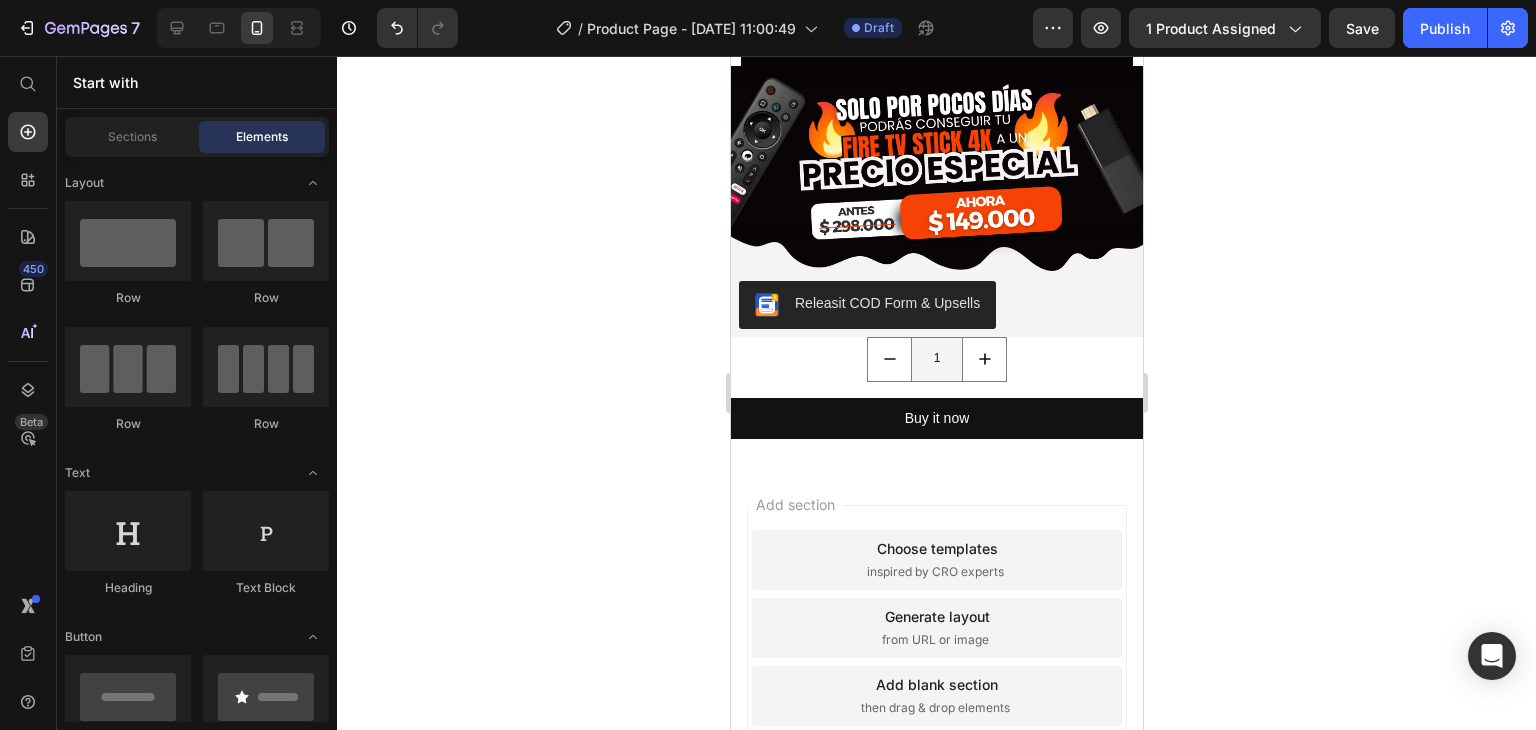 click 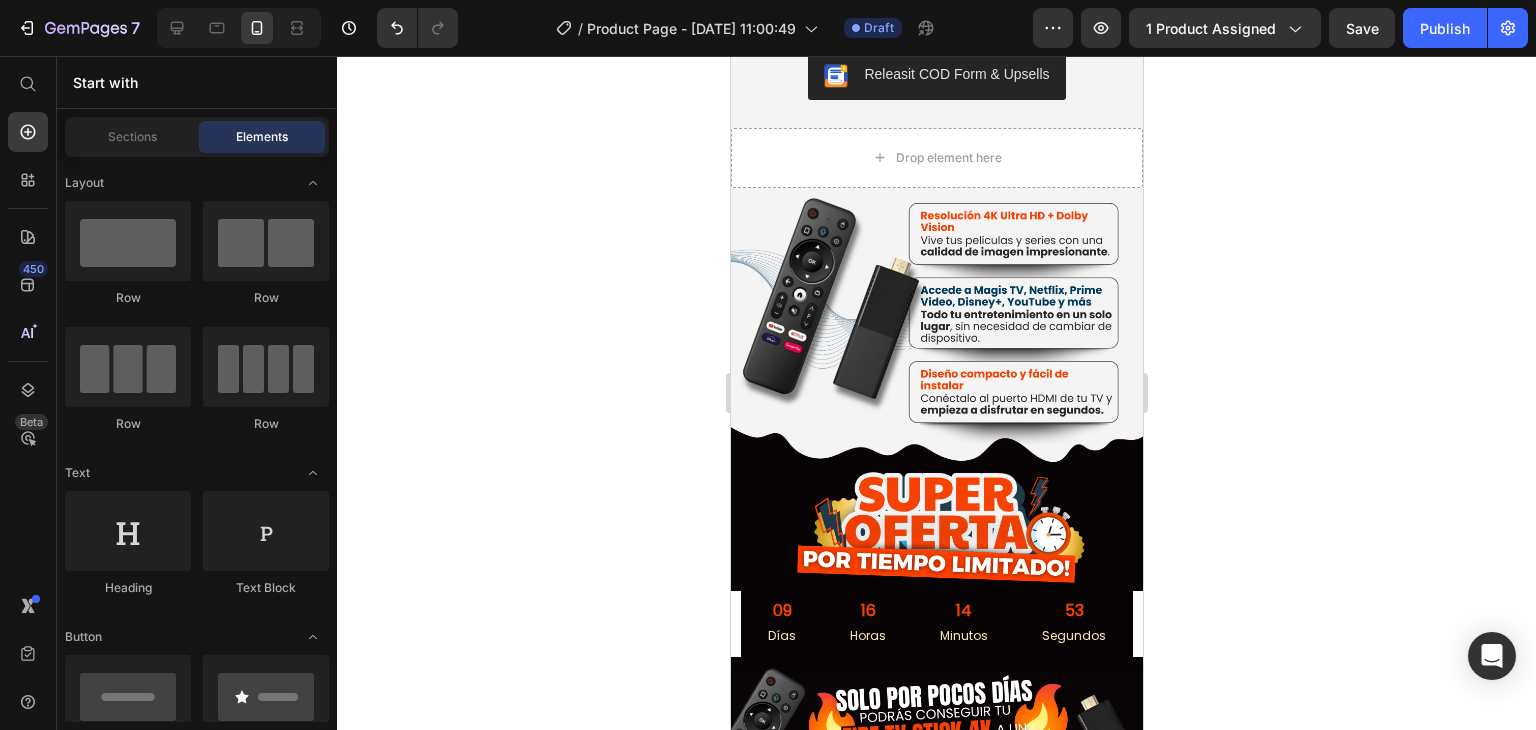 scroll, scrollTop: 1372, scrollLeft: 0, axis: vertical 